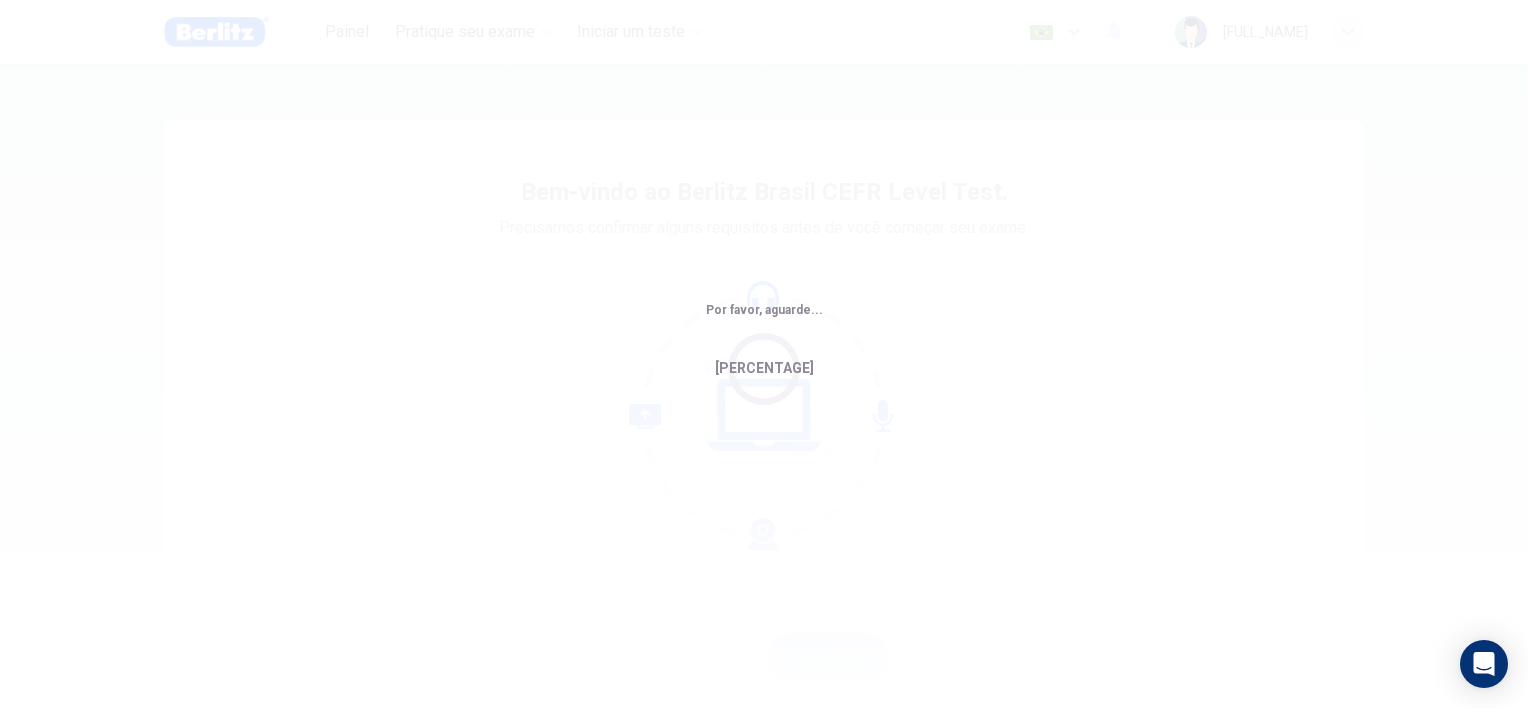 scroll, scrollTop: 0, scrollLeft: 0, axis: both 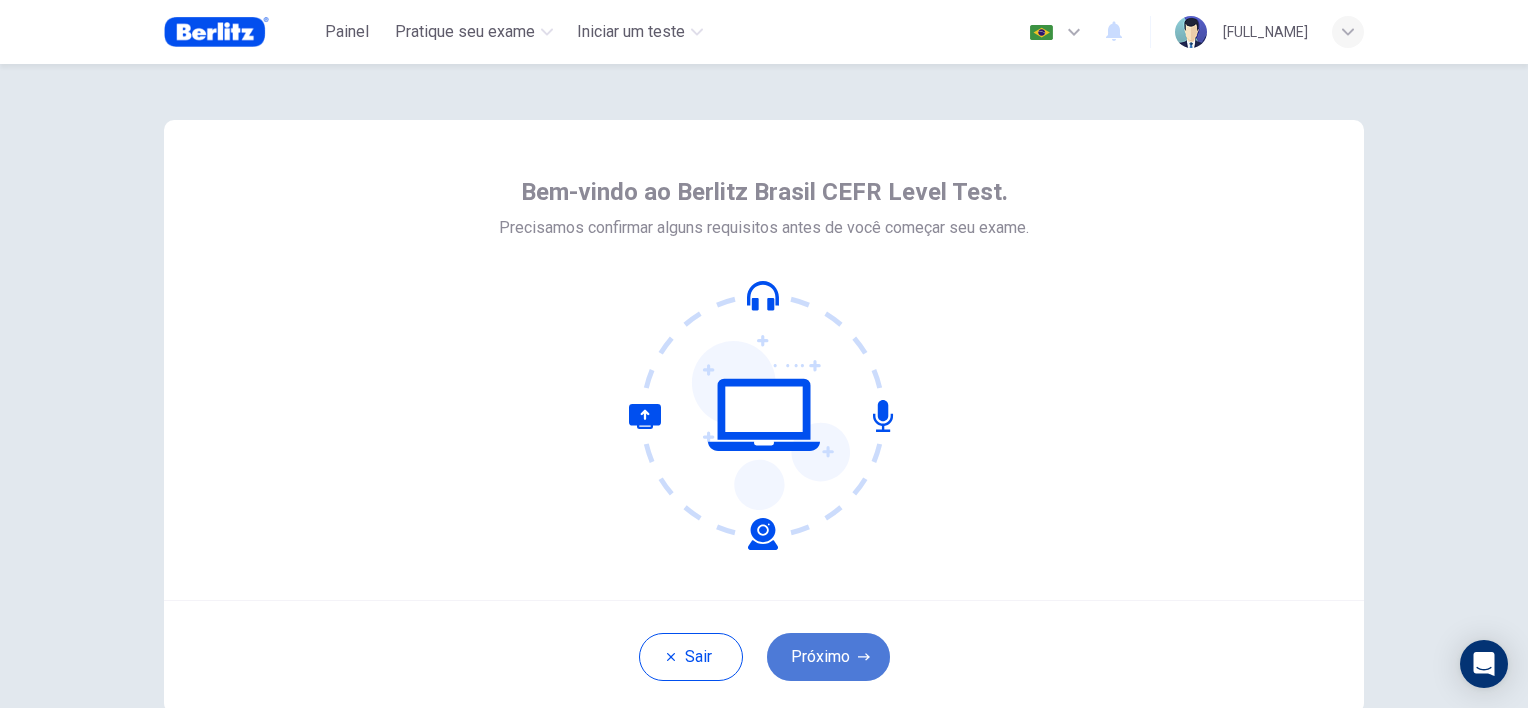 click on "Próximo" at bounding box center (828, 657) 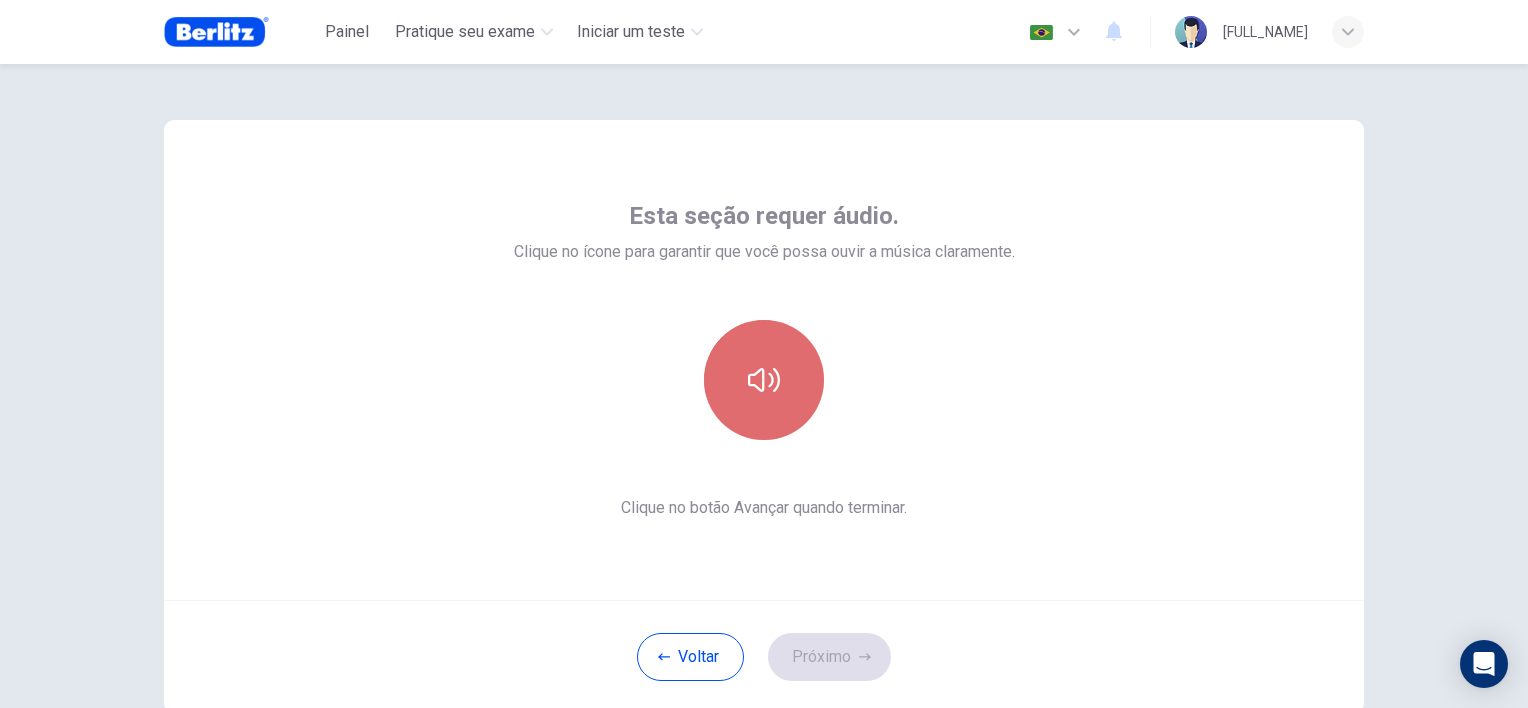 click at bounding box center (764, 380) 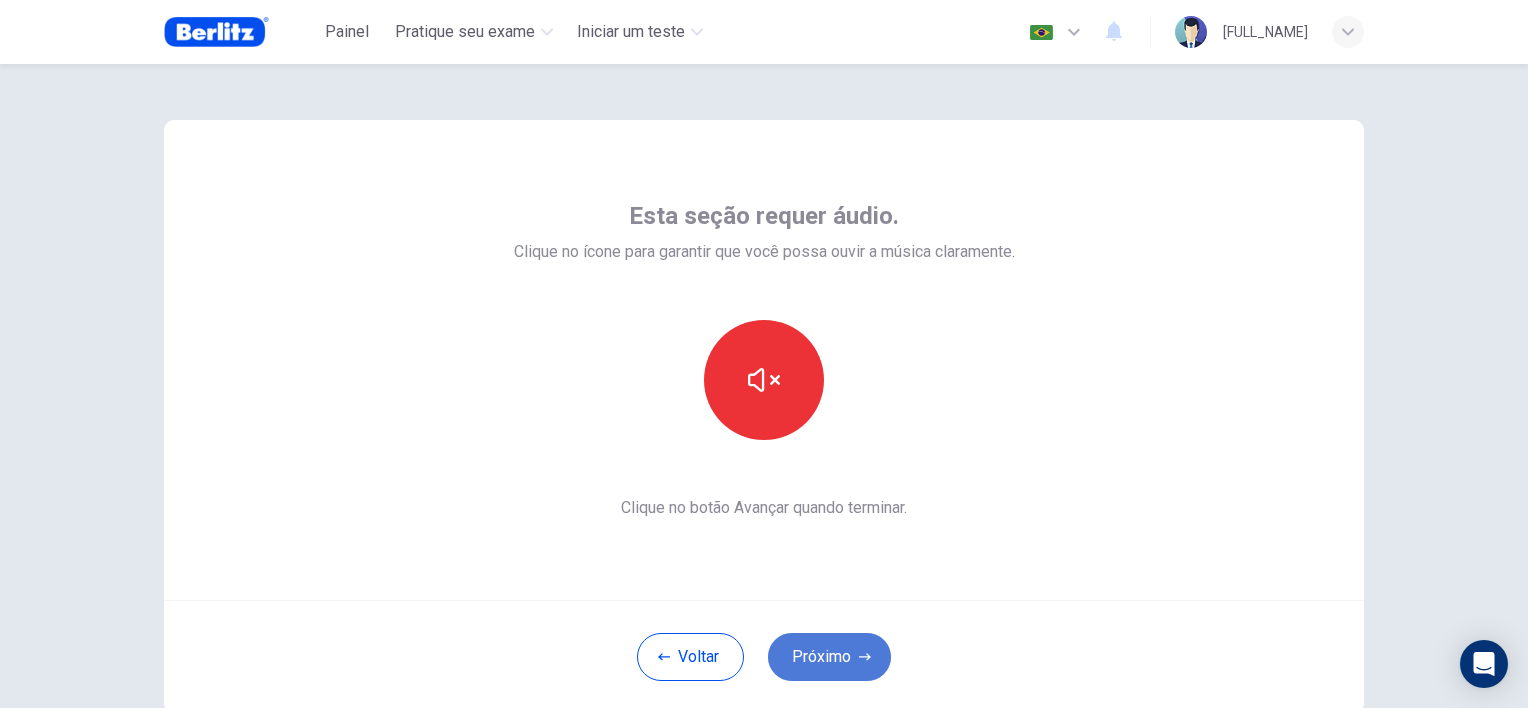 click on "Próximo" at bounding box center [829, 657] 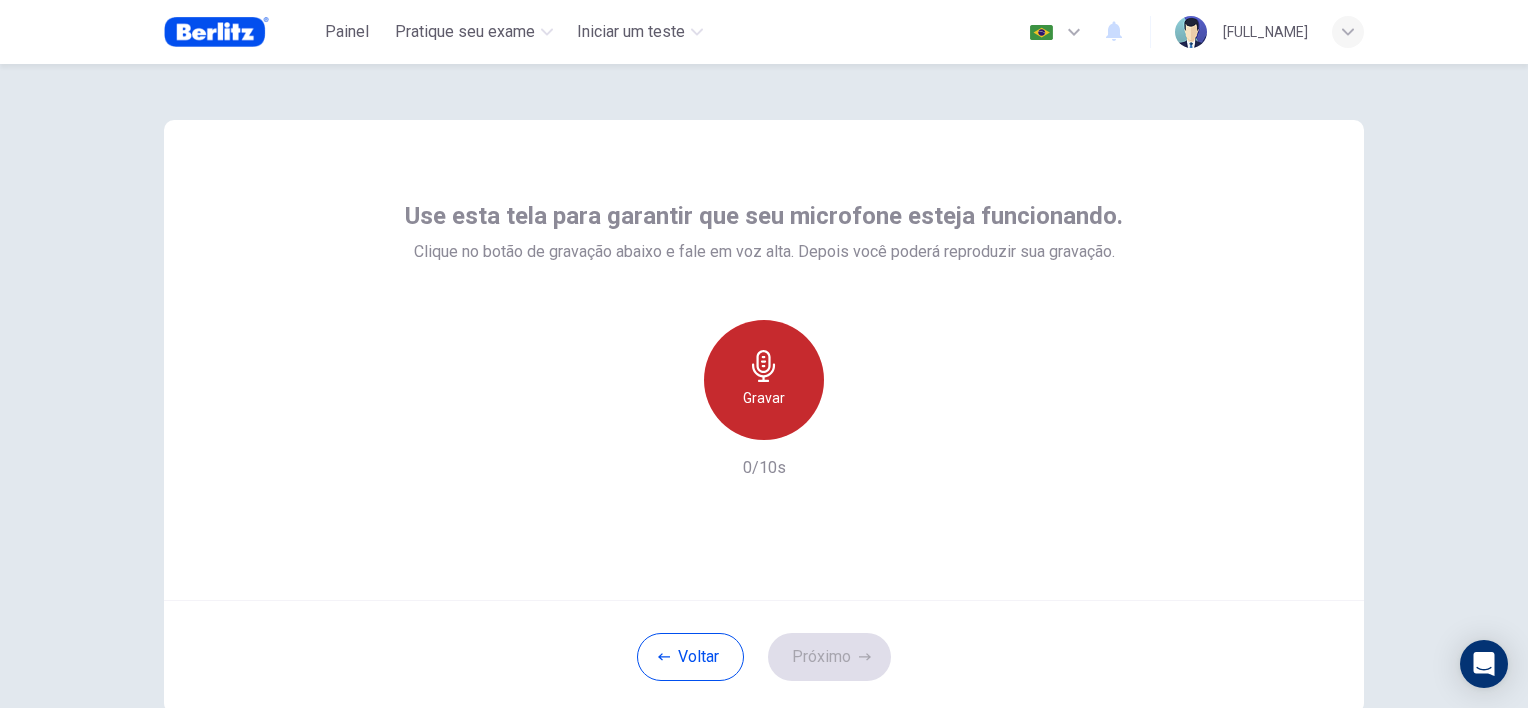 click 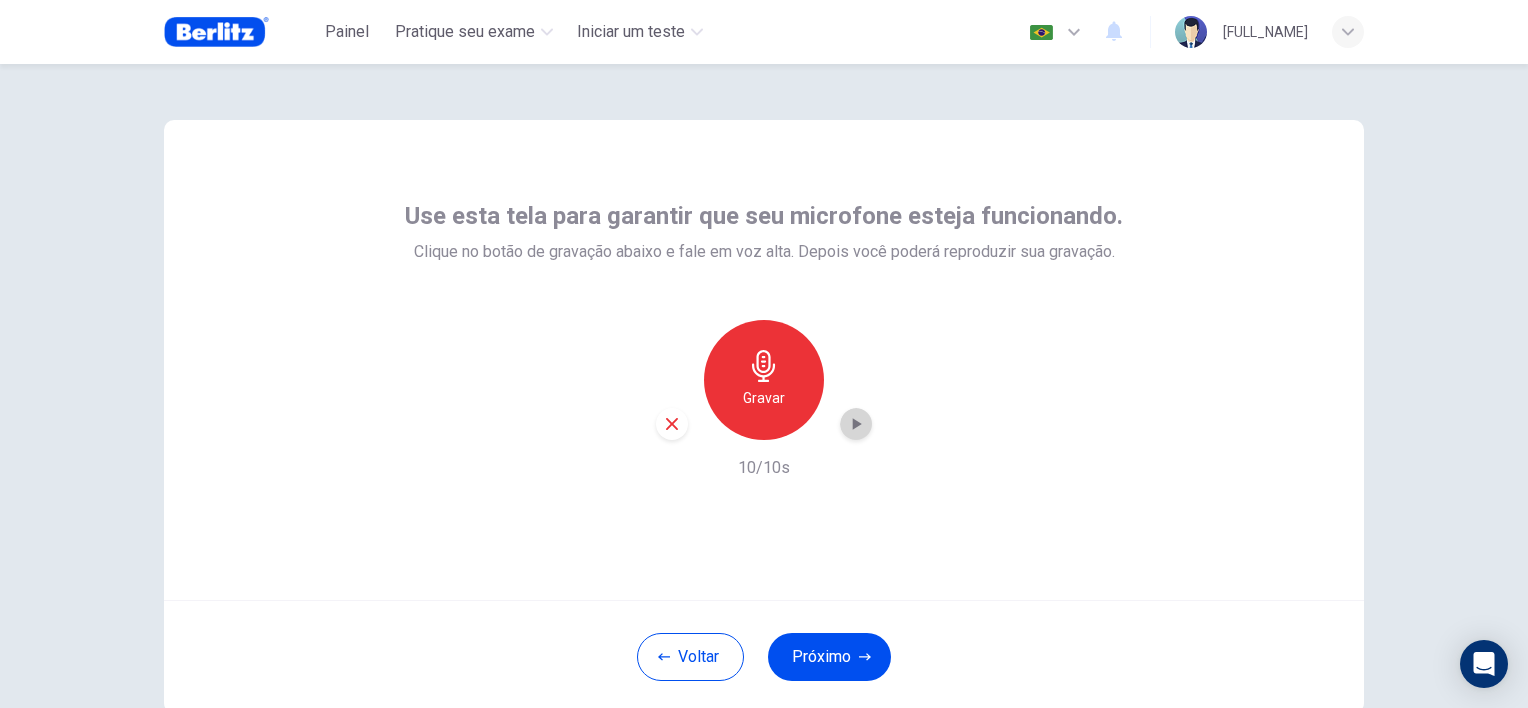 click at bounding box center [856, 424] 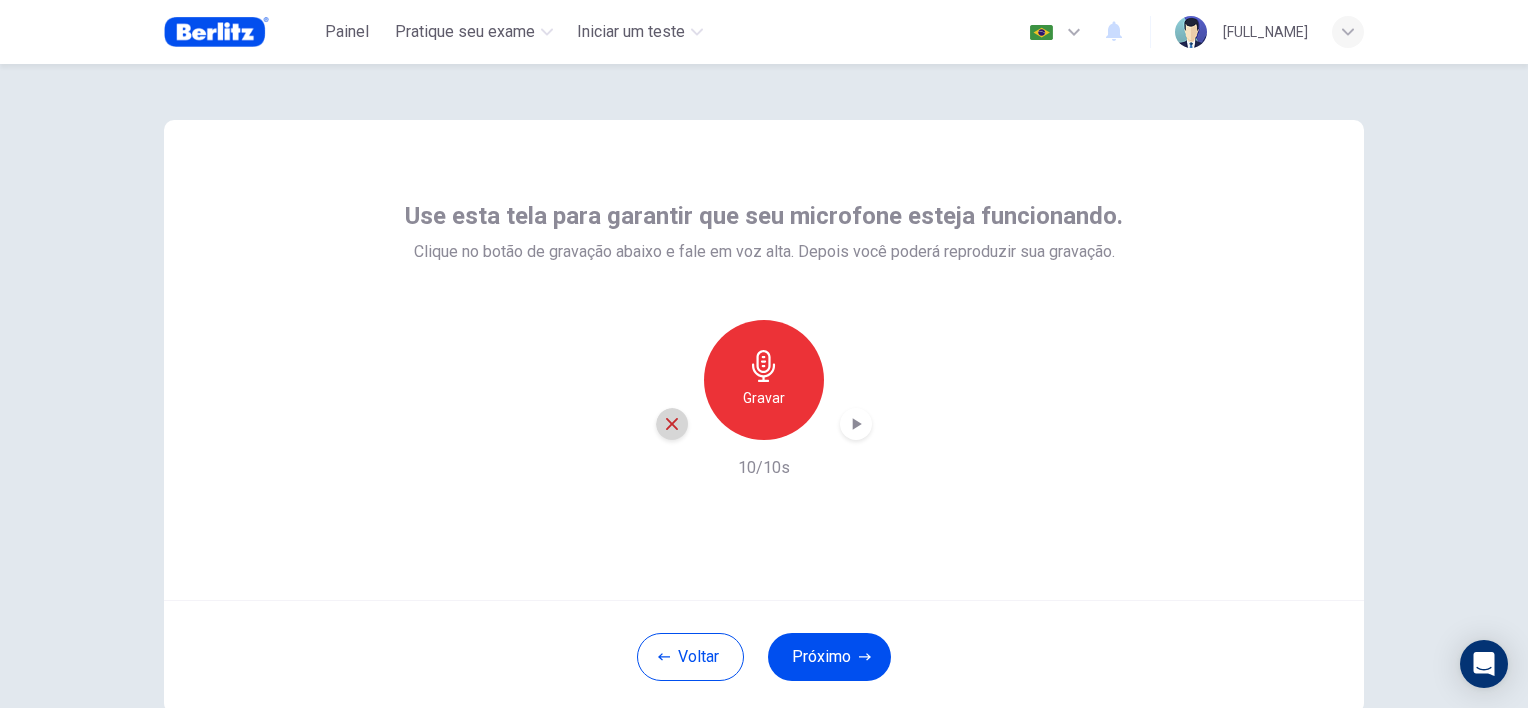 click at bounding box center (672, 424) 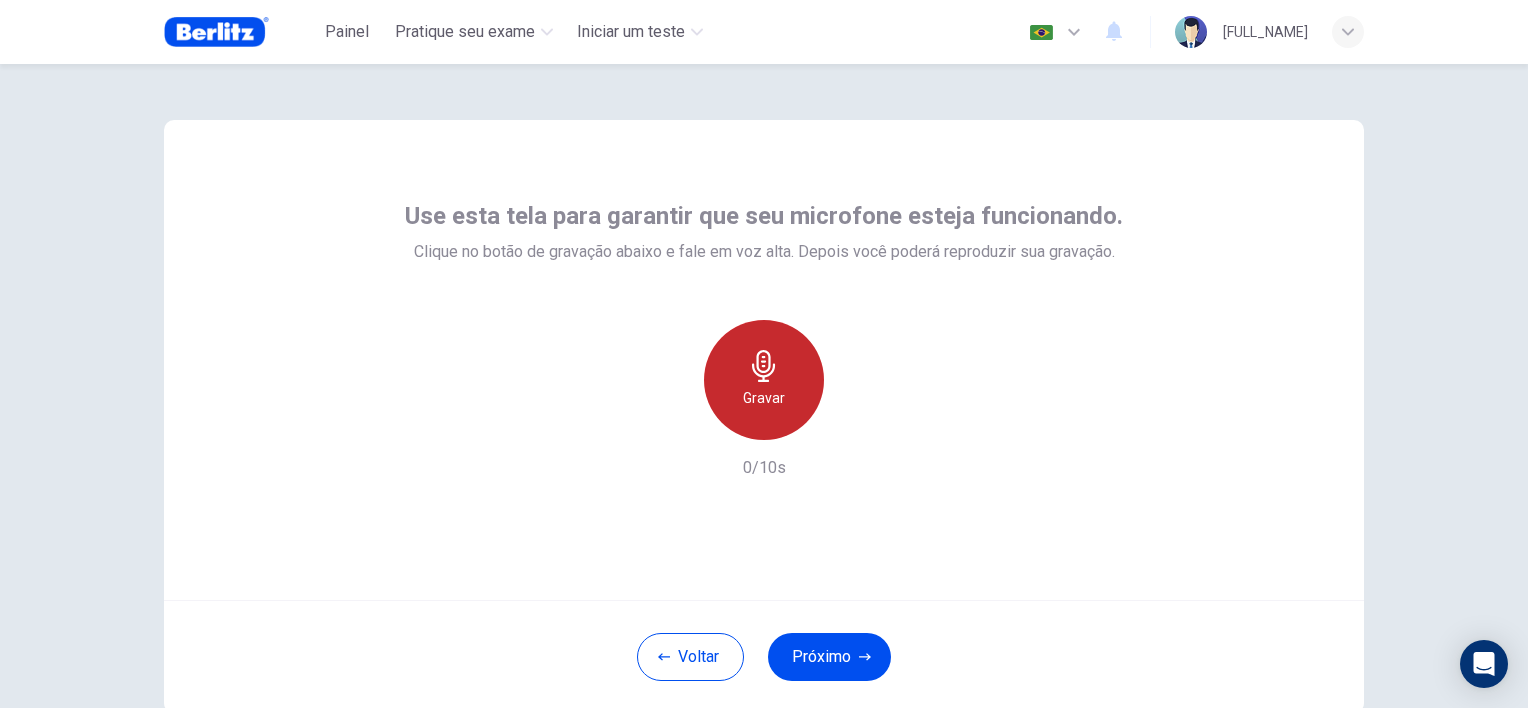 click on "Gravar" at bounding box center (764, 380) 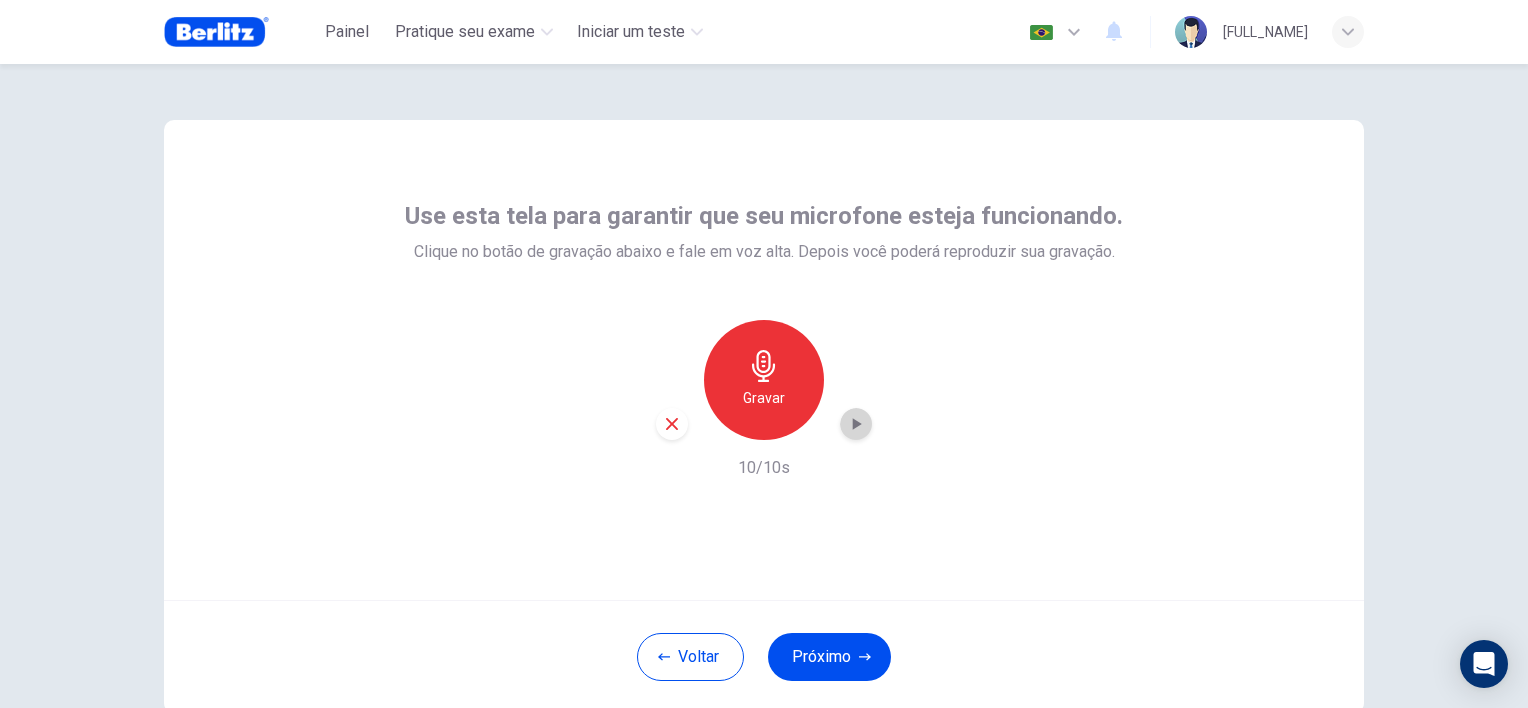click 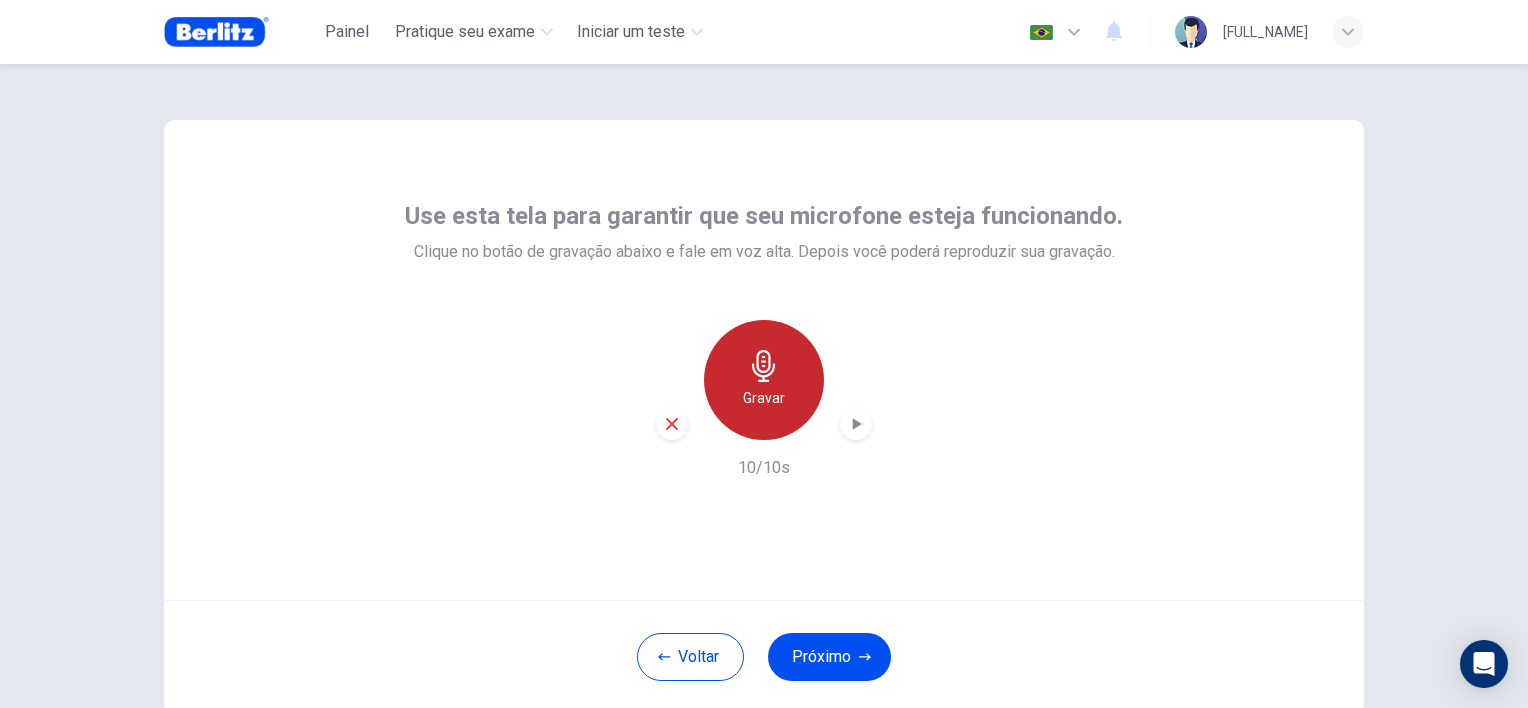 click on "Gravar" at bounding box center (764, 398) 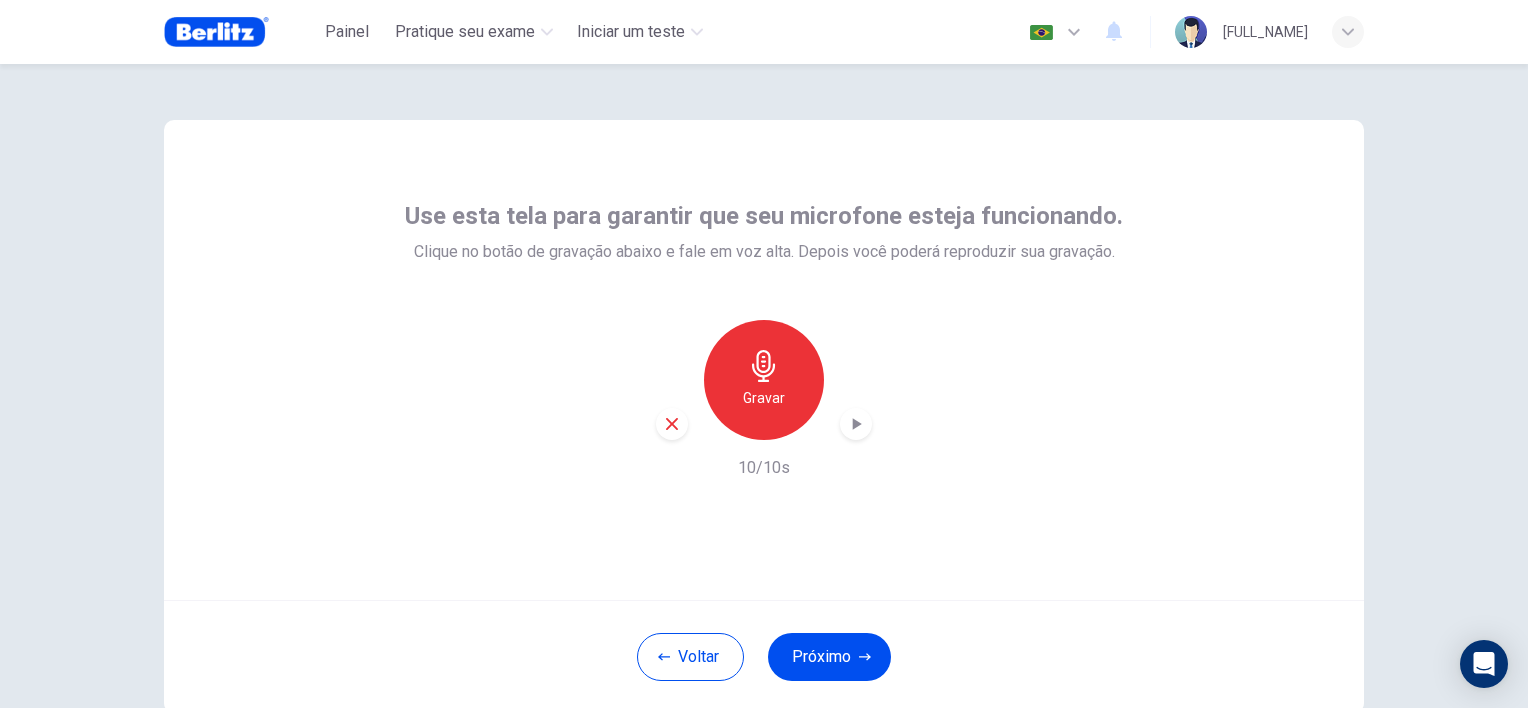click on "Gravar" at bounding box center [764, 380] 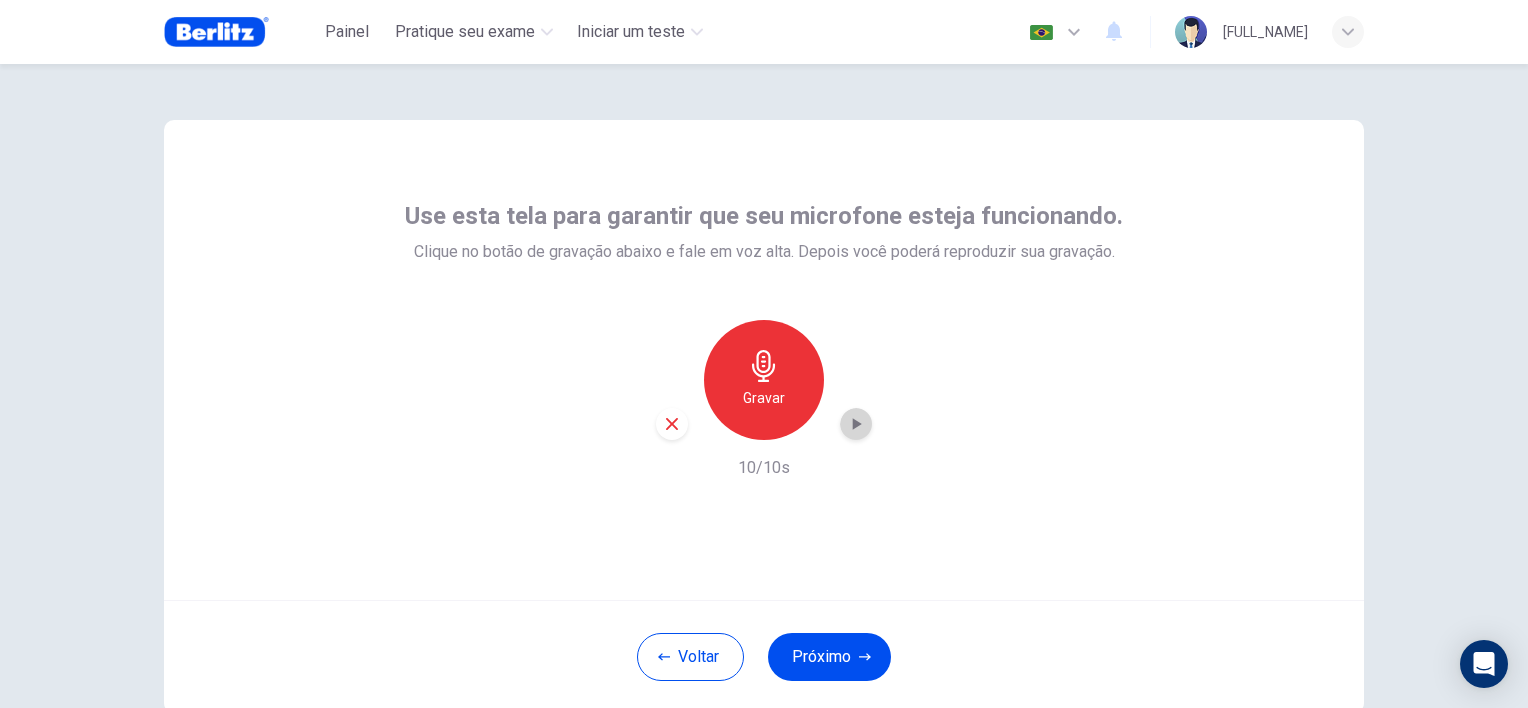 click 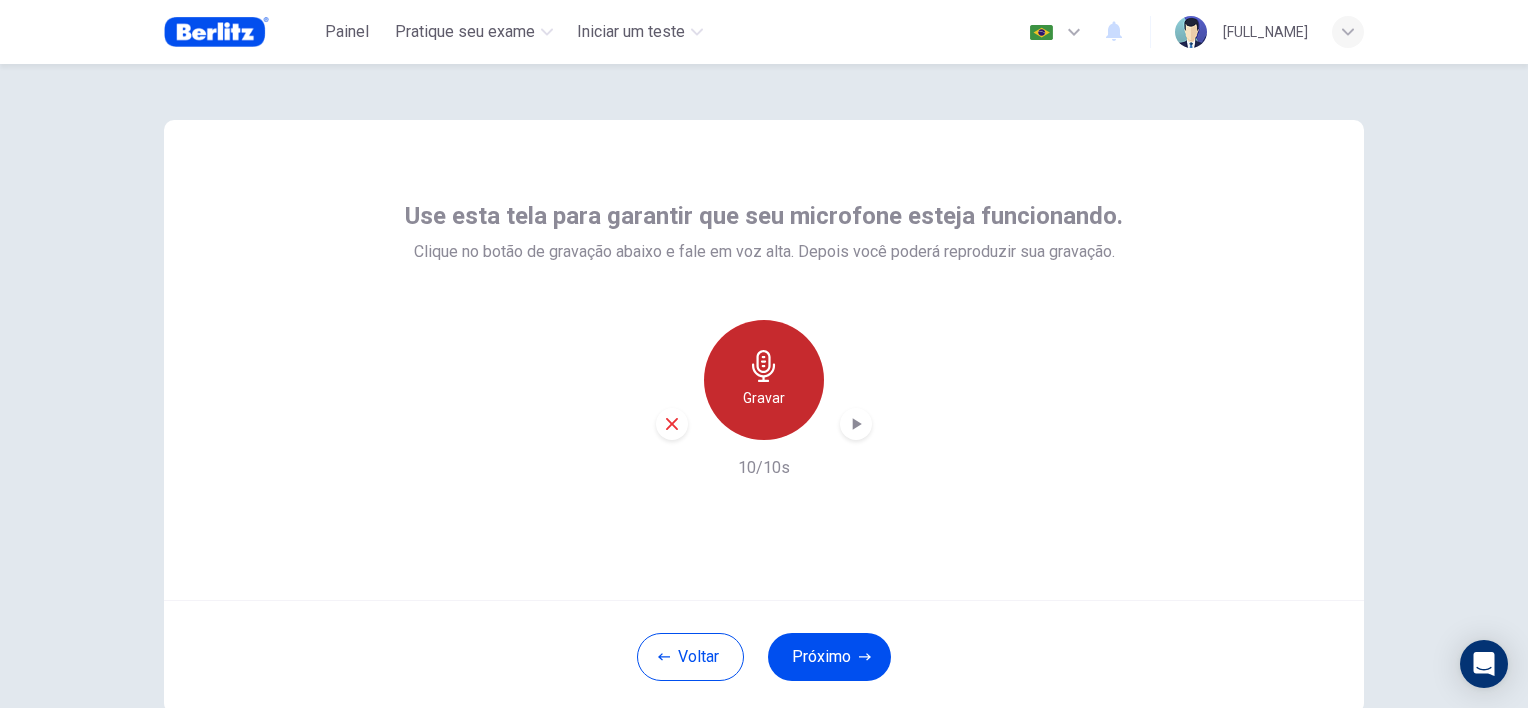 click on "Gravar" at bounding box center (764, 380) 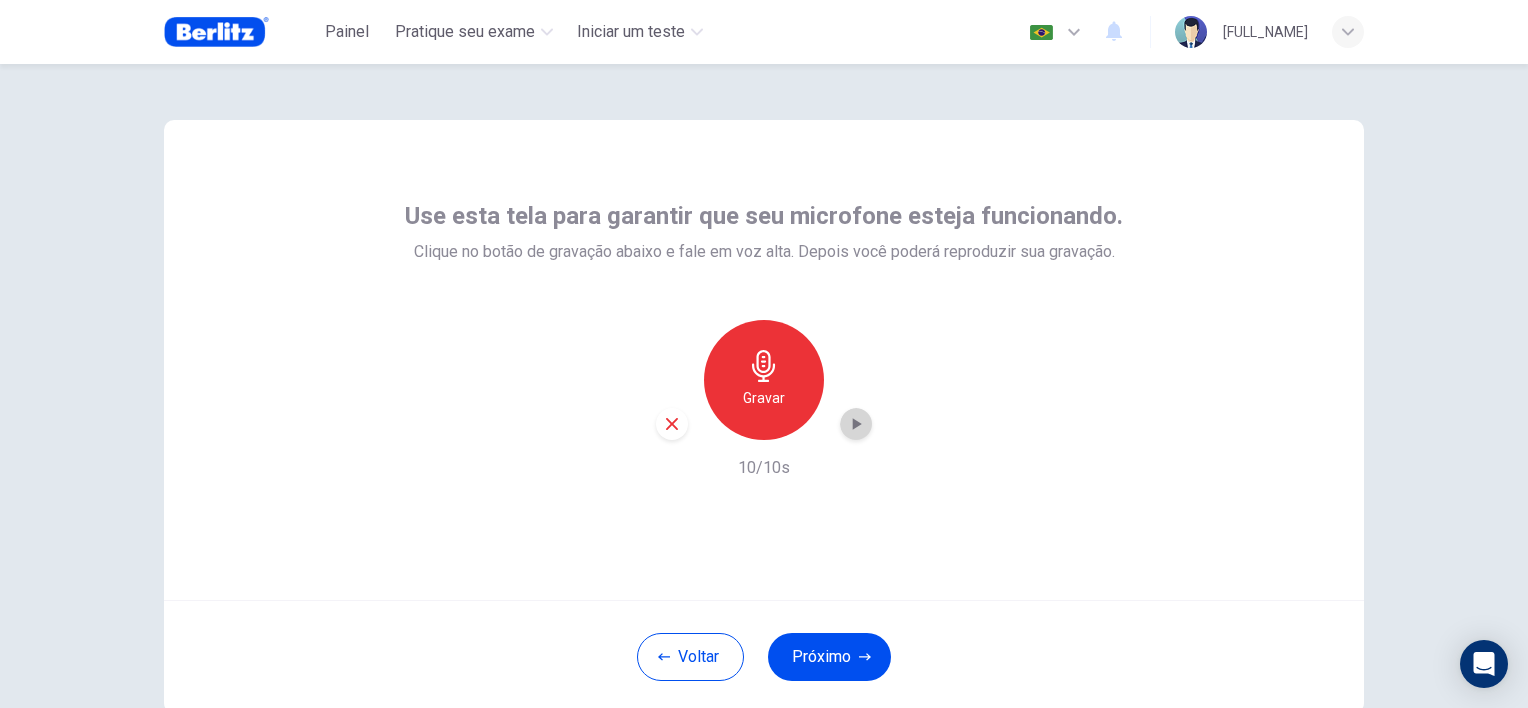 click 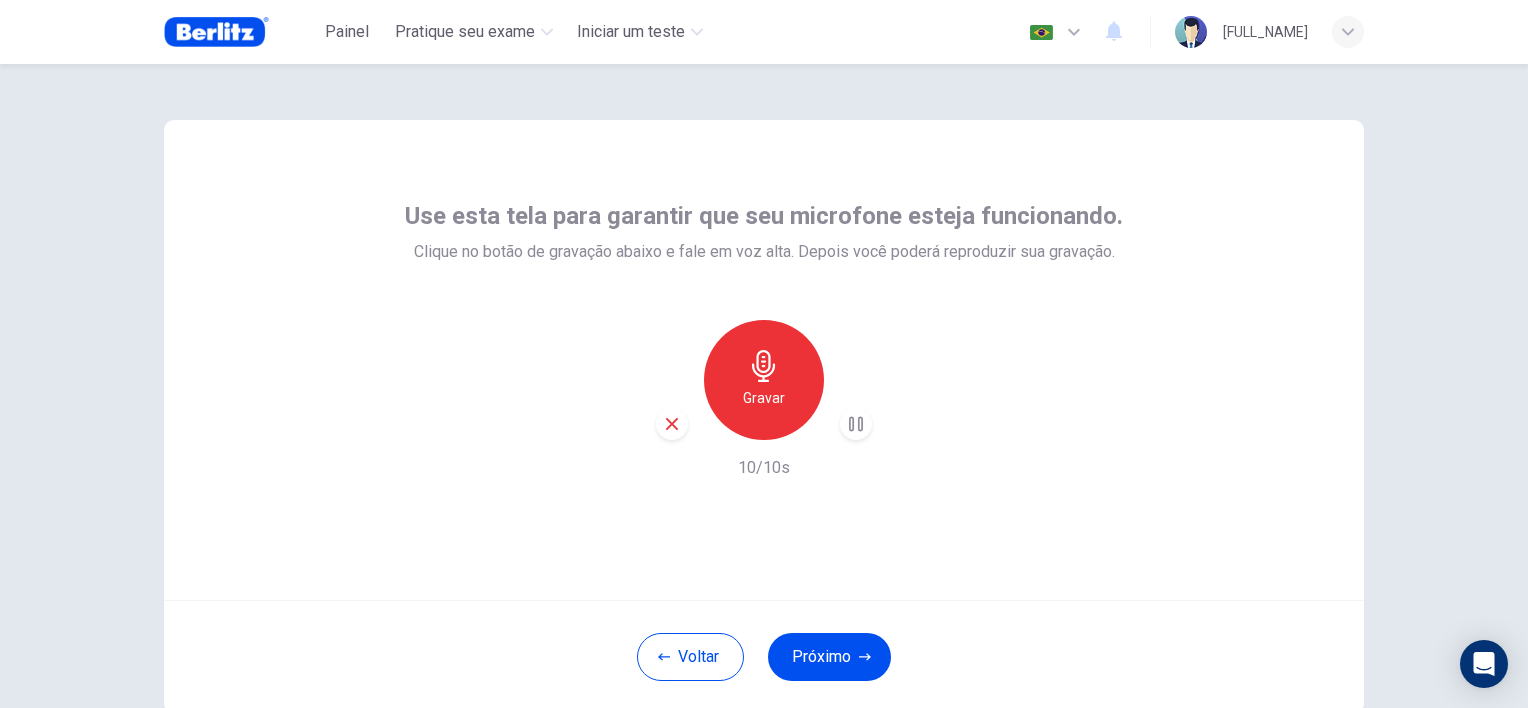 drag, startPoint x: 649, startPoint y: 432, endPoint x: 664, endPoint y: 428, distance: 15.524175 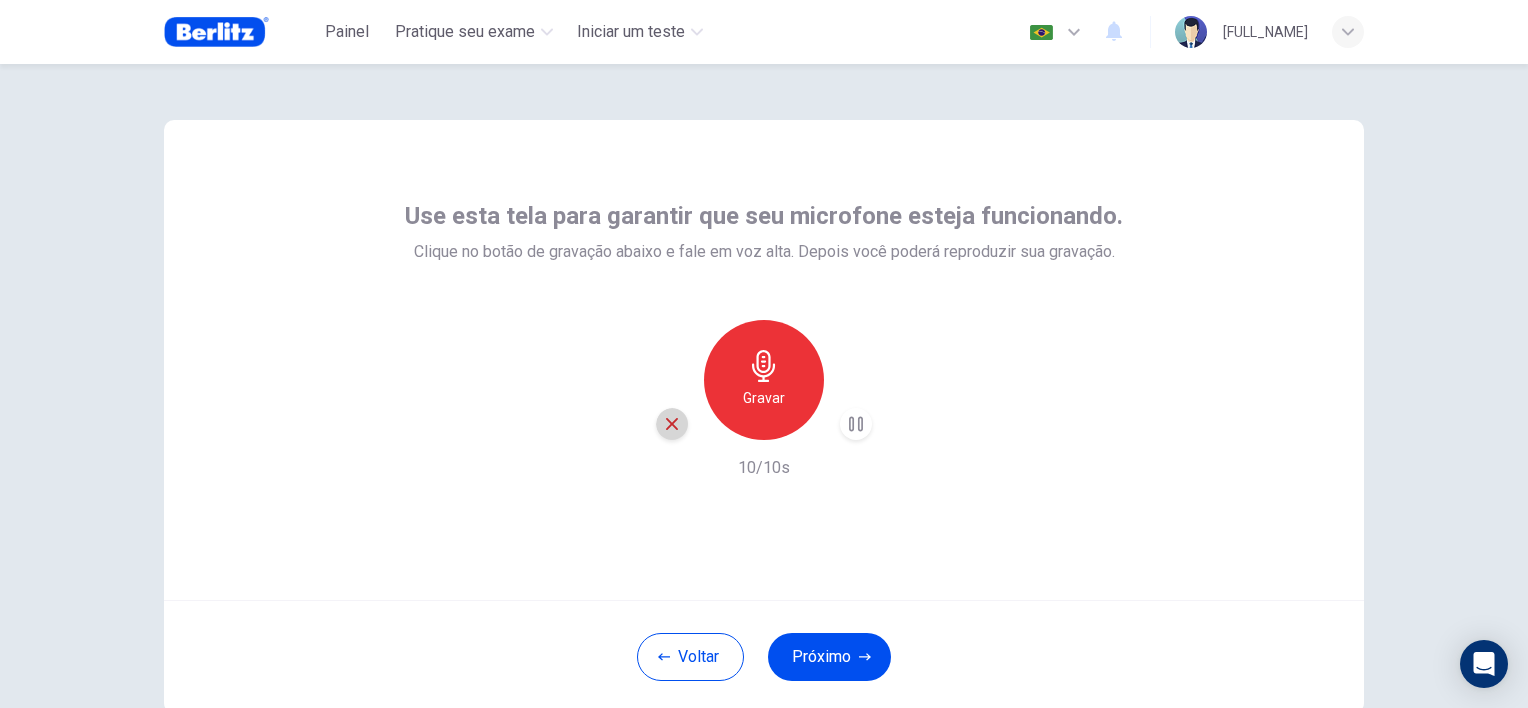 click 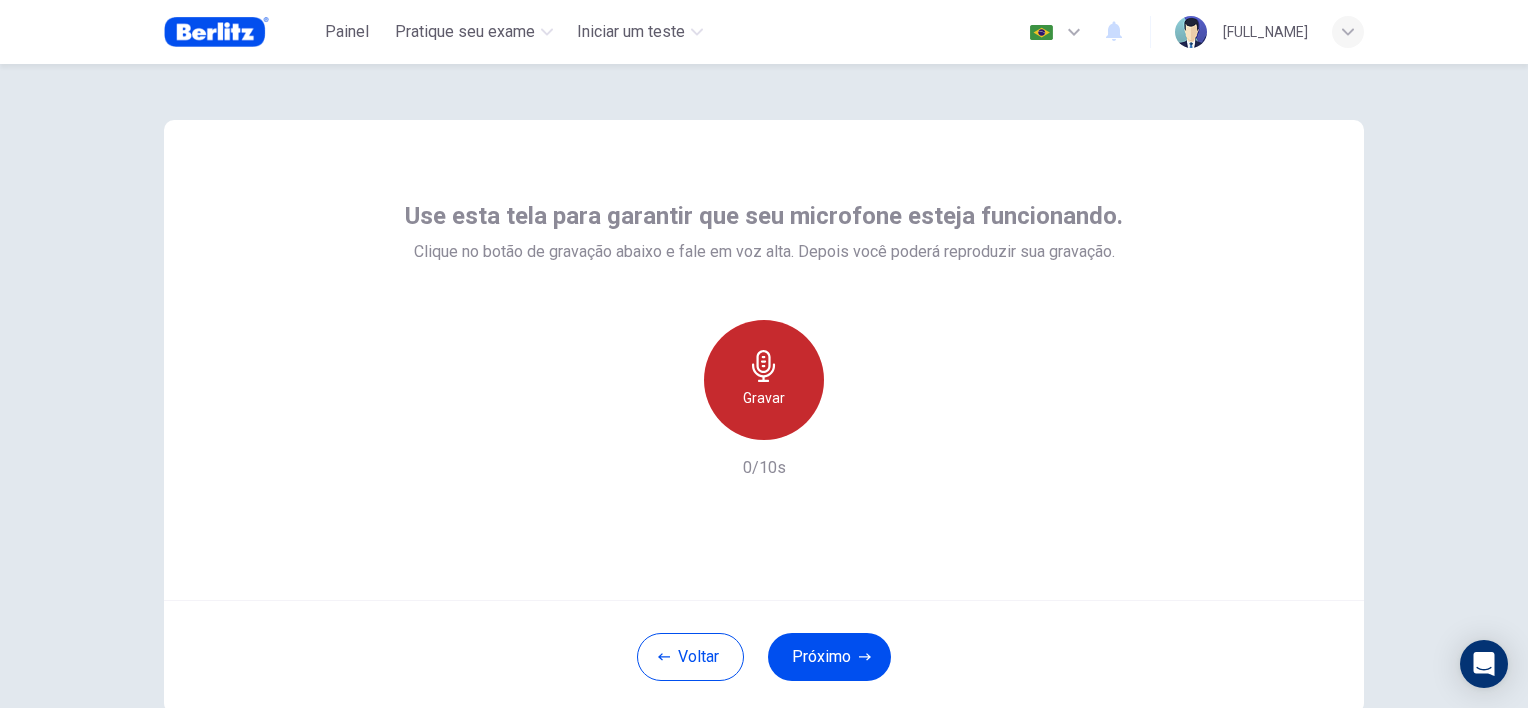 click on "Gravar" at bounding box center [764, 380] 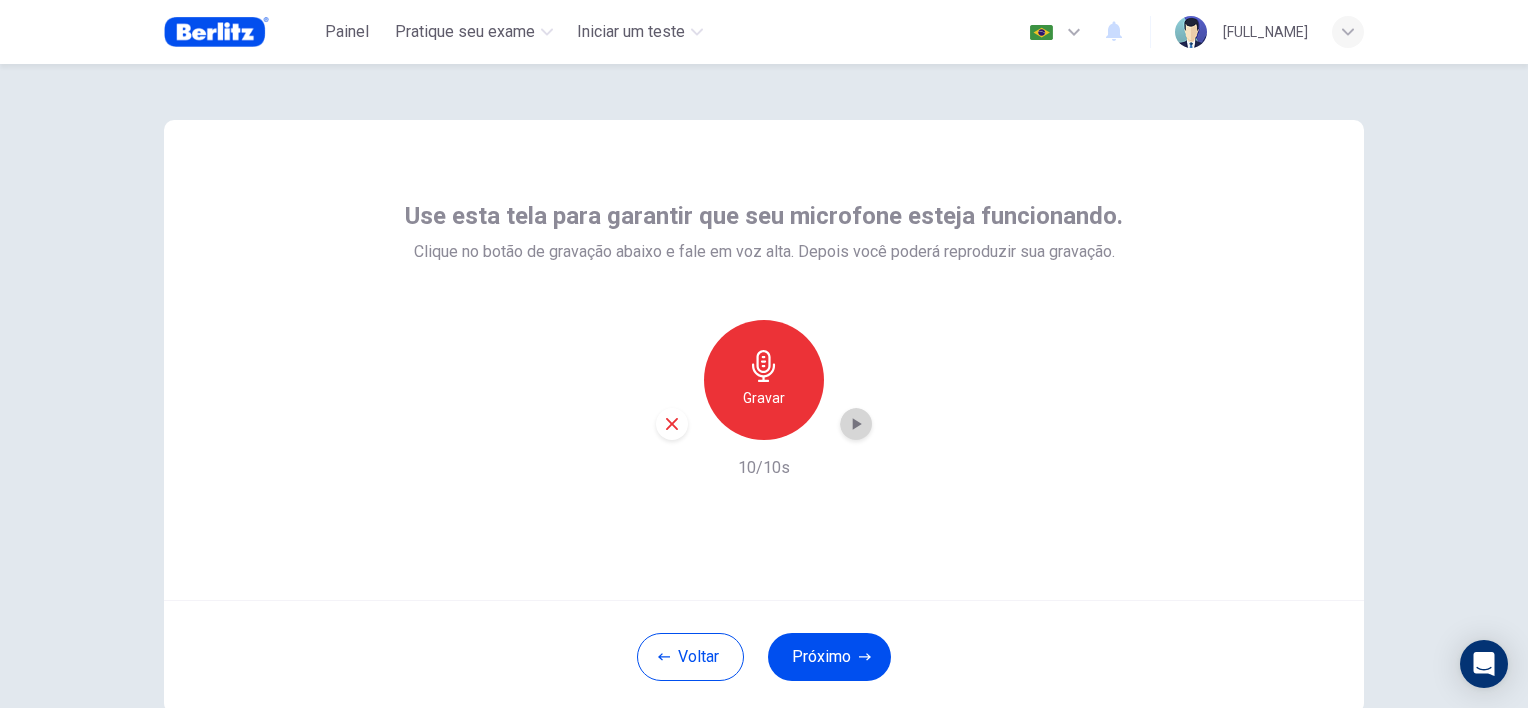 click 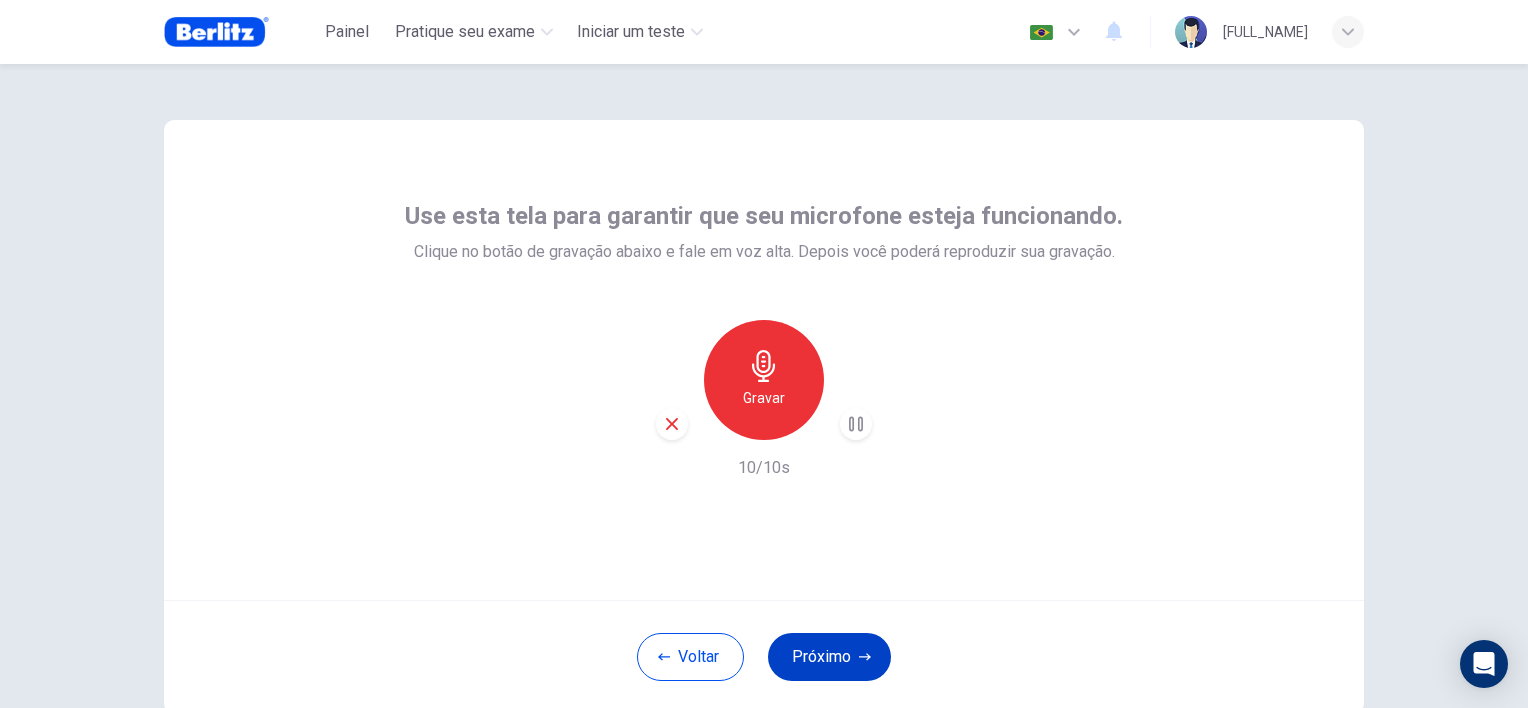 click on "Próximo" at bounding box center (829, 657) 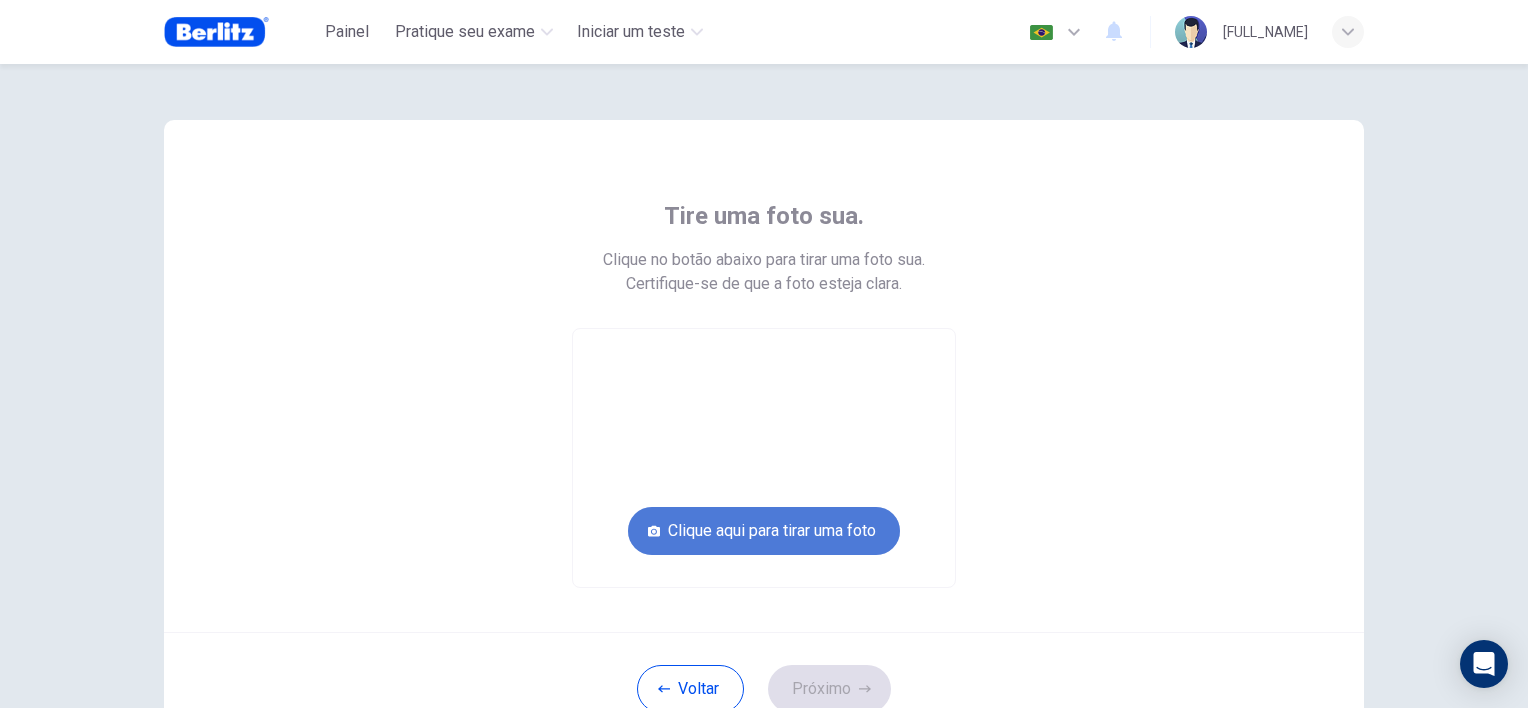 click on "Clique aqui para tirar uma foto" at bounding box center [764, 531] 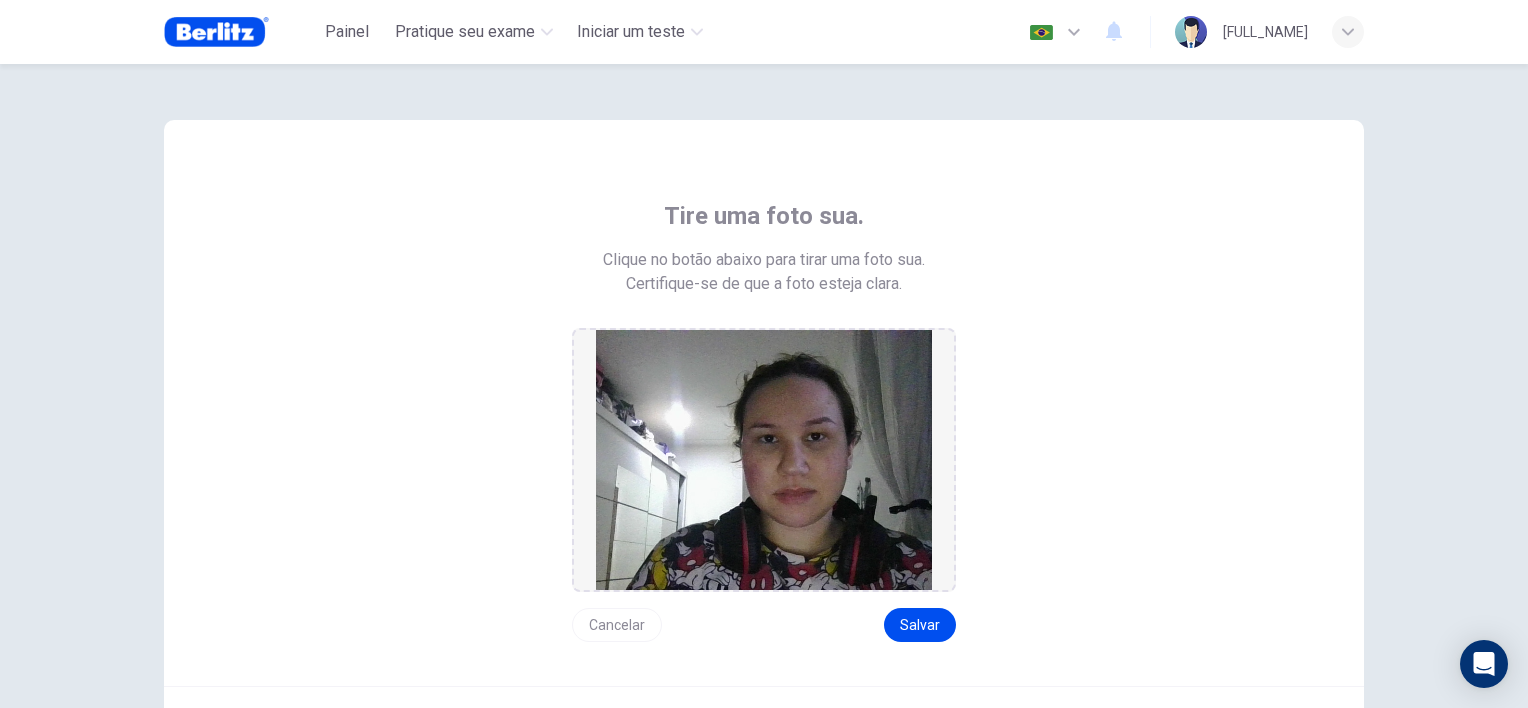drag, startPoint x: 631, startPoint y: 620, endPoint x: 639, endPoint y: 613, distance: 10.630146 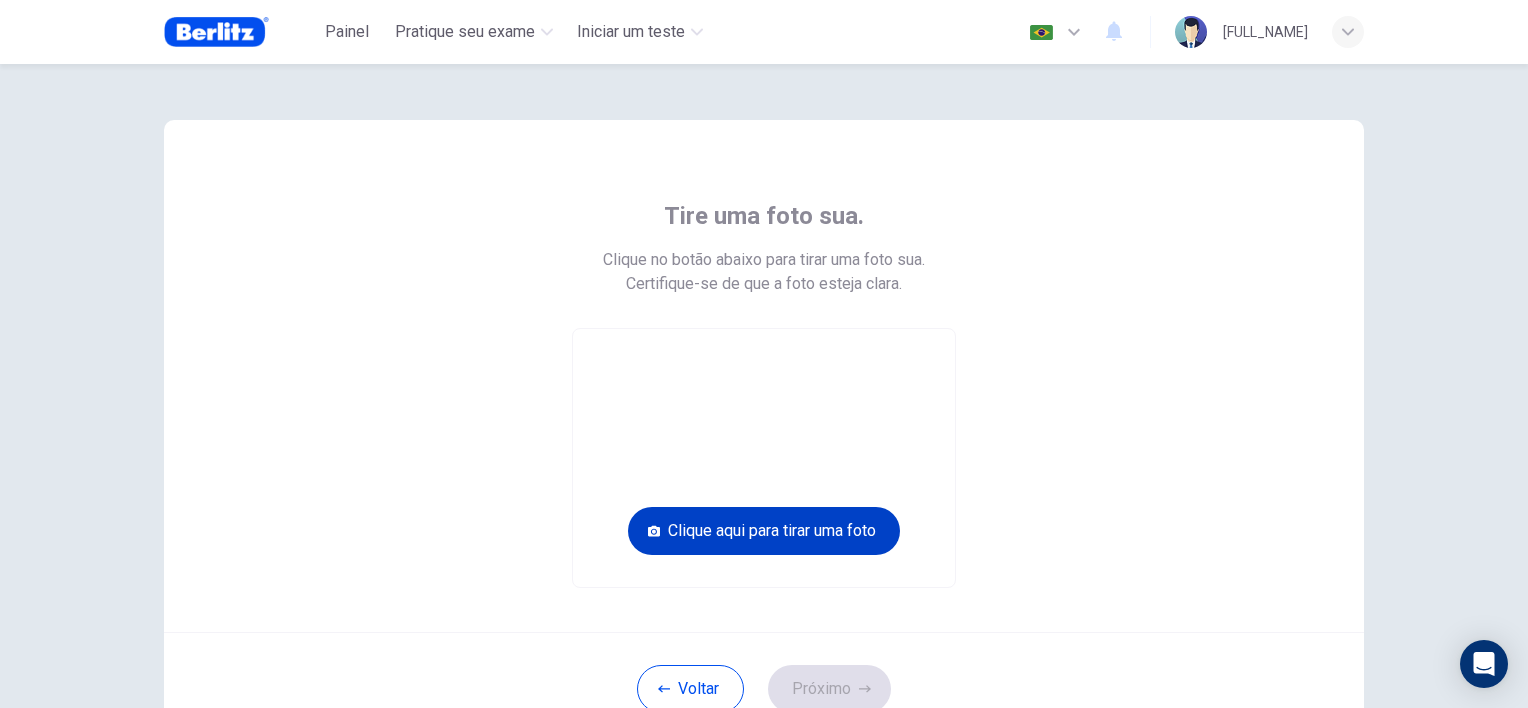 click on "Clique aqui para tirar uma foto" at bounding box center (764, 531) 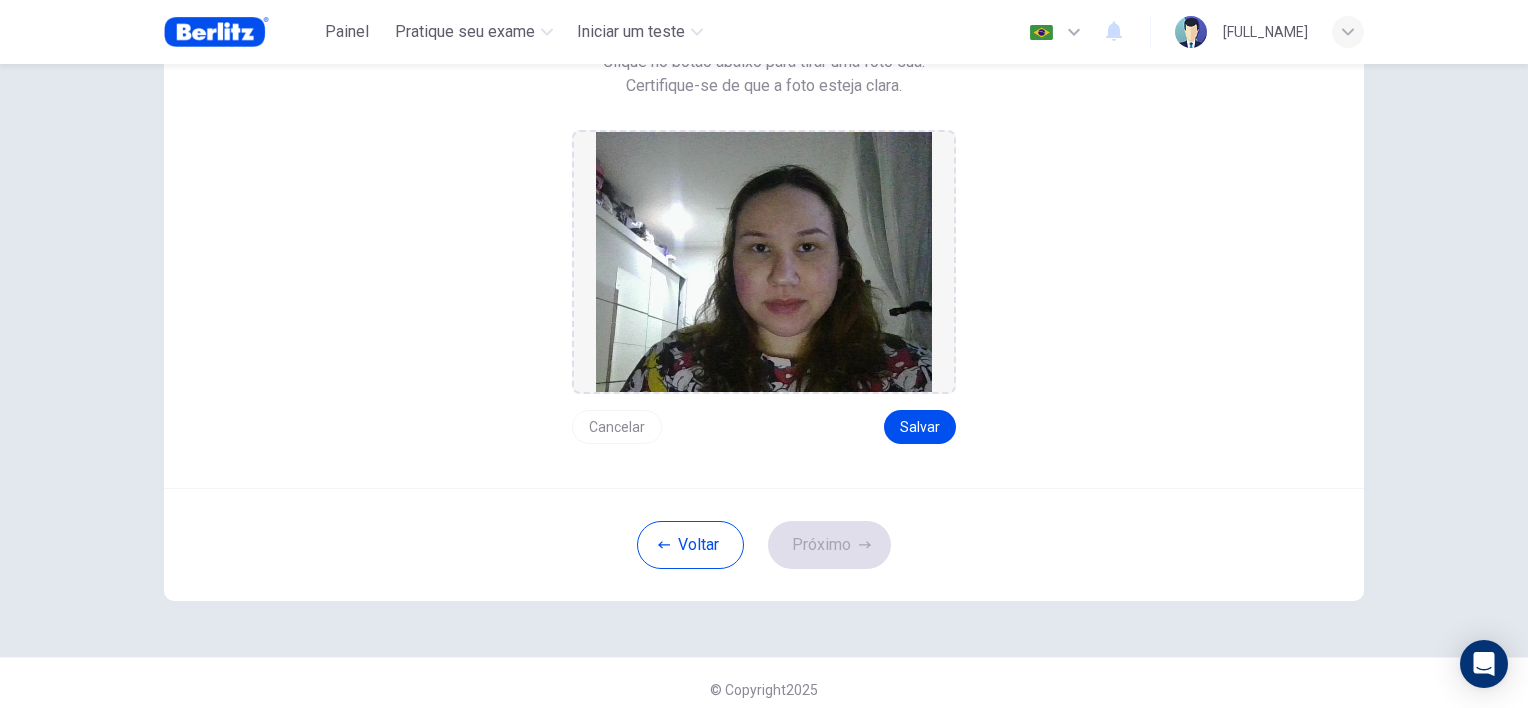 scroll, scrollTop: 209, scrollLeft: 0, axis: vertical 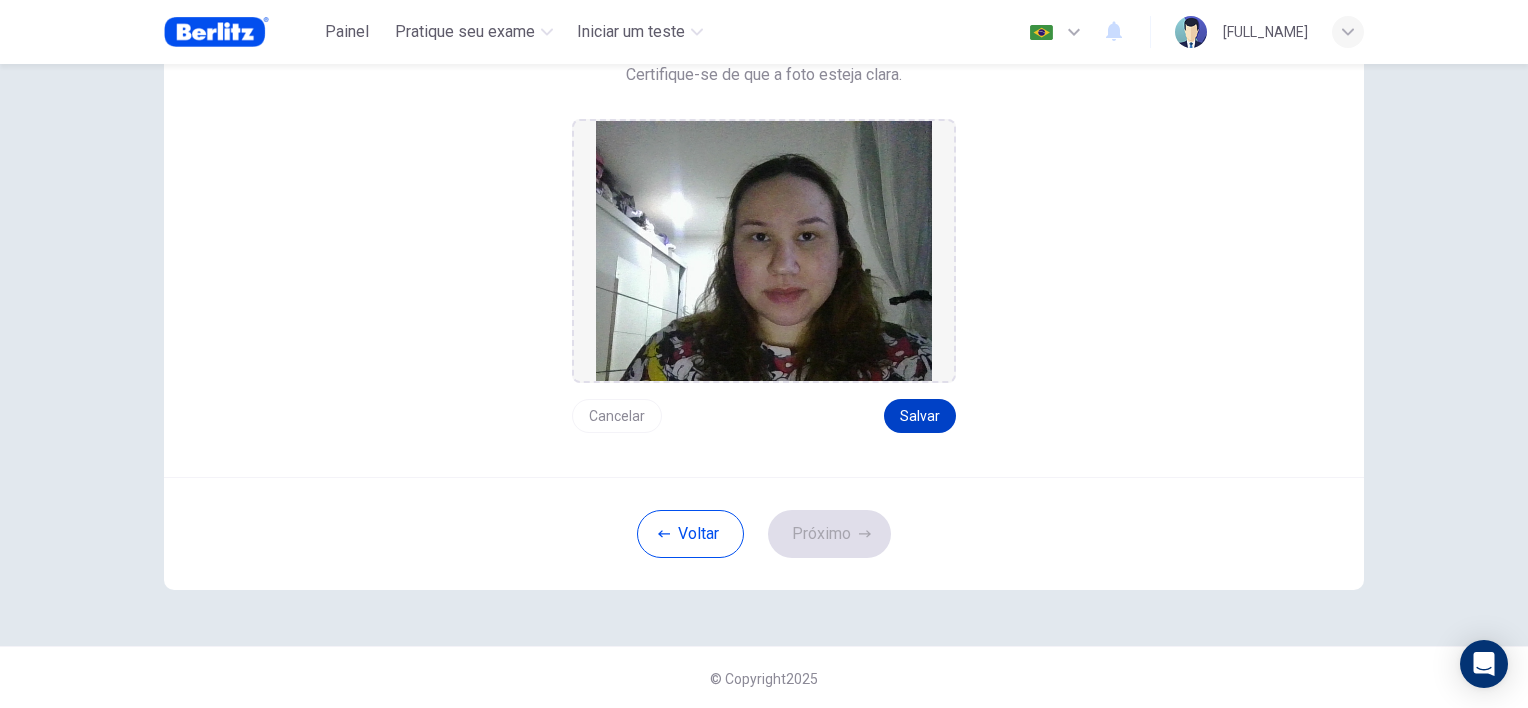 click on "Salvar" at bounding box center [920, 416] 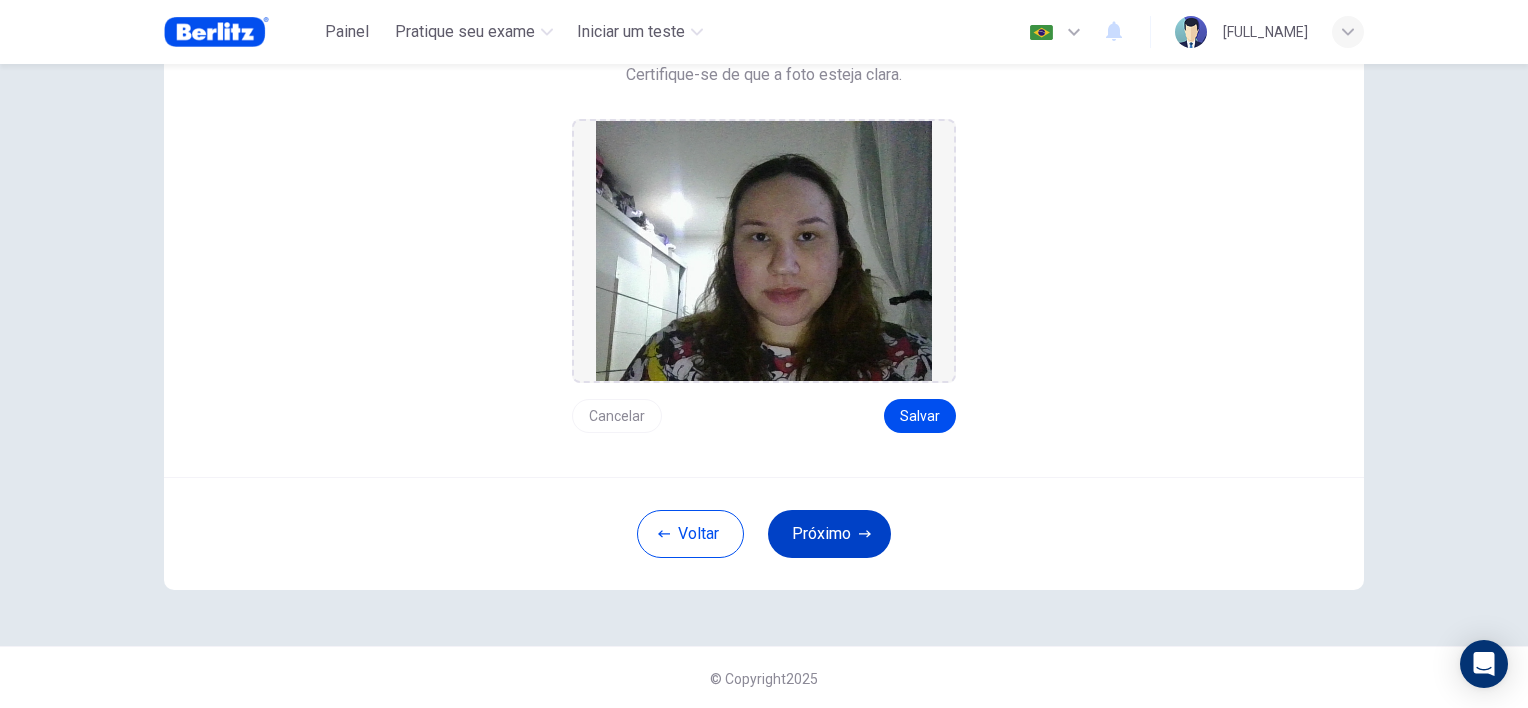 click on "Próximo" at bounding box center (829, 534) 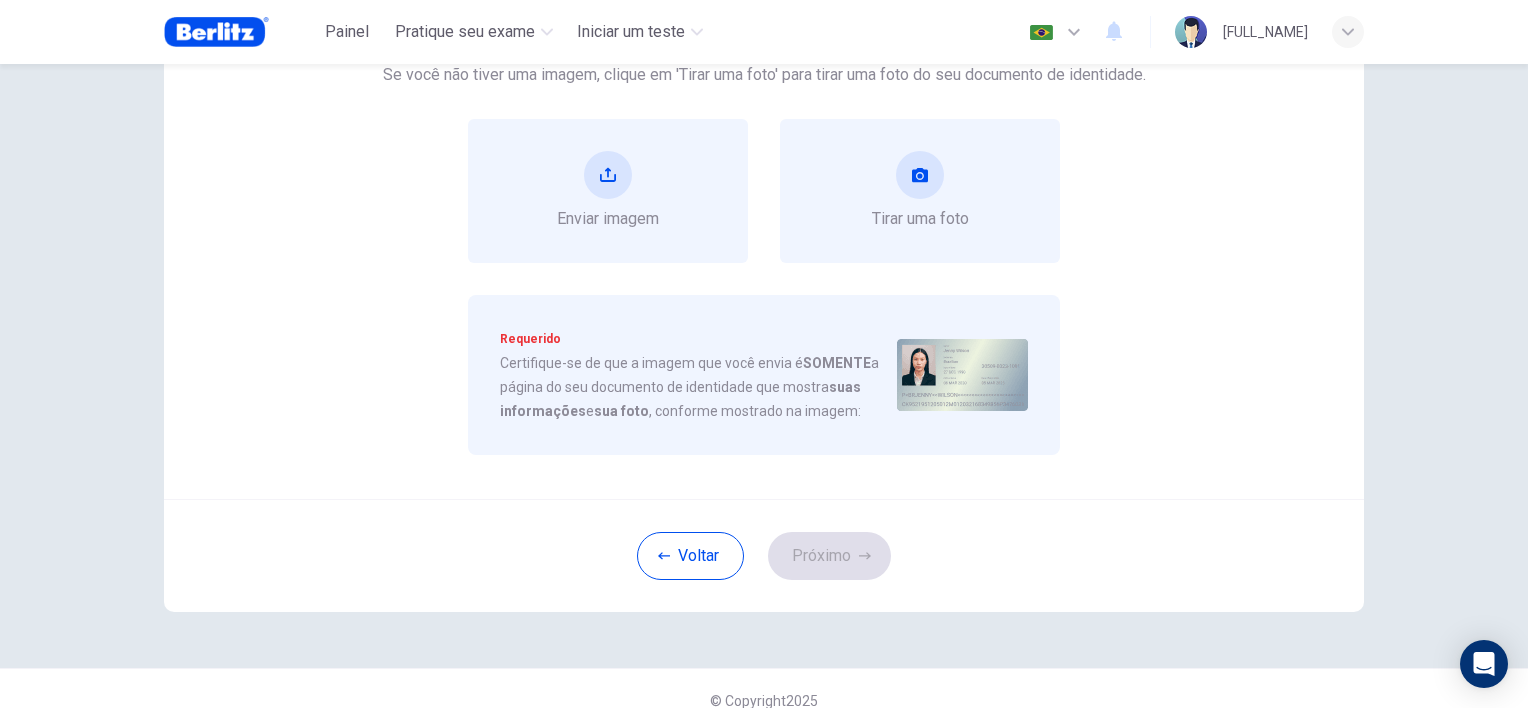 scroll, scrollTop: 109, scrollLeft: 0, axis: vertical 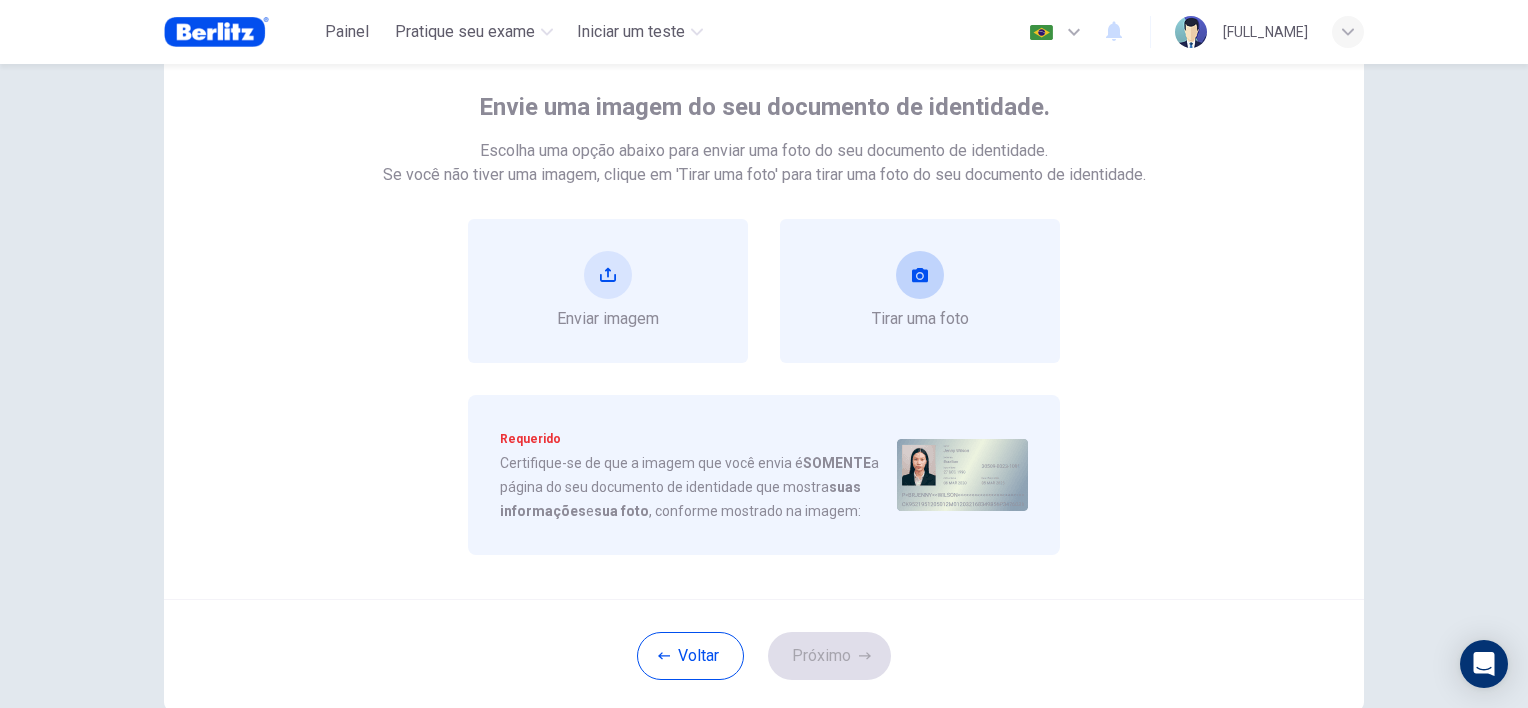 click on "Tirar uma foto" at bounding box center (920, 291) 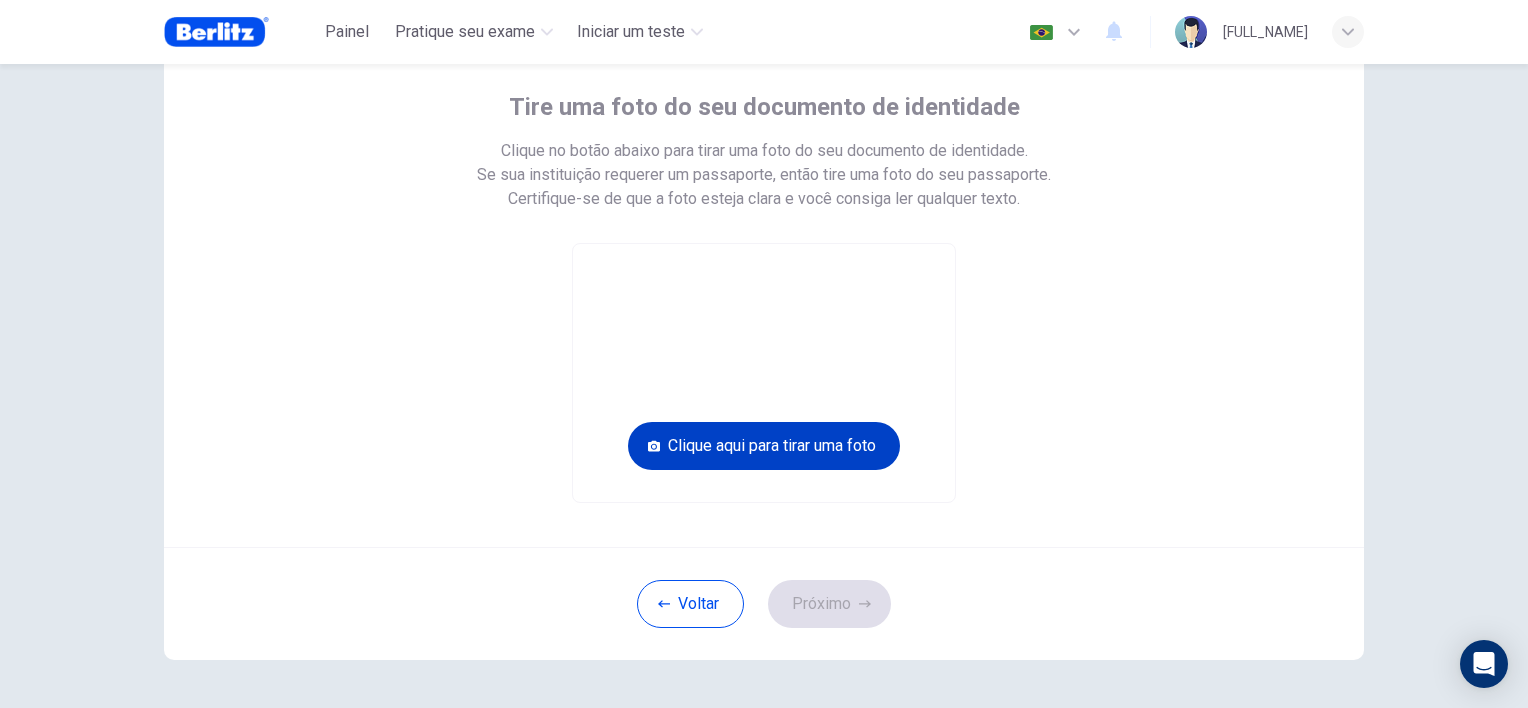 click on "Clique aqui para tirar uma foto" at bounding box center [764, 446] 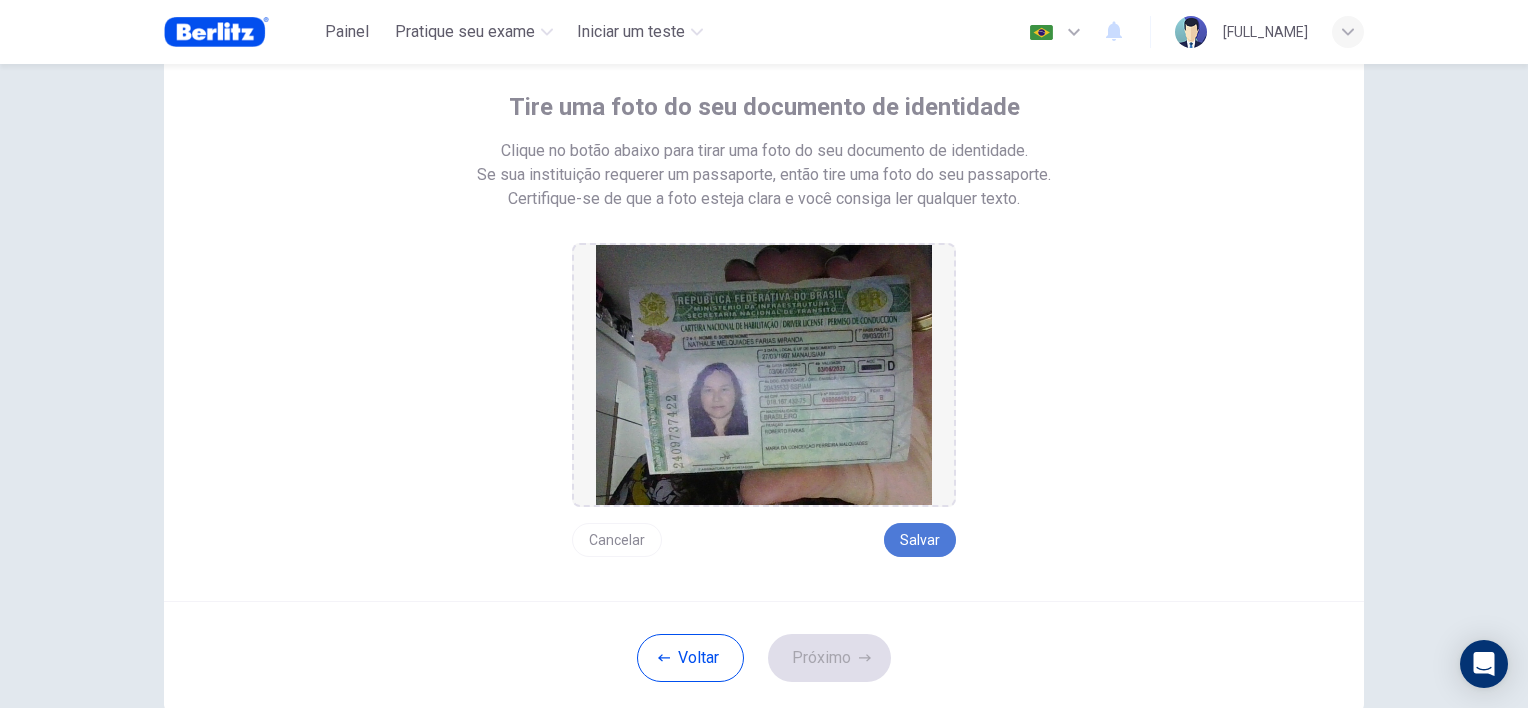 click on "Salvar" at bounding box center [920, 540] 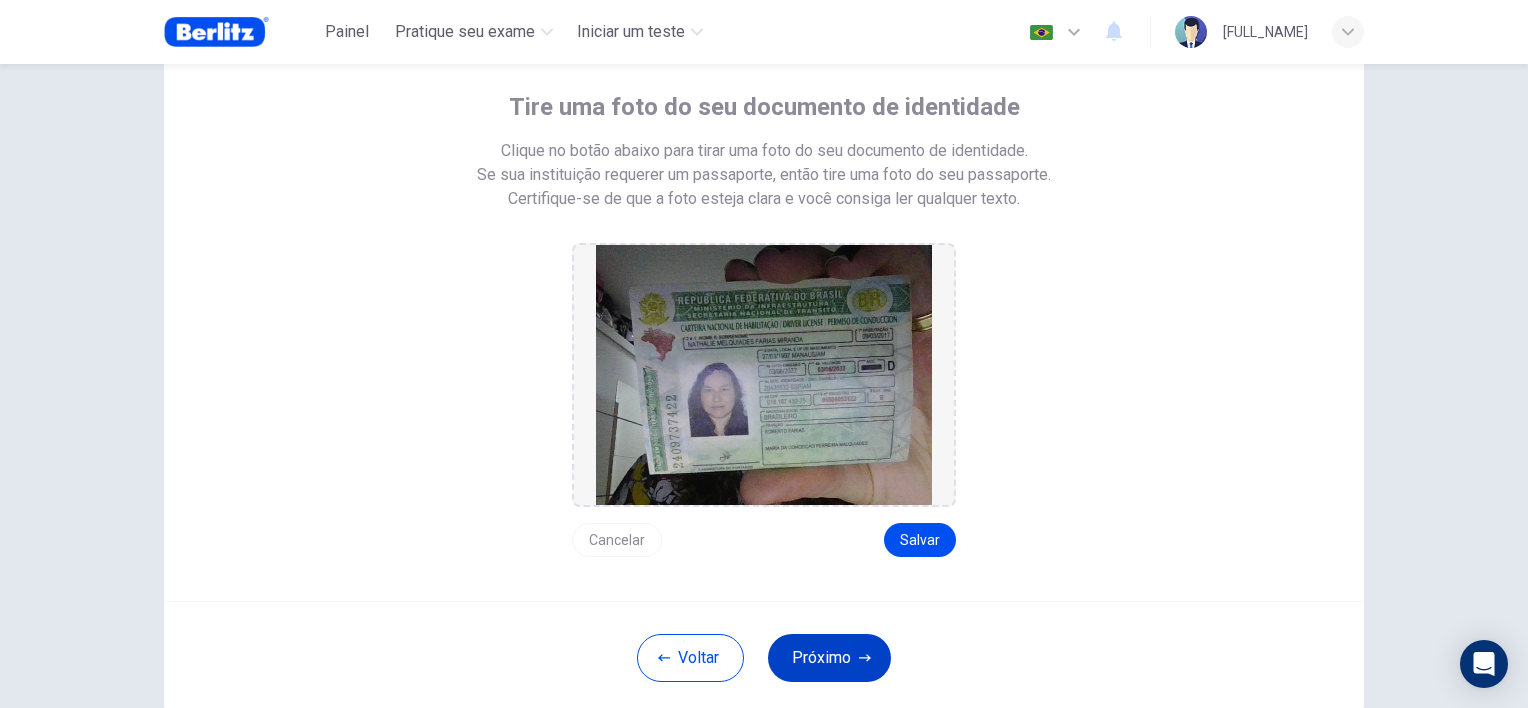 click 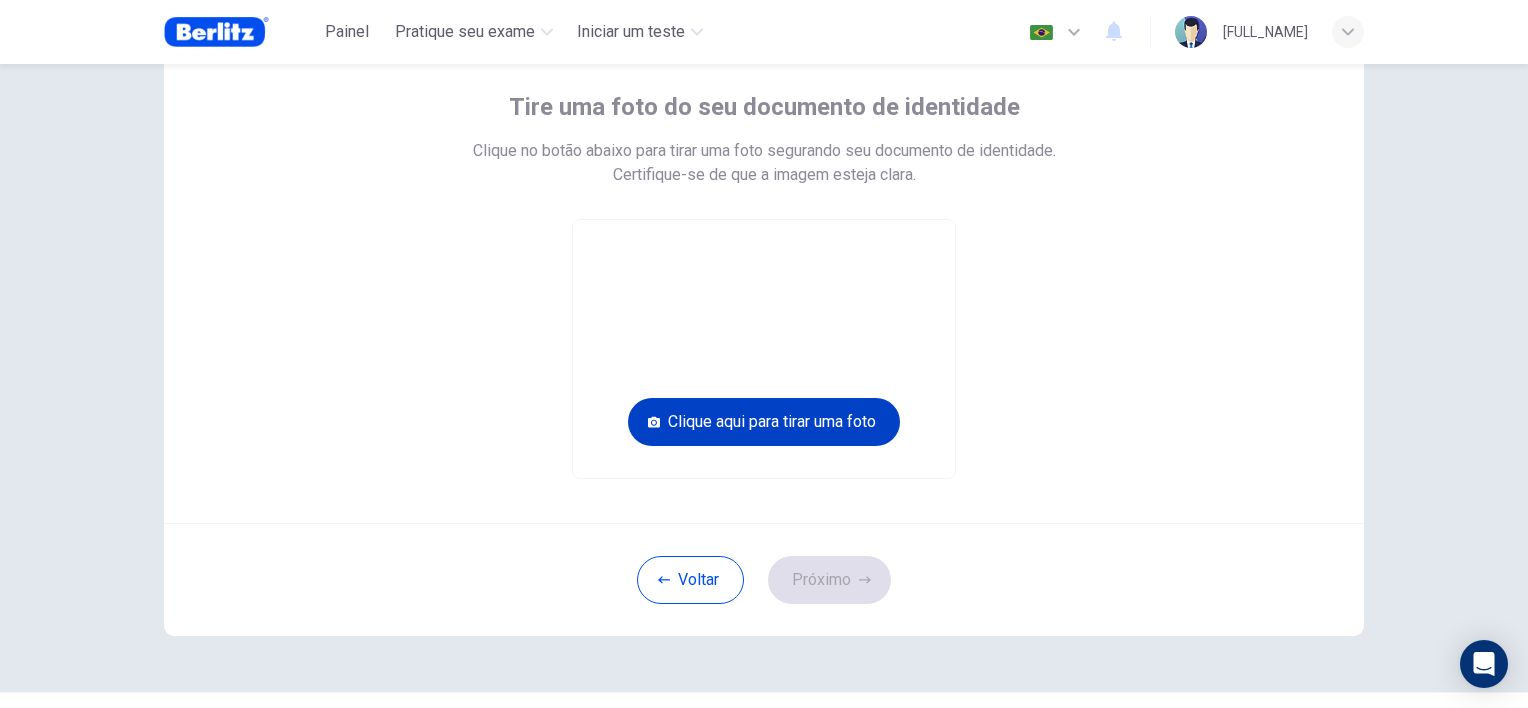 click on "Clique aqui para tirar uma foto" at bounding box center (764, 422) 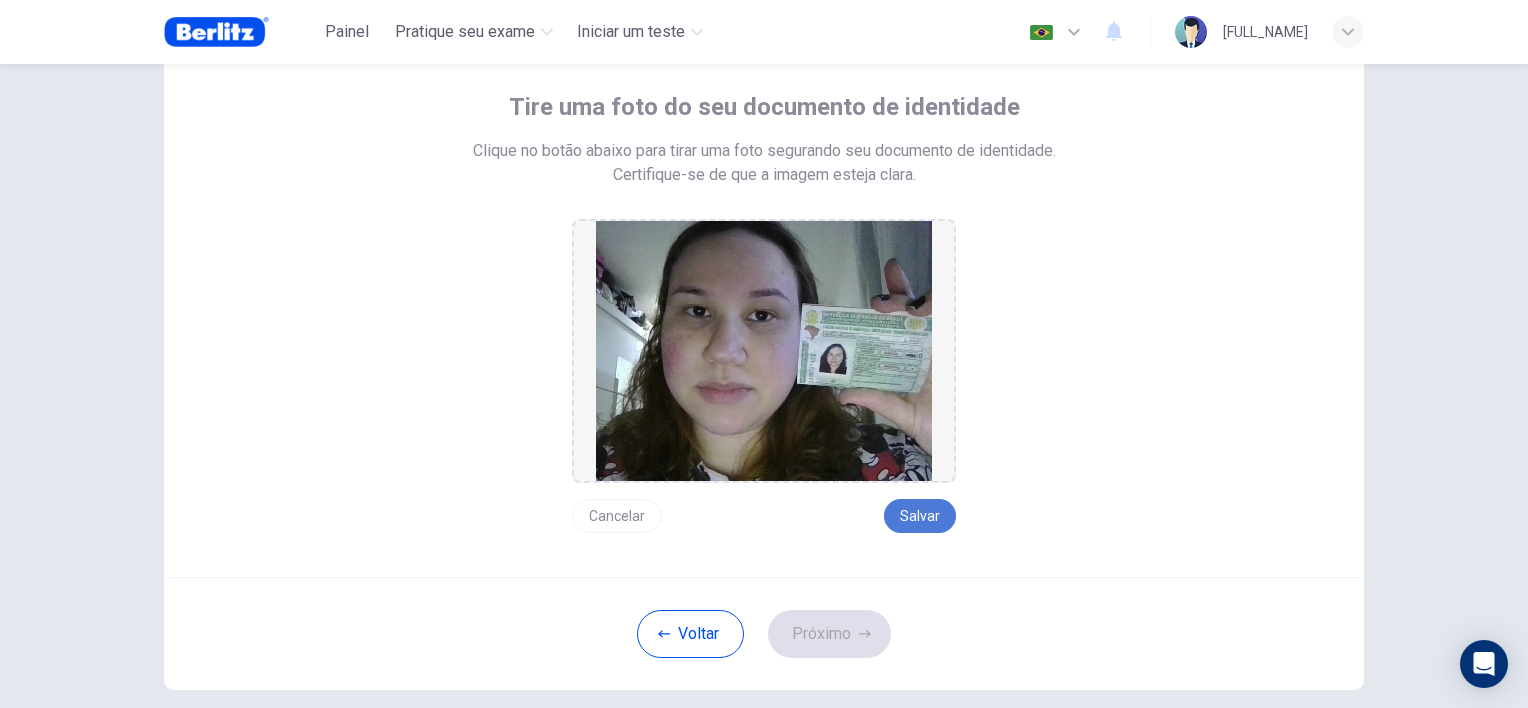 click on "Salvar" at bounding box center (920, 516) 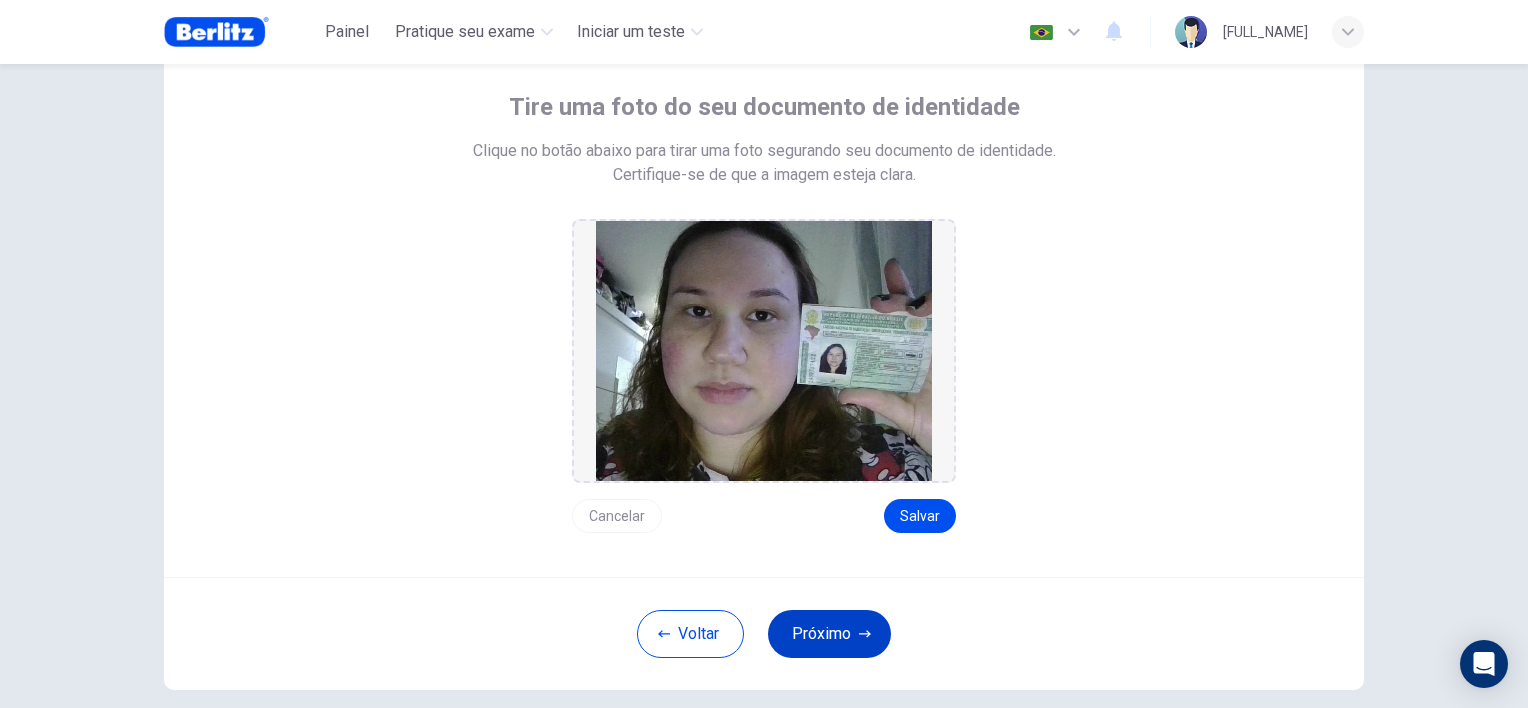 click on "Próximo" at bounding box center [829, 634] 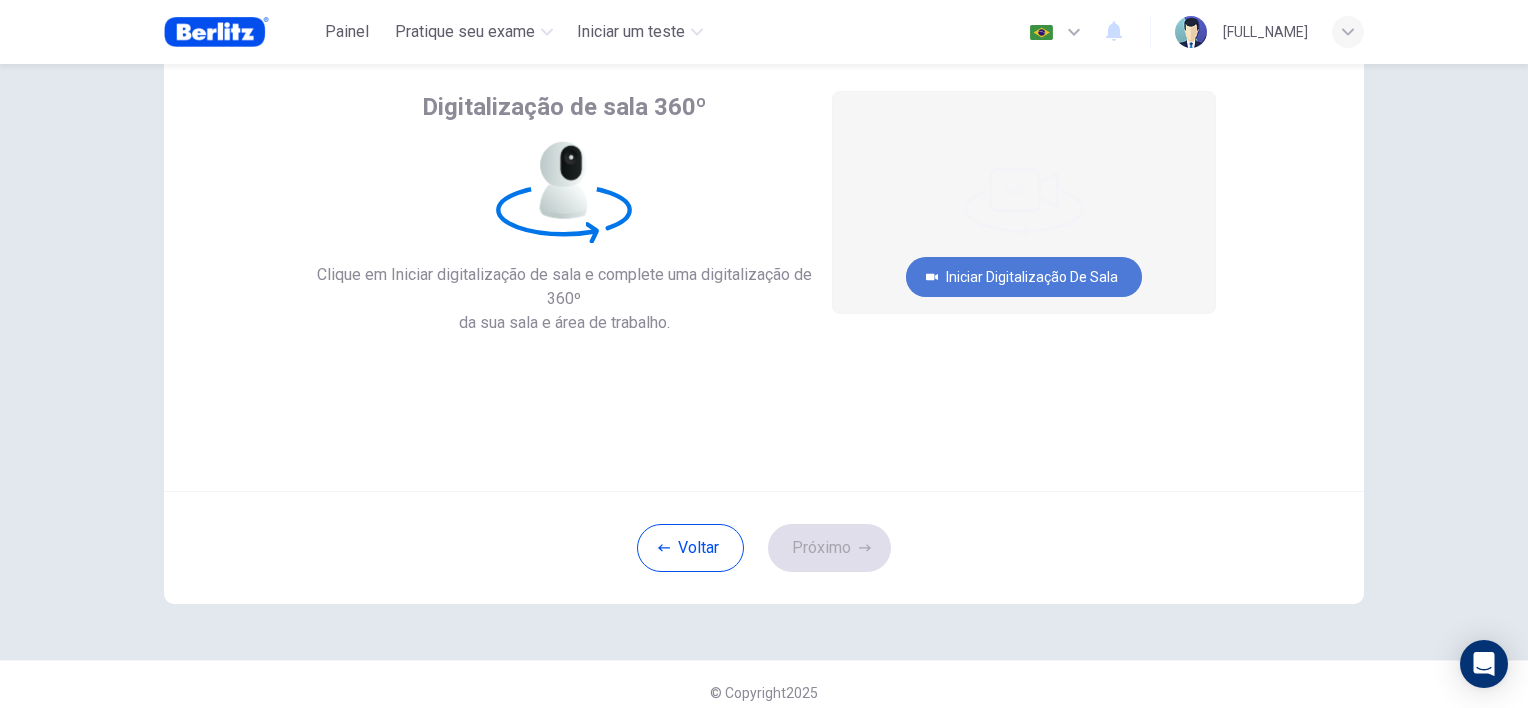 click on "Iniciar digitalização de sala" at bounding box center [1024, 277] 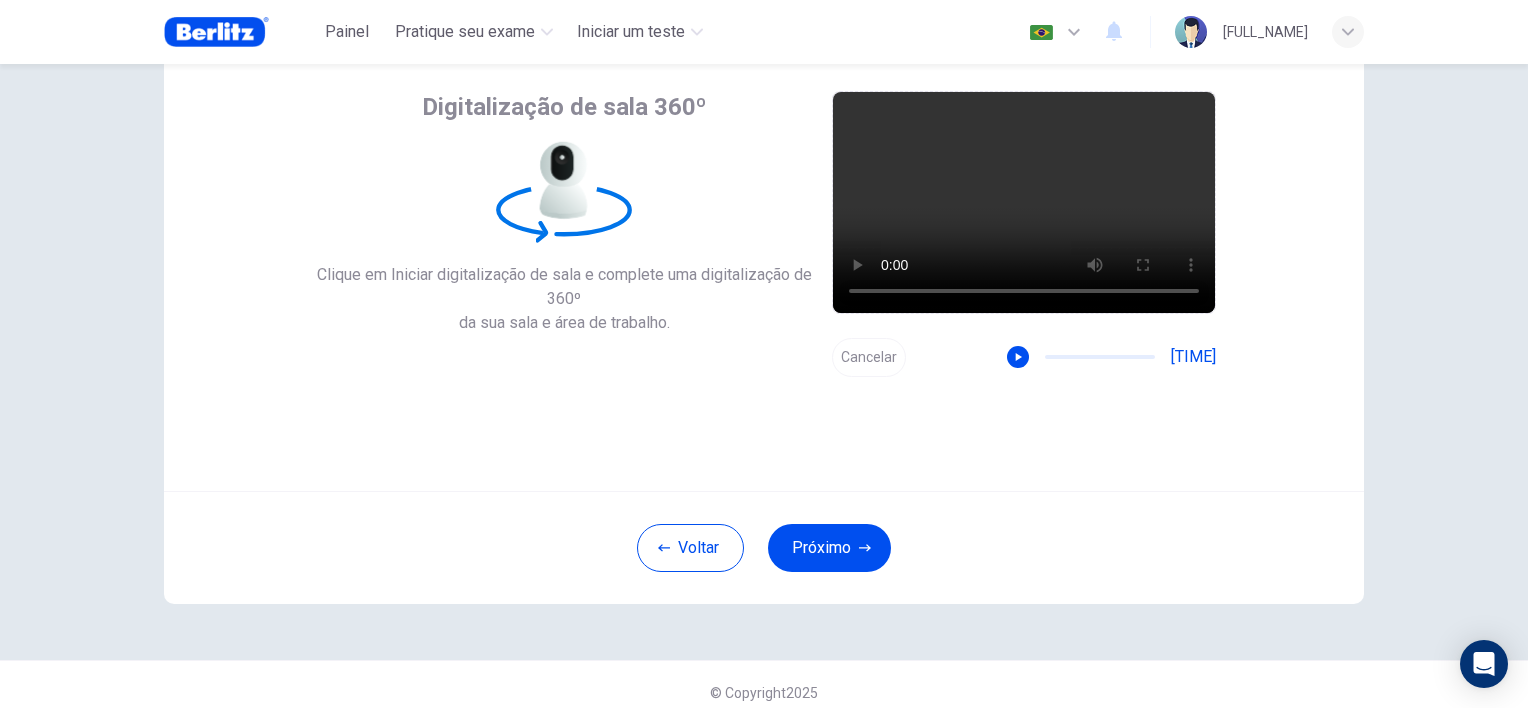 click on "Cancelar" at bounding box center [869, 357] 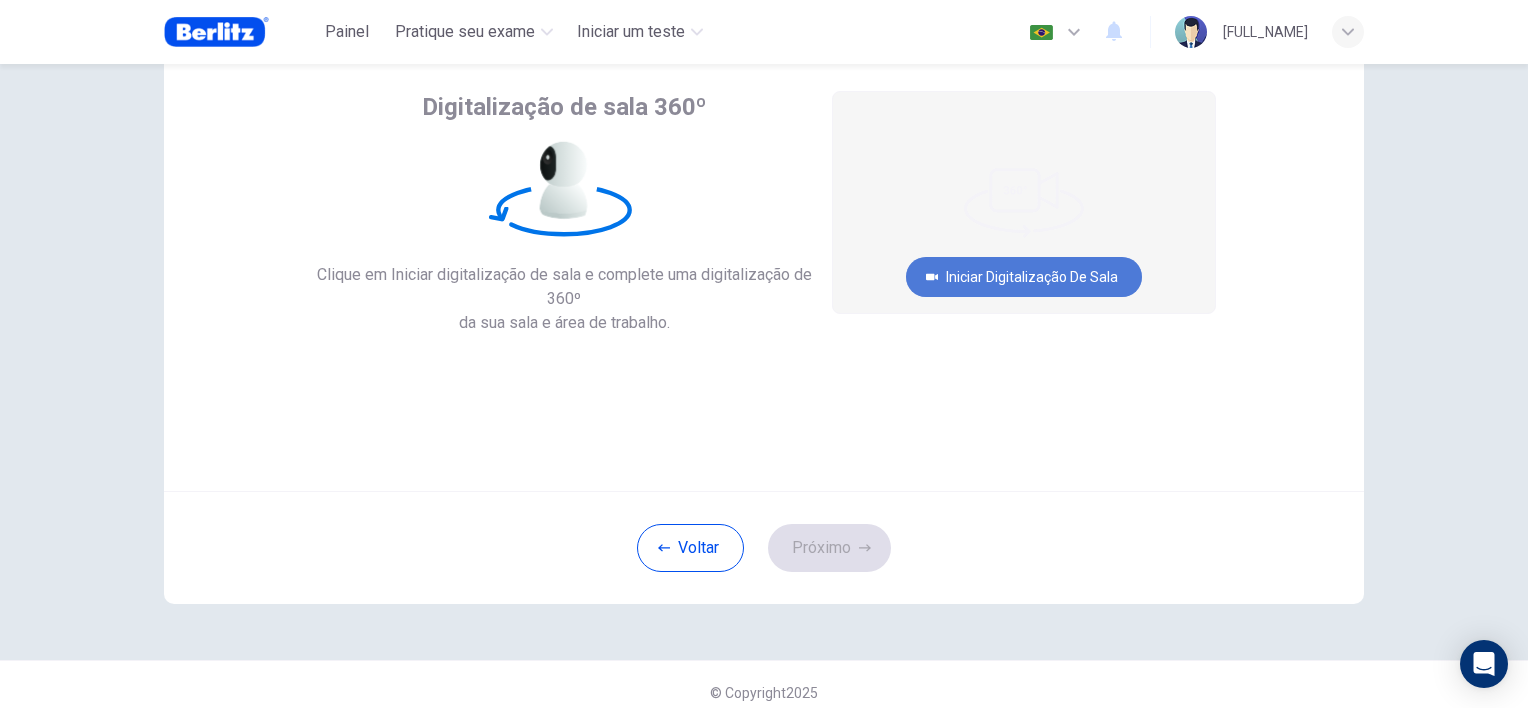 click on "Iniciar digitalização de sala" at bounding box center (1024, 277) 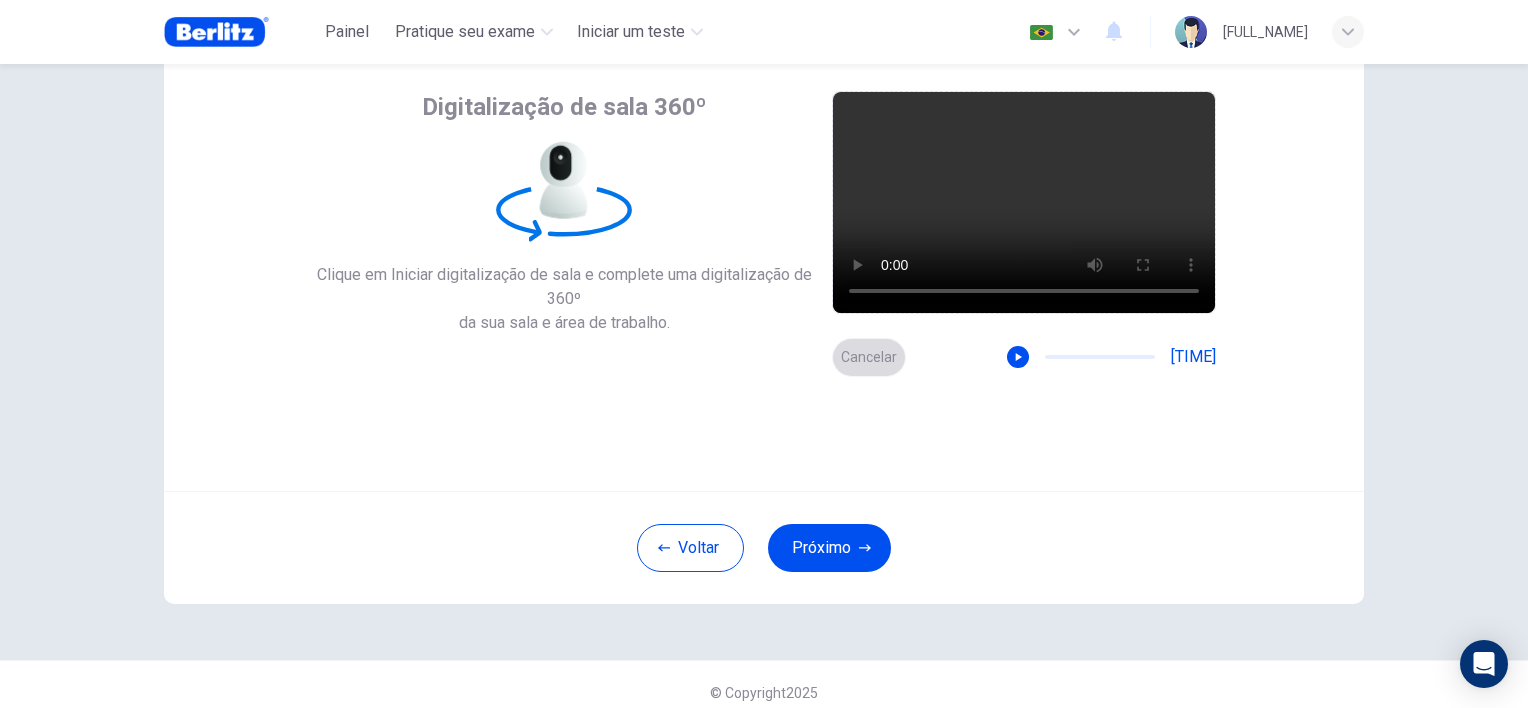 click on "Cancelar" at bounding box center (869, 357) 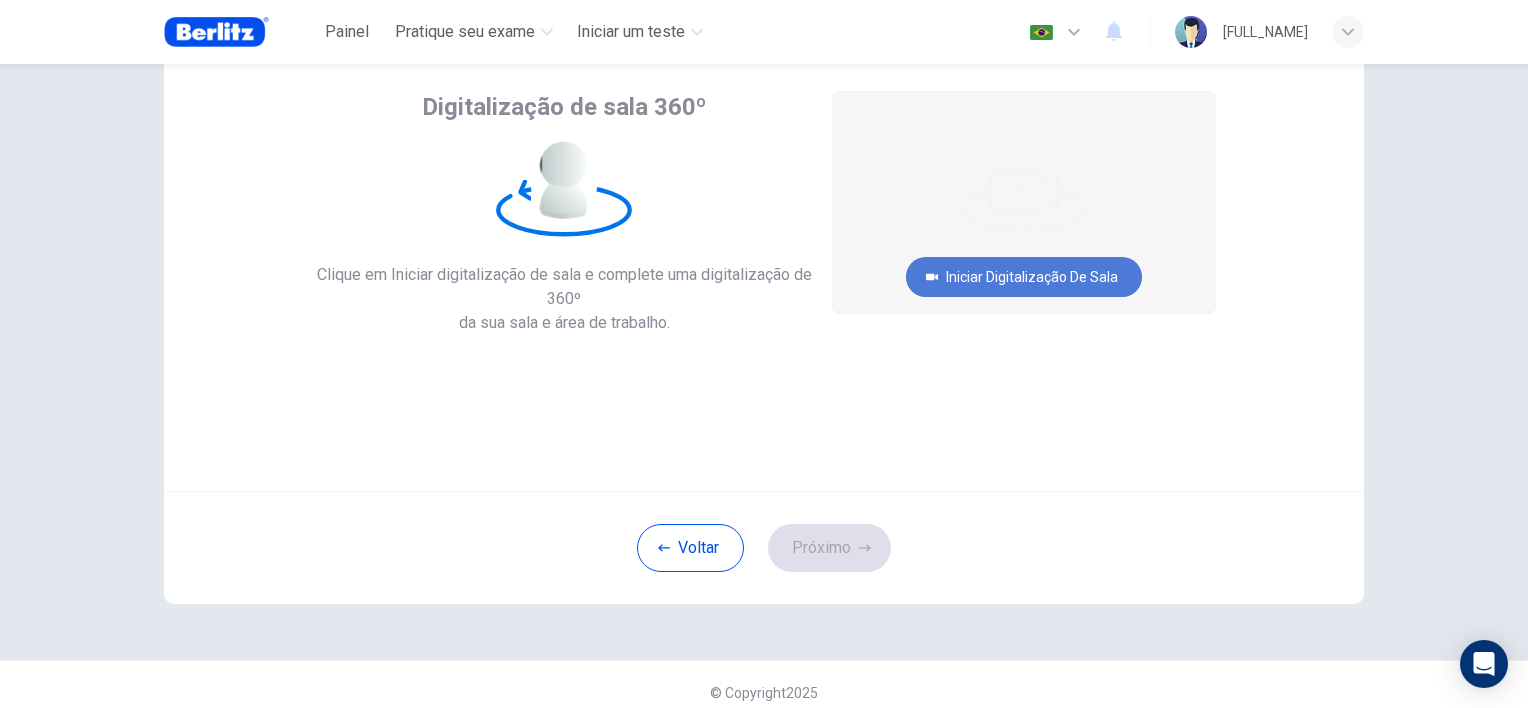 click on "Iniciar digitalização de sala" at bounding box center (1024, 277) 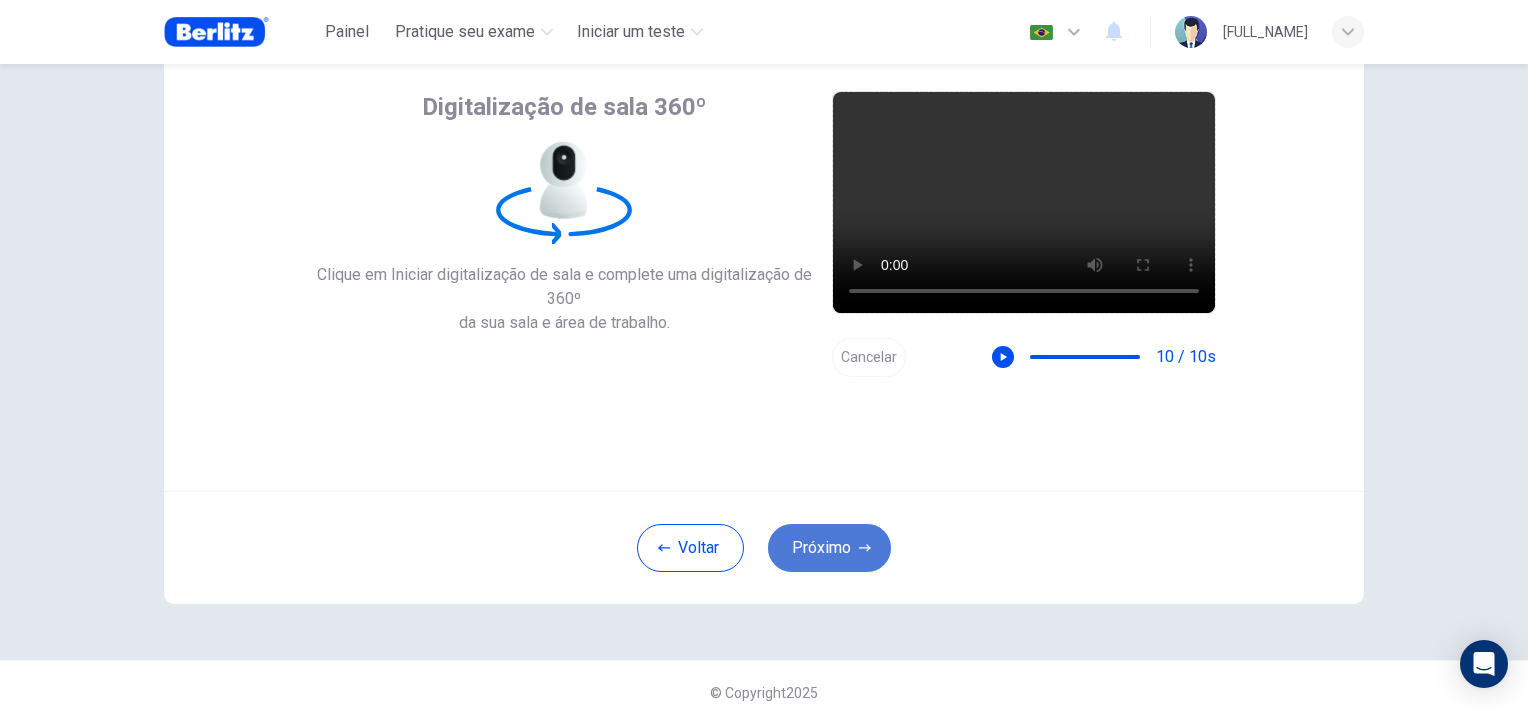 click on "Próximo" at bounding box center (829, 548) 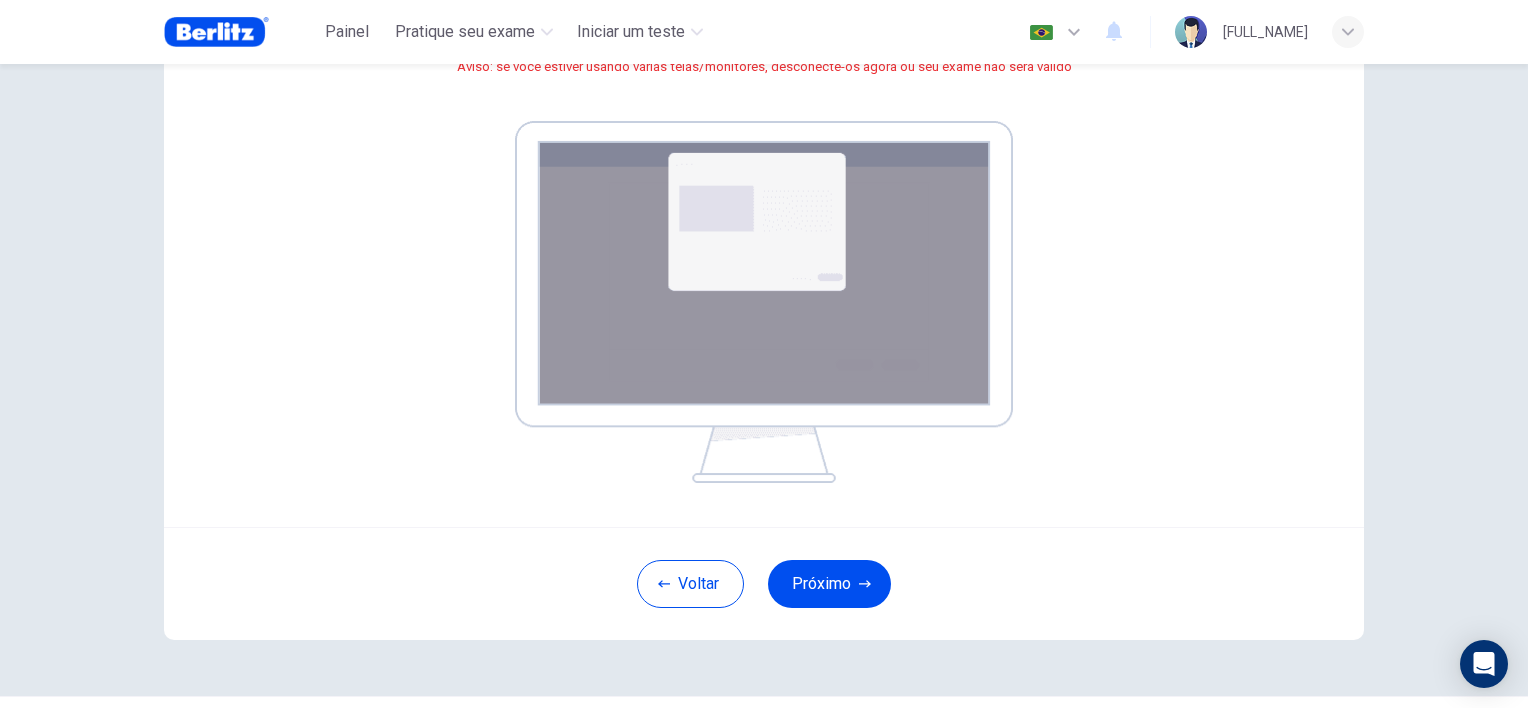 scroll, scrollTop: 290, scrollLeft: 0, axis: vertical 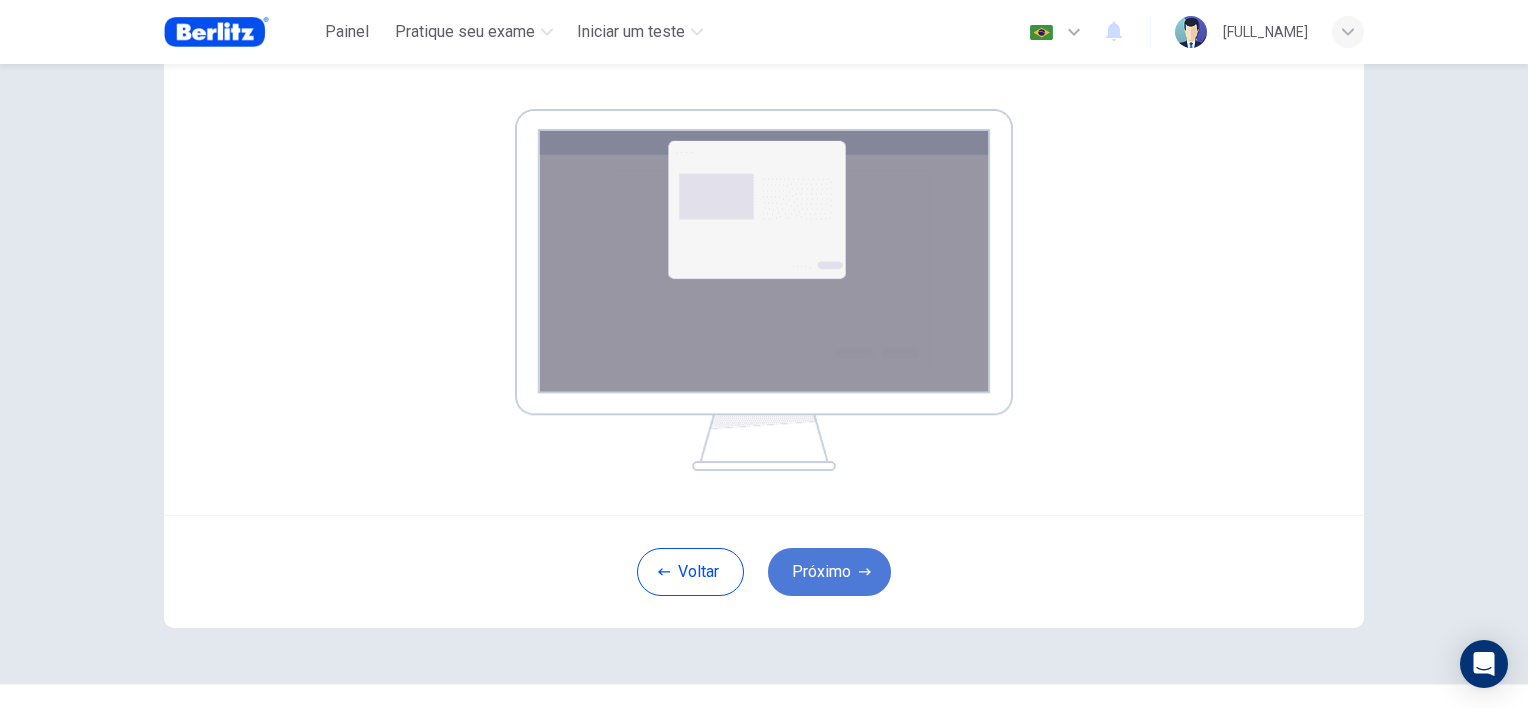 click on "Próximo" at bounding box center [829, 572] 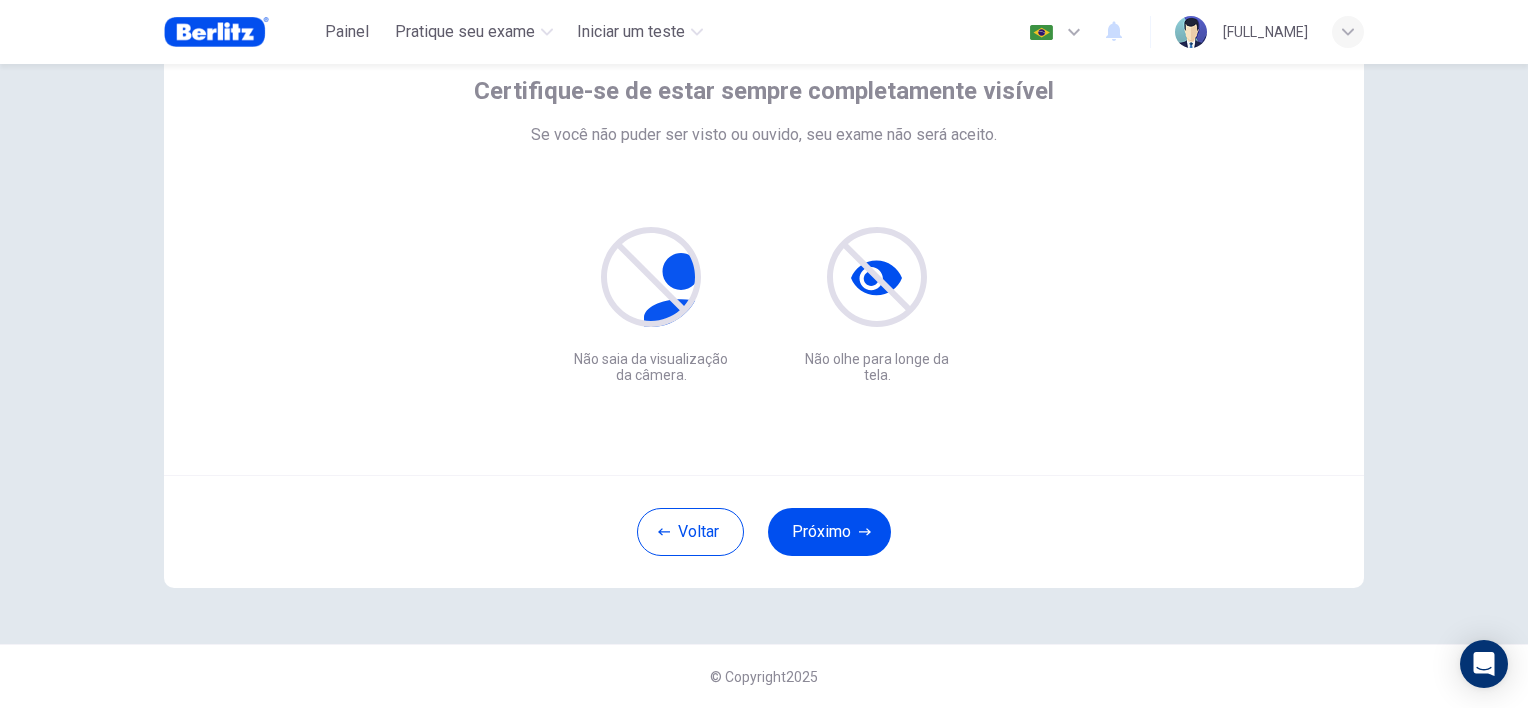 scroll, scrollTop: 124, scrollLeft: 0, axis: vertical 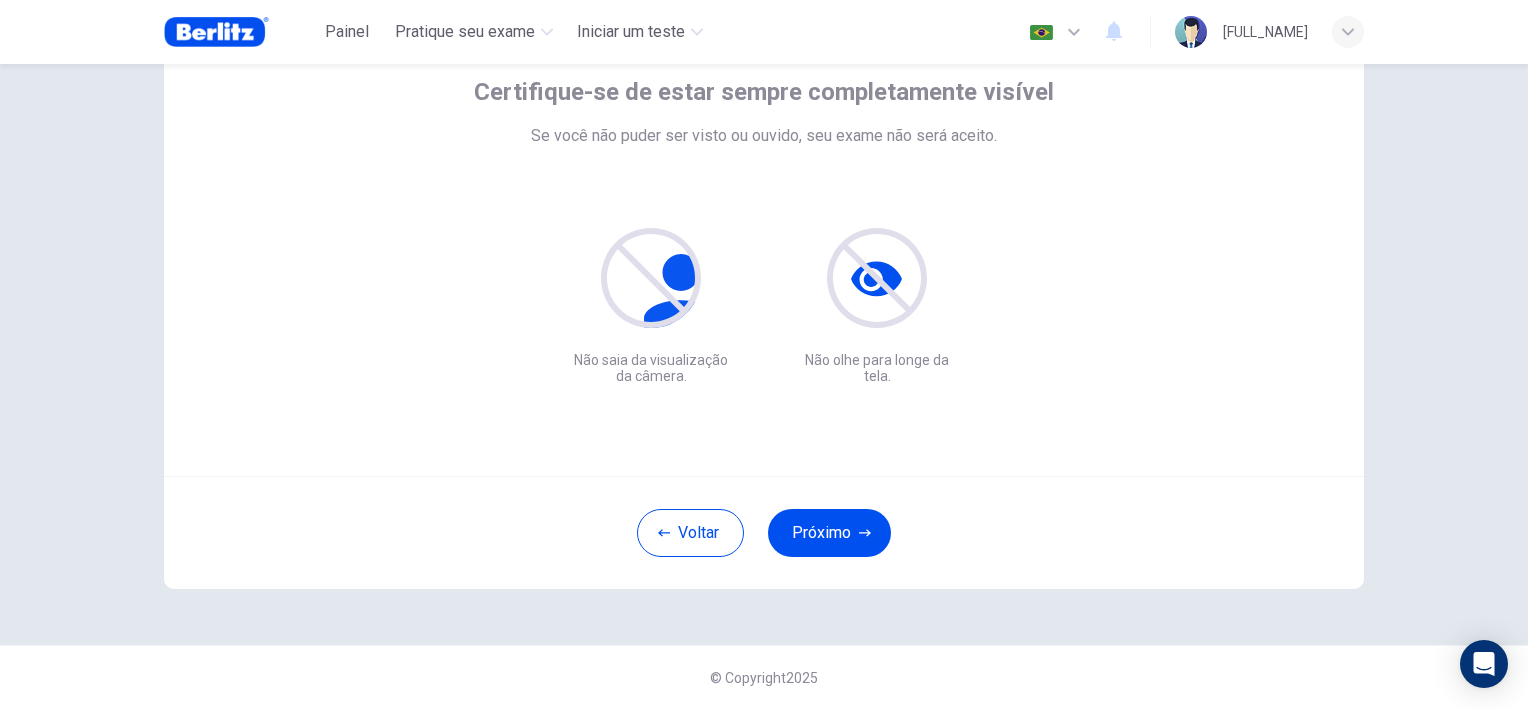 type 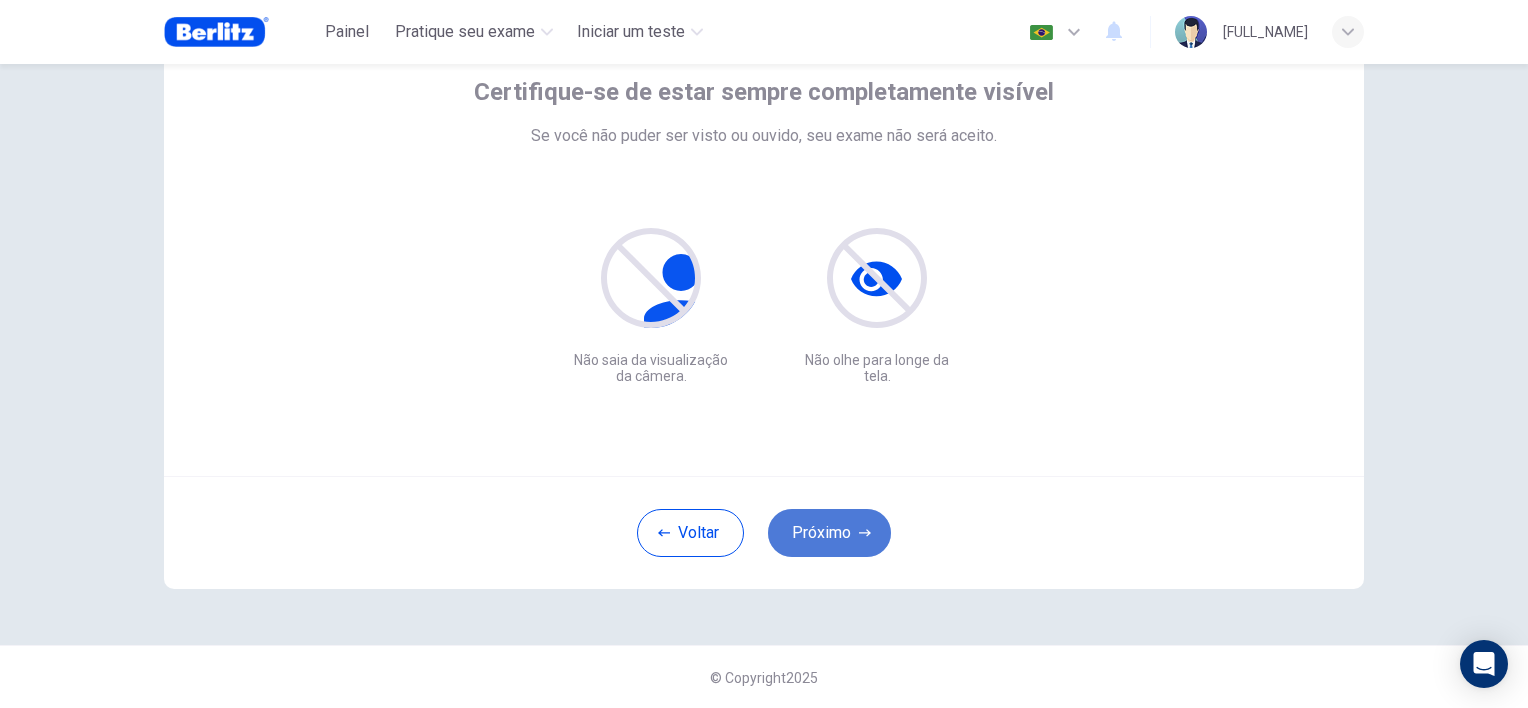 click on "Próximo" at bounding box center [829, 533] 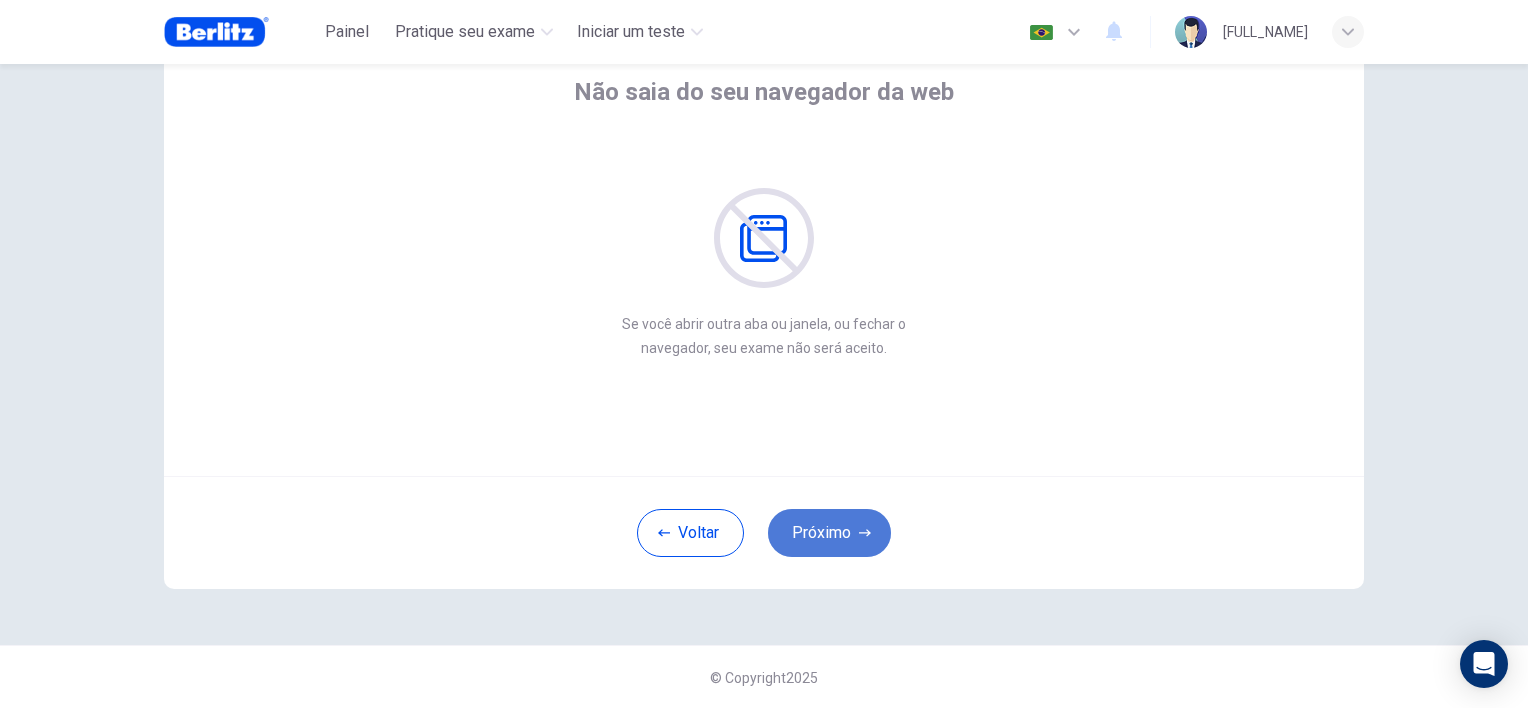 click on "Próximo" at bounding box center (829, 533) 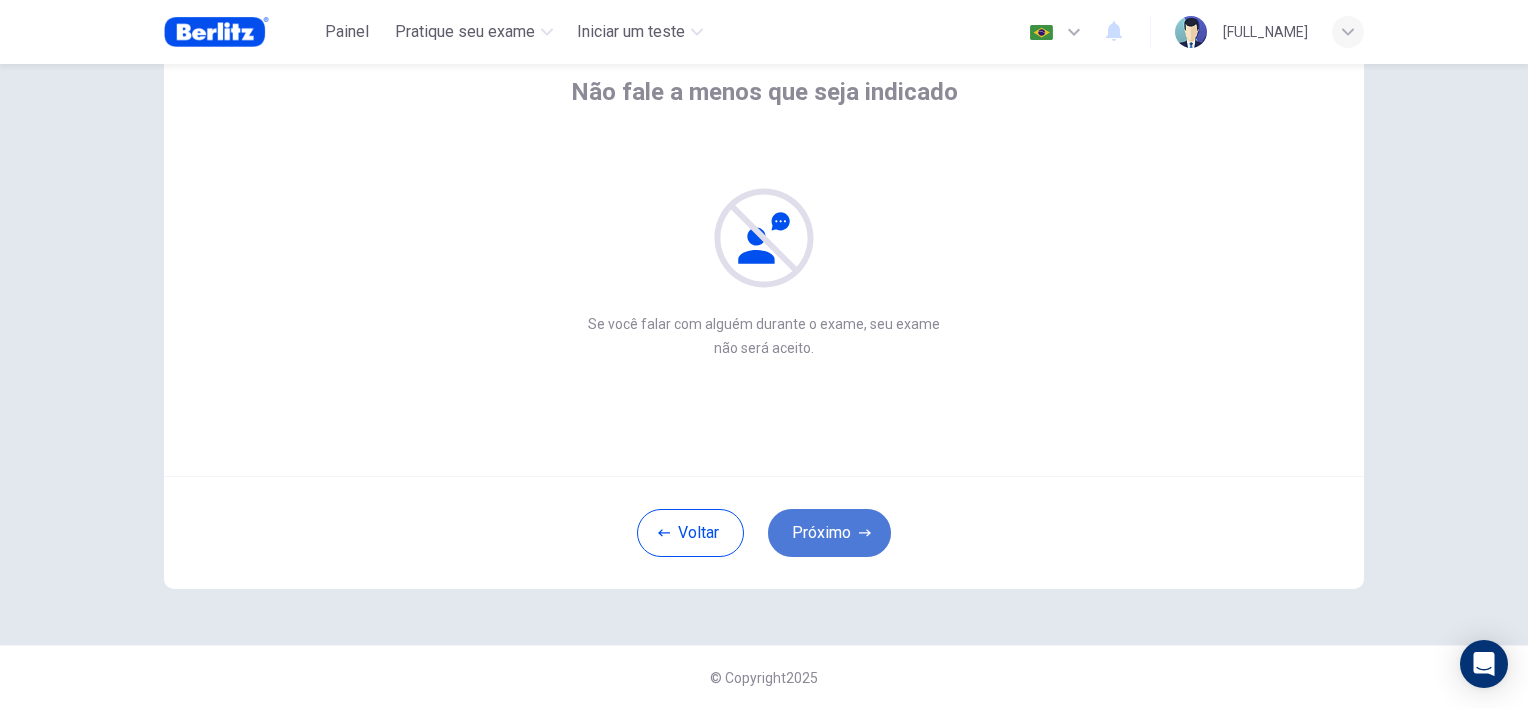 click on "Próximo" at bounding box center (829, 533) 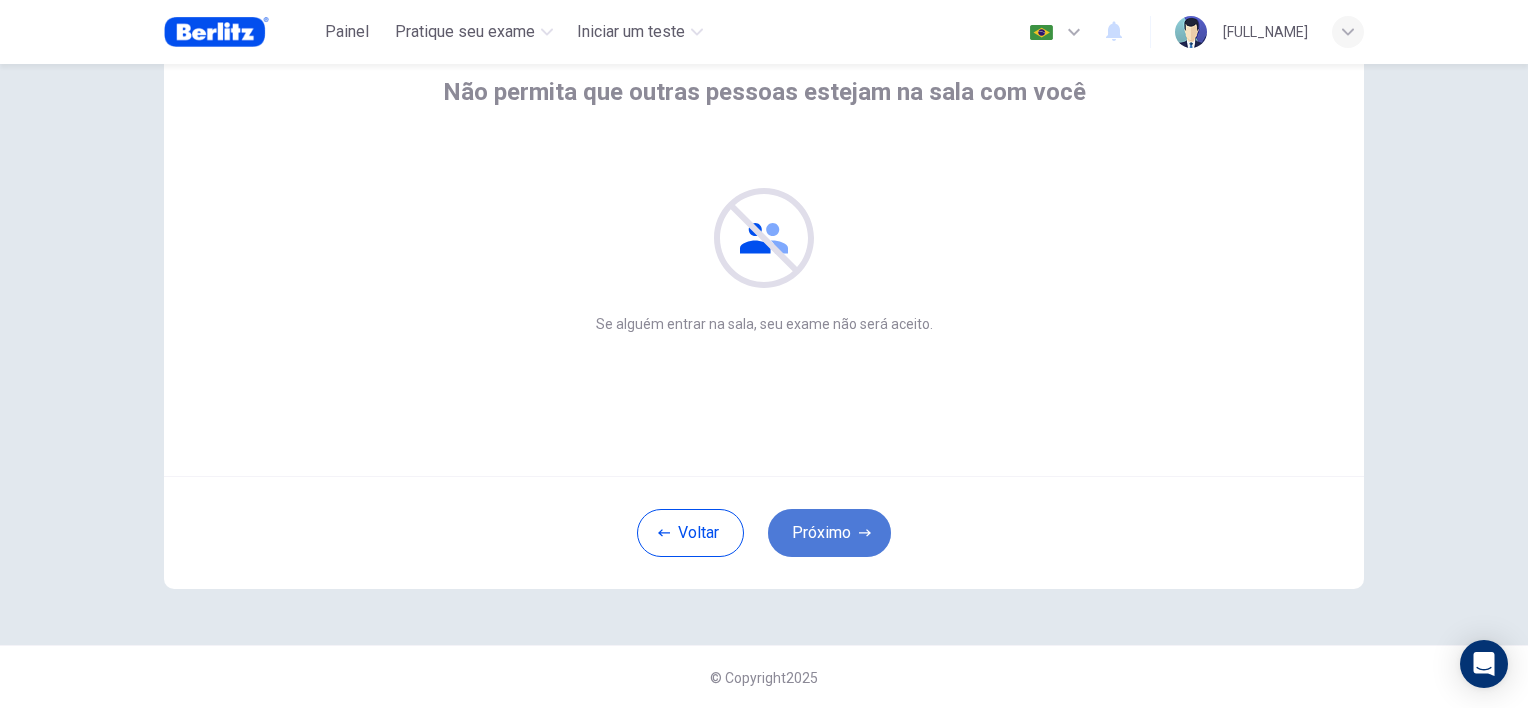 click on "Próximo" at bounding box center [829, 533] 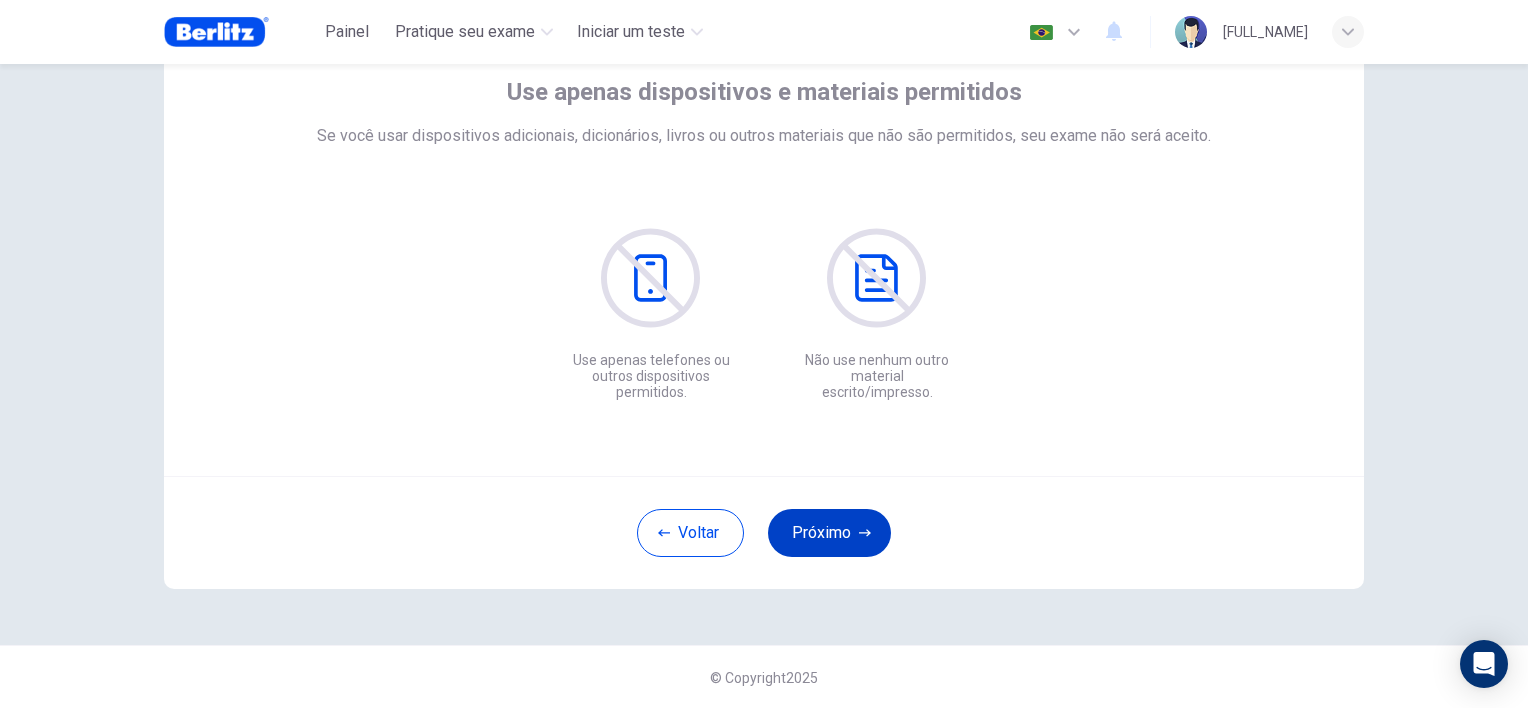 click on "Próximo" at bounding box center [829, 533] 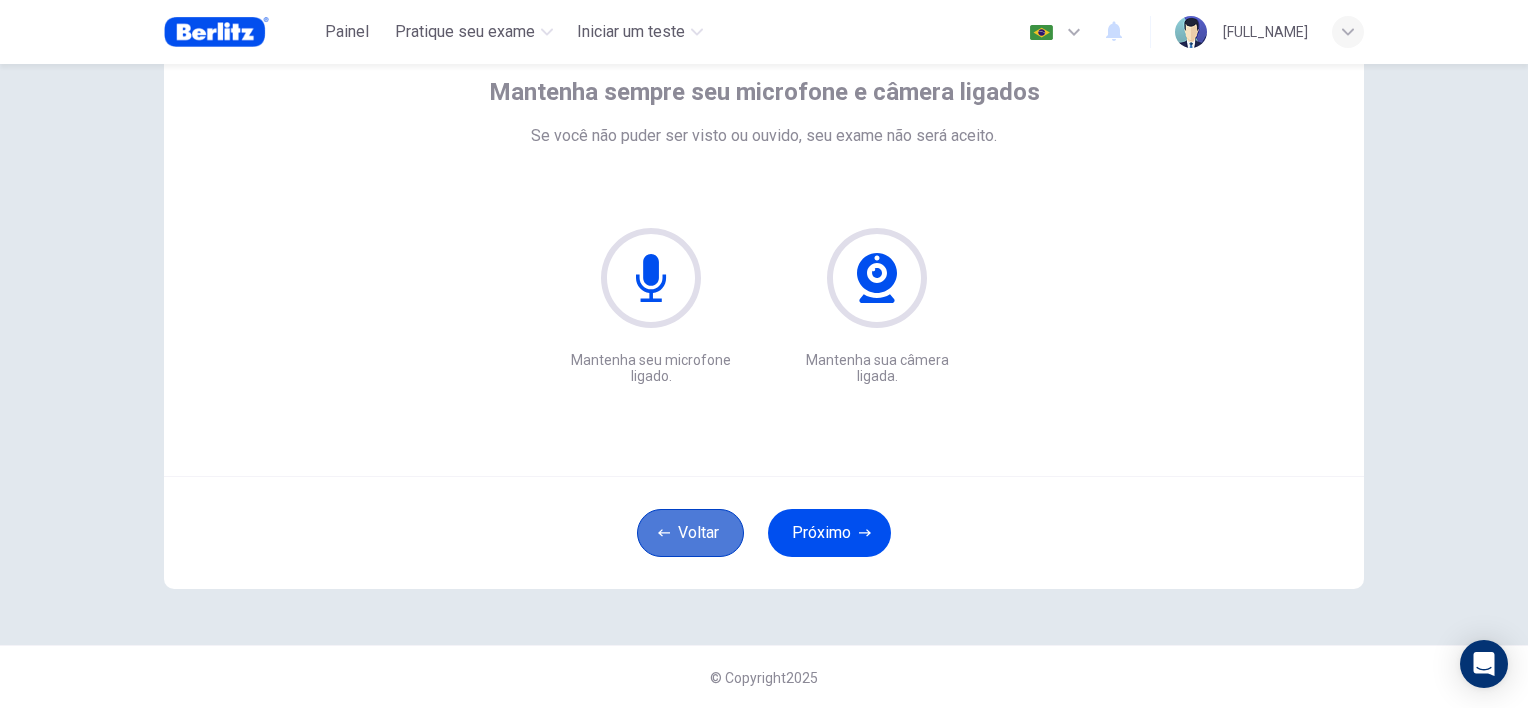 click on "Voltar" at bounding box center [690, 533] 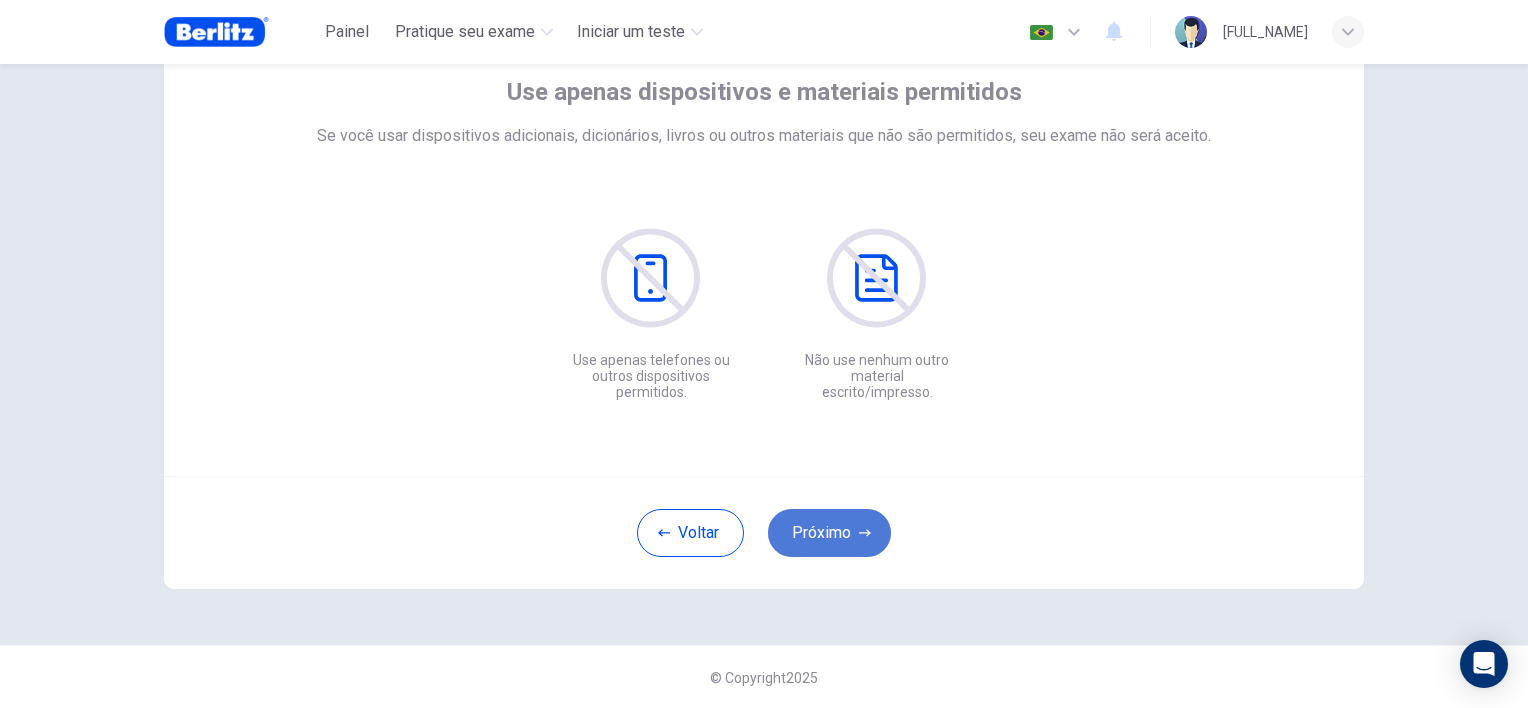 click on "Próximo" at bounding box center (829, 533) 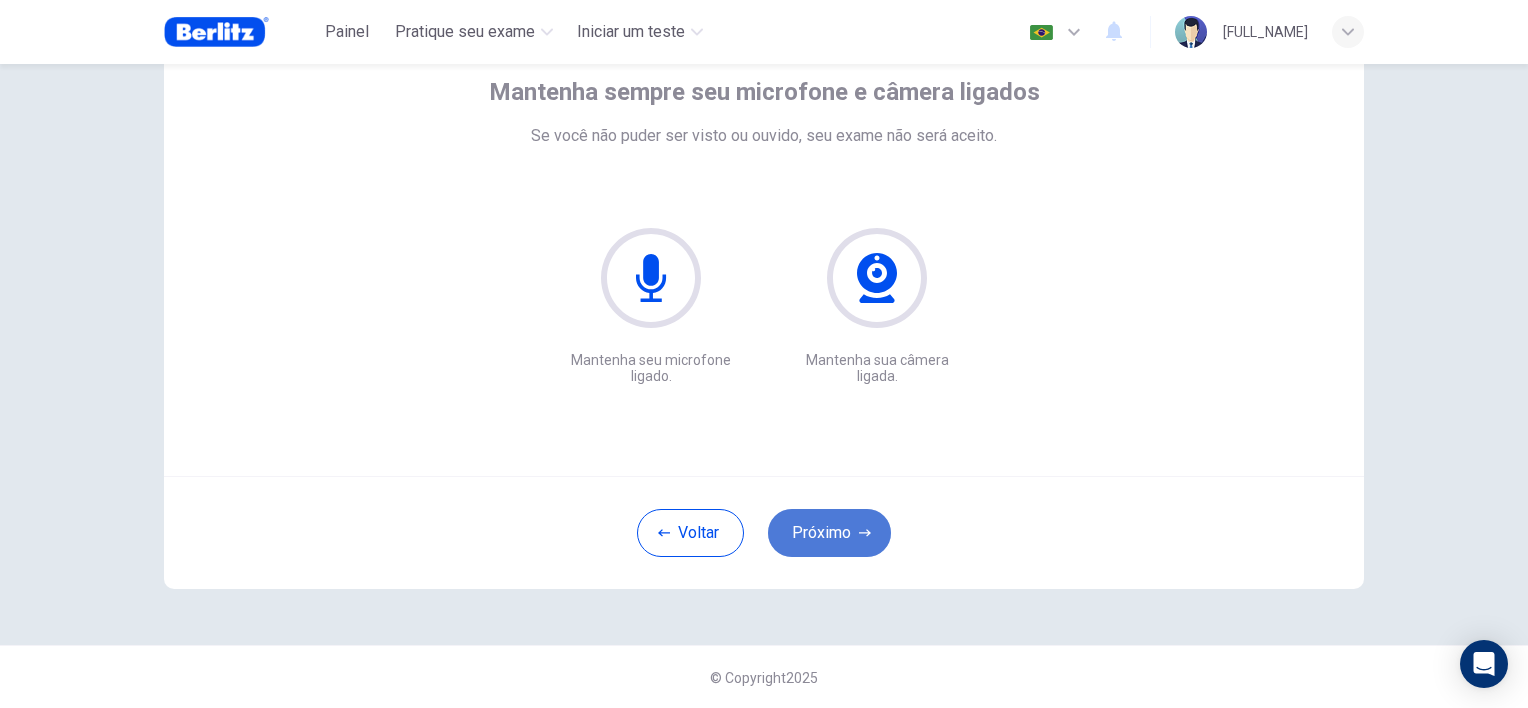 click on "Próximo" at bounding box center (829, 533) 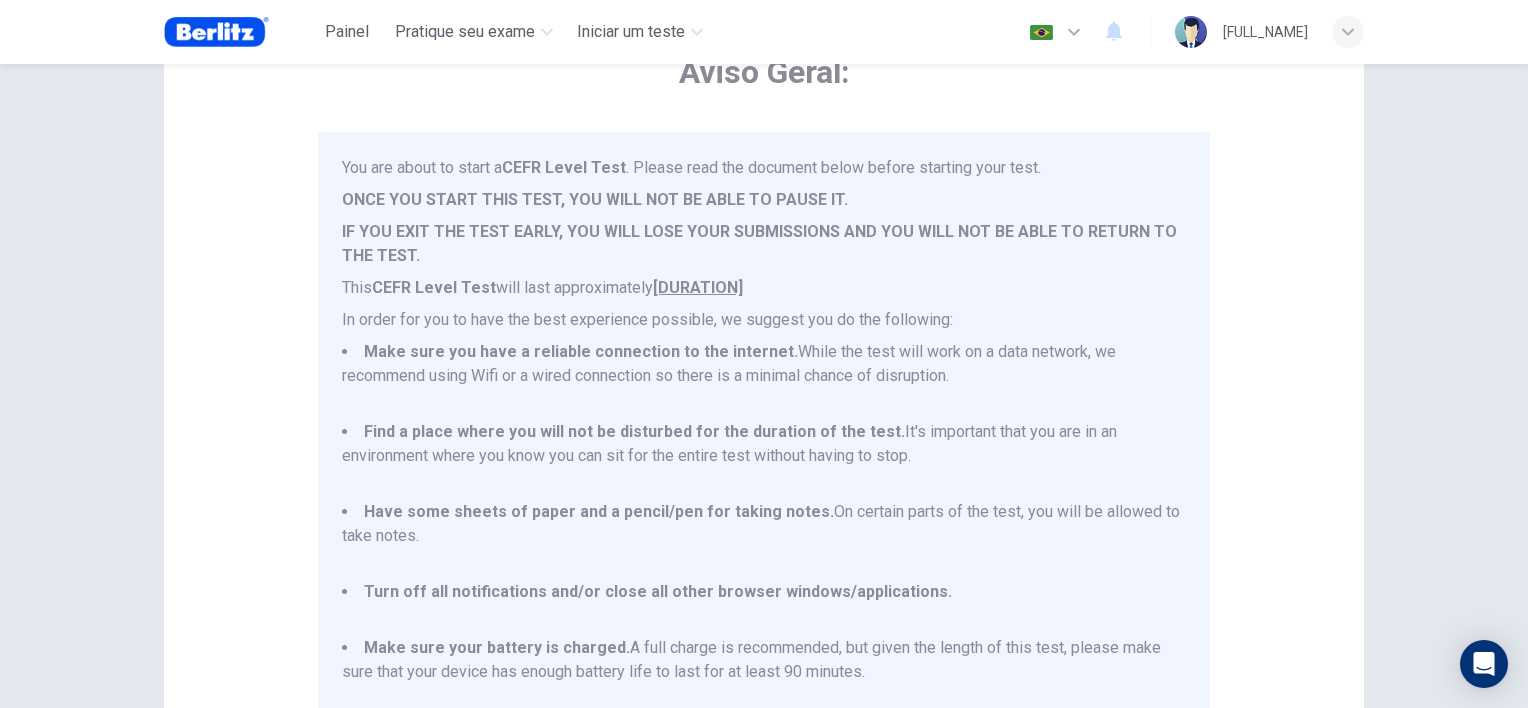 scroll, scrollTop: 28, scrollLeft: 0, axis: vertical 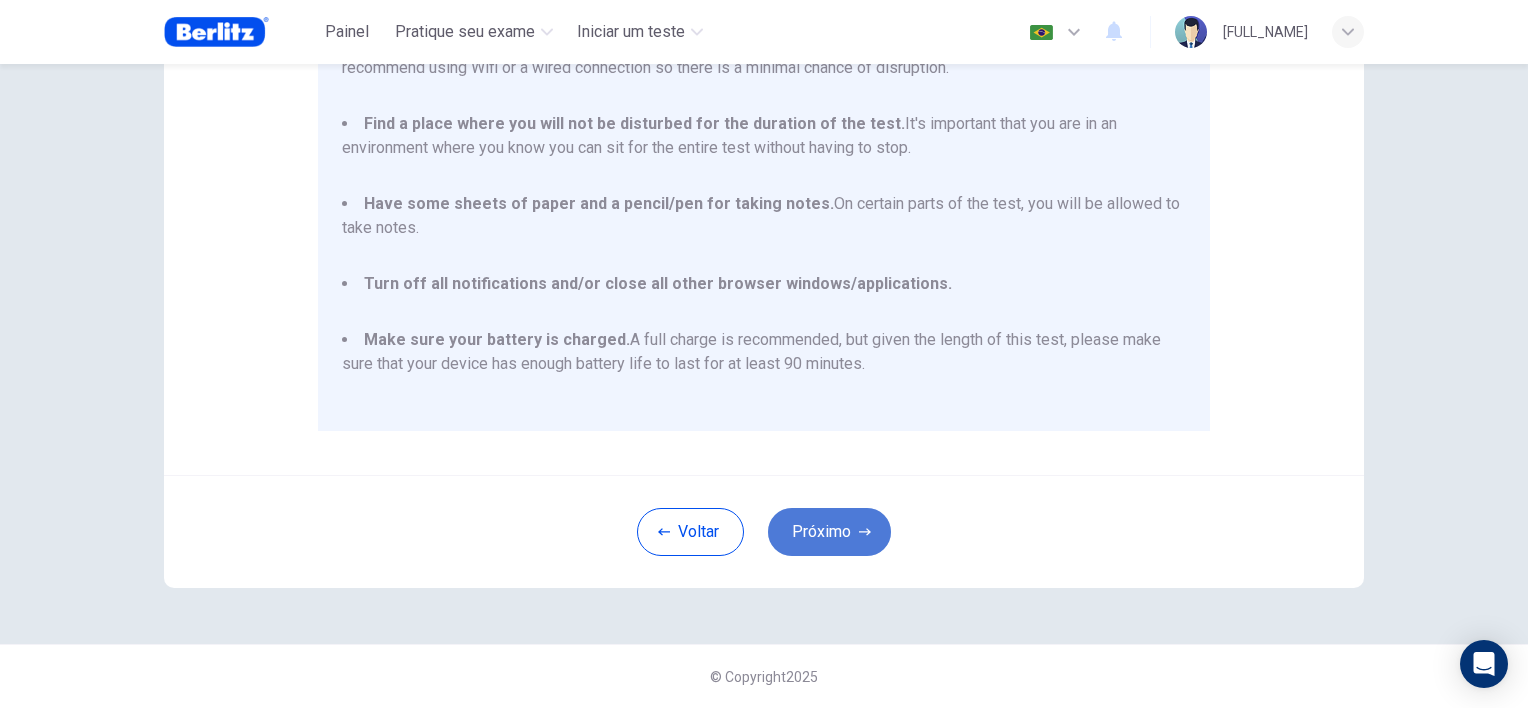 click on "Próximo" at bounding box center [829, 532] 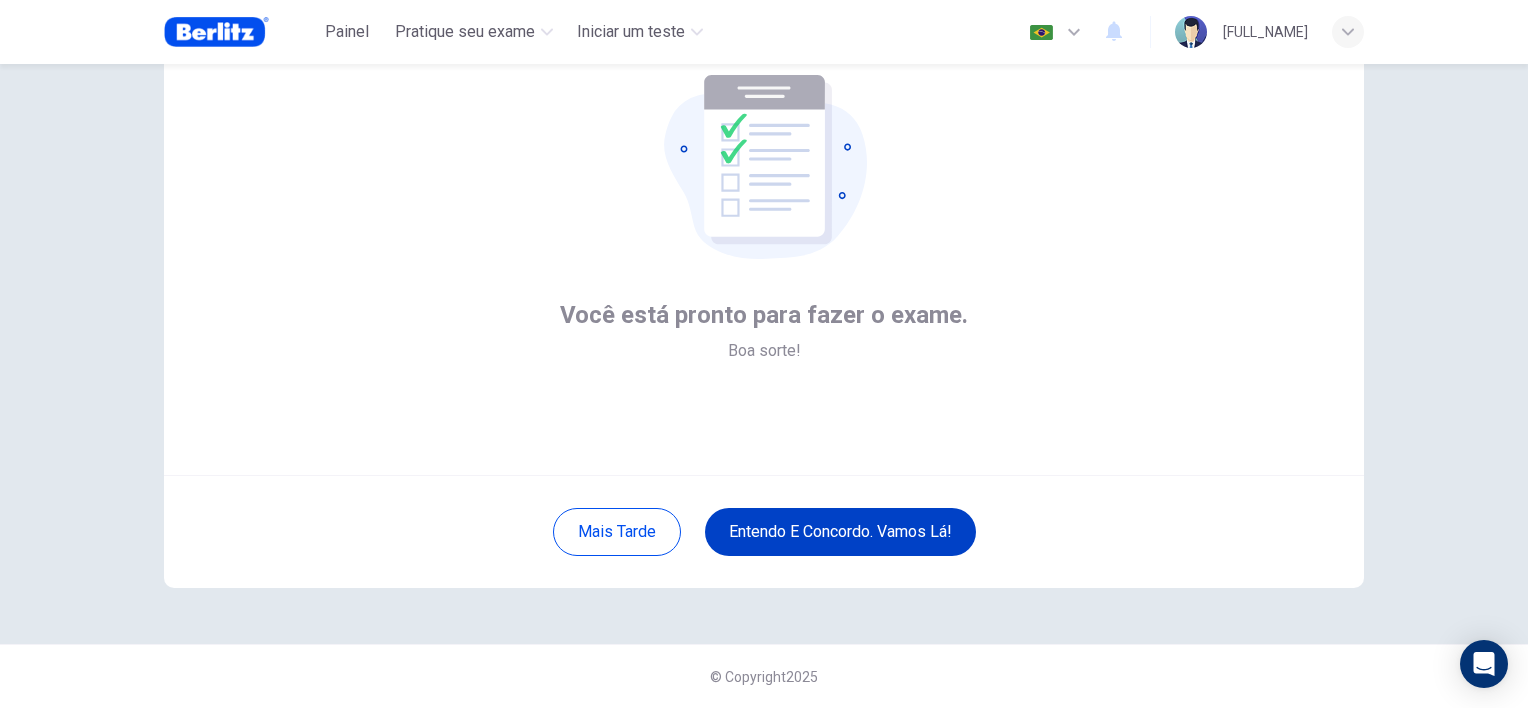 scroll, scrollTop: 124, scrollLeft: 0, axis: vertical 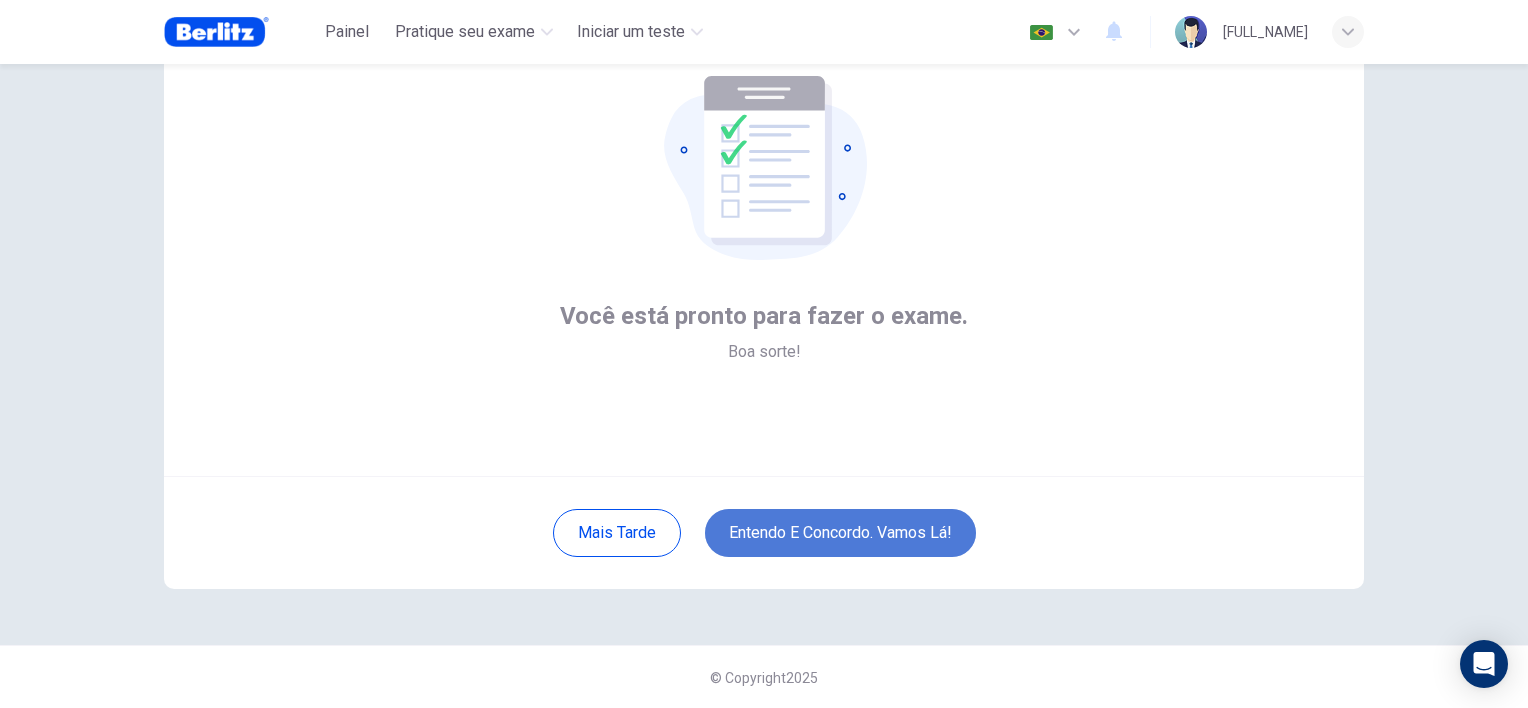 click on "Entendo e concordo. Vamos lá!" at bounding box center [840, 533] 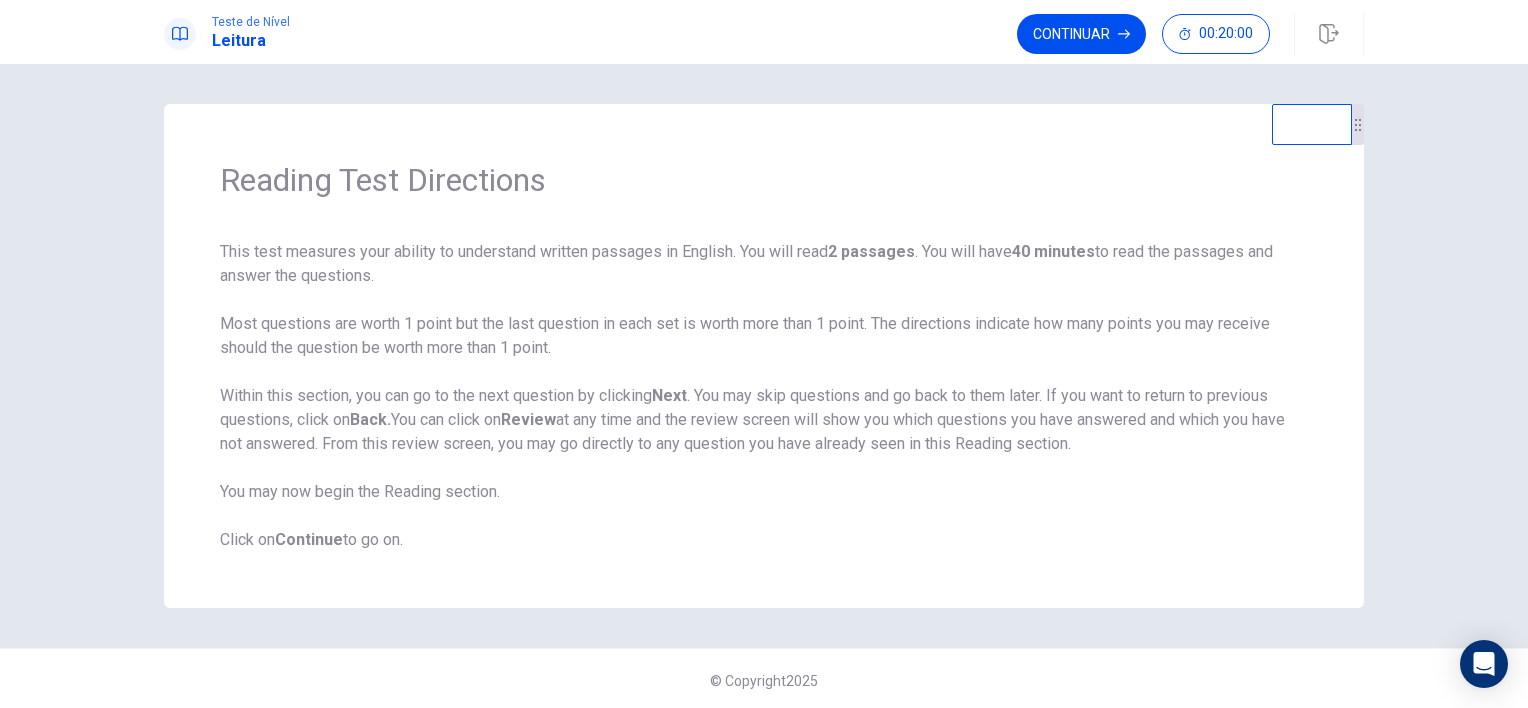 scroll, scrollTop: 4, scrollLeft: 0, axis: vertical 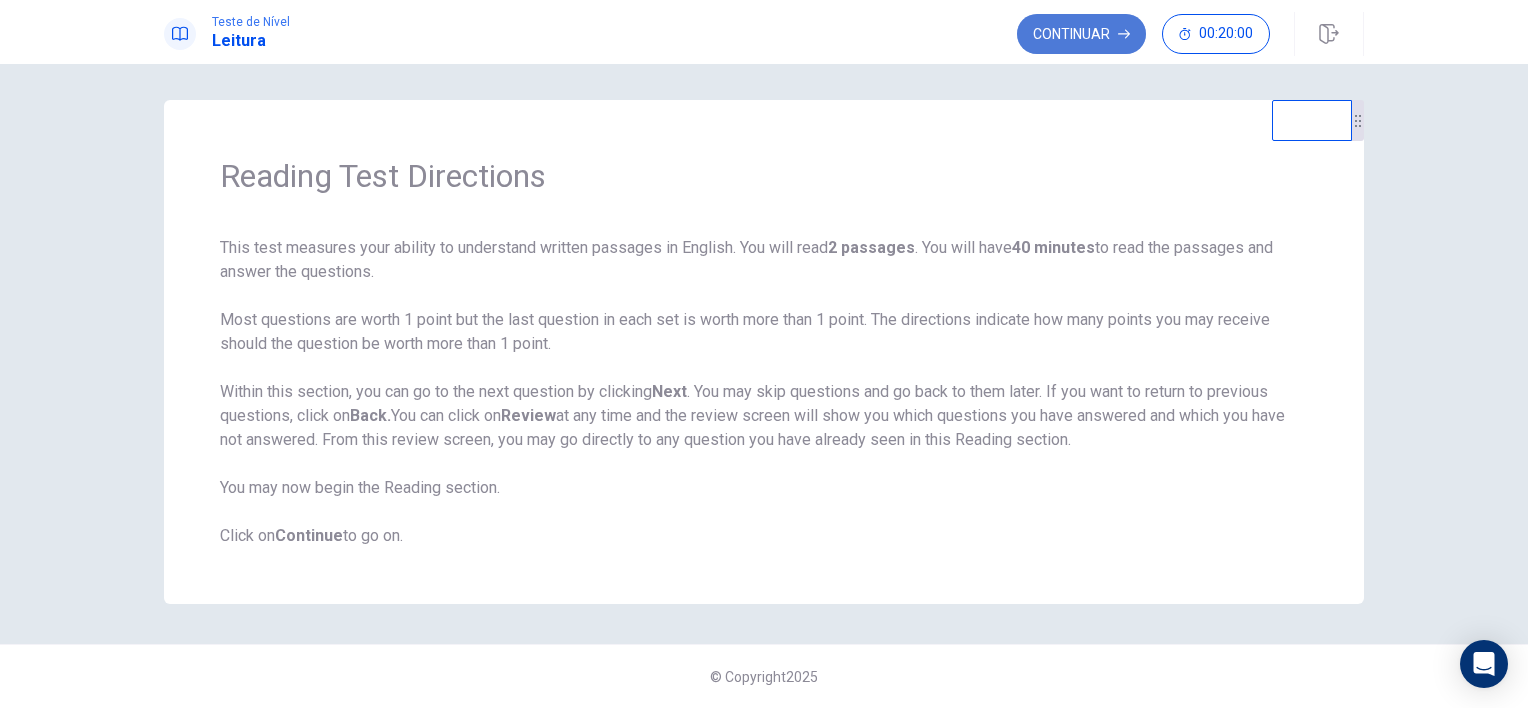 click on "Continuar" at bounding box center [1081, 34] 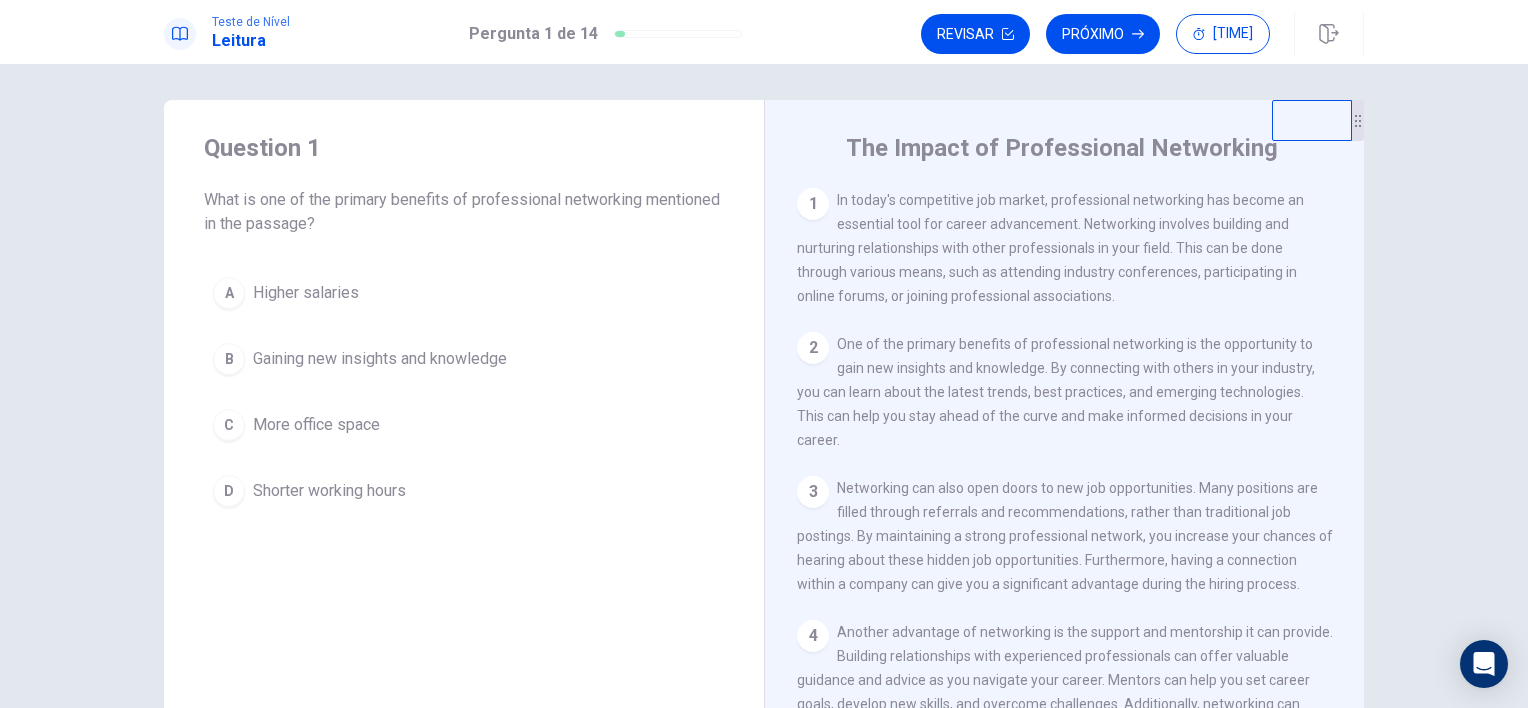 drag, startPoint x: 829, startPoint y: 199, endPoint x: 1016, endPoint y: 200, distance: 187.00267 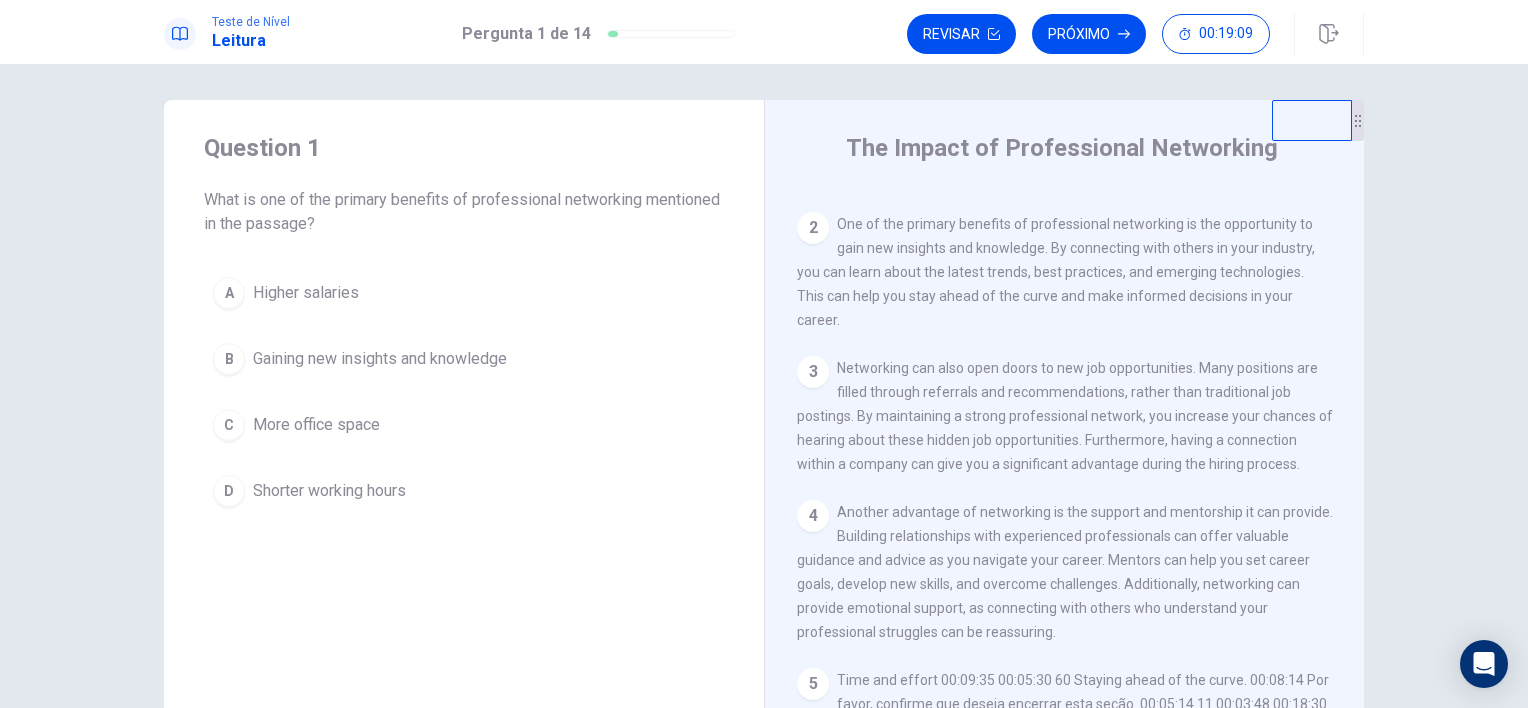 scroll, scrollTop: 123, scrollLeft: 0, axis: vertical 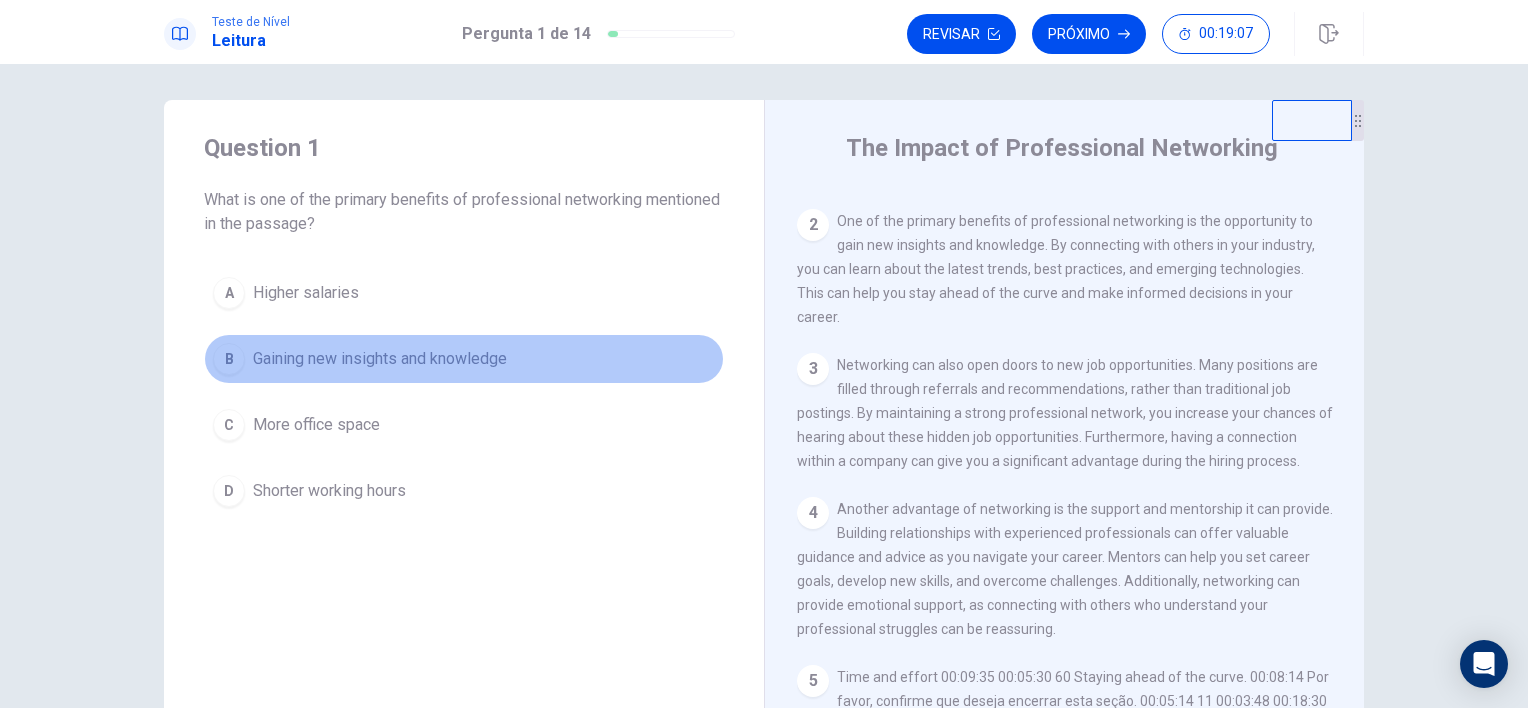 click on "Gaining new insights and knowledge" at bounding box center [380, 359] 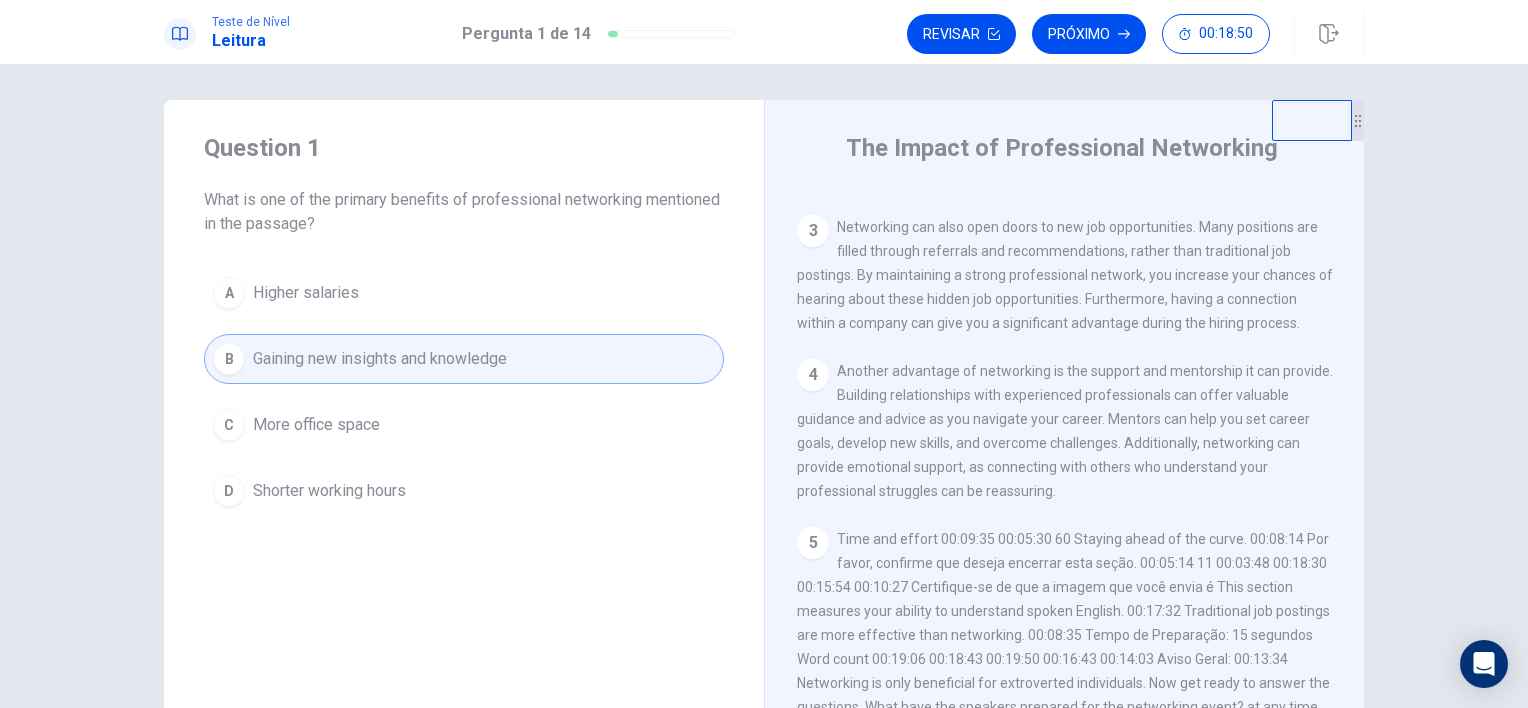 scroll, scrollTop: 265, scrollLeft: 0, axis: vertical 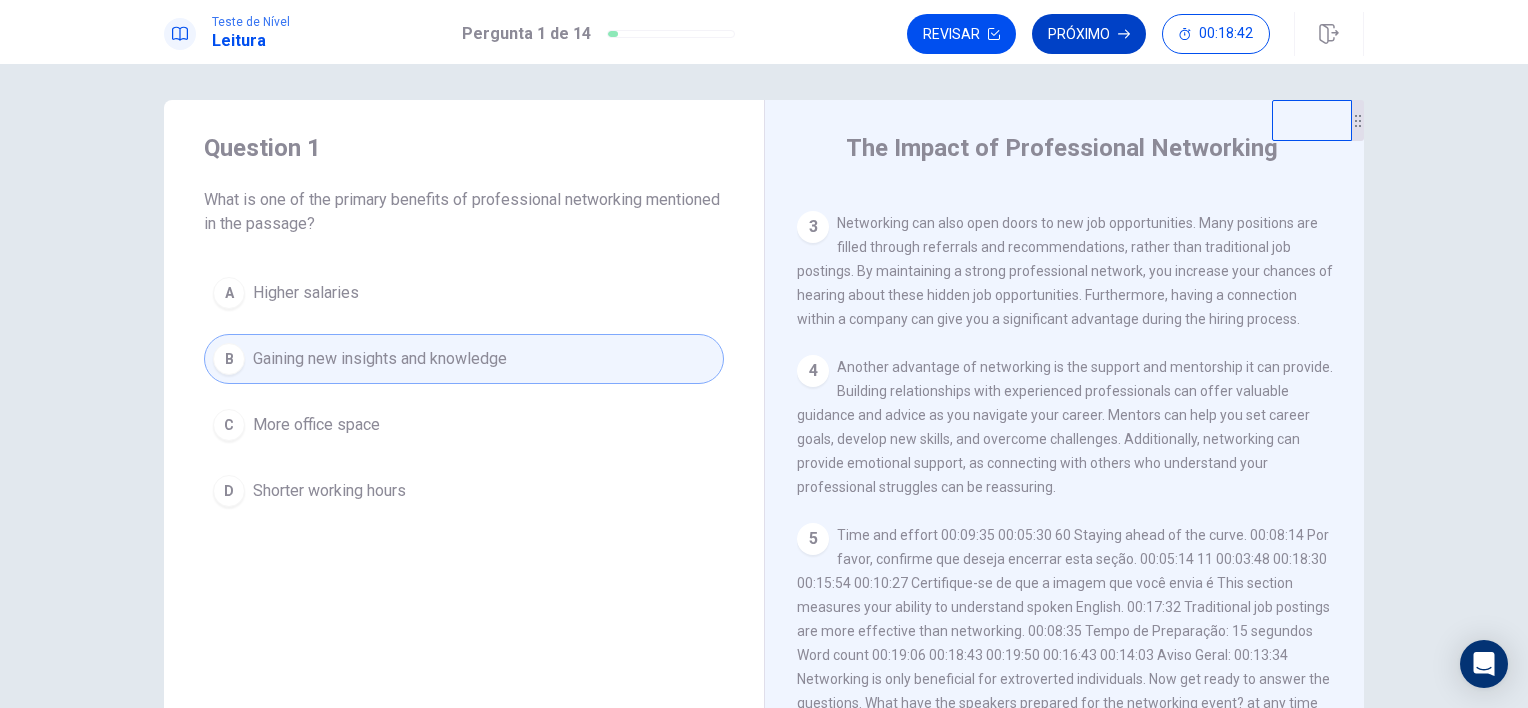 click on "Próximo" at bounding box center [1089, 34] 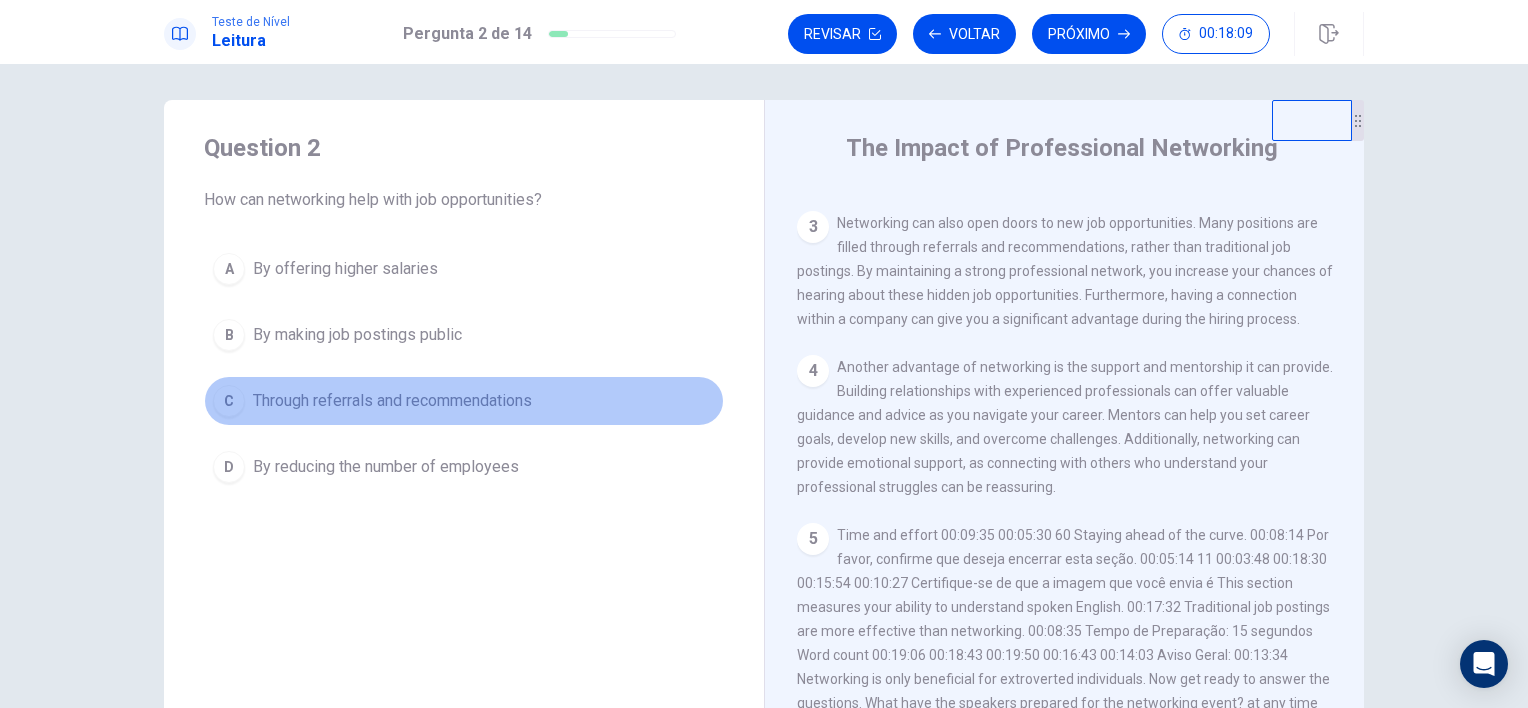 click on "Through referrals and recommendations" at bounding box center (392, 401) 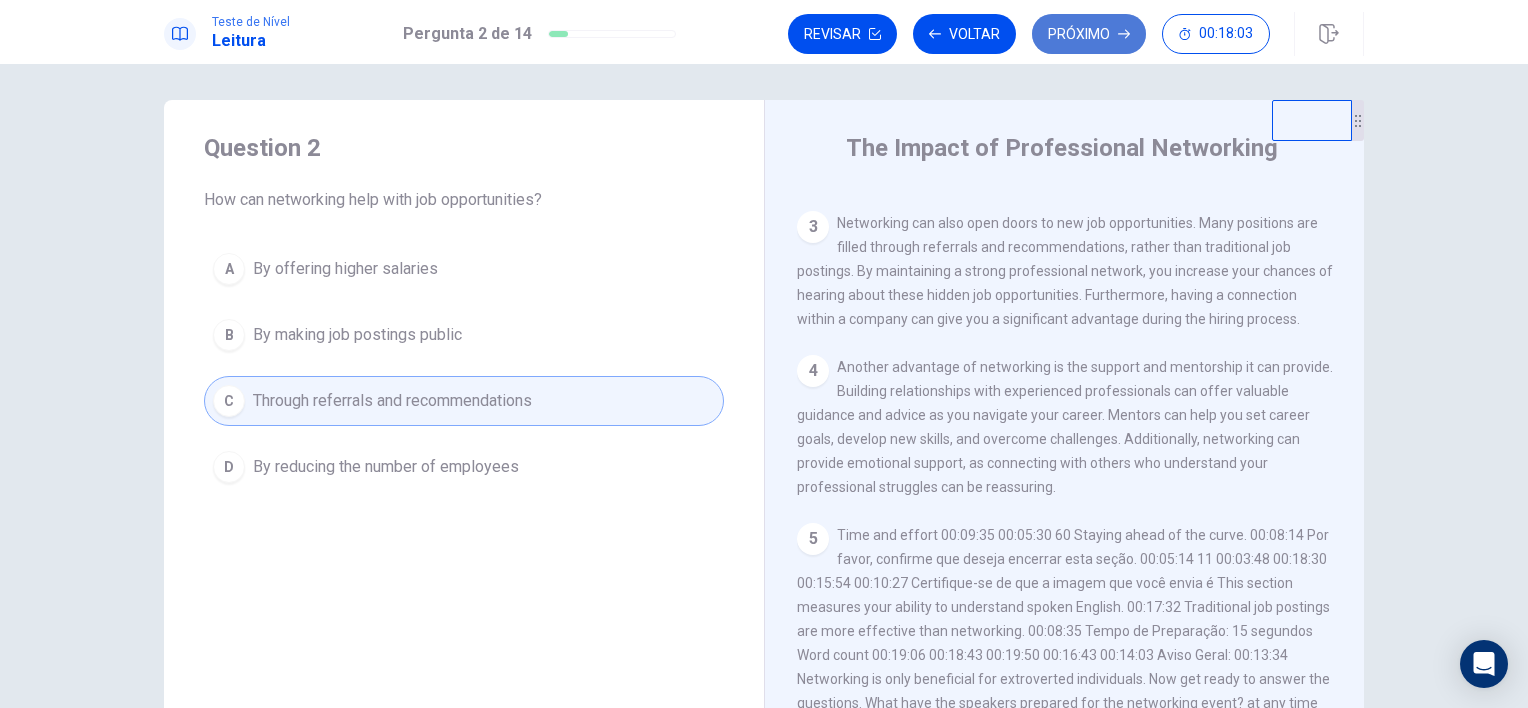 click on "Próximo" at bounding box center [1089, 34] 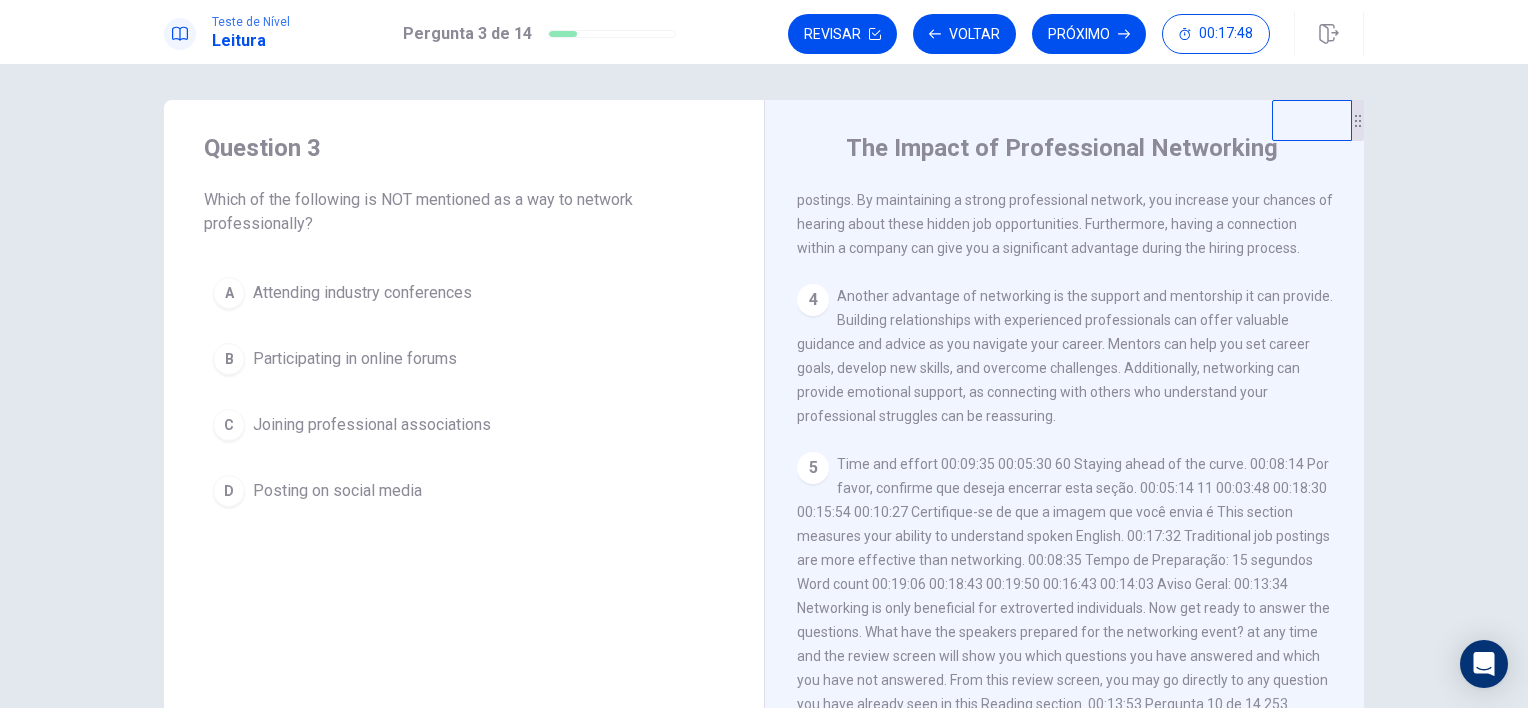 scroll, scrollTop: 337, scrollLeft: 0, axis: vertical 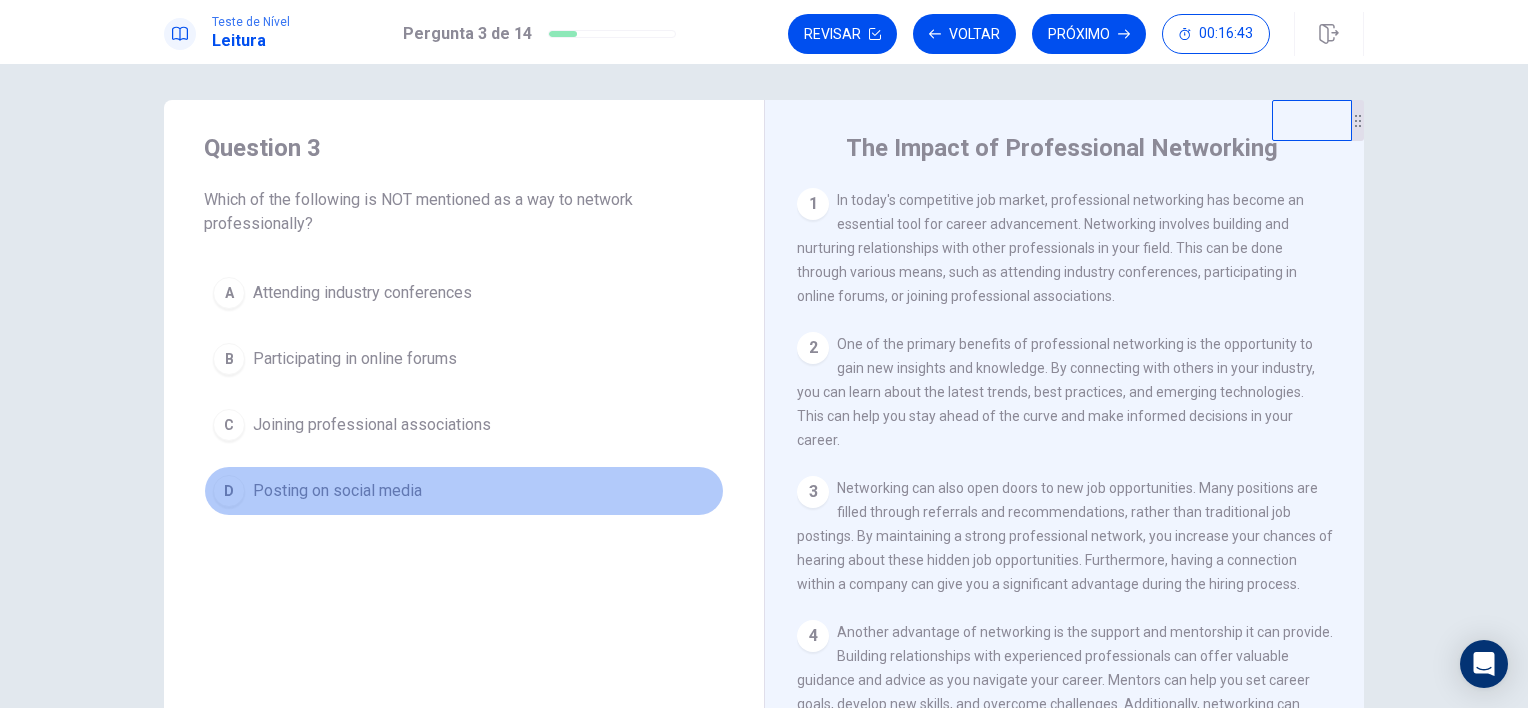 click on "Posting on social media" at bounding box center [337, 491] 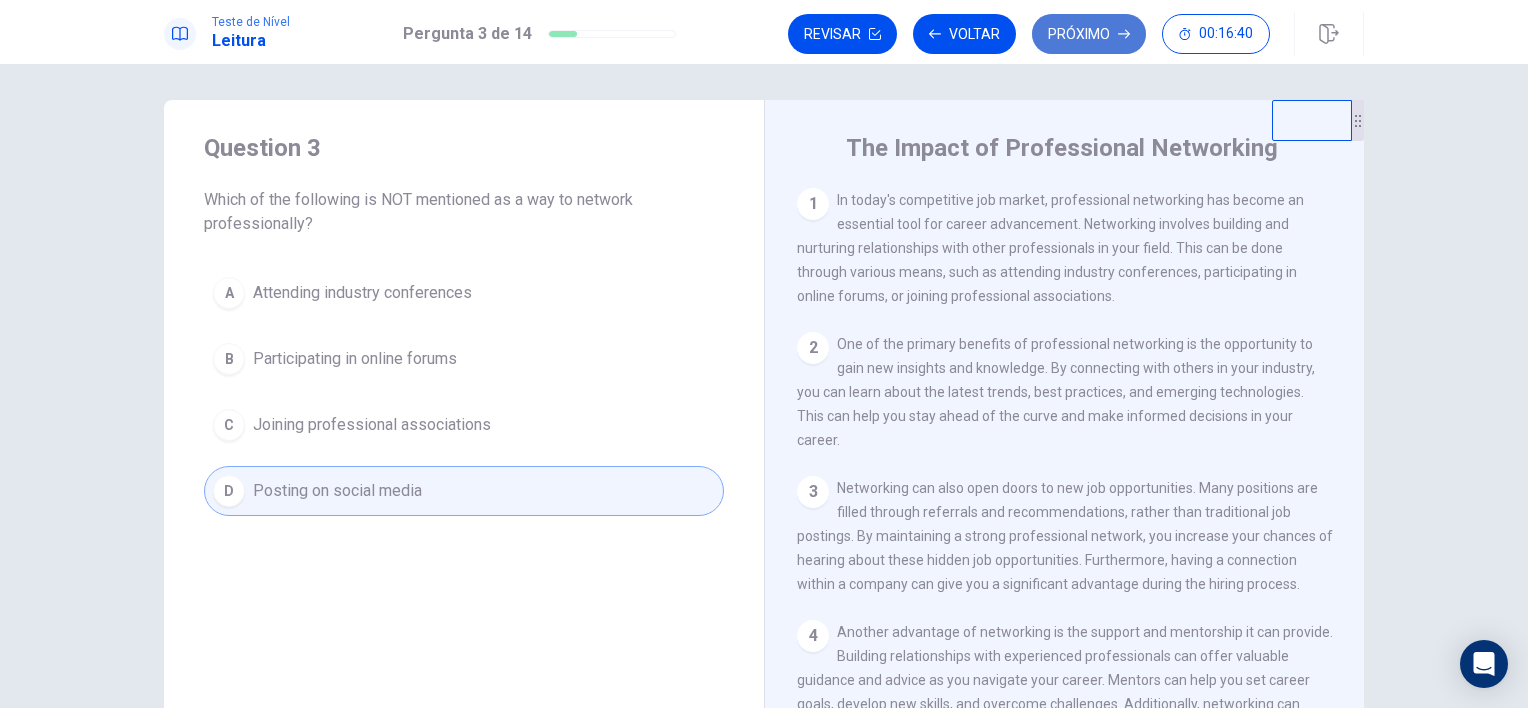 click on "Próximo" at bounding box center [1089, 34] 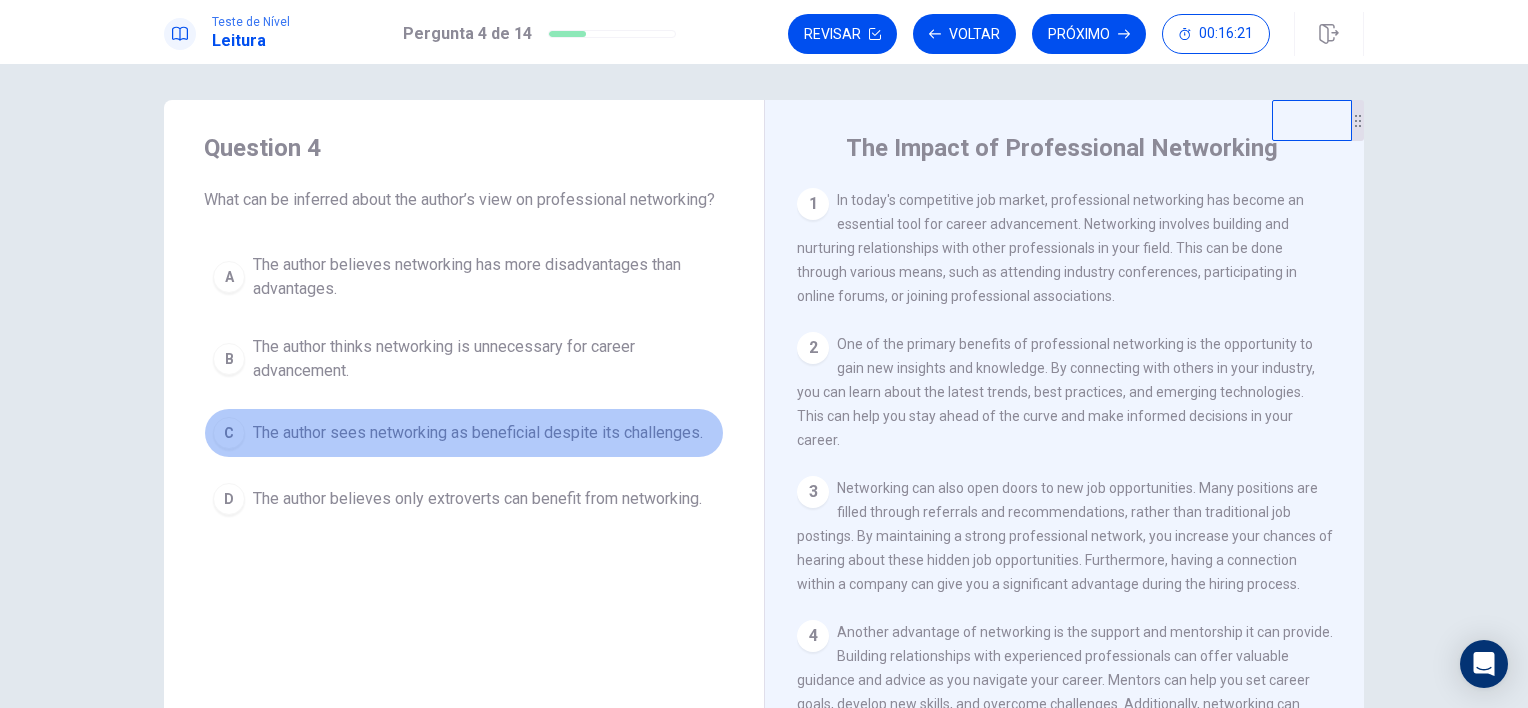 click on "The author sees networking as beneficial despite its challenges." at bounding box center [478, 433] 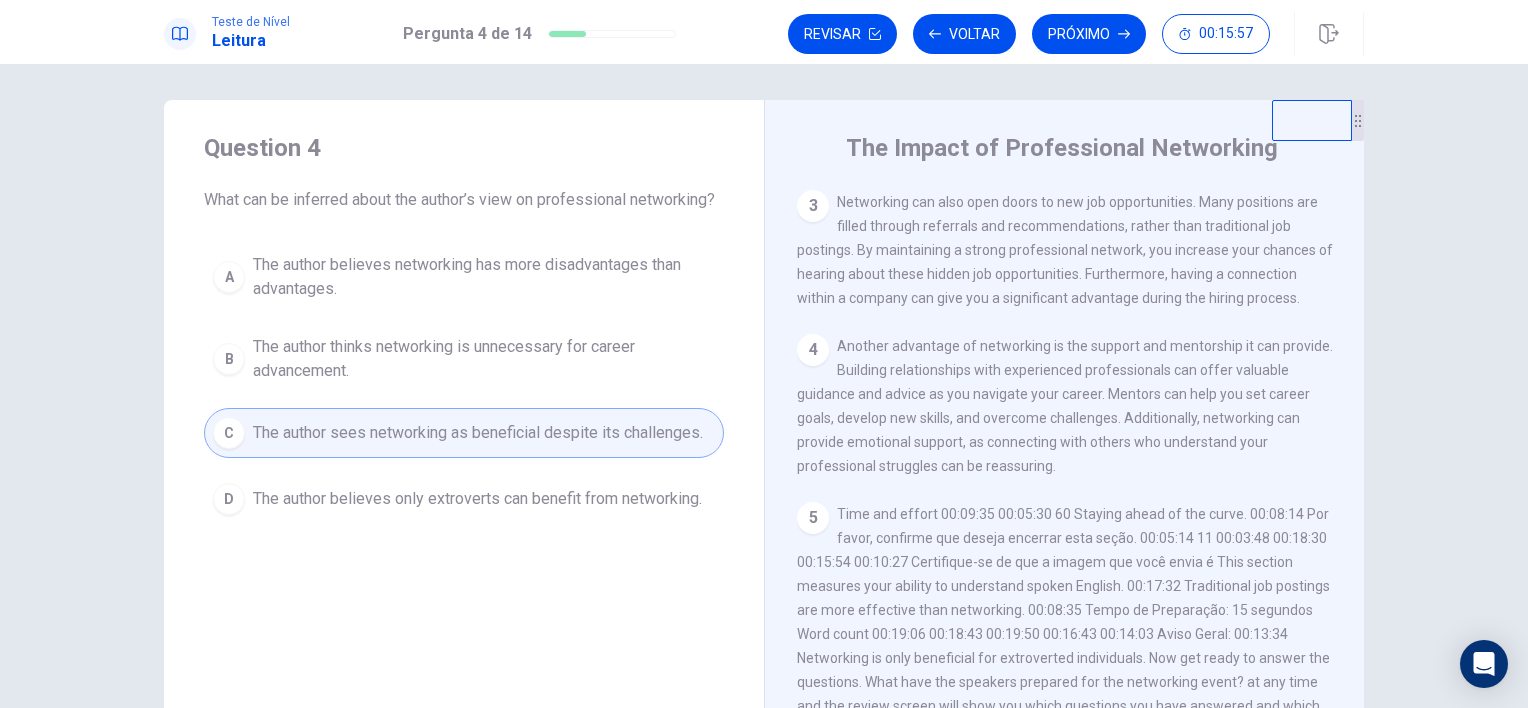 scroll, scrollTop: 337, scrollLeft: 0, axis: vertical 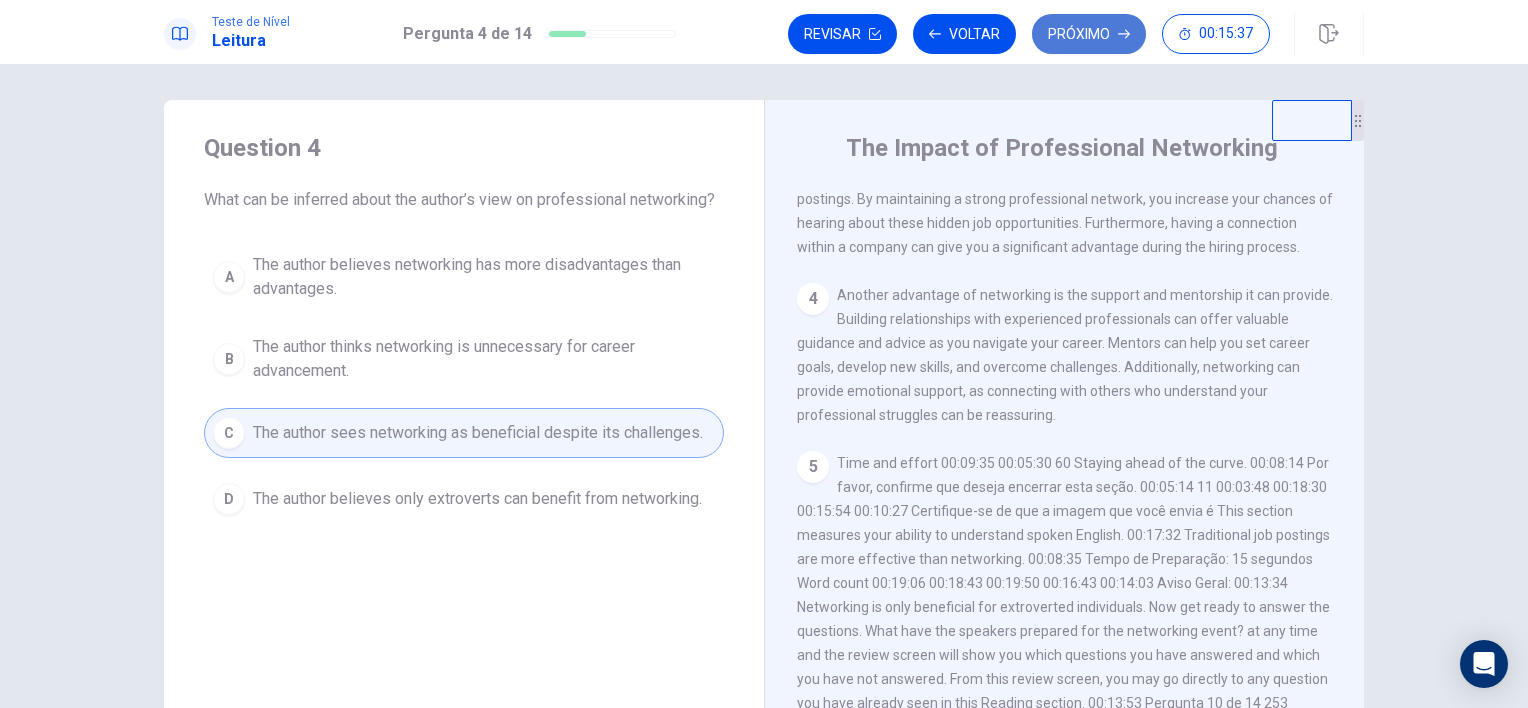click on "Próximo" at bounding box center (1089, 34) 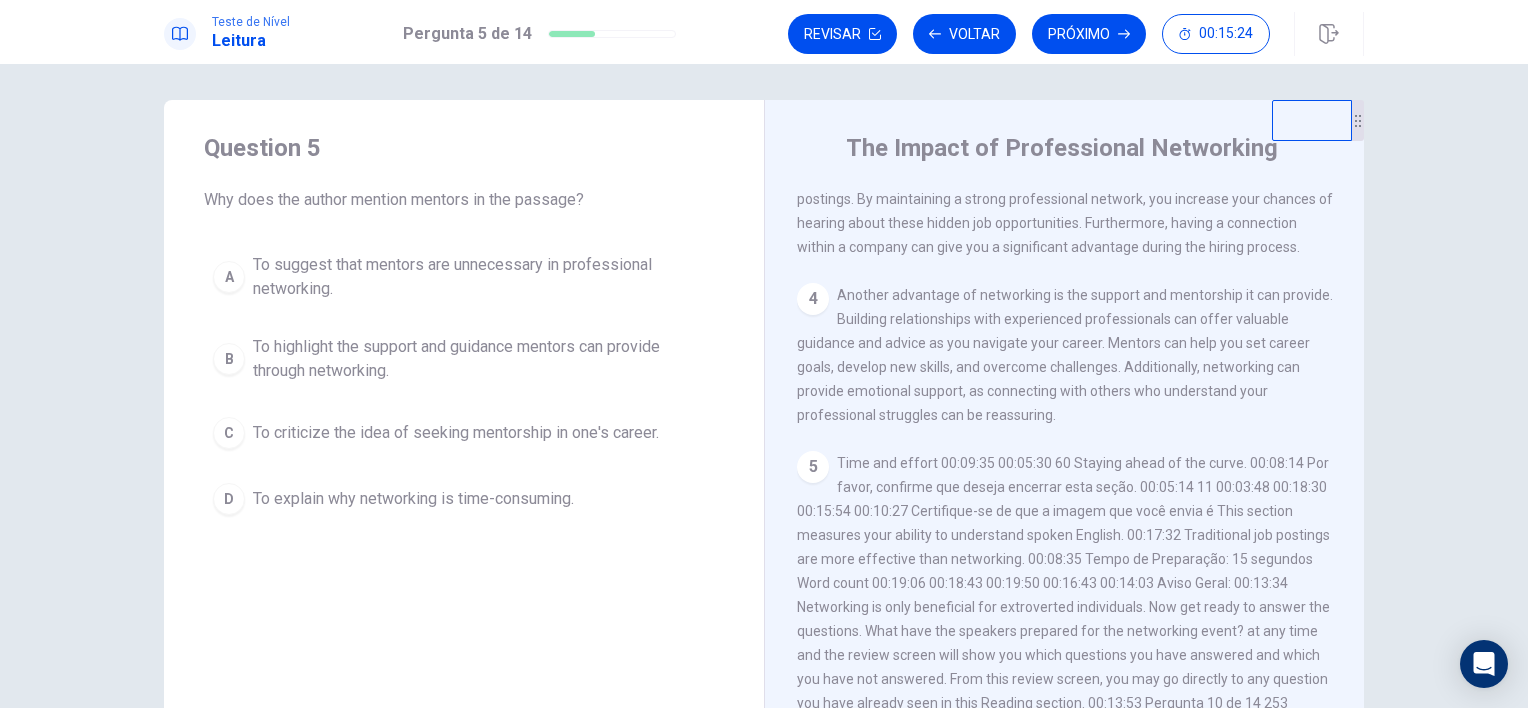 click on "To highlight the support and guidance mentors can provide through networking." at bounding box center (484, 359) 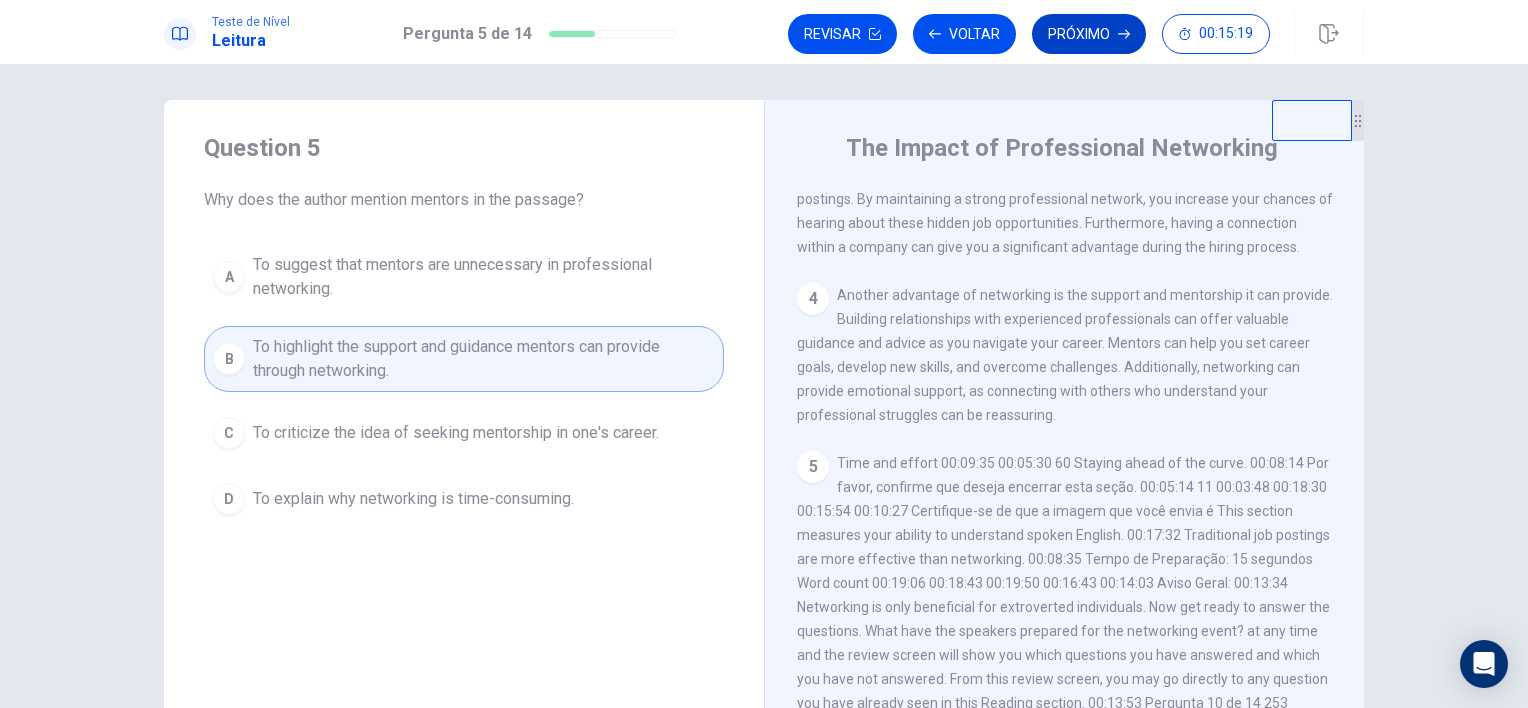 click on "Próximo" at bounding box center (1089, 34) 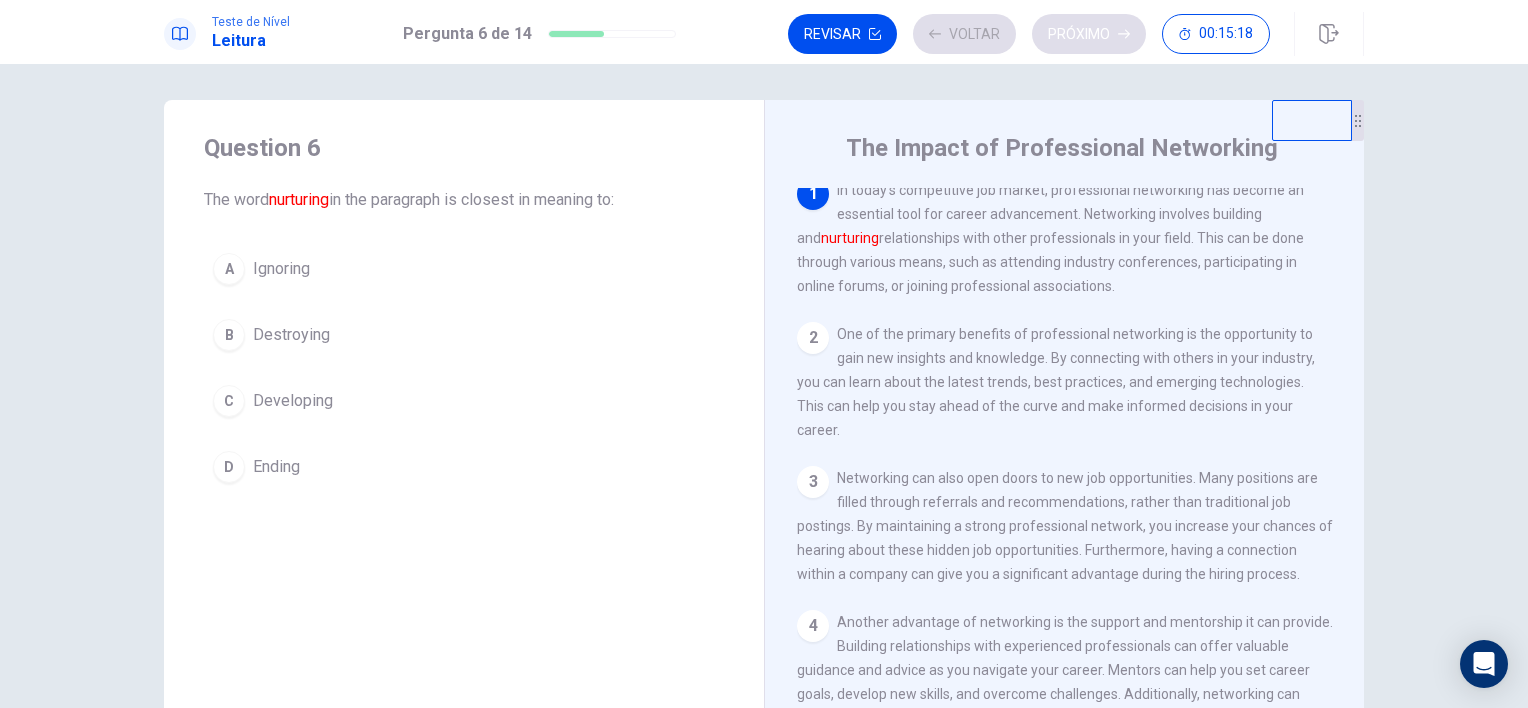 scroll, scrollTop: 0, scrollLeft: 0, axis: both 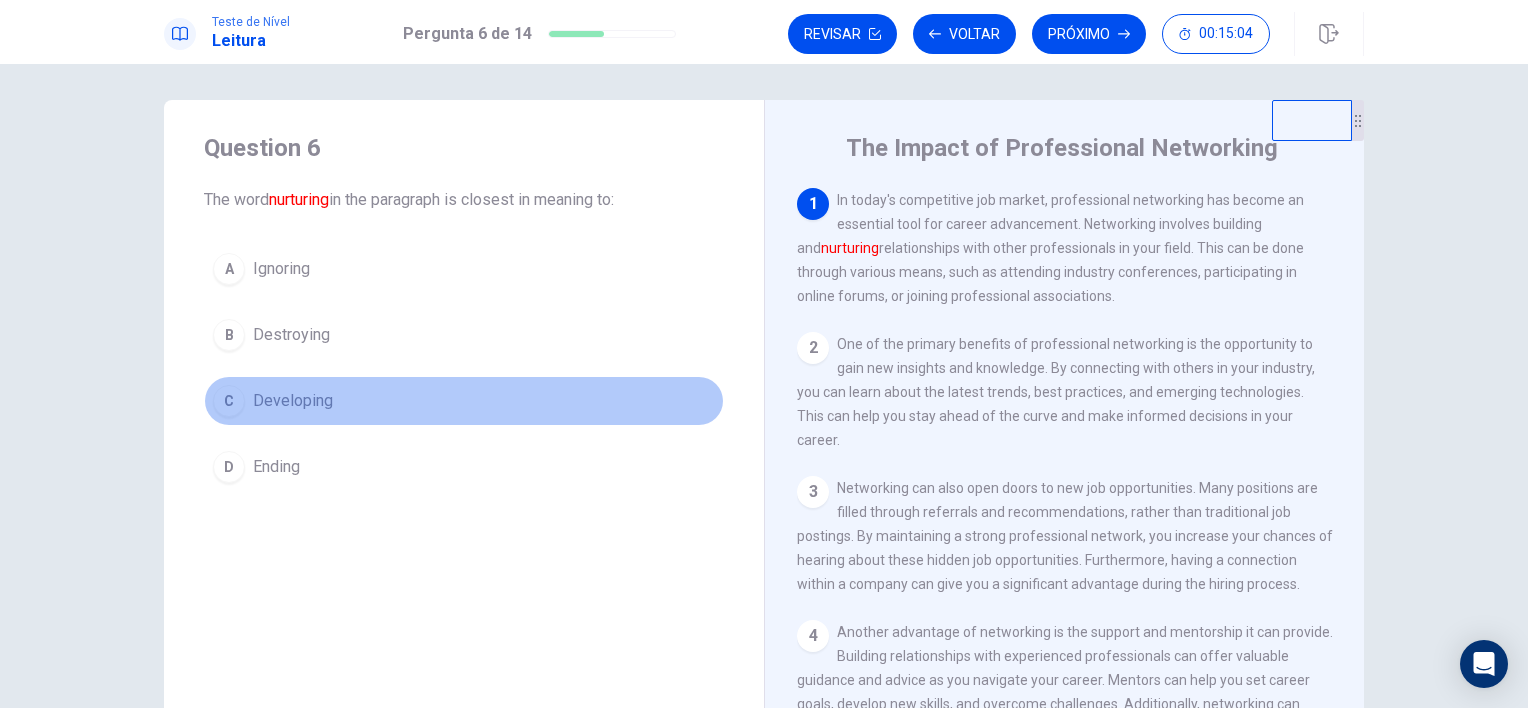 click on "C Developing" at bounding box center (464, 401) 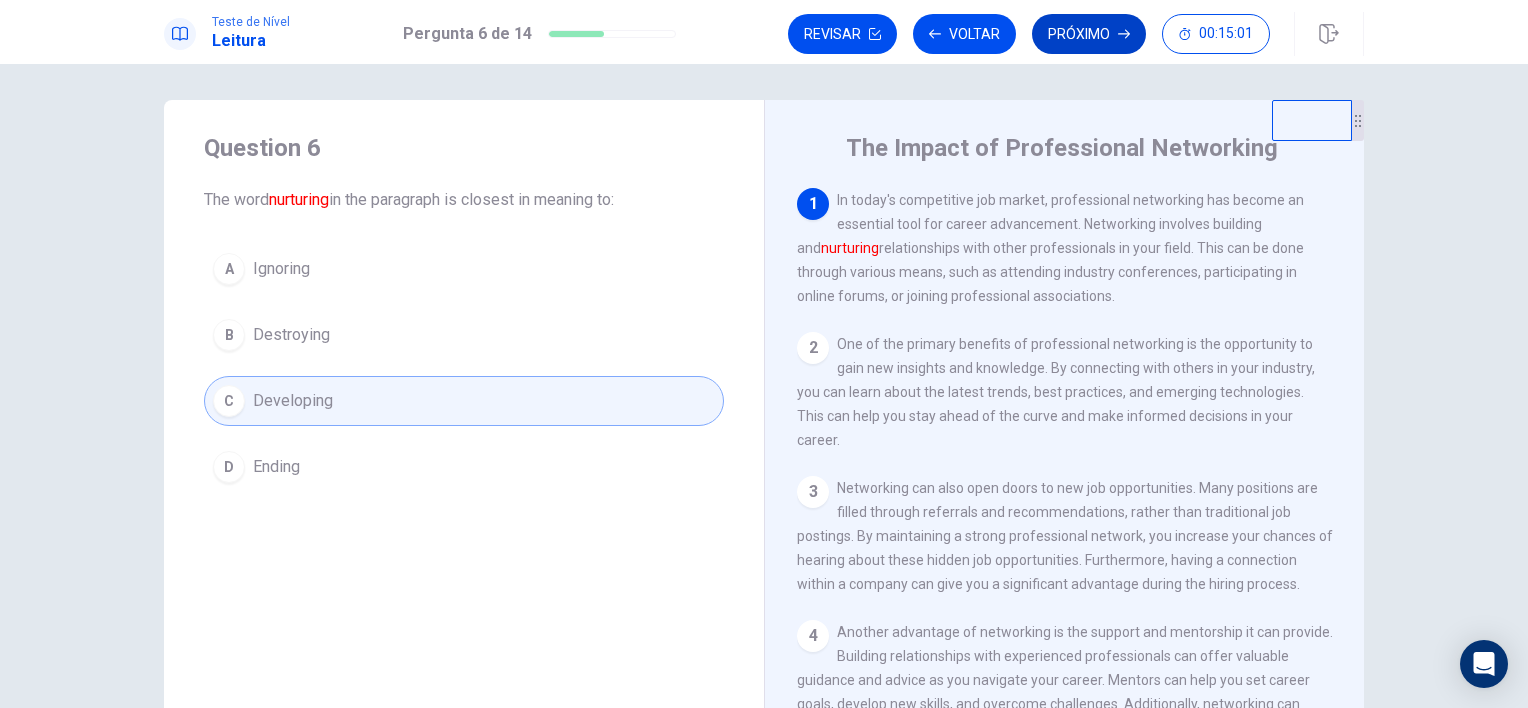 click 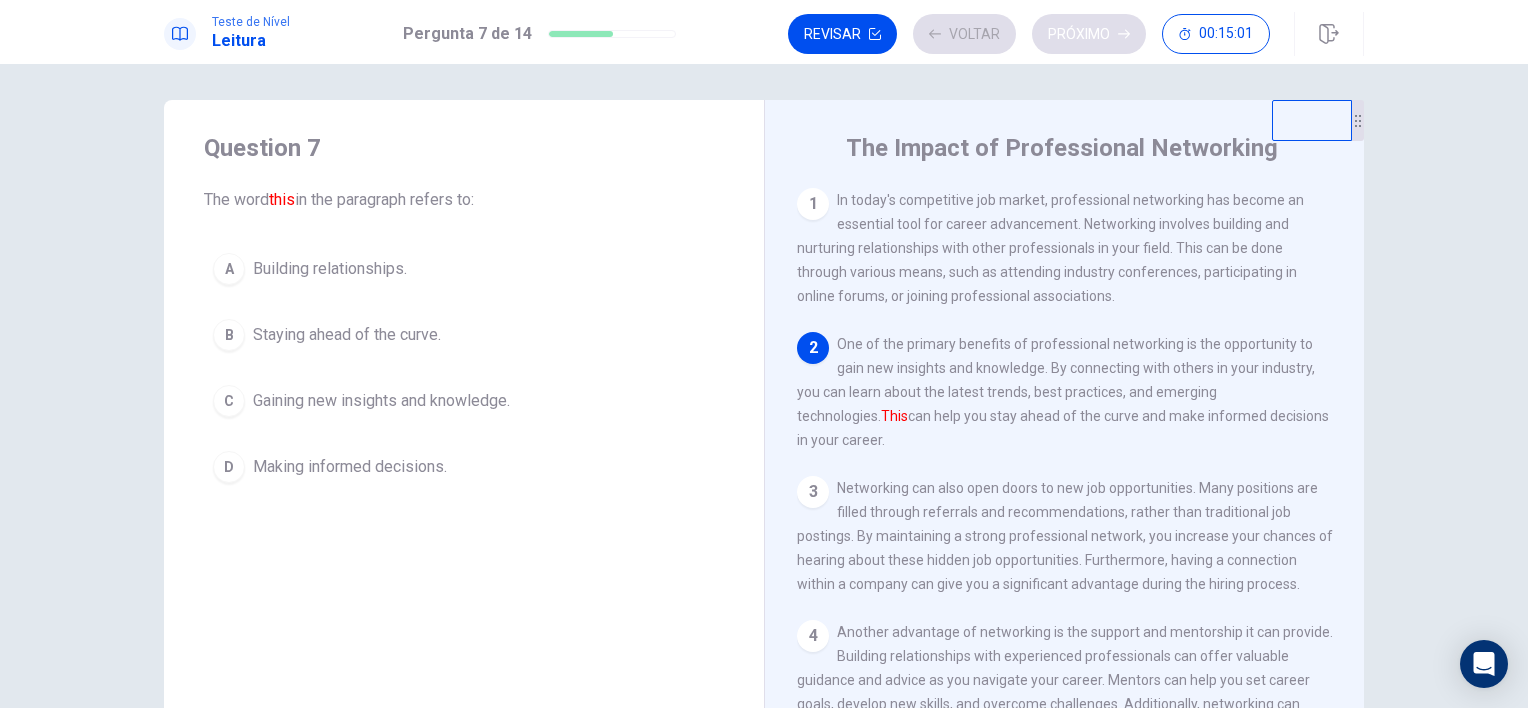 scroll, scrollTop: 148, scrollLeft: 0, axis: vertical 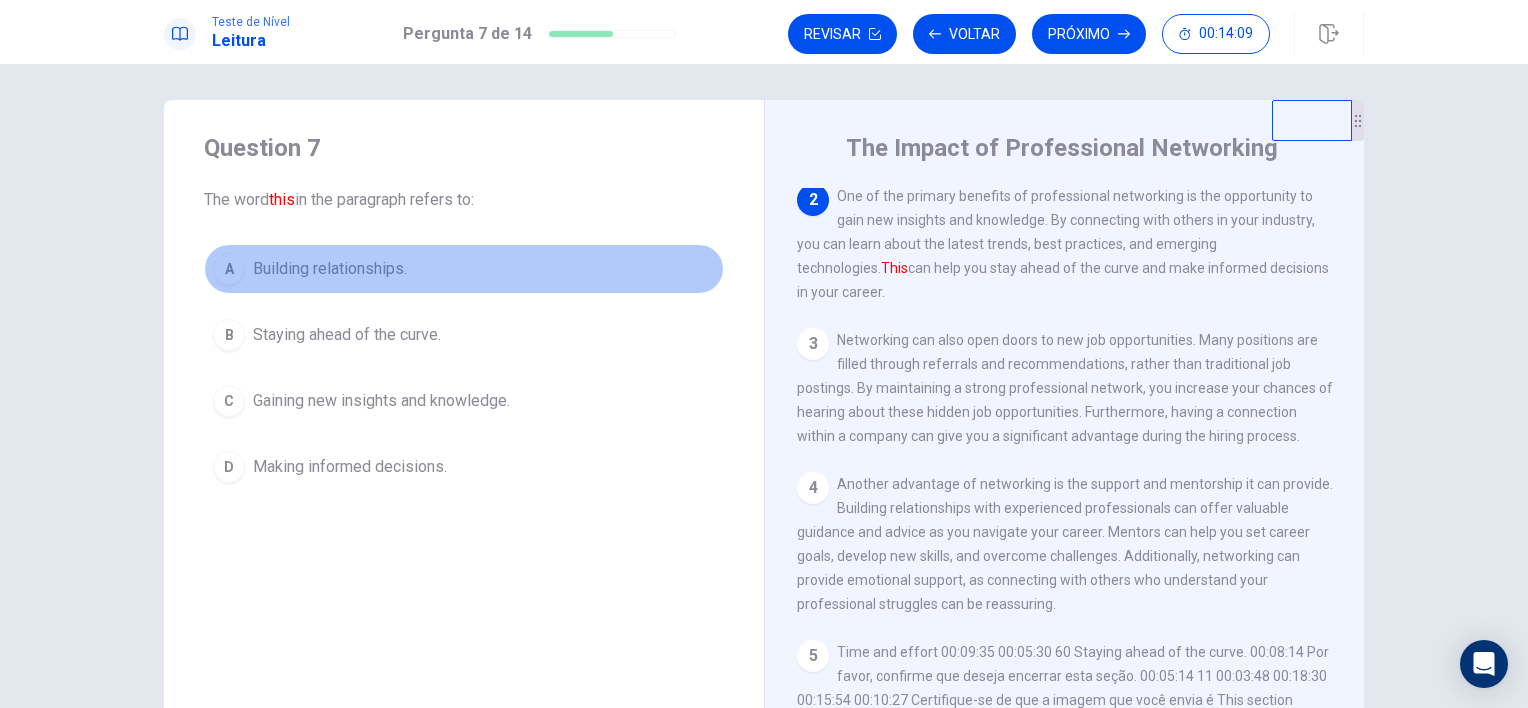 click on "Building relationships." at bounding box center [330, 269] 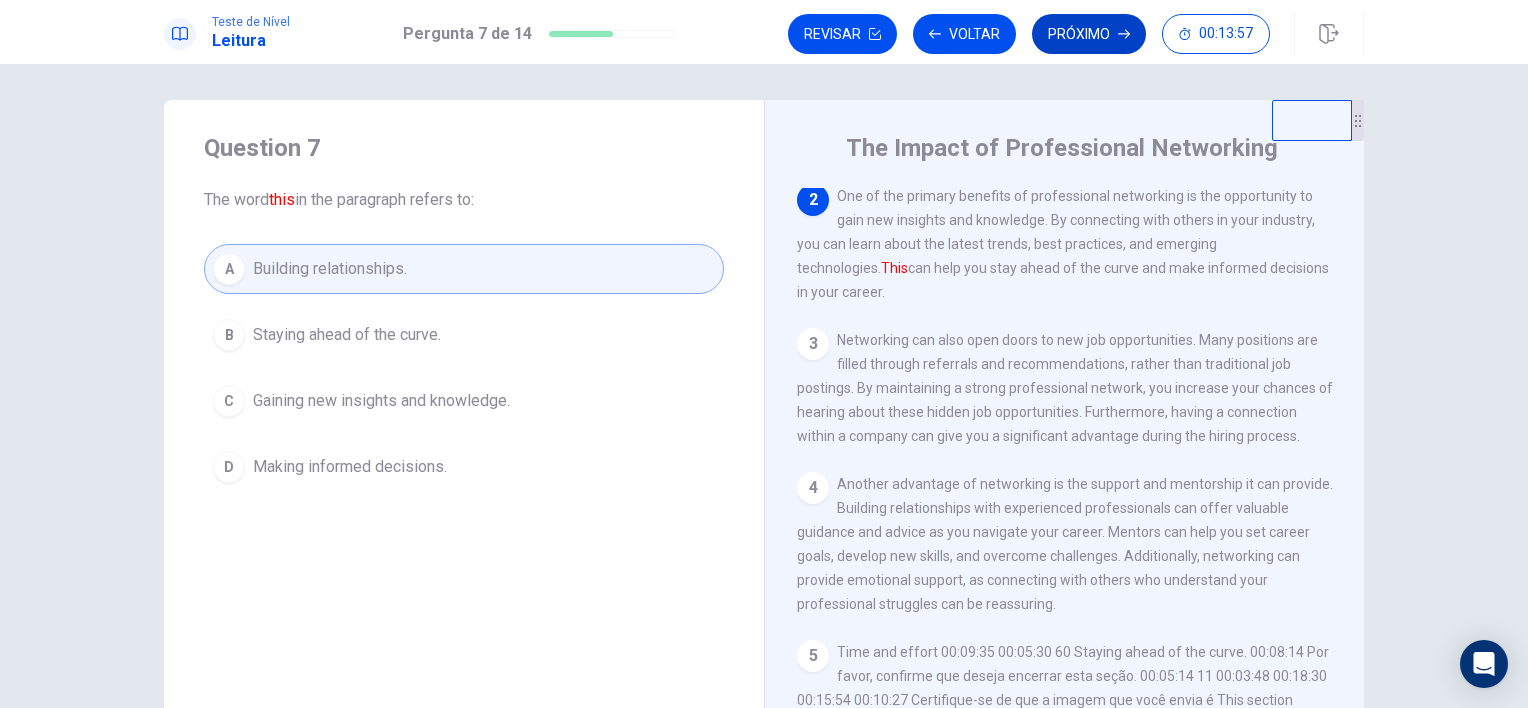 click 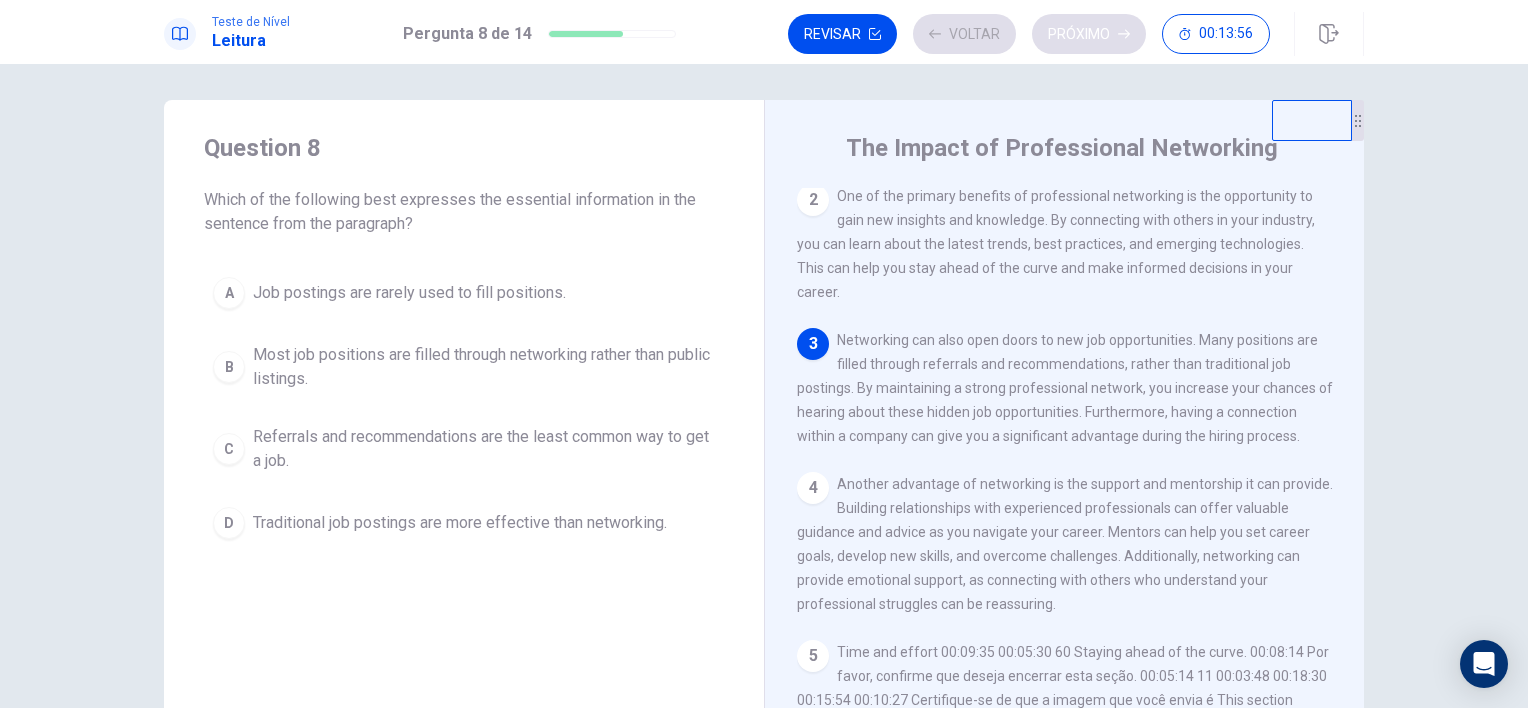 scroll, scrollTop: 296, scrollLeft: 0, axis: vertical 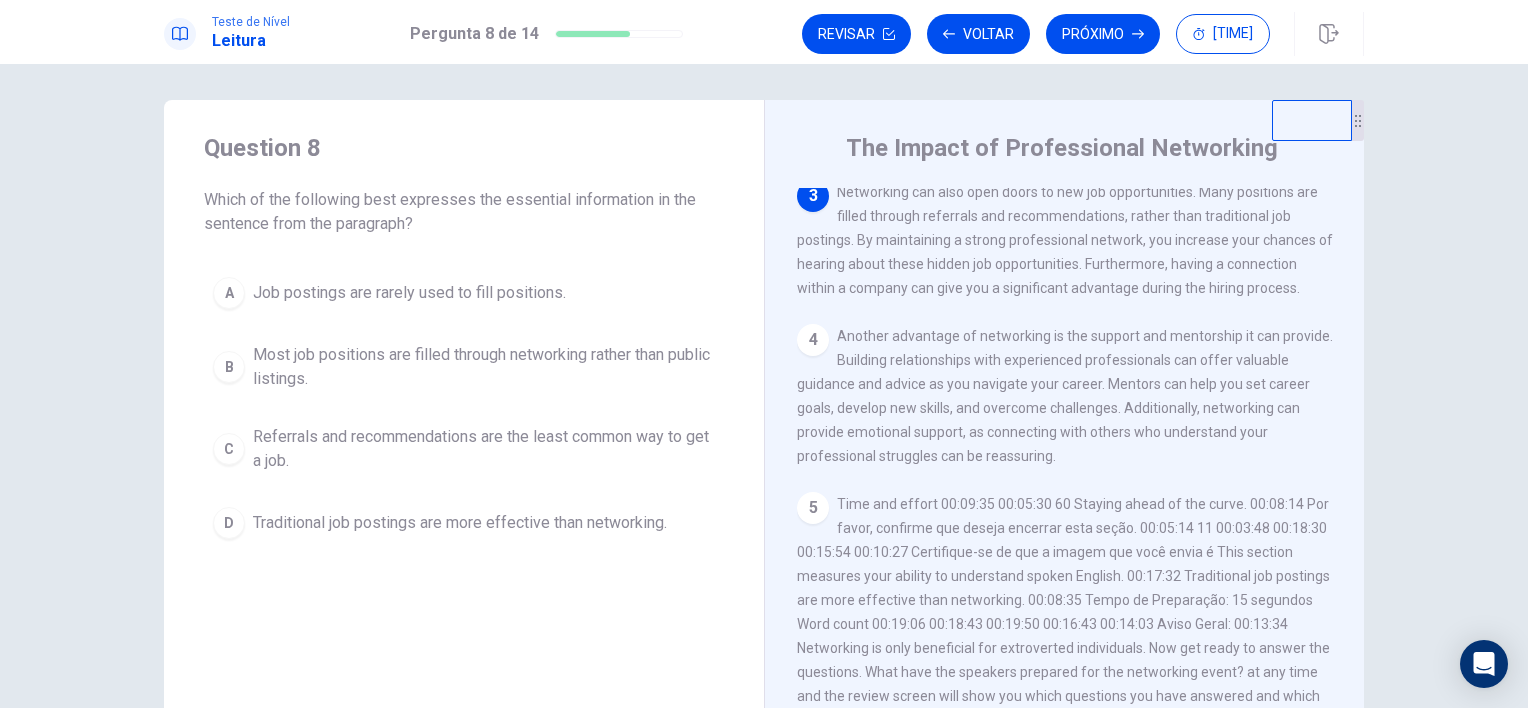 click on "4" at bounding box center (813, 340) 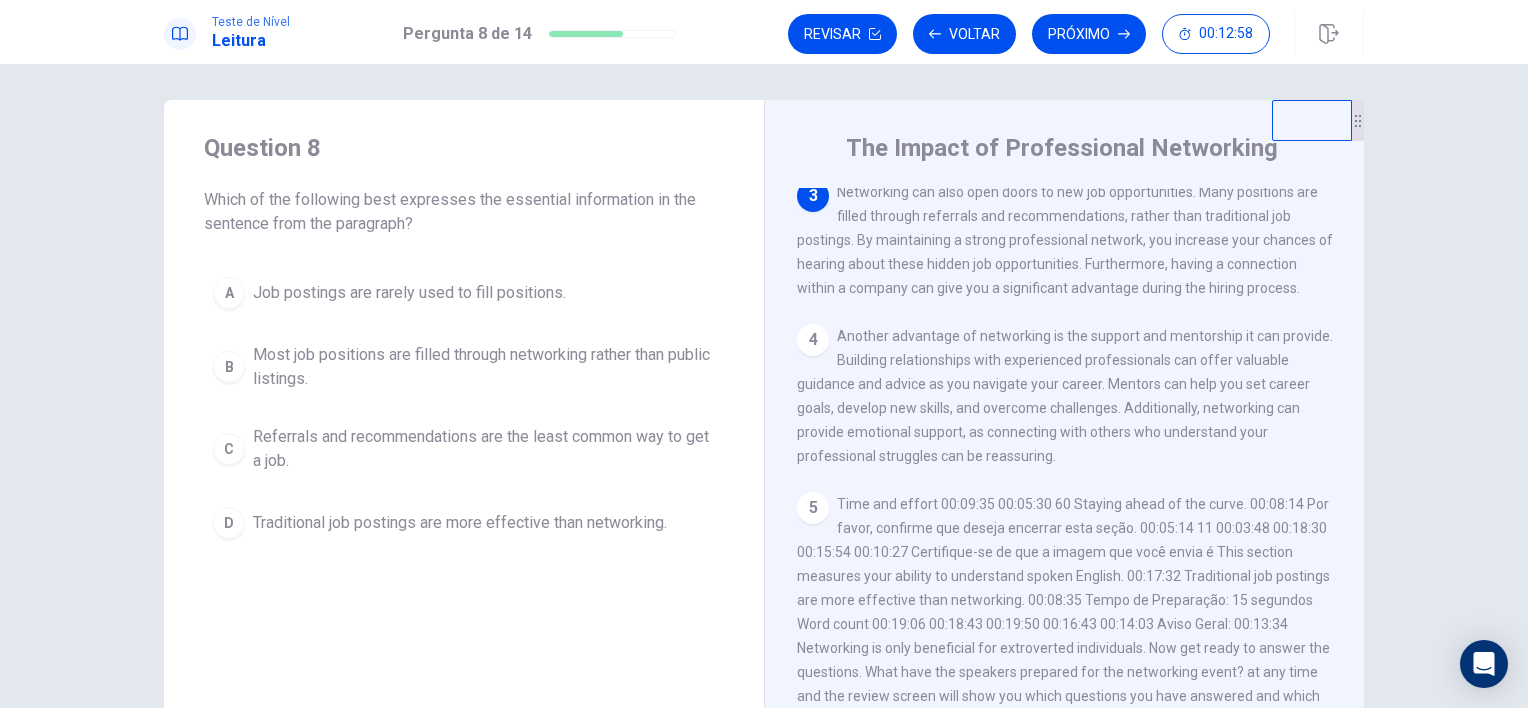 click on "Most job positions are filled through networking rather than public listings." at bounding box center (484, 367) 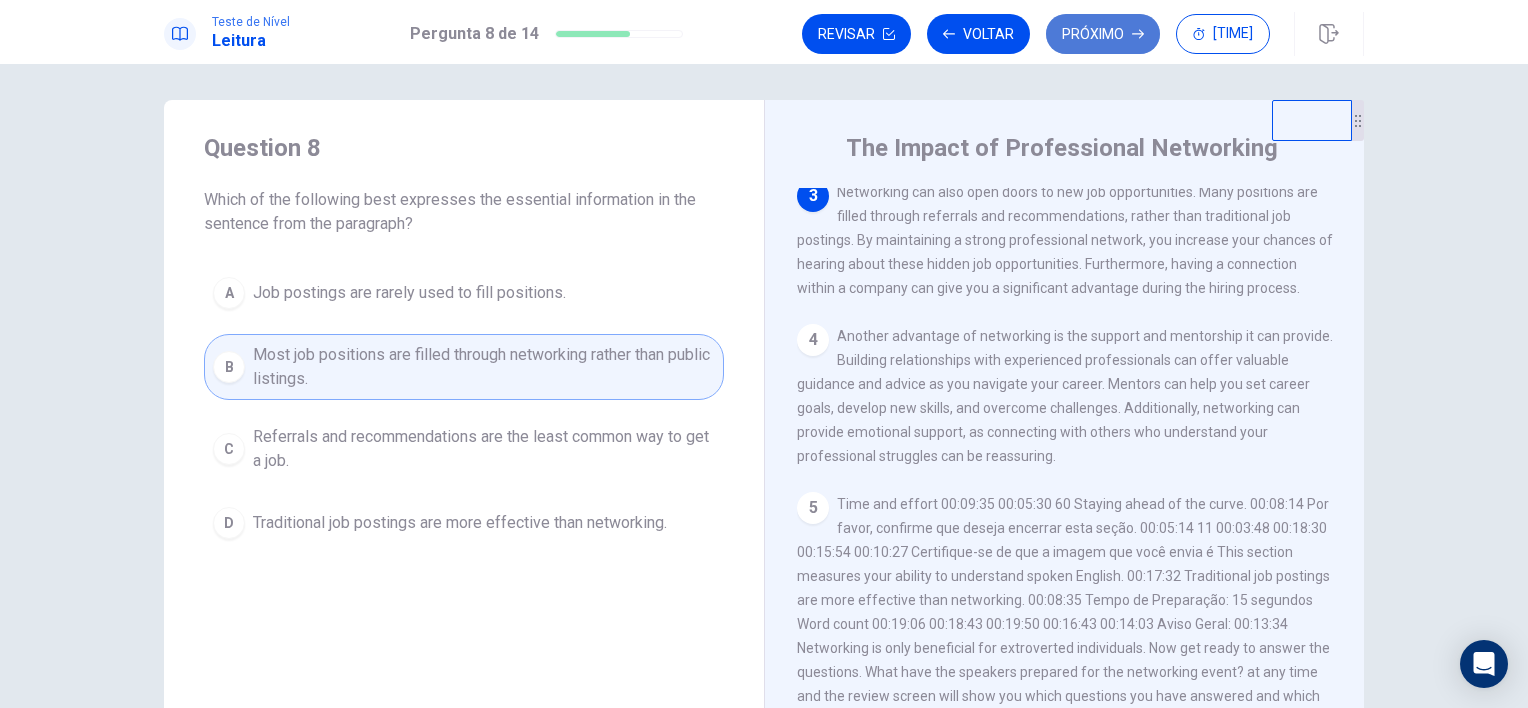click on "Próximo" at bounding box center [1103, 34] 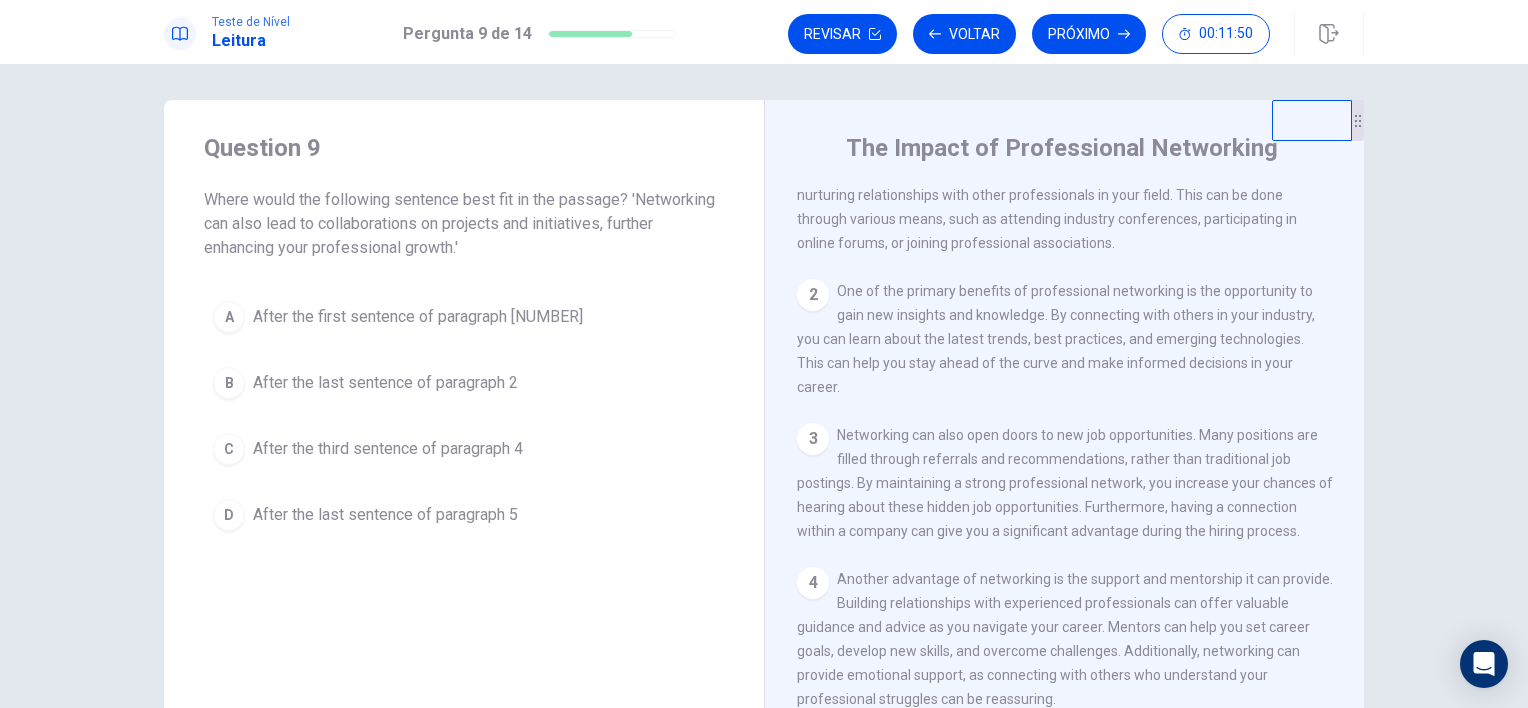 scroll, scrollTop: 0, scrollLeft: 0, axis: both 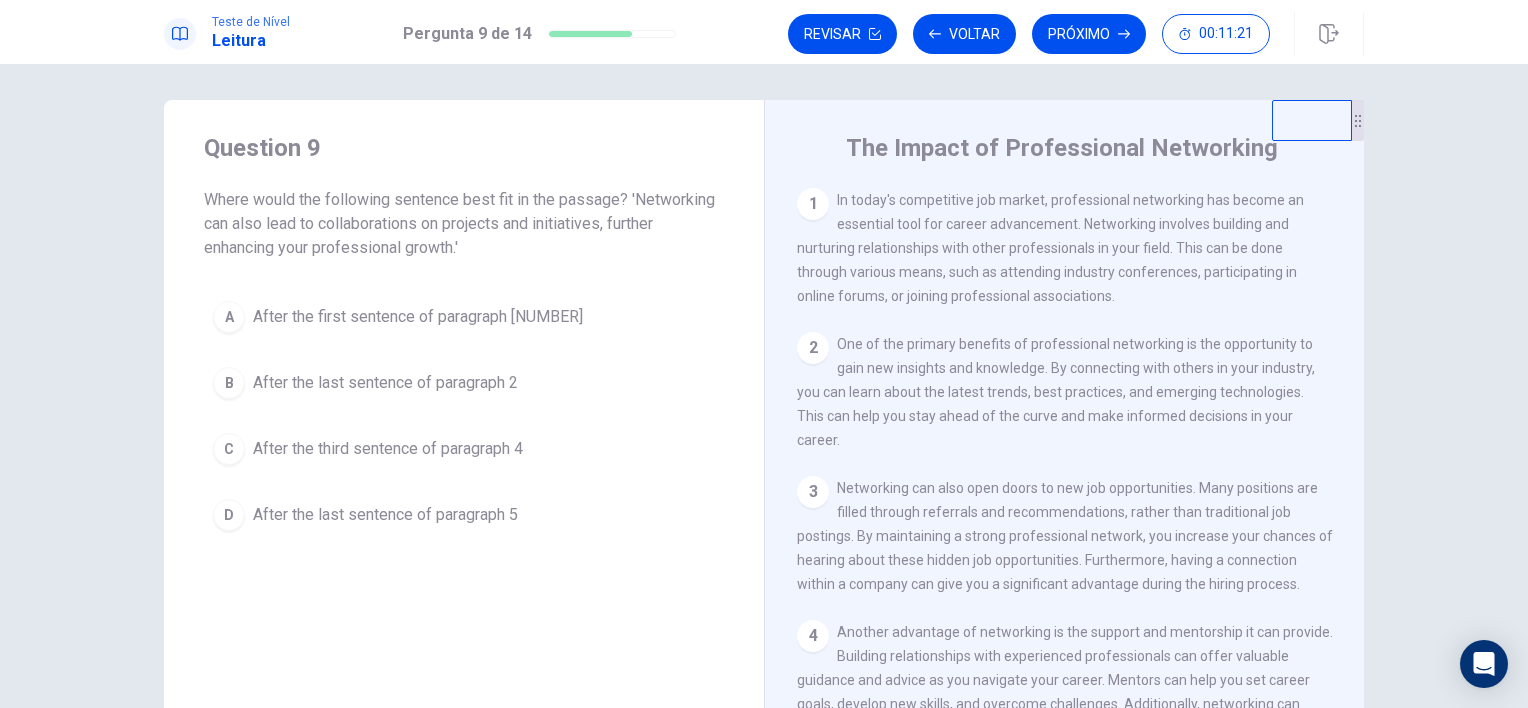 drag, startPoint x: 1354, startPoint y: 380, endPoint x: 1349, endPoint y: 440, distance: 60.207973 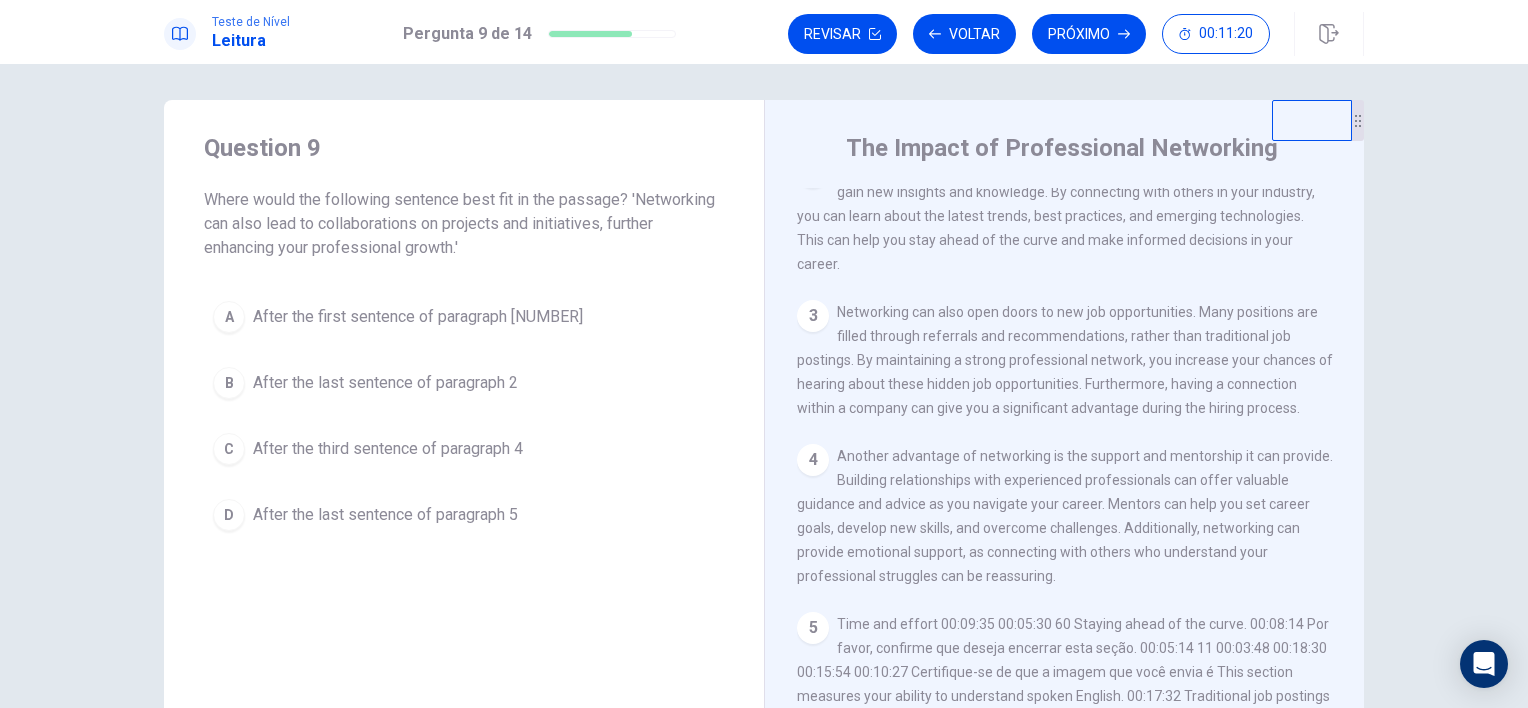 scroll, scrollTop: 172, scrollLeft: 0, axis: vertical 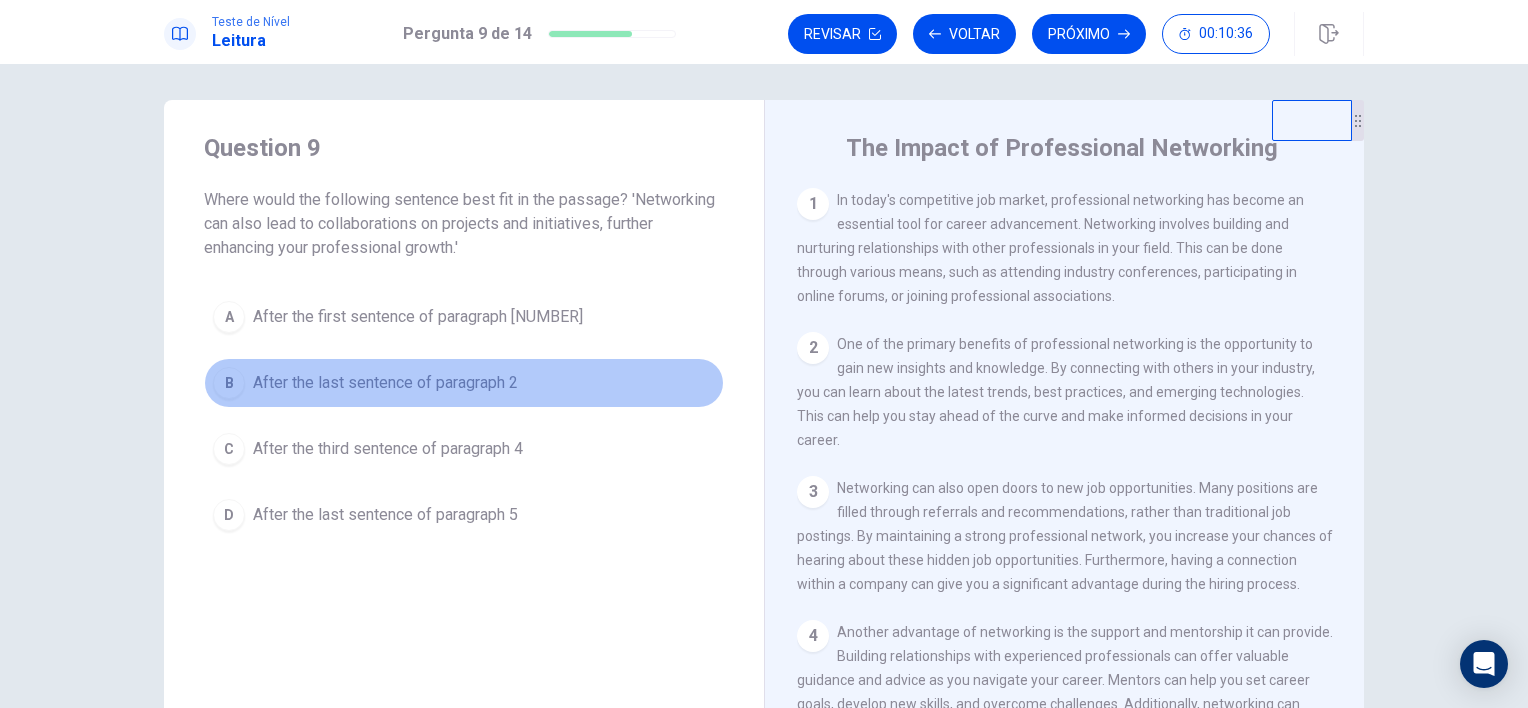 click on "After the last sentence of paragraph 2" at bounding box center [385, 383] 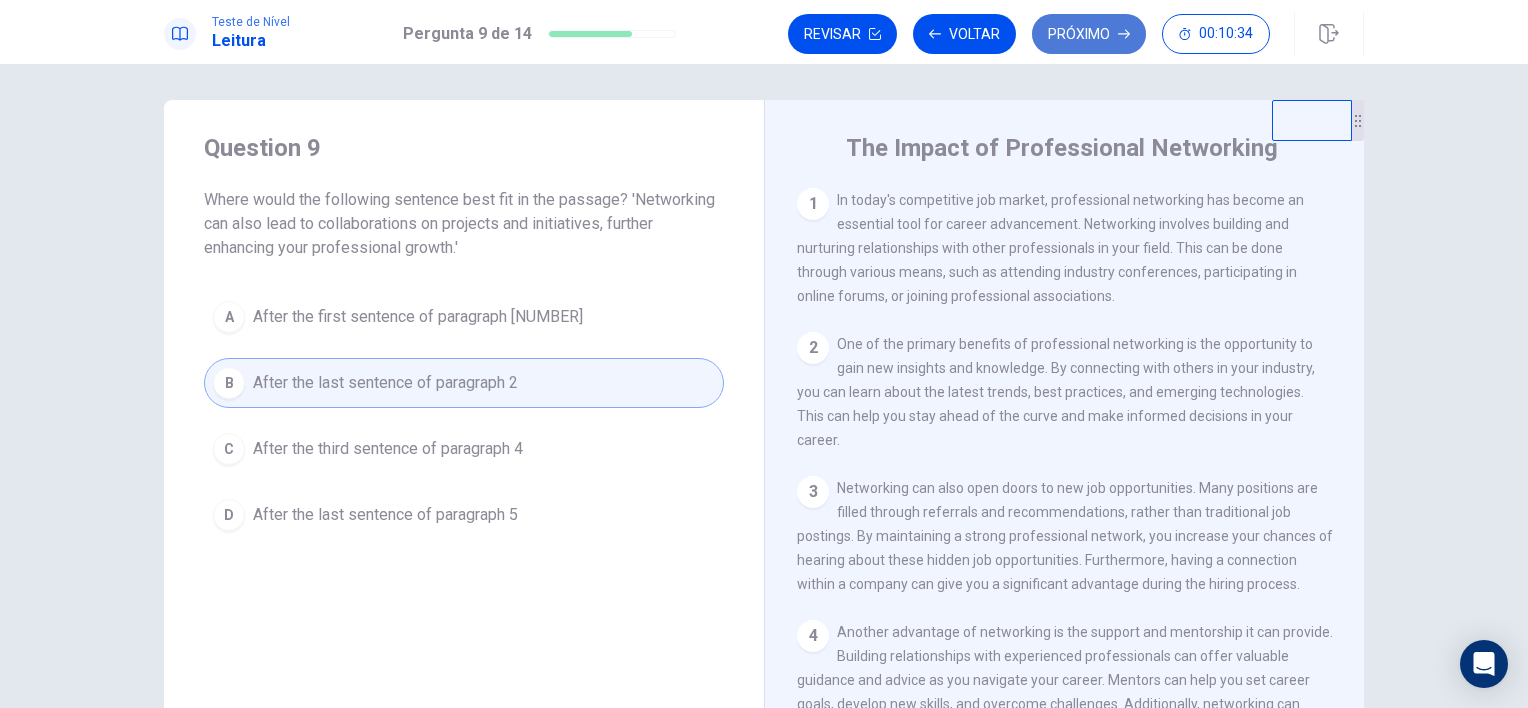 click on "Próximo" at bounding box center (1089, 34) 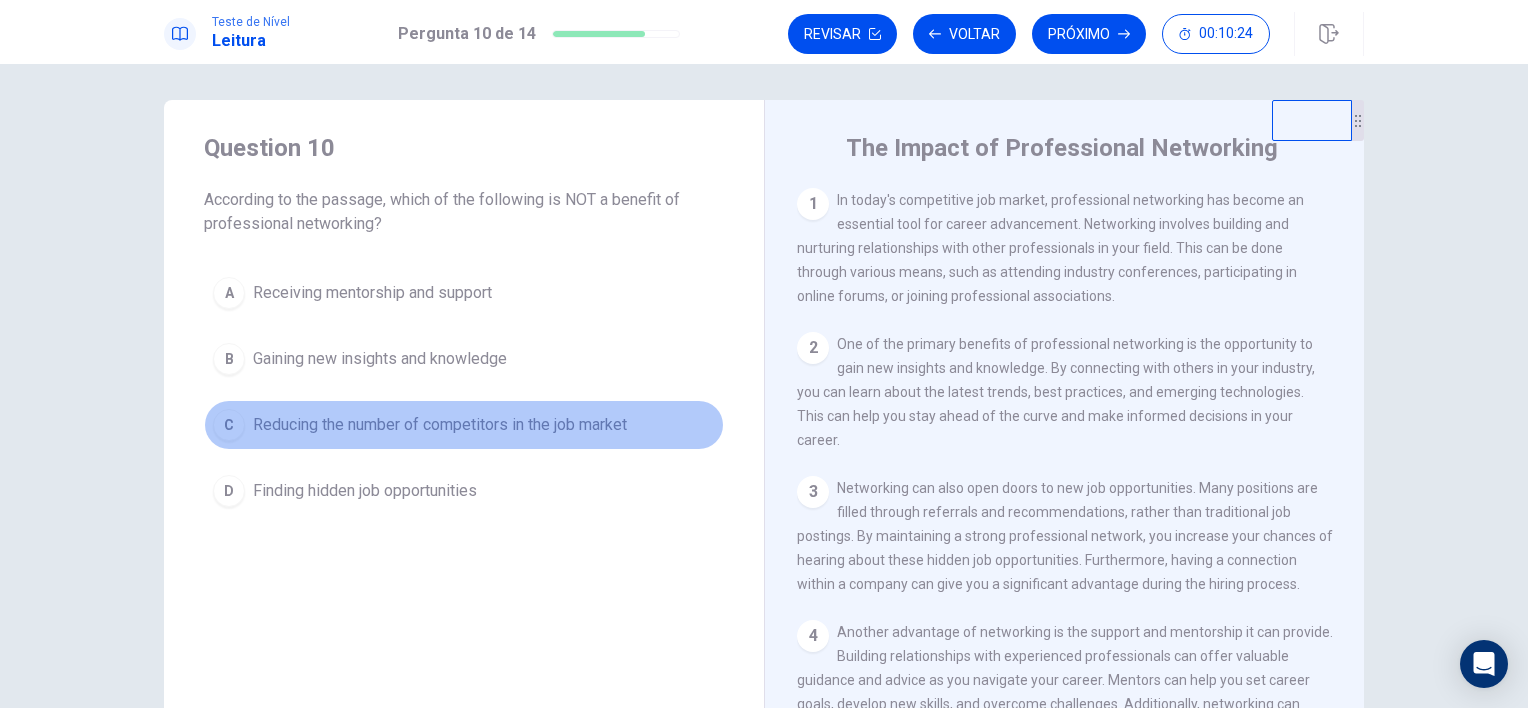 click on "Reducing the number of competitors in the job market" at bounding box center (440, 425) 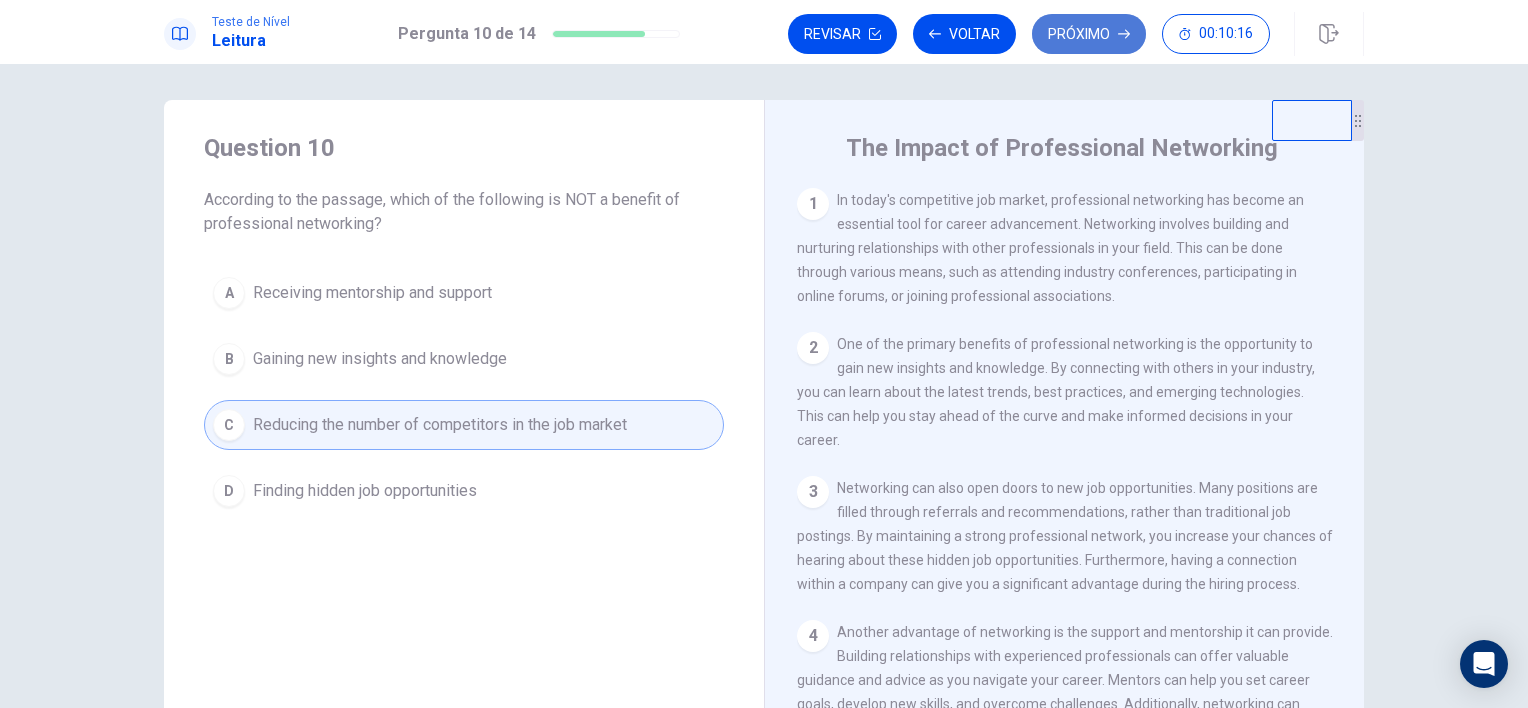 click on "Próximo" at bounding box center [1089, 34] 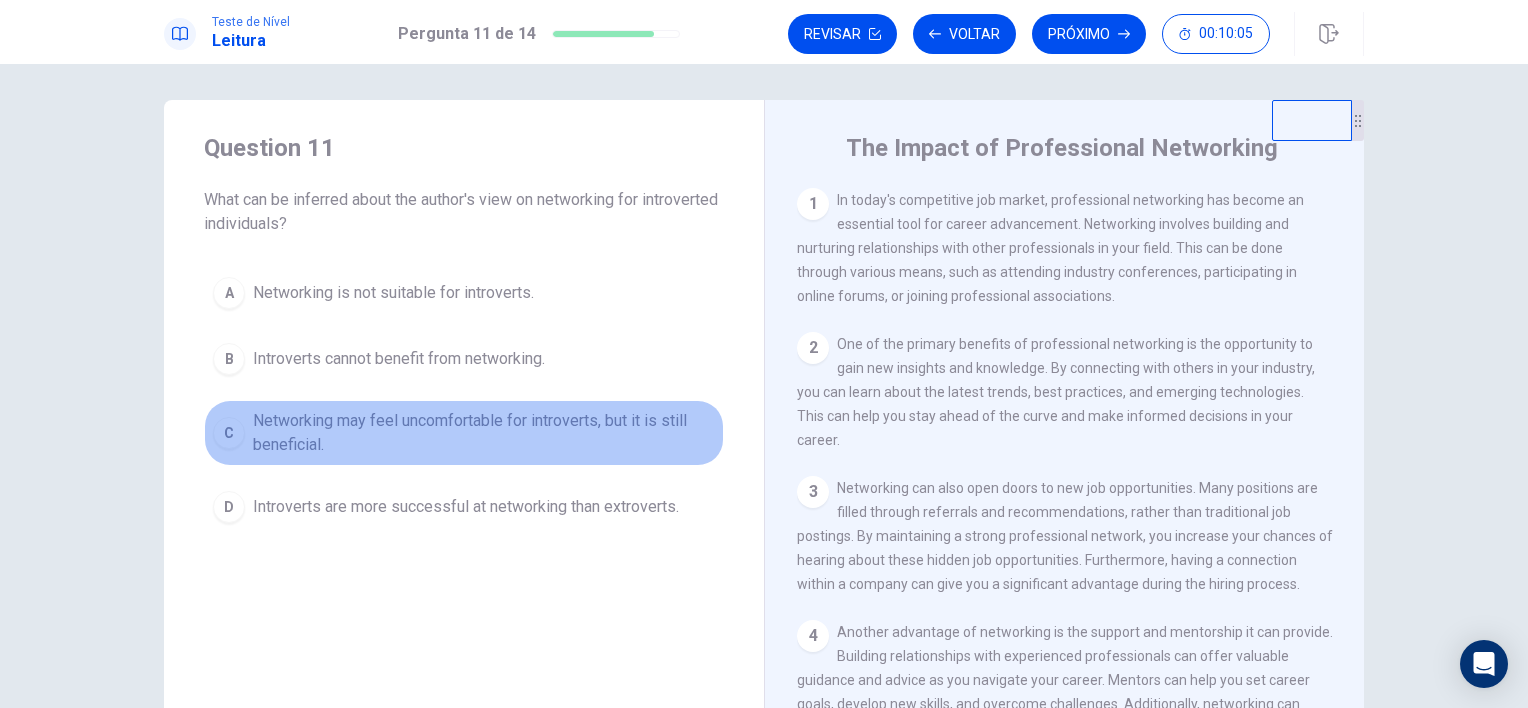 click on "Networking may feel uncomfortable for introverts, but it is still beneficial." at bounding box center (484, 433) 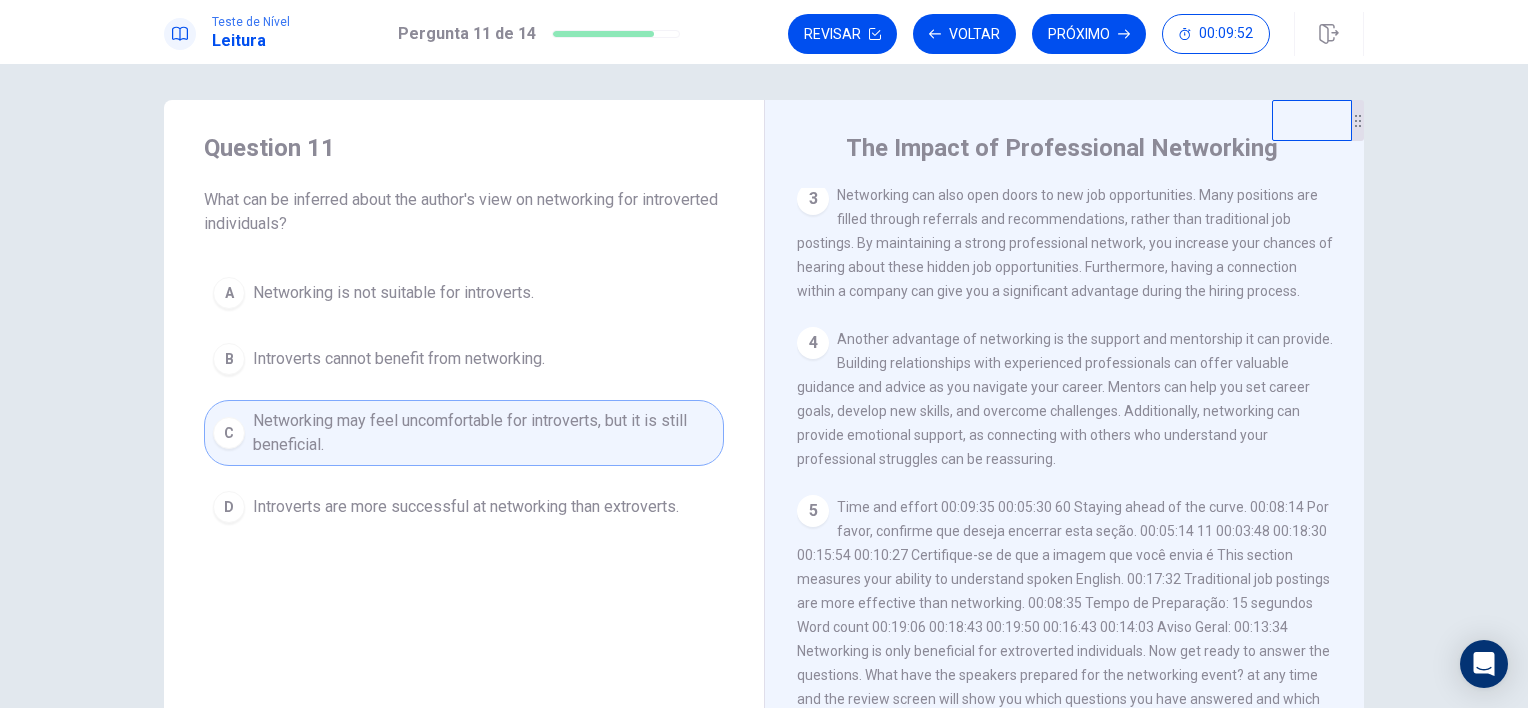 scroll, scrollTop: 337, scrollLeft: 0, axis: vertical 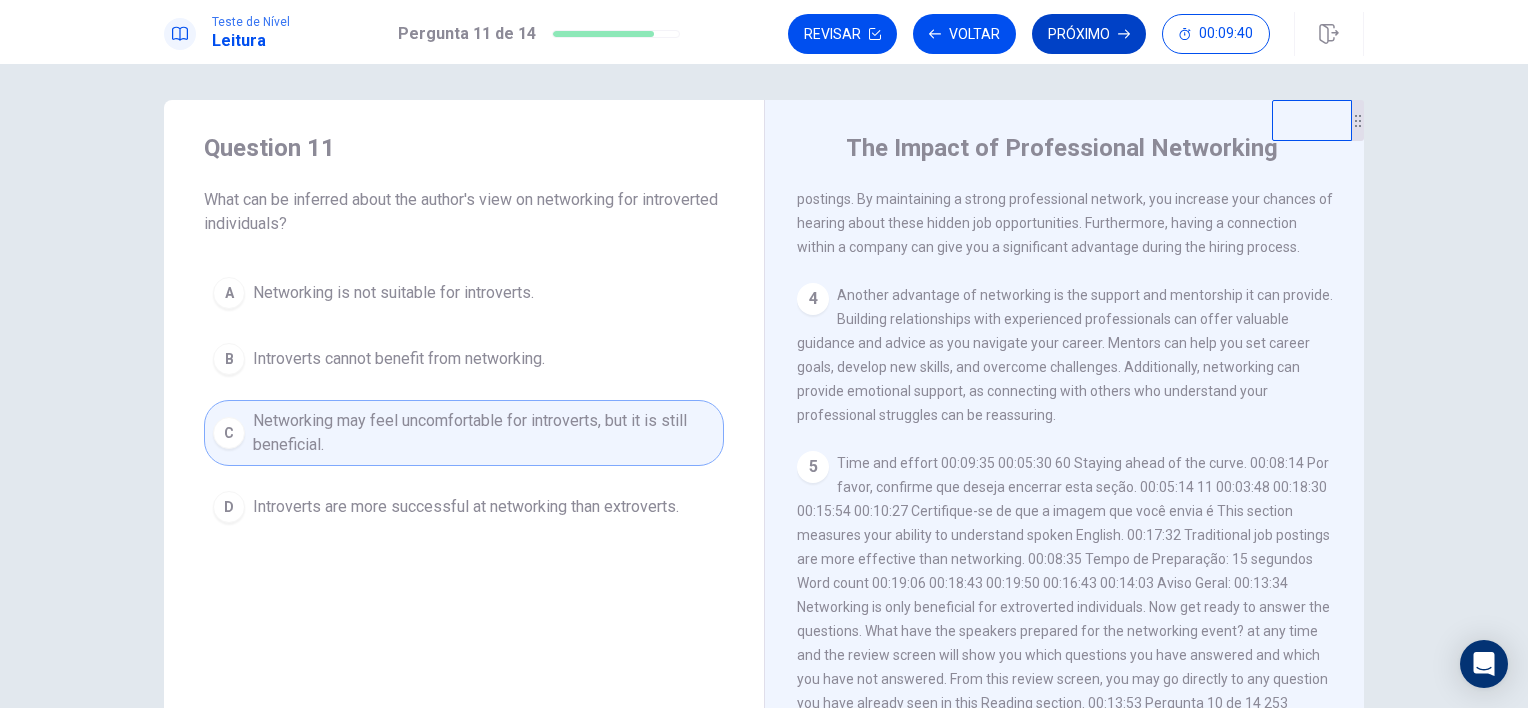 click on "Próximo" at bounding box center [1089, 34] 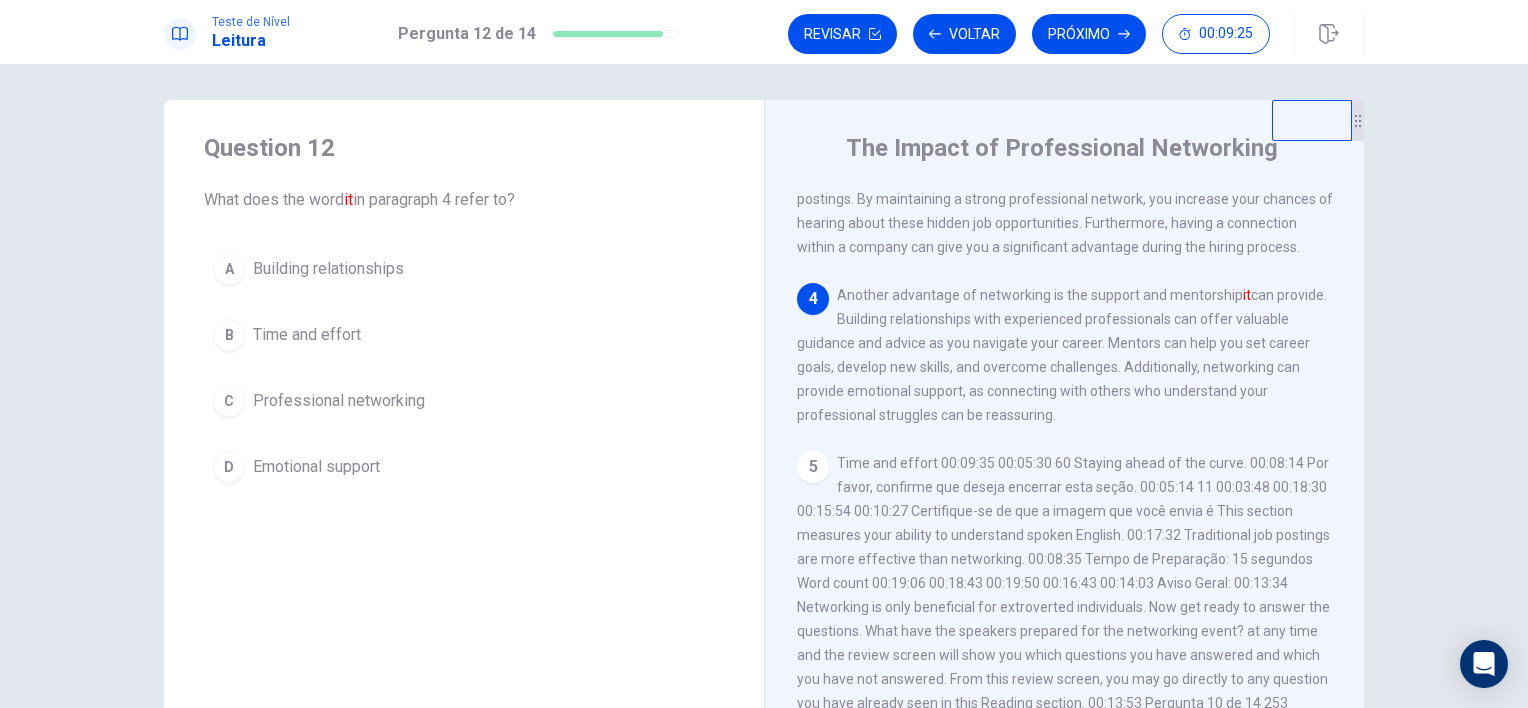 click on "Time and effort
00:09:35
00:05:30
60
Staying ahead of the curve.
00:08:14
Por favor, confirme que deseja encerrar esta seção.
00:05:14
11
00:03:48
00:18:30
00:15:54
00:10:27
Certifique-se de que a imagem que você envia é
This section measures your ability to understand spoken English.
00:17:32
Traditional job postings are more effective than networking.
00:08:35
Tempo de Preparação: 15 segundos
Word count
00:19:06
00:18:43
00:19:50
00:16:43
00:14:03
Aviso Geral:
00:13:34
Networking is only beneficial for extroverted individuals.
Now get ready to answer the questions.
What have the speakers prepared for the networking event?
at any time and the review screen will show you which questions you have answered and which you have not answered. From this review screen, you may go directly to any question you have already seen in this Reading section.
00:13:53
Pergunta 10 de 14
253
However, networking is not without its challenges. It requires time and effort to build and maintain relationships. Attending events, following up with contacts, and staying active in professional communities can be demanding, especially for those with busy schedules. Additionally, networking can provide emotional support, as connecting with others who understand your professional struggles can be reassuring." at bounding box center (1062, 355) 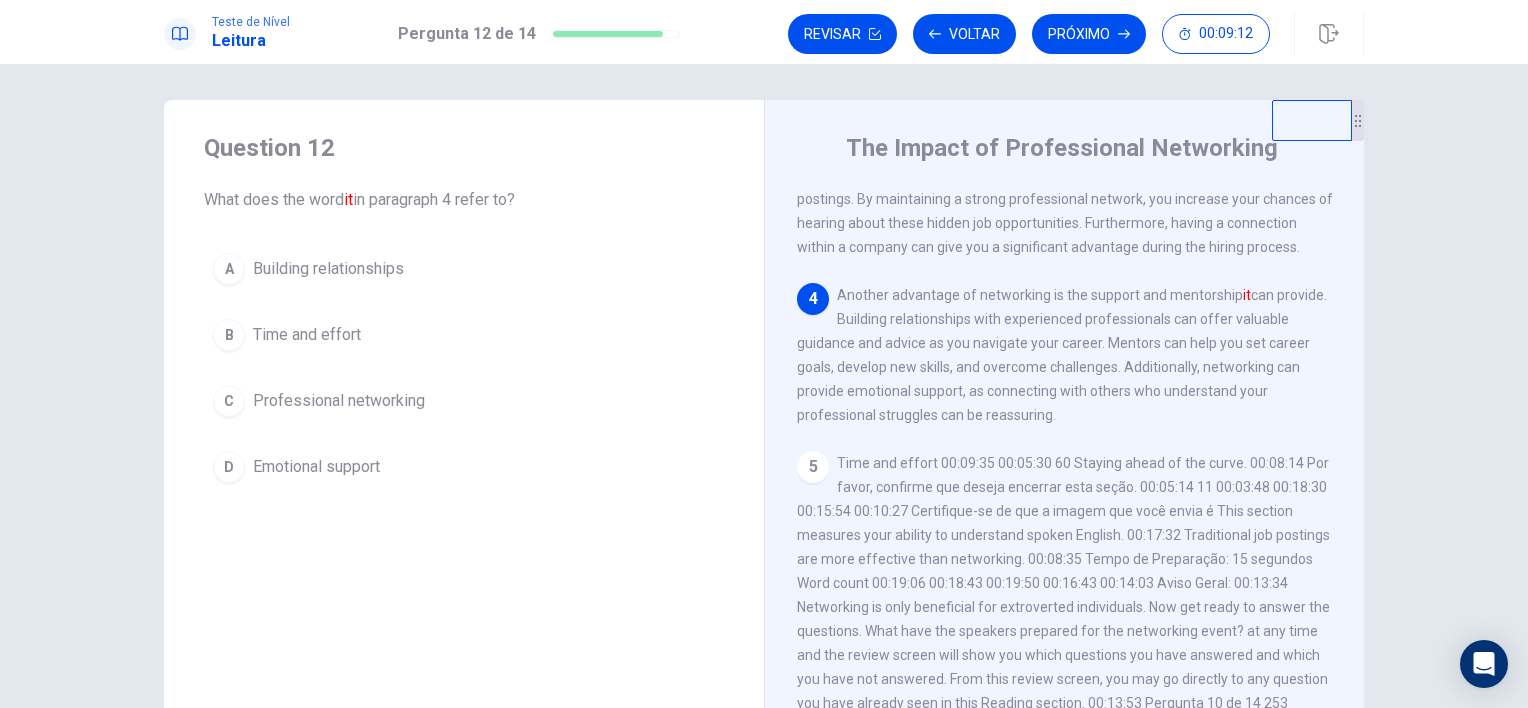 click on "Professional networking" at bounding box center [339, 401] 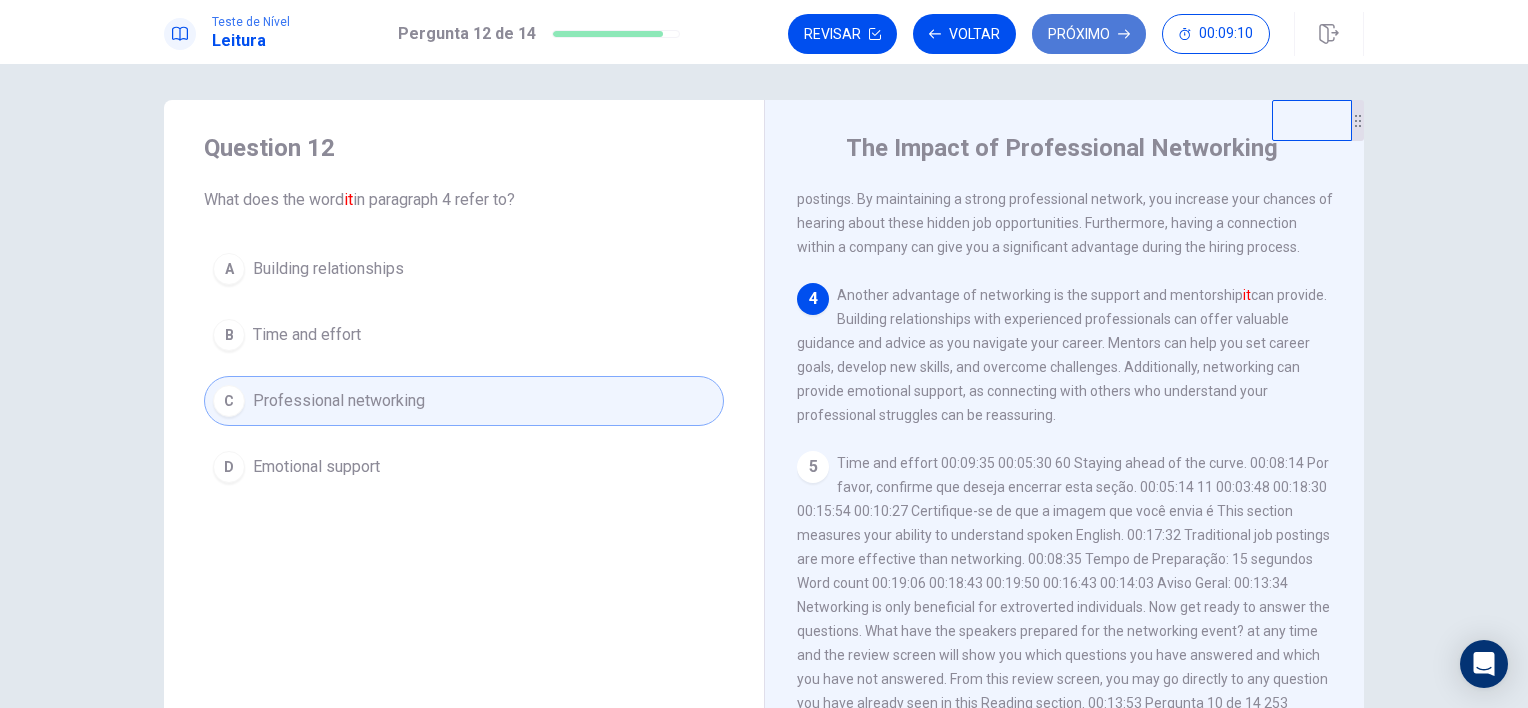 click on "Próximo" at bounding box center [1089, 34] 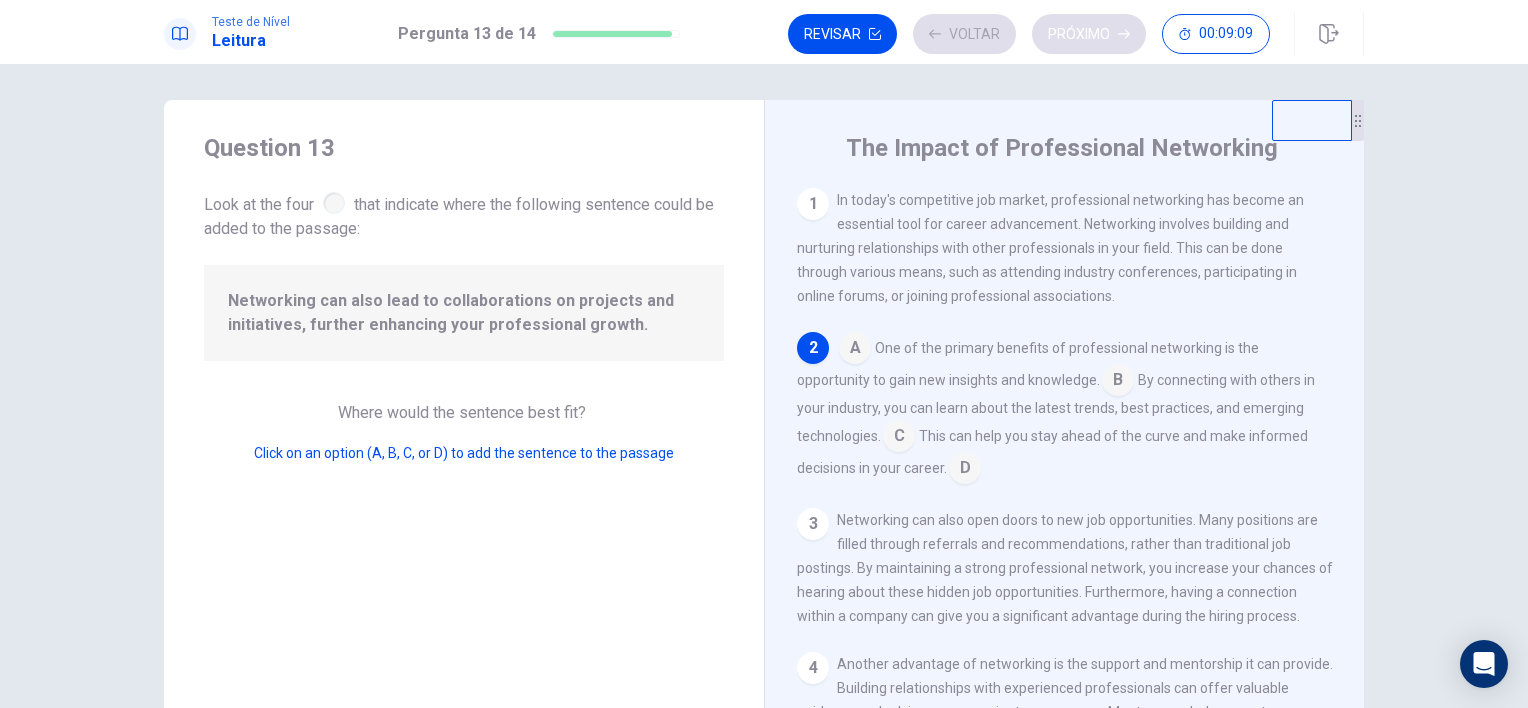 scroll, scrollTop: 148, scrollLeft: 0, axis: vertical 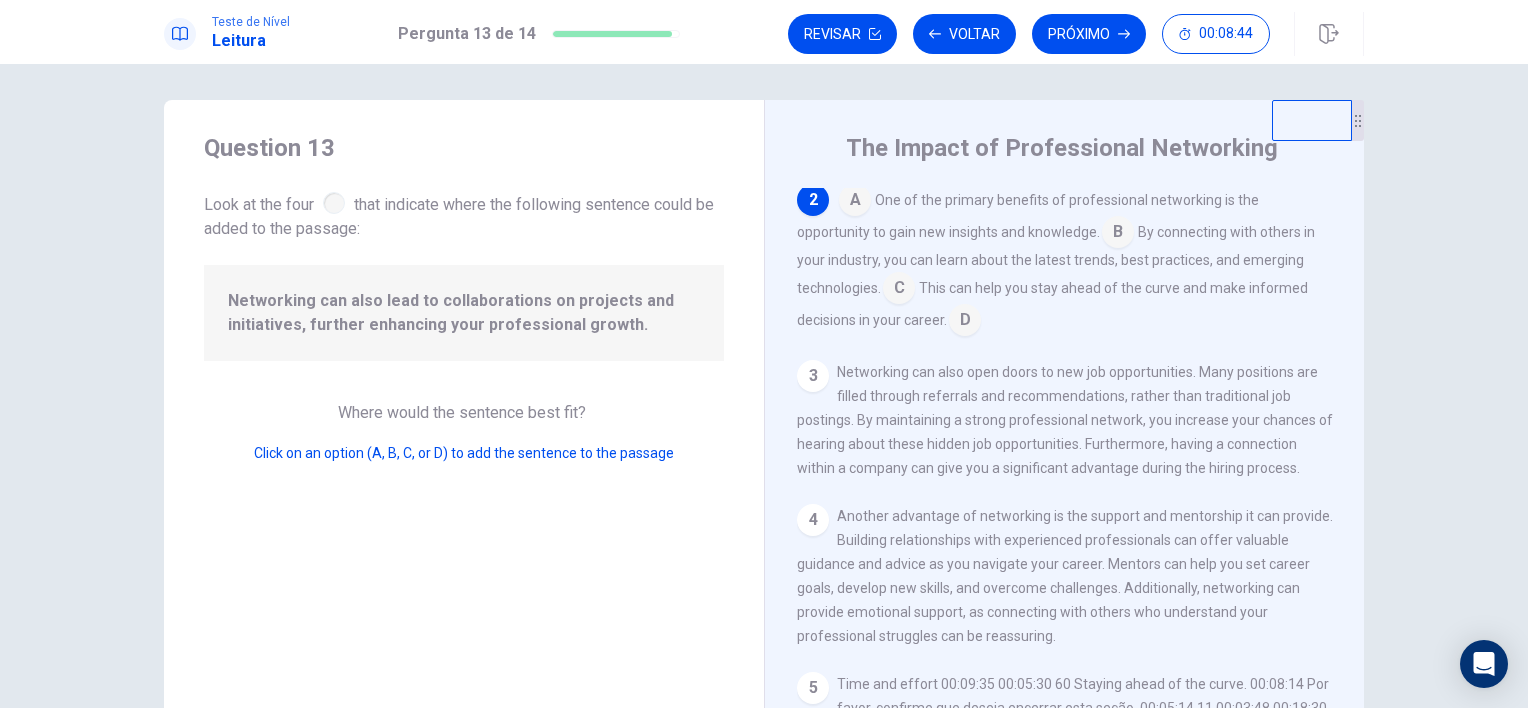 click at bounding box center (855, 202) 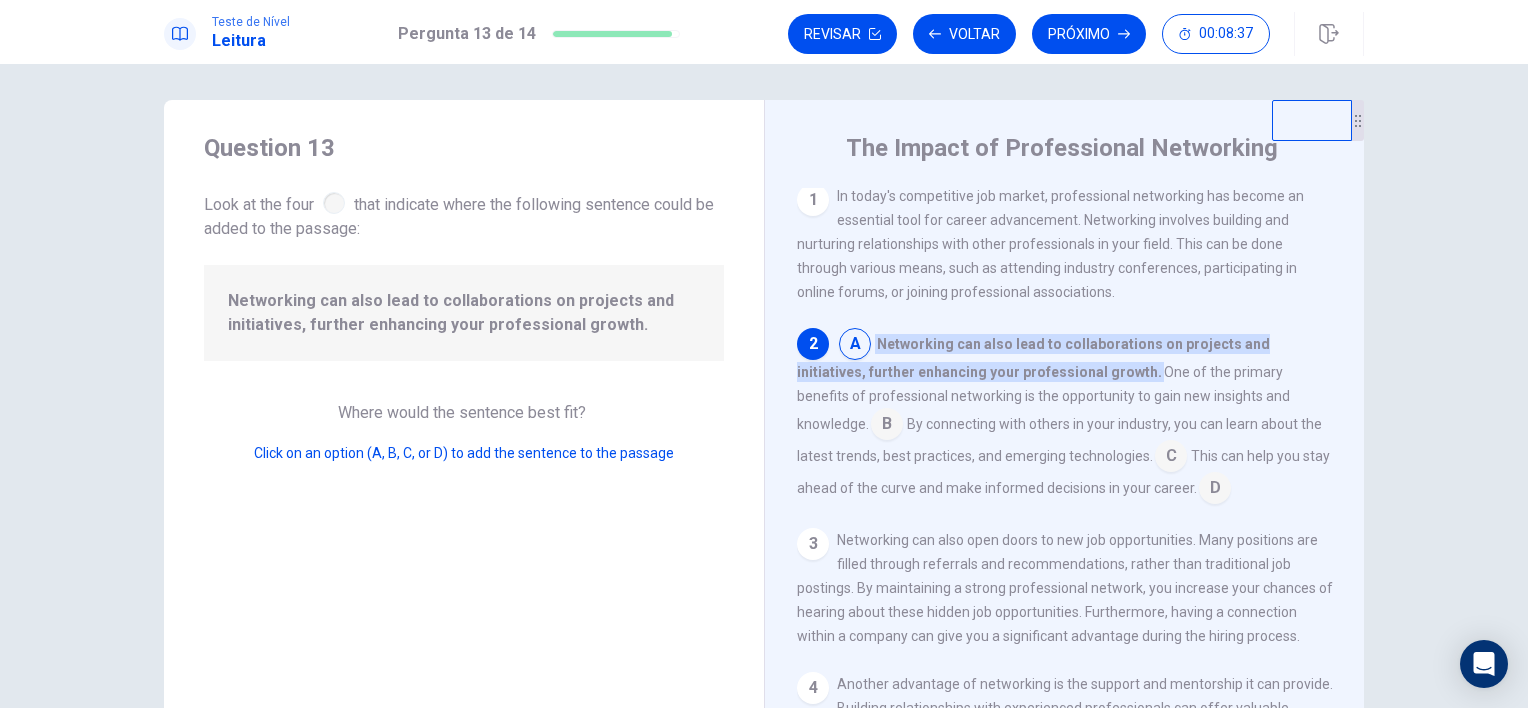 scroll, scrollTop: 0, scrollLeft: 0, axis: both 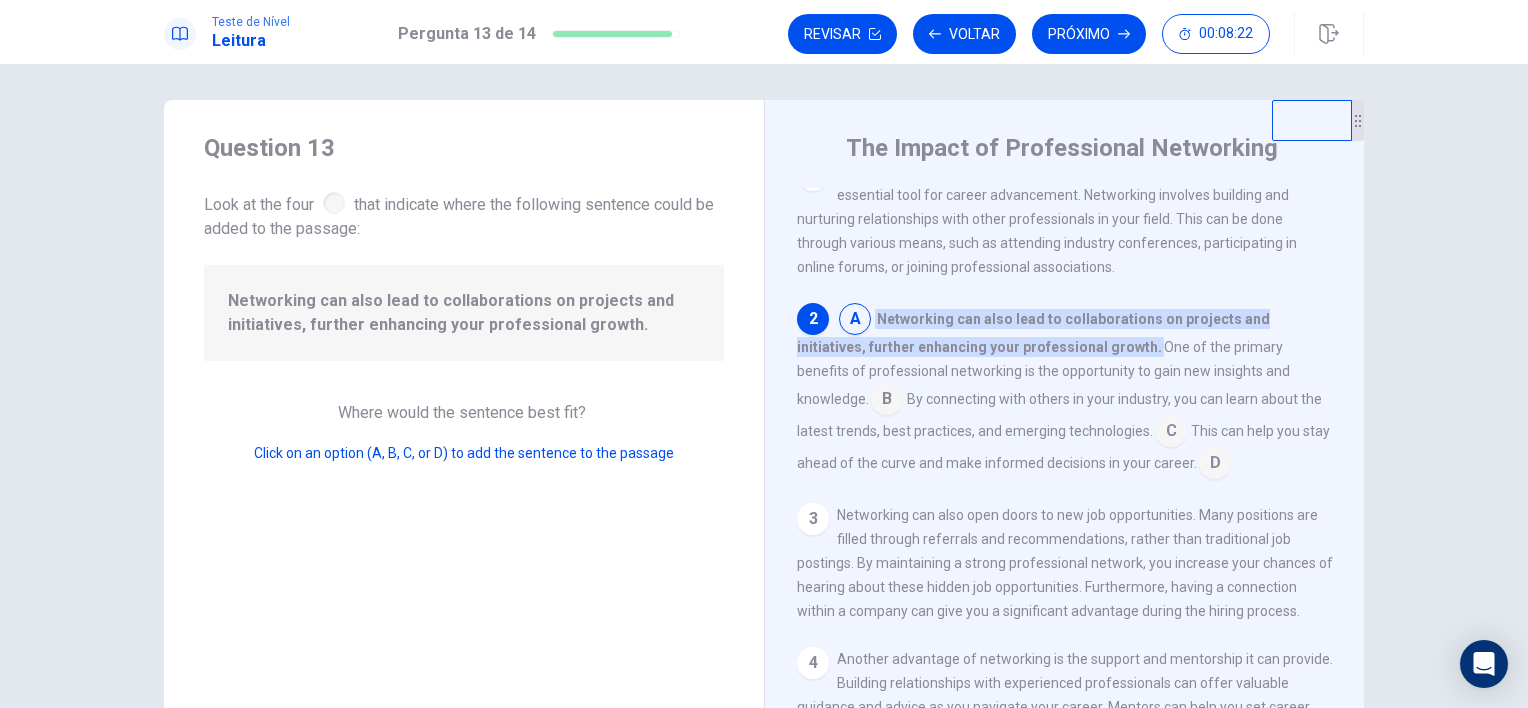 click at bounding box center [1171, 433] 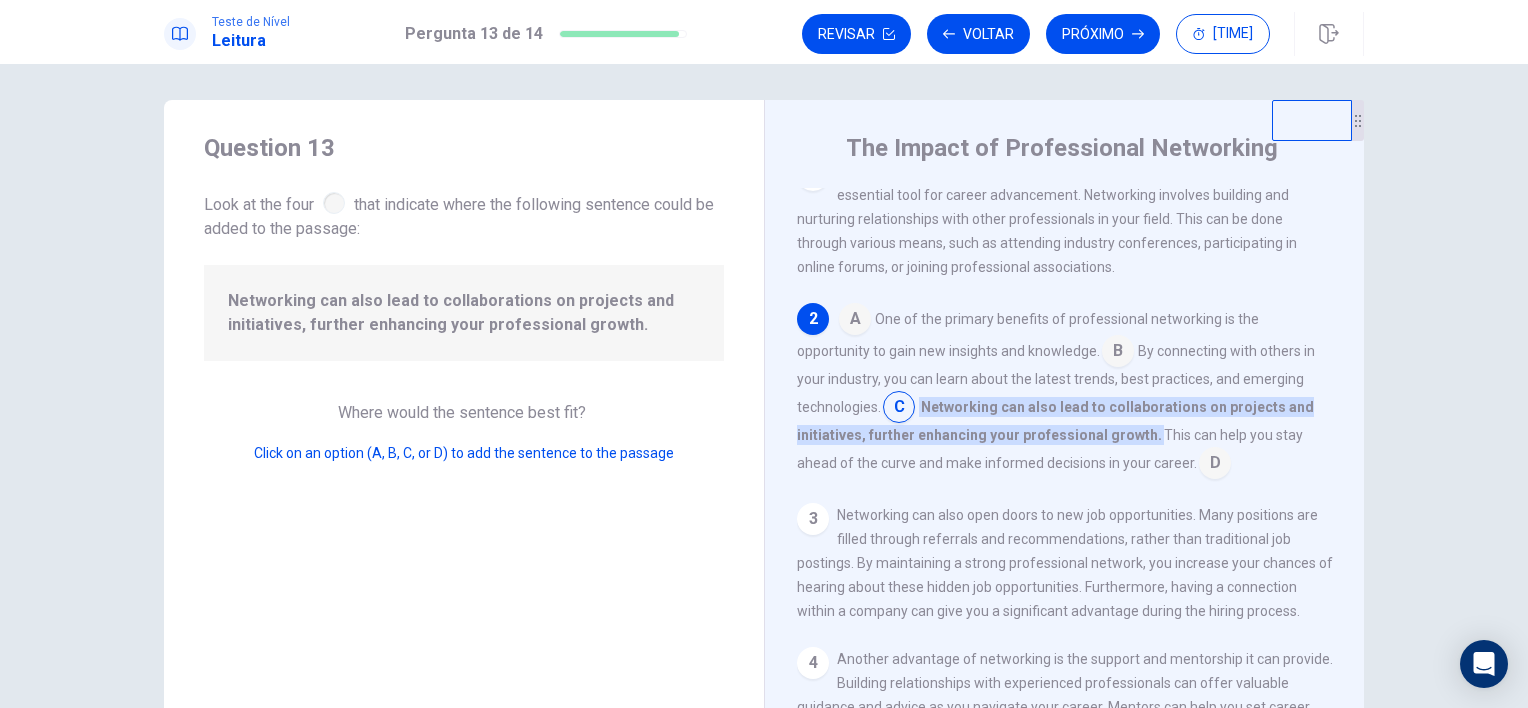 click at bounding box center [1118, 353] 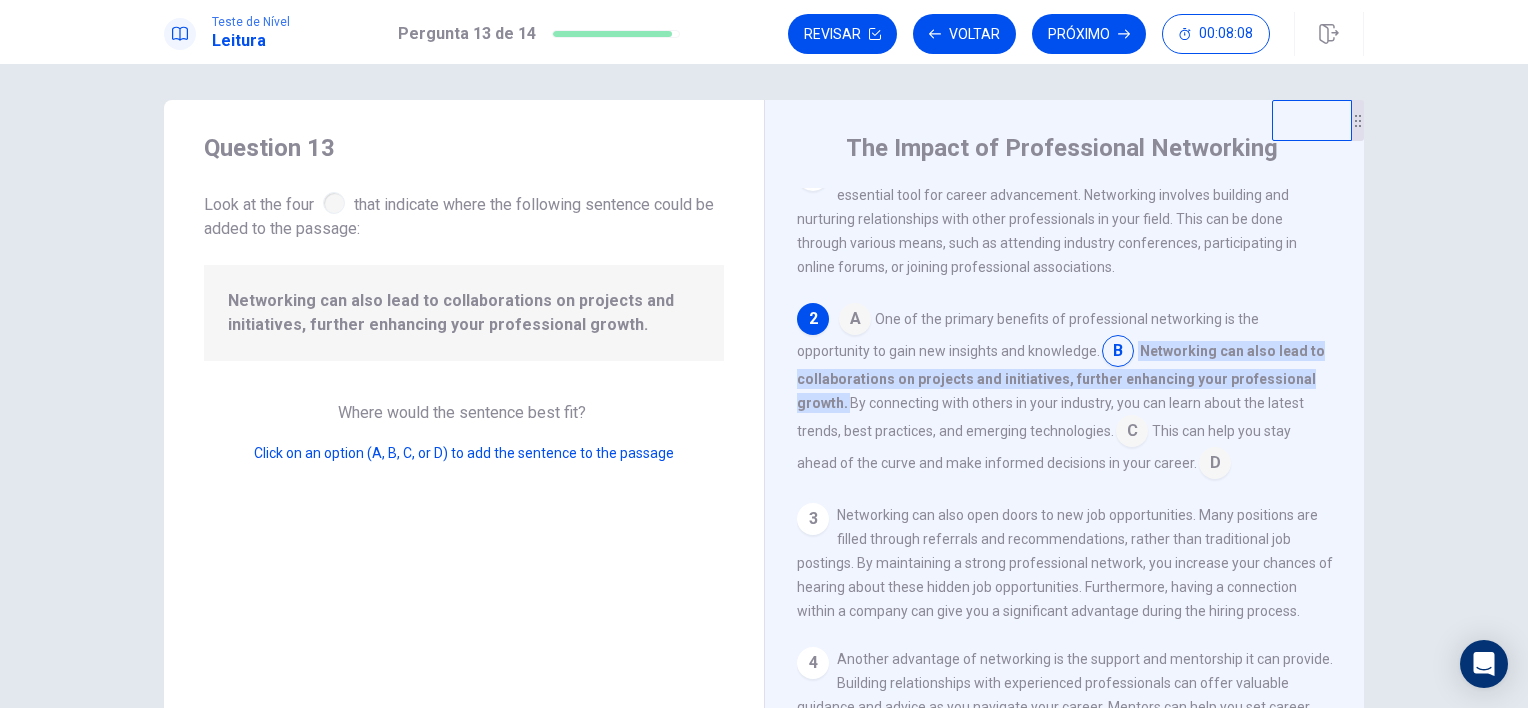 click at bounding box center [1132, 433] 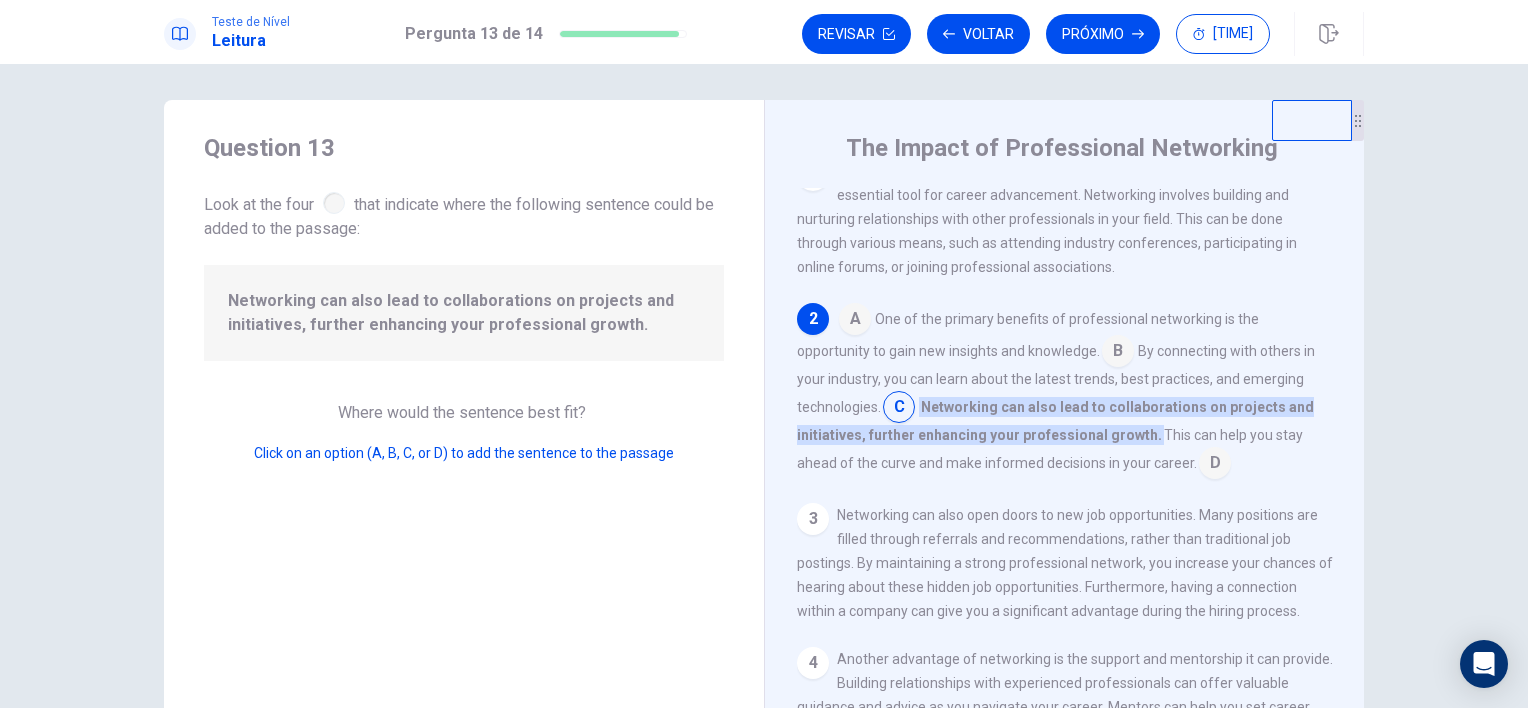 click on "This can help you stay ahead of the curve and make informed decisions in your career." at bounding box center [1050, 449] 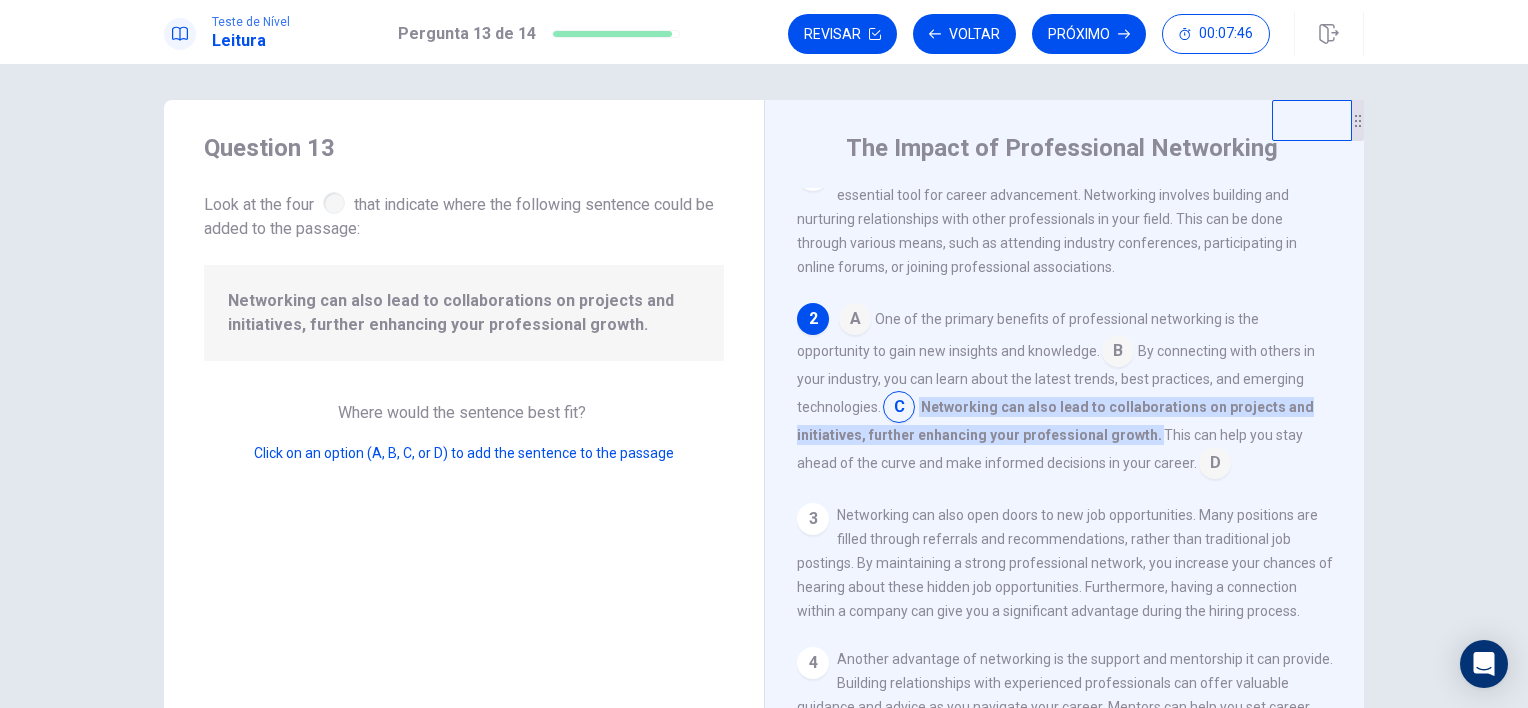 click at bounding box center [1215, 465] 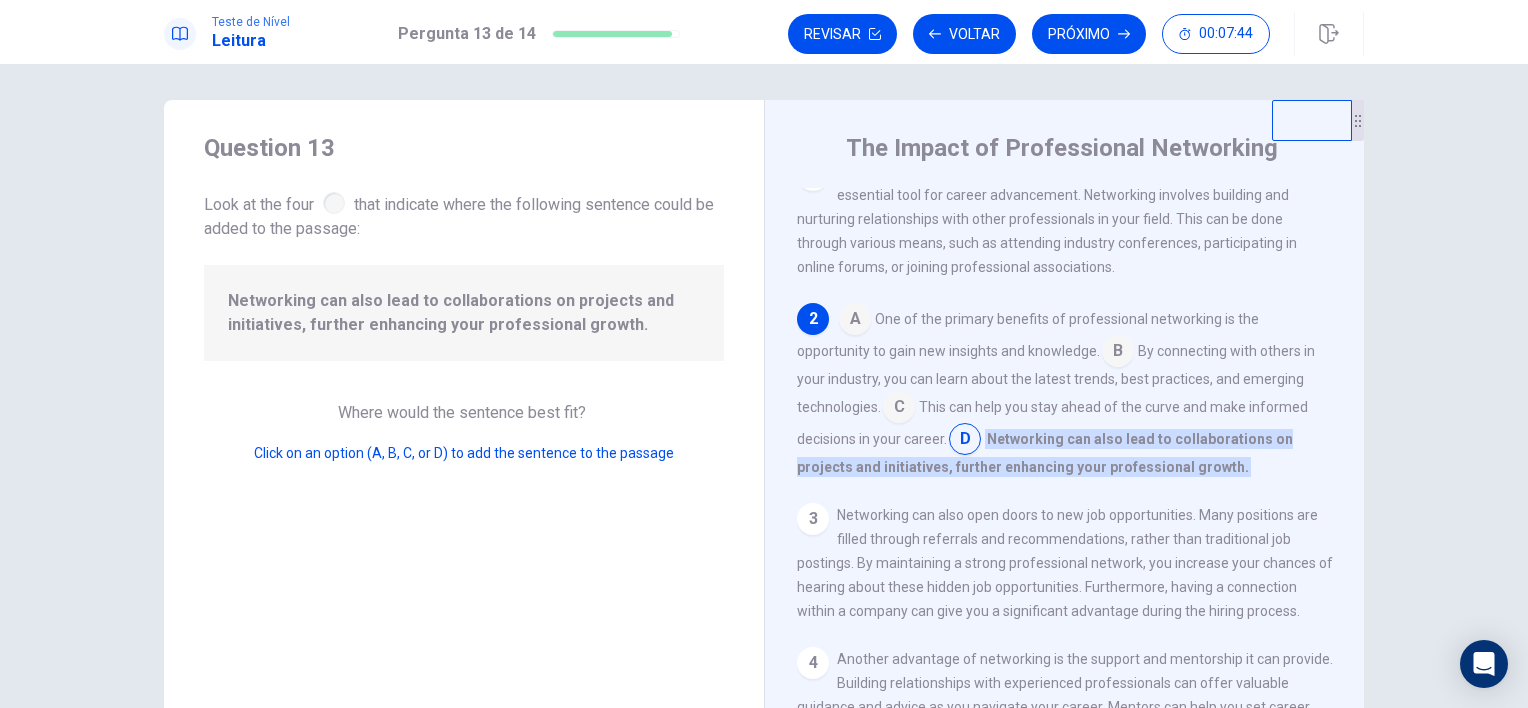 click at bounding box center (1118, 353) 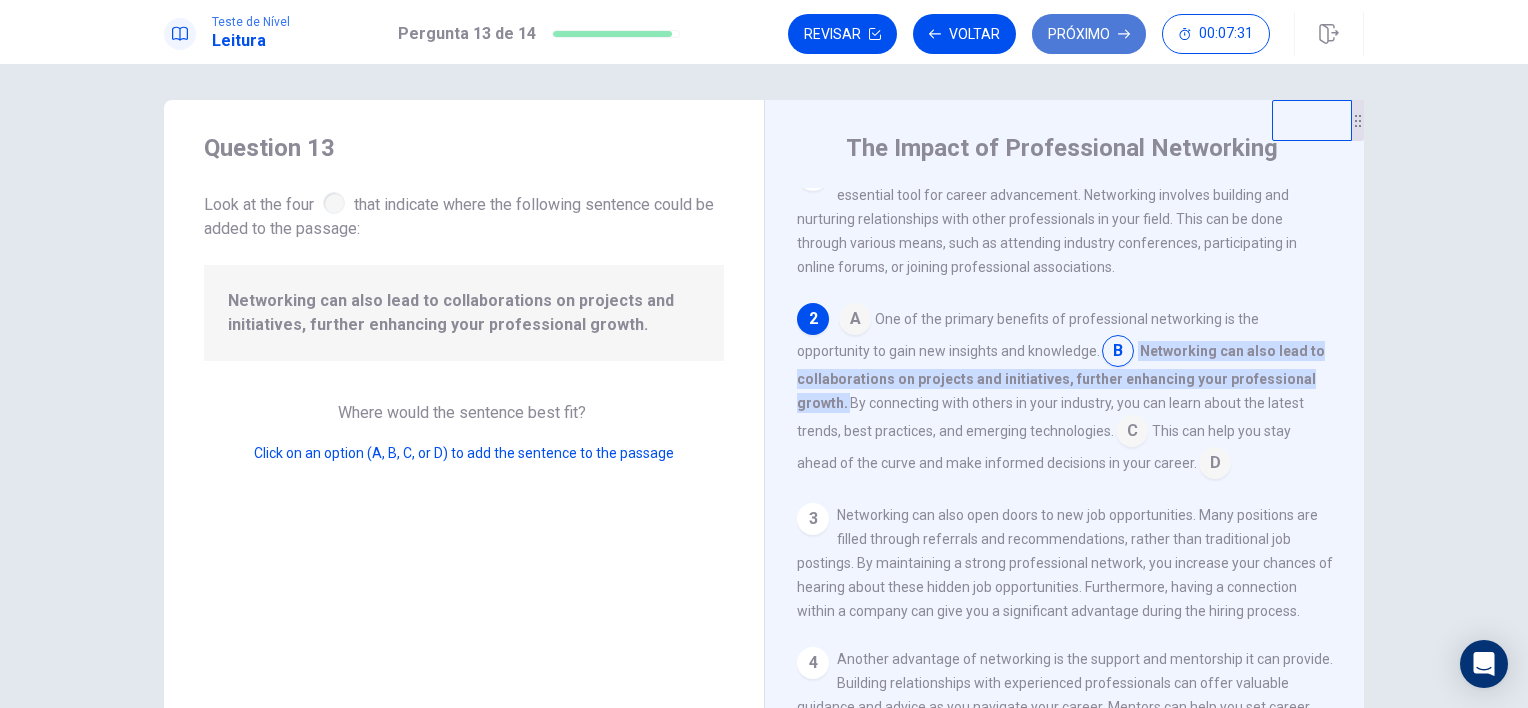 click on "Próximo" at bounding box center [1089, 34] 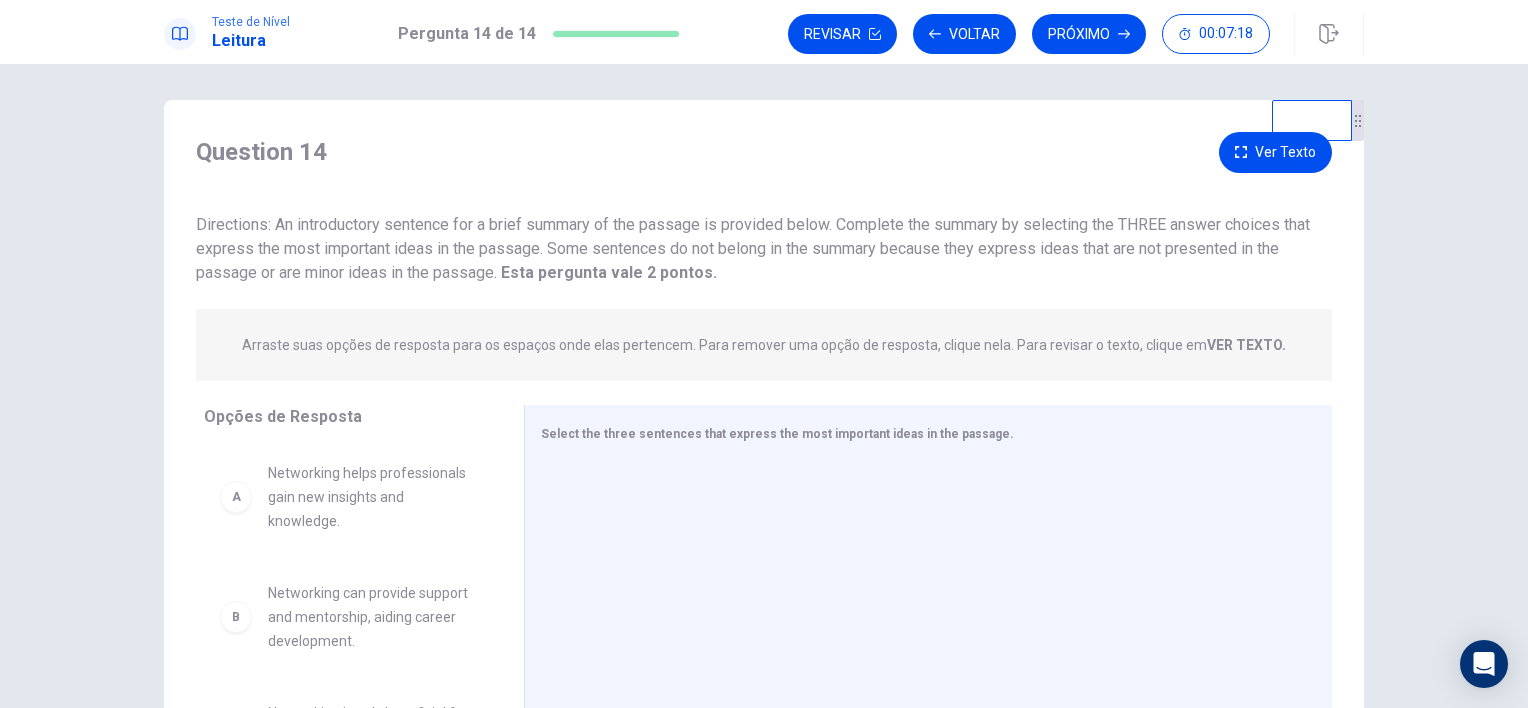 drag, startPoint x: 1246, startPoint y: 192, endPoint x: 1250, endPoint y: 216, distance: 24.33105 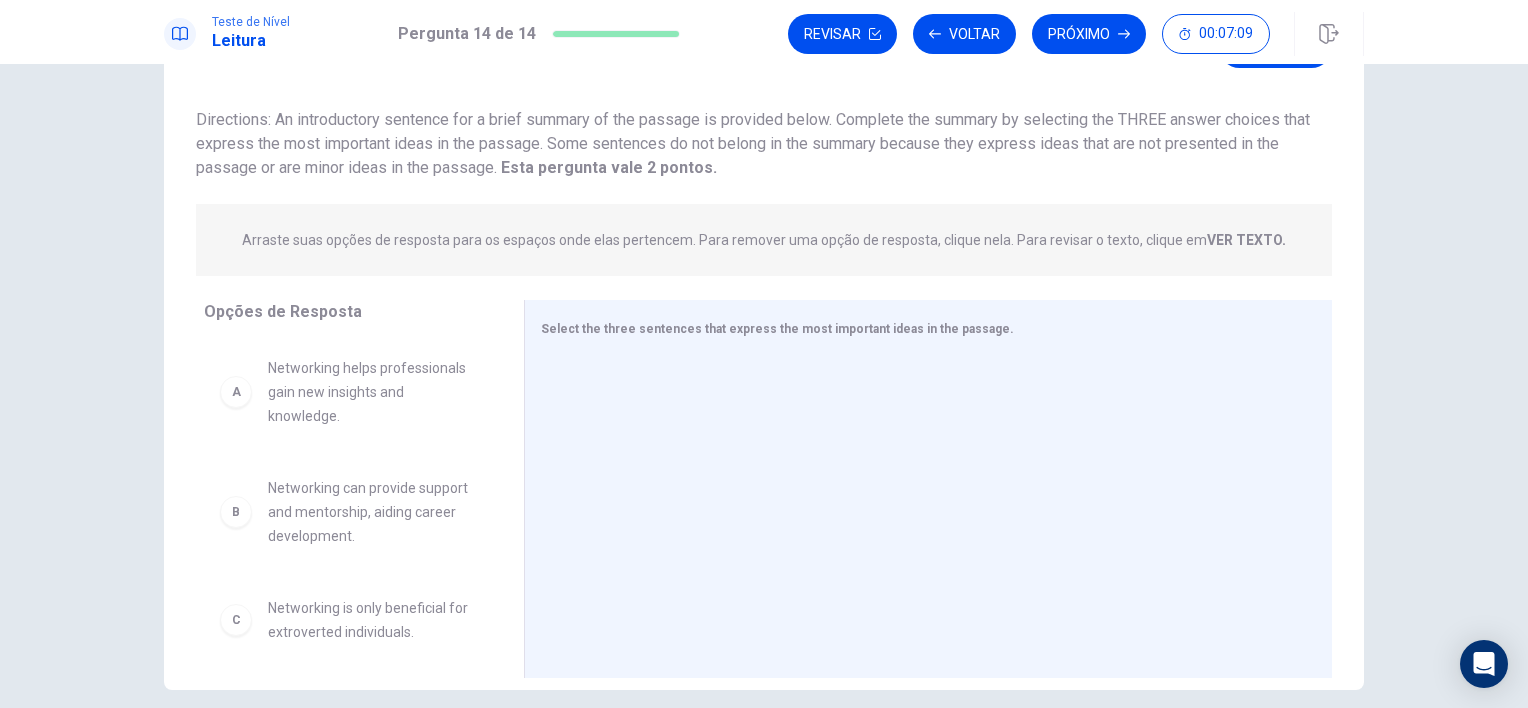 scroll, scrollTop: 111, scrollLeft: 0, axis: vertical 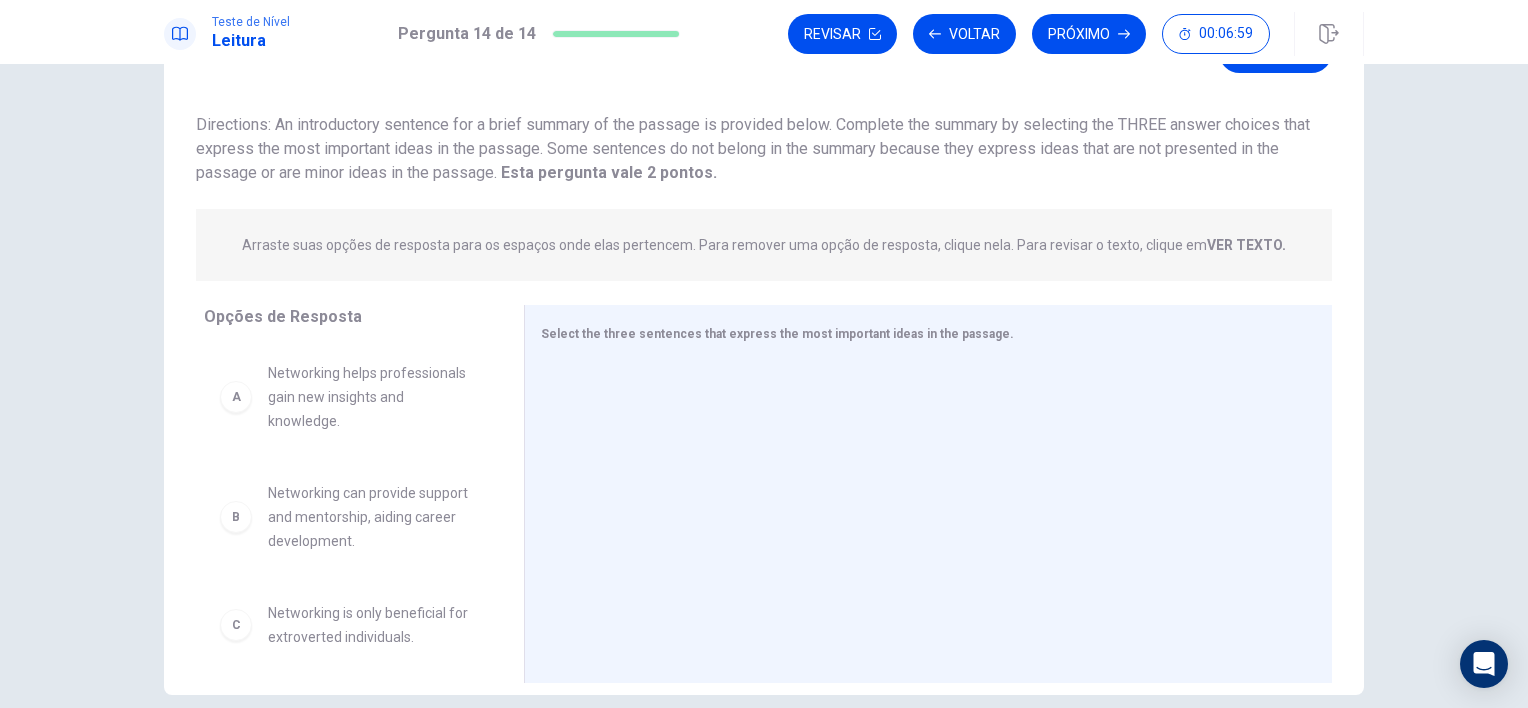 click on "Networking helps professionals gain new insights and knowledge." at bounding box center [372, 397] 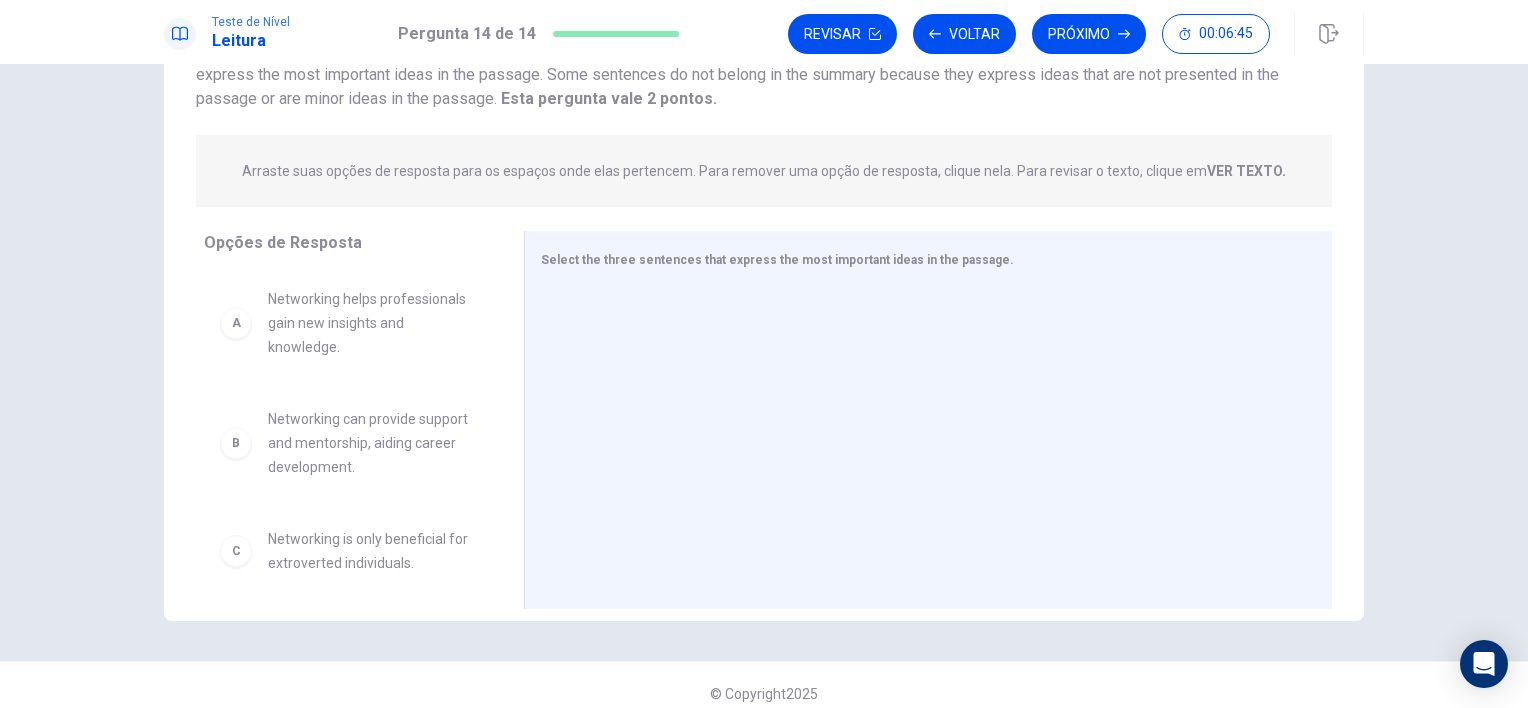 scroll, scrollTop: 195, scrollLeft: 0, axis: vertical 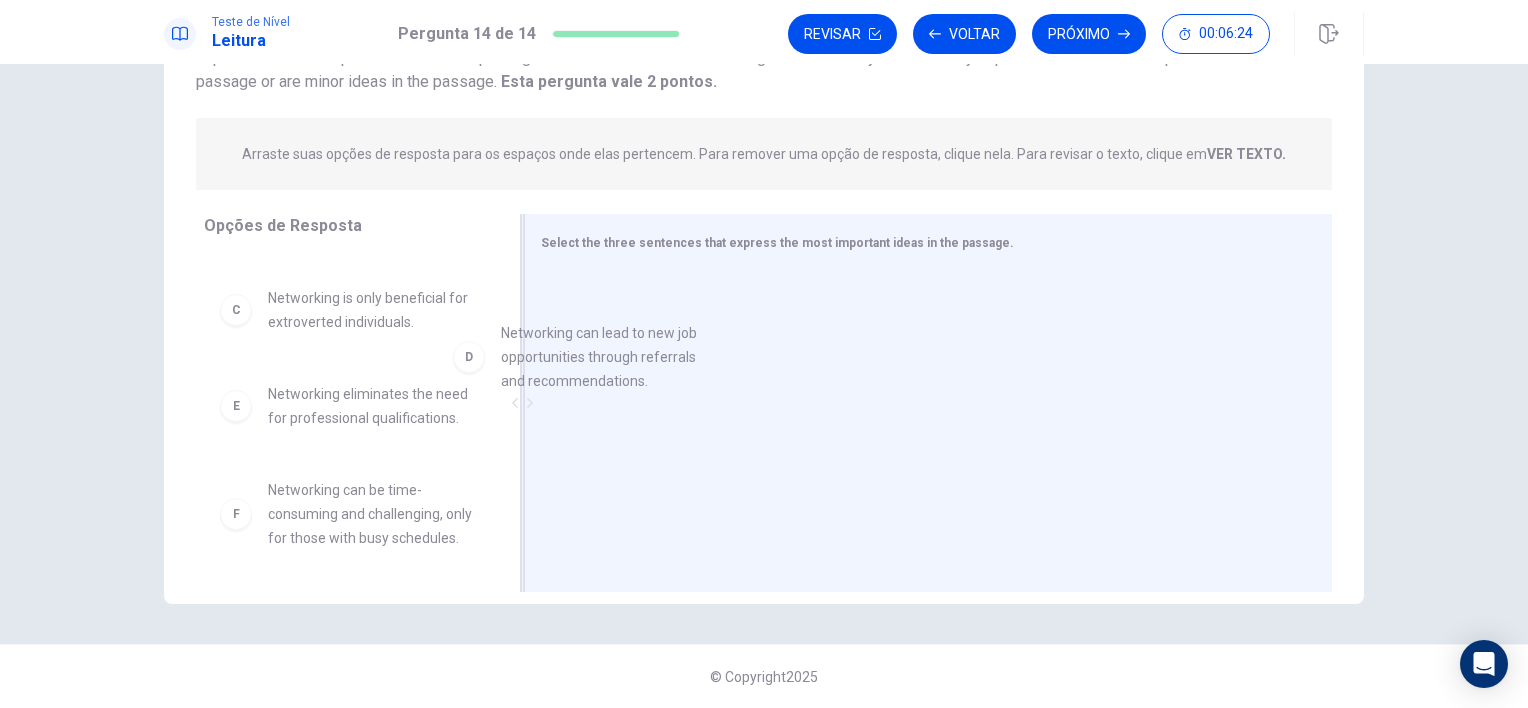 drag, startPoint x: 381, startPoint y: 424, endPoint x: 653, endPoint y: 349, distance: 282.15067 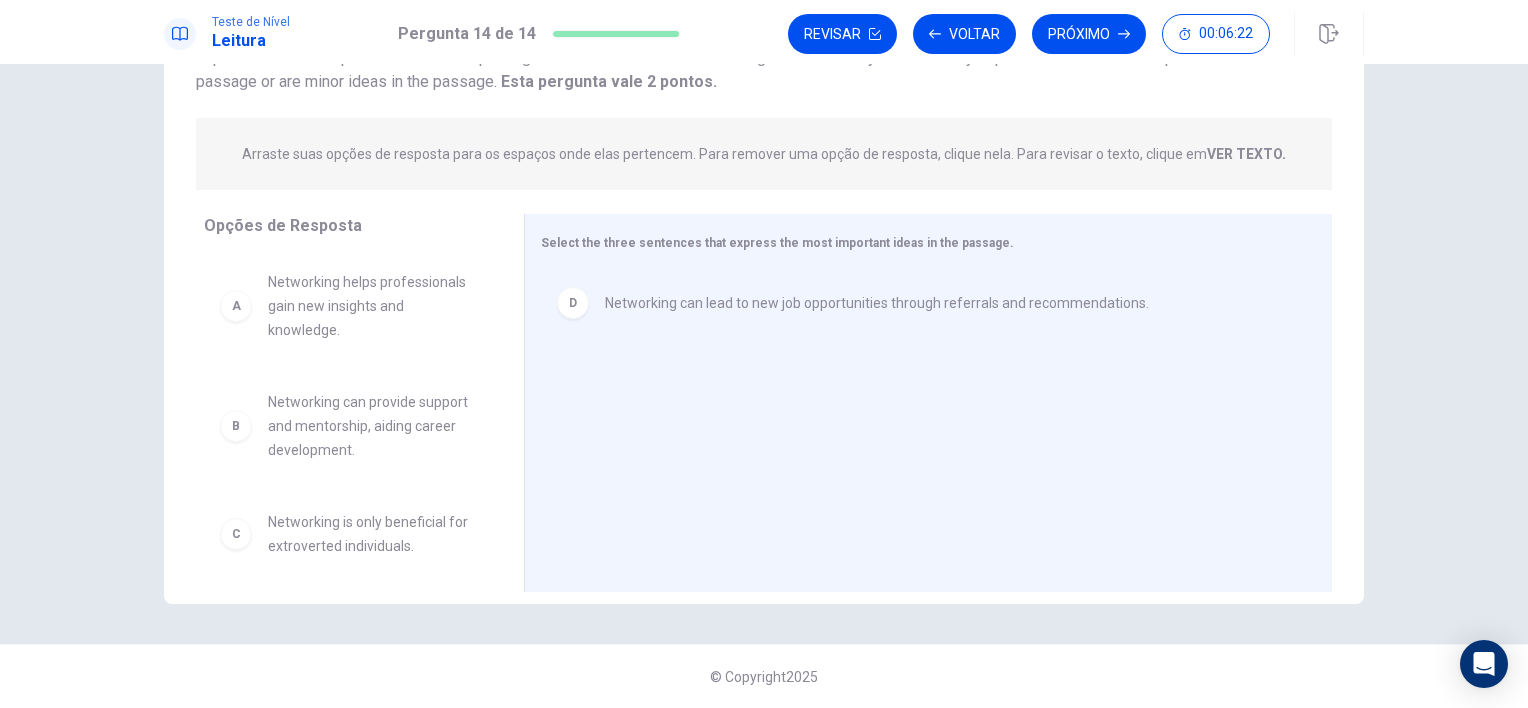 scroll, scrollTop: 0, scrollLeft: 0, axis: both 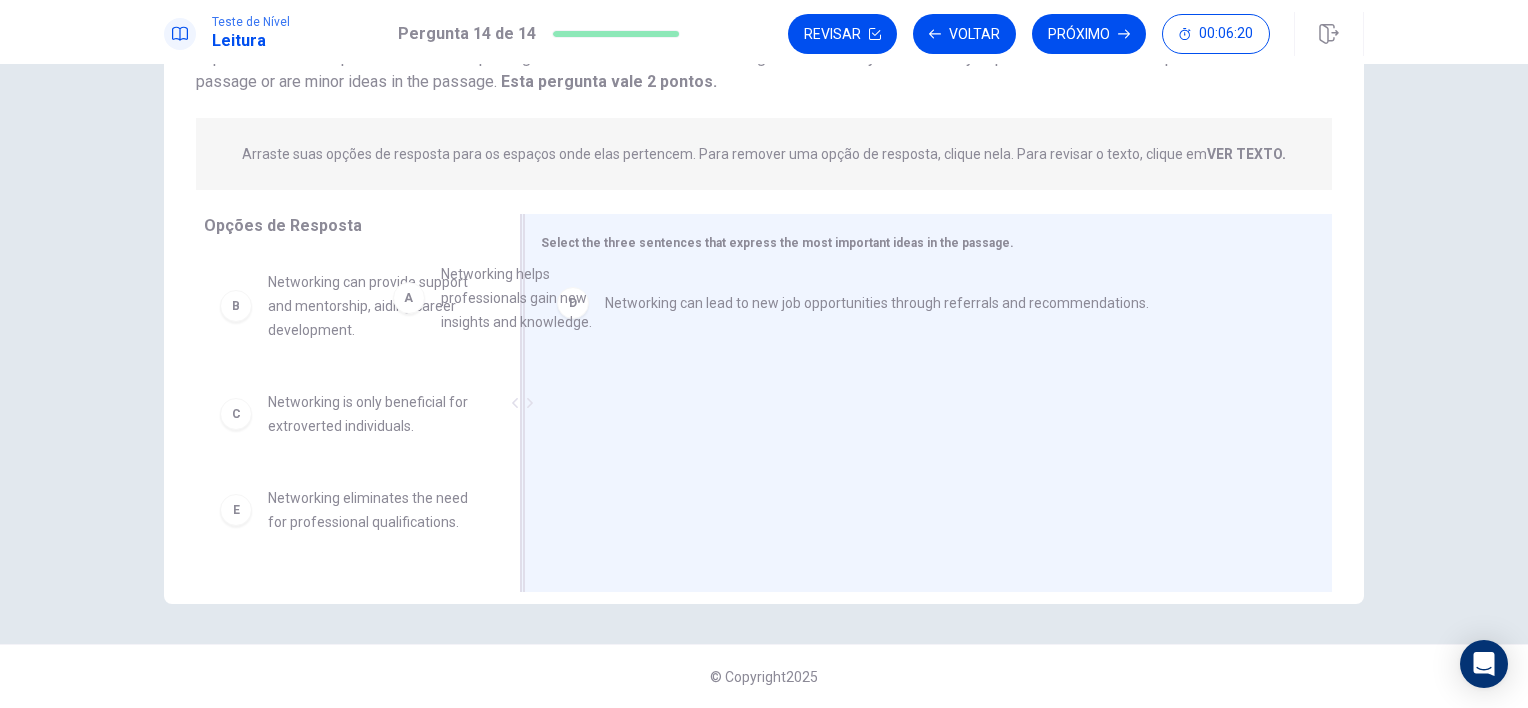 drag, startPoint x: 422, startPoint y: 317, endPoint x: 753, endPoint y: 292, distance: 331.94278 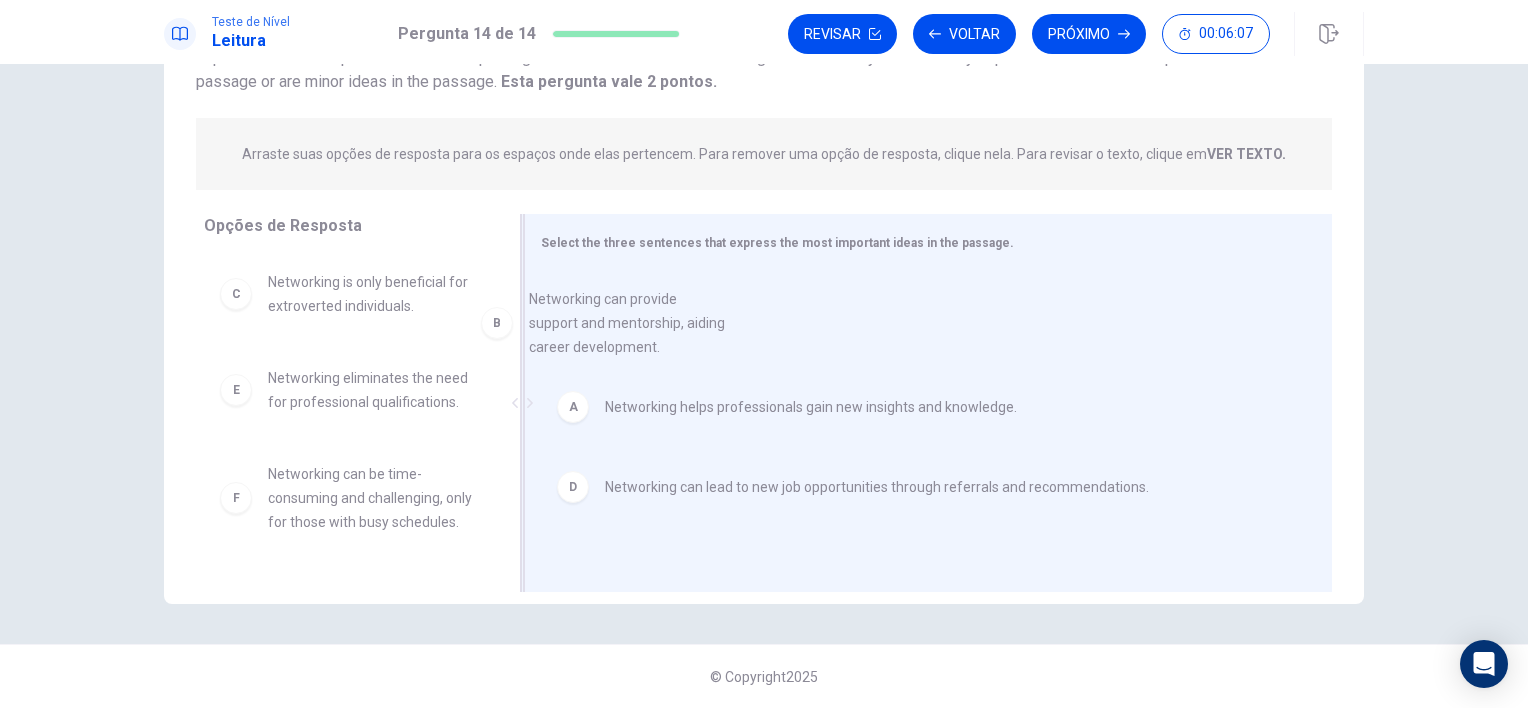 drag, startPoint x: 403, startPoint y: 329, endPoint x: 703, endPoint y: 356, distance: 301.21255 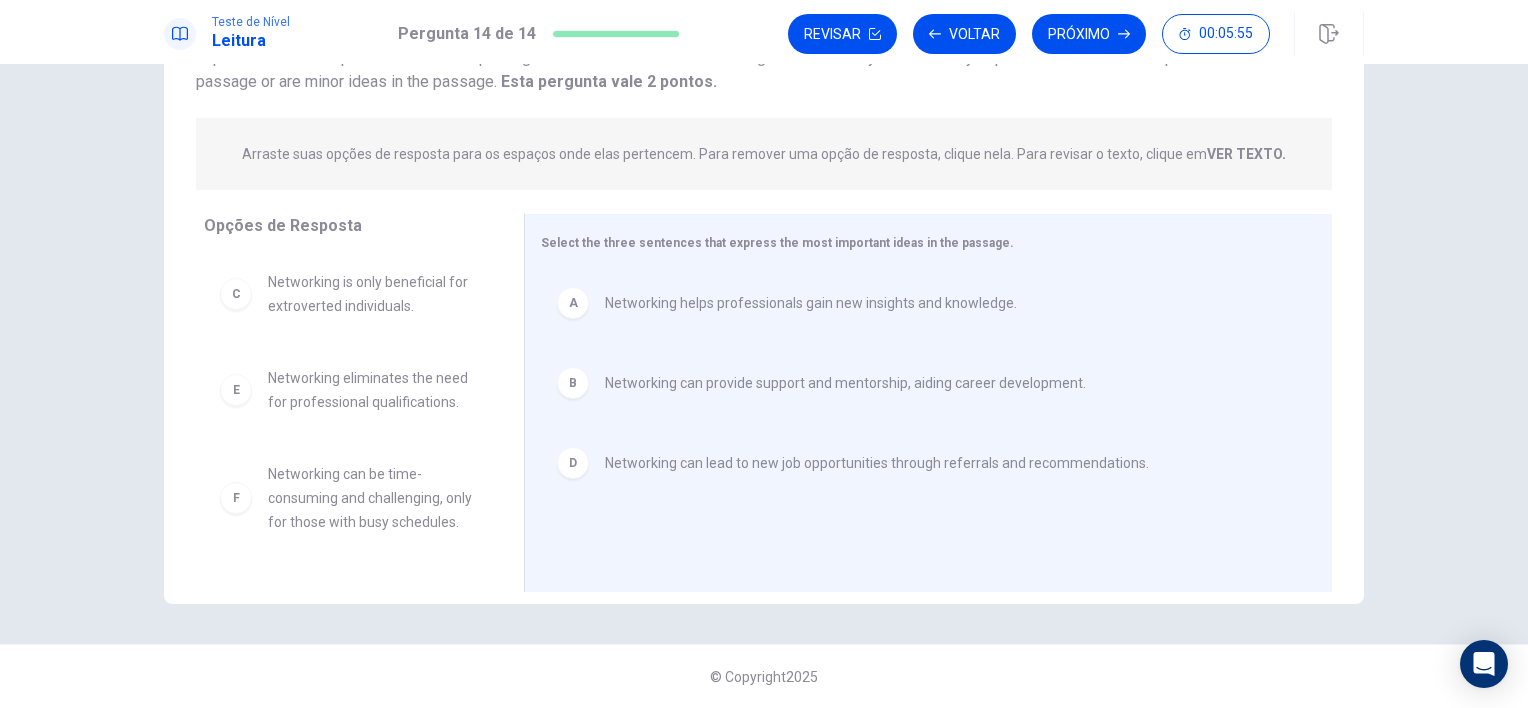 scroll, scrollTop: 0, scrollLeft: 0, axis: both 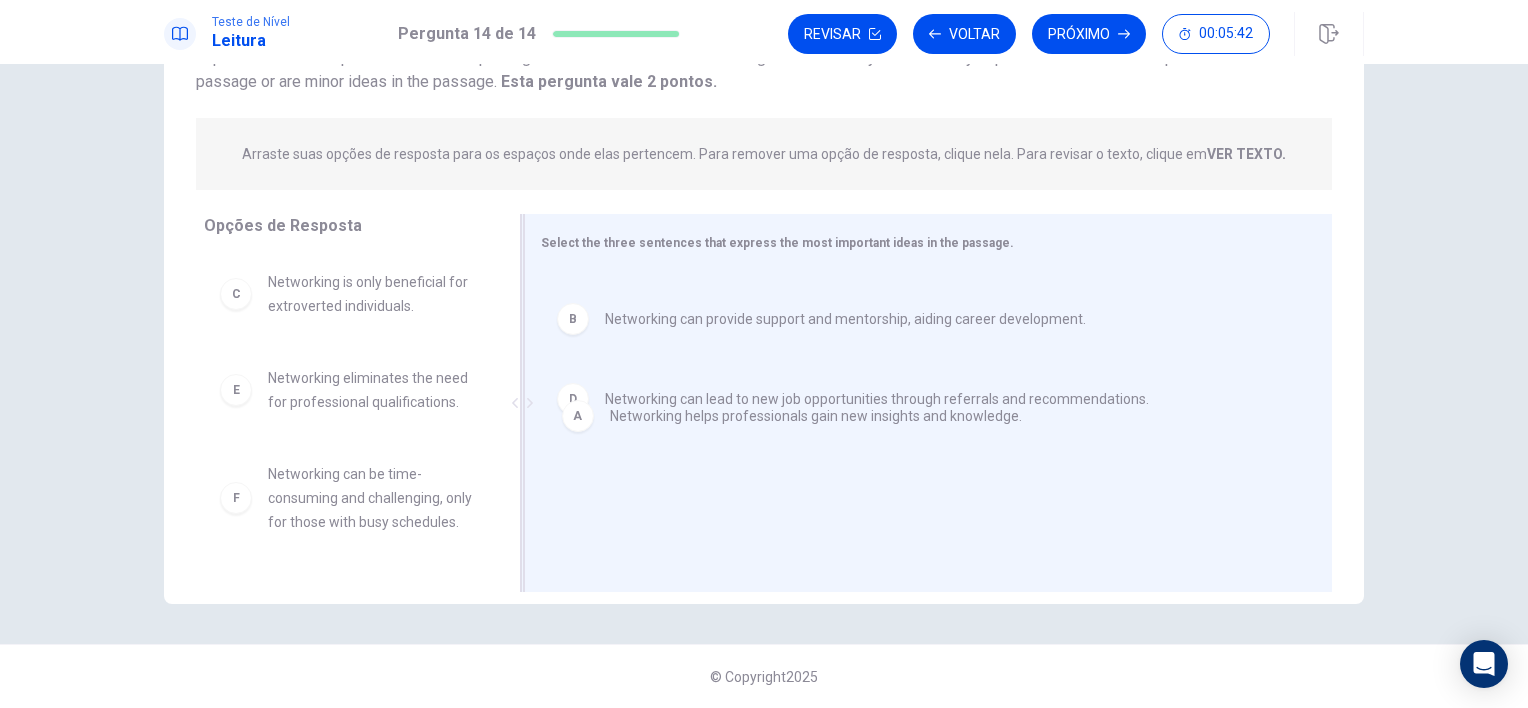 drag, startPoint x: 908, startPoint y: 309, endPoint x: 920, endPoint y: 429, distance: 120.59851 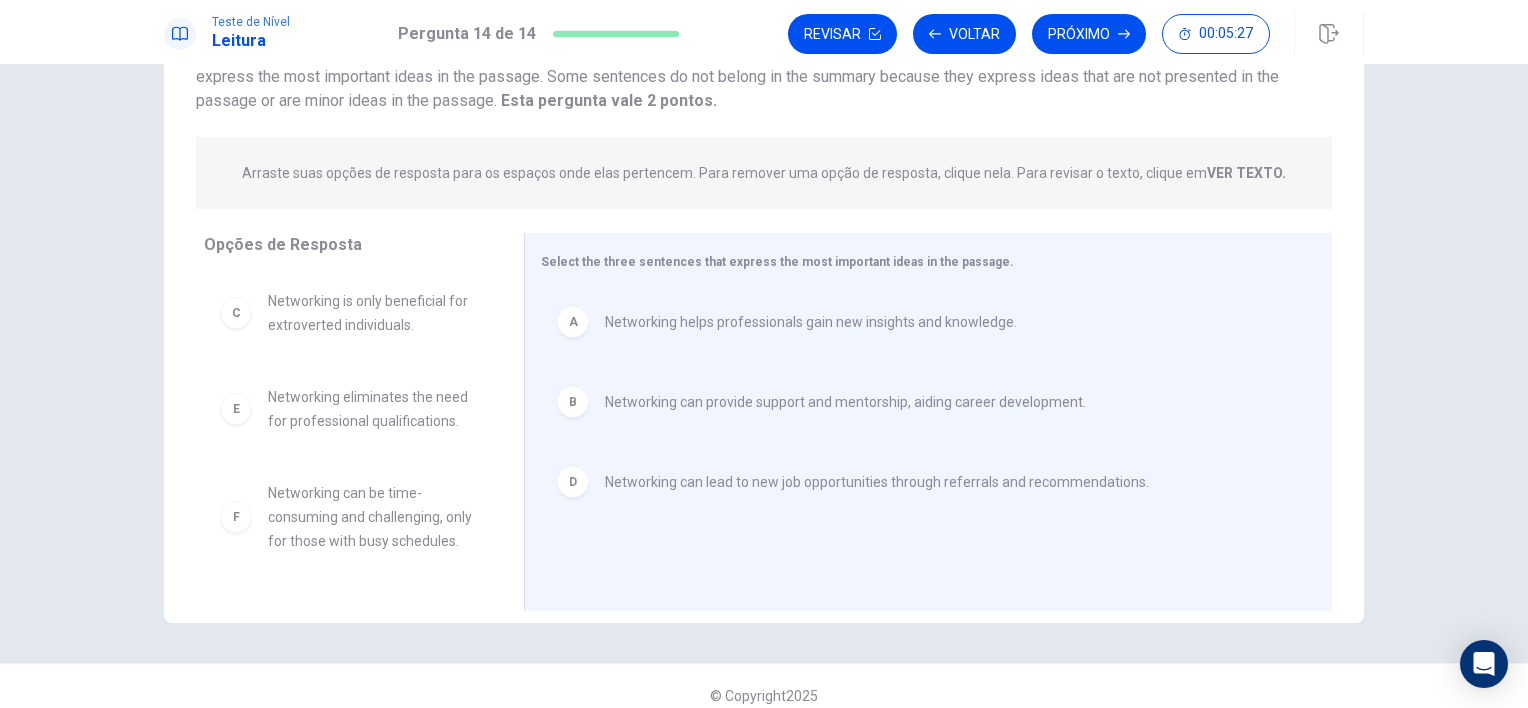 scroll, scrollTop: 177, scrollLeft: 0, axis: vertical 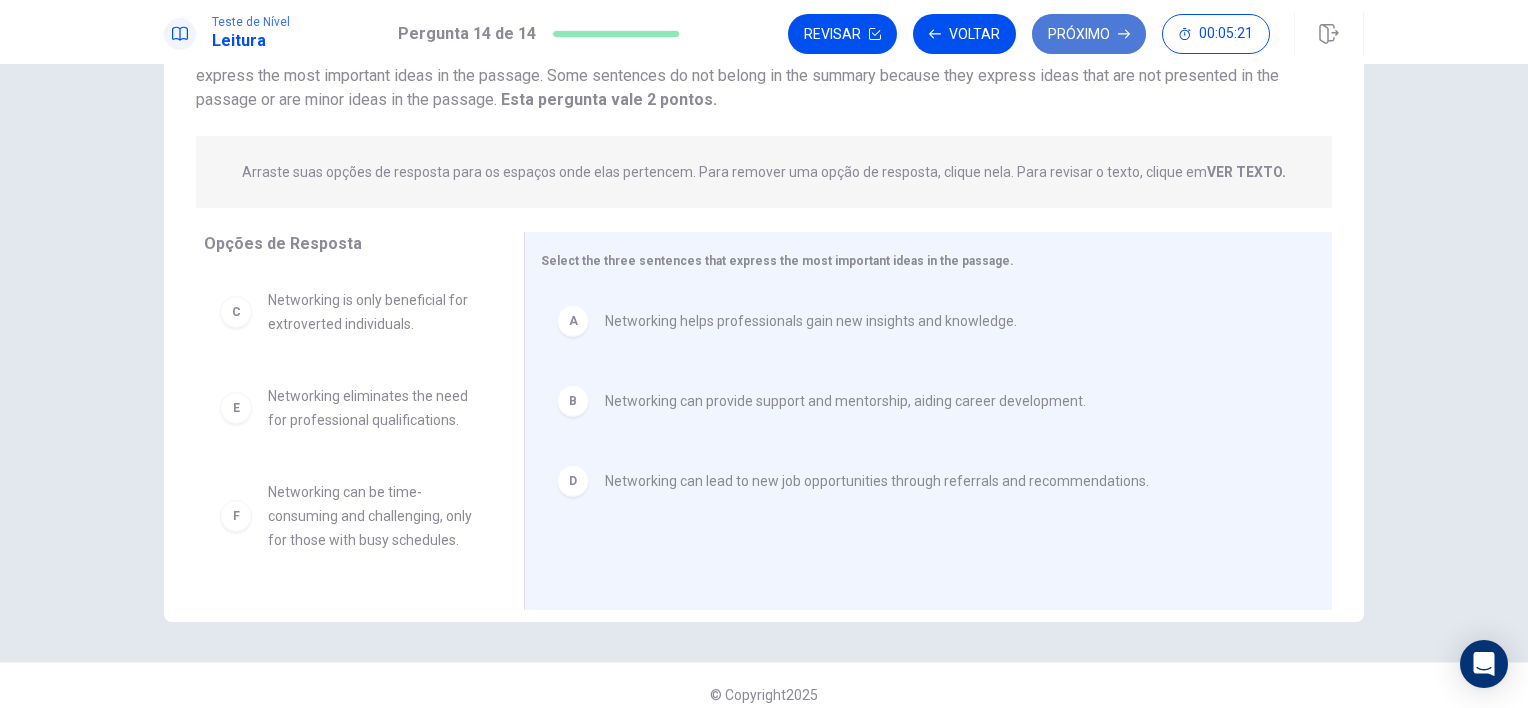 click on "Próximo" at bounding box center (1089, 34) 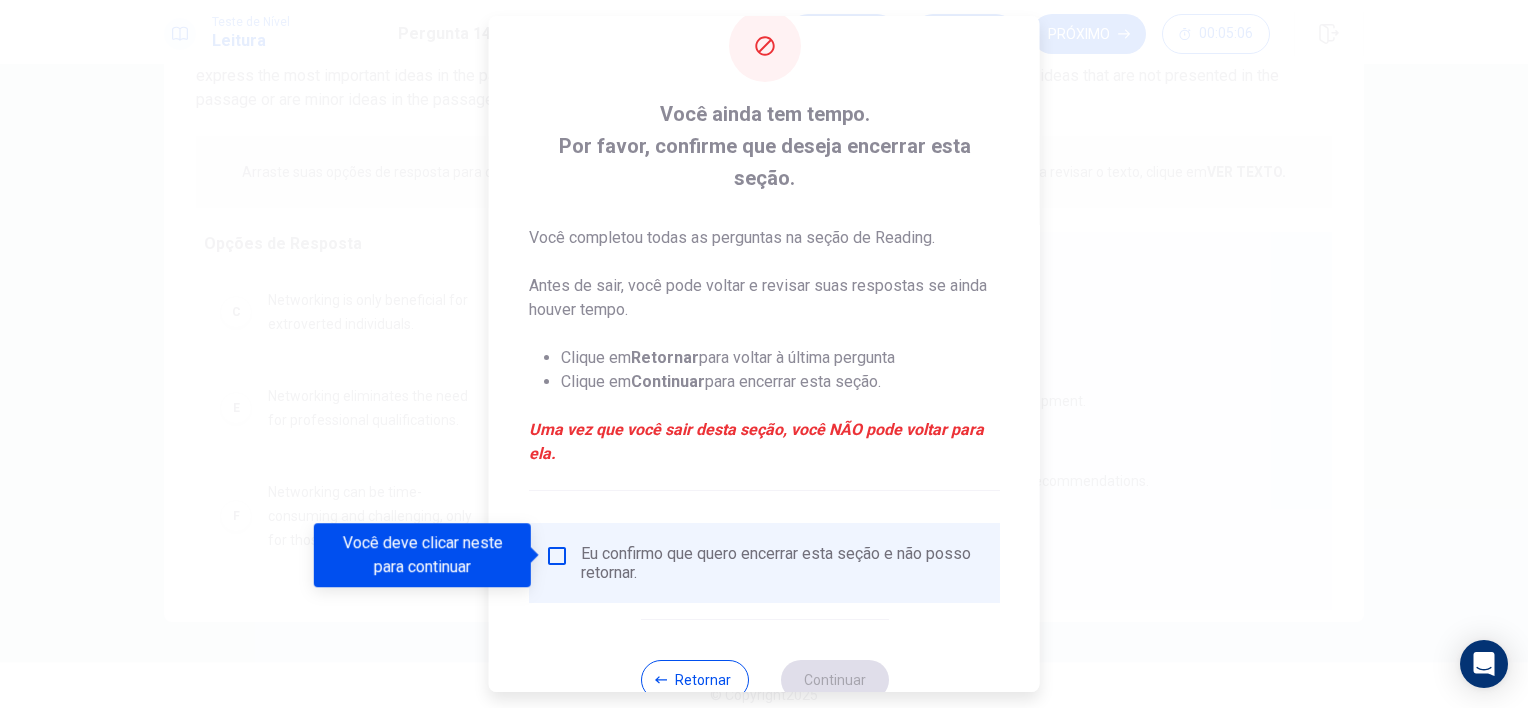 scroll, scrollTop: 93, scrollLeft: 0, axis: vertical 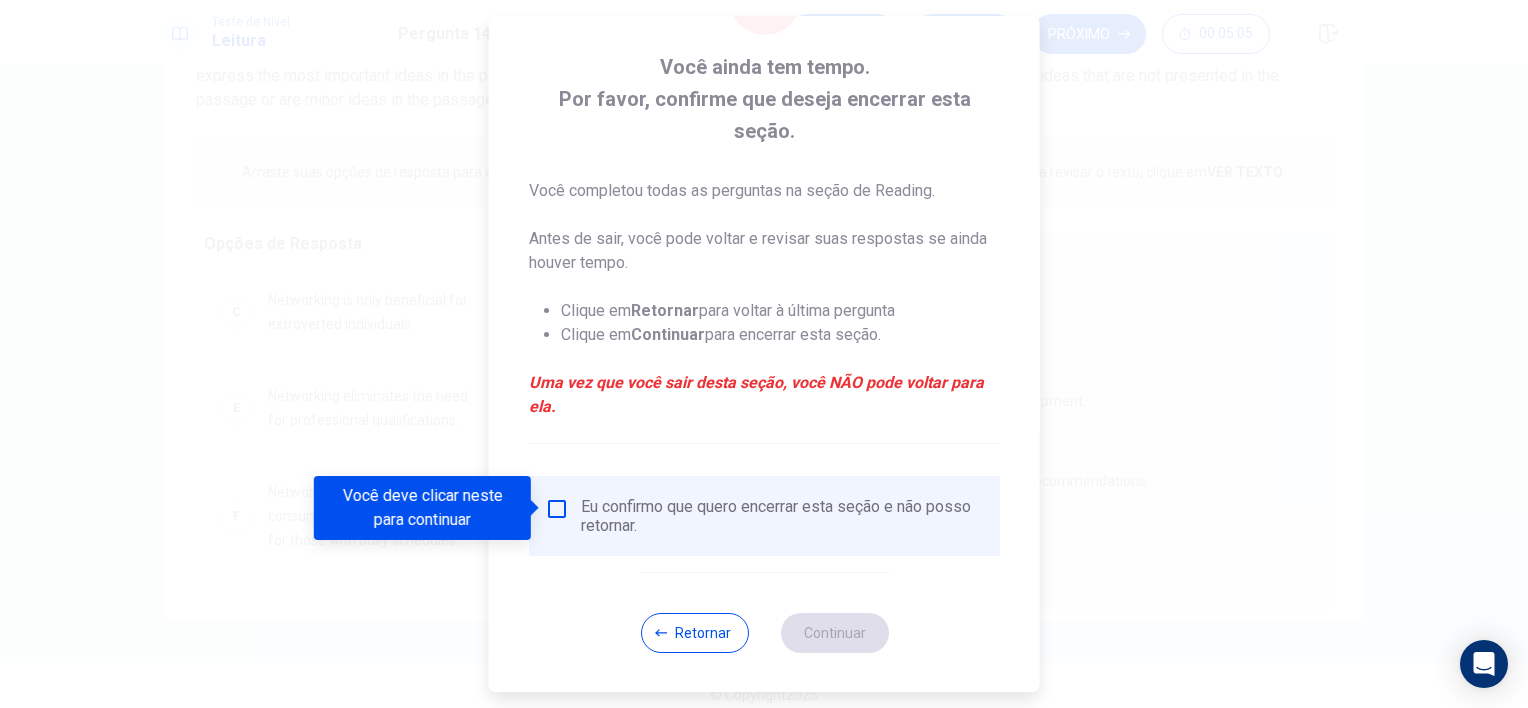 click on "Eu confirmo que quero encerrar esta seção e não posso retornar." at bounding box center [782, 516] 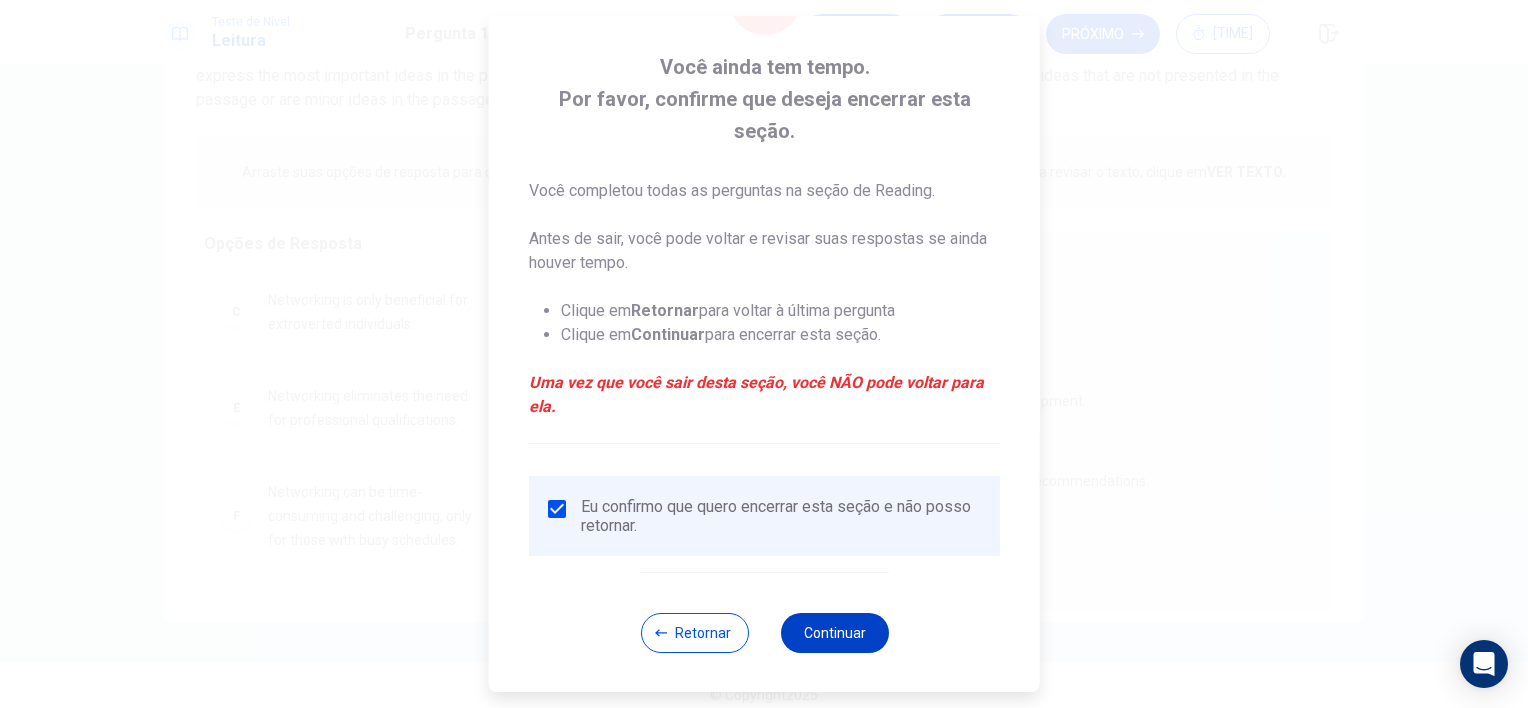 click on "Continuar" at bounding box center [834, 633] 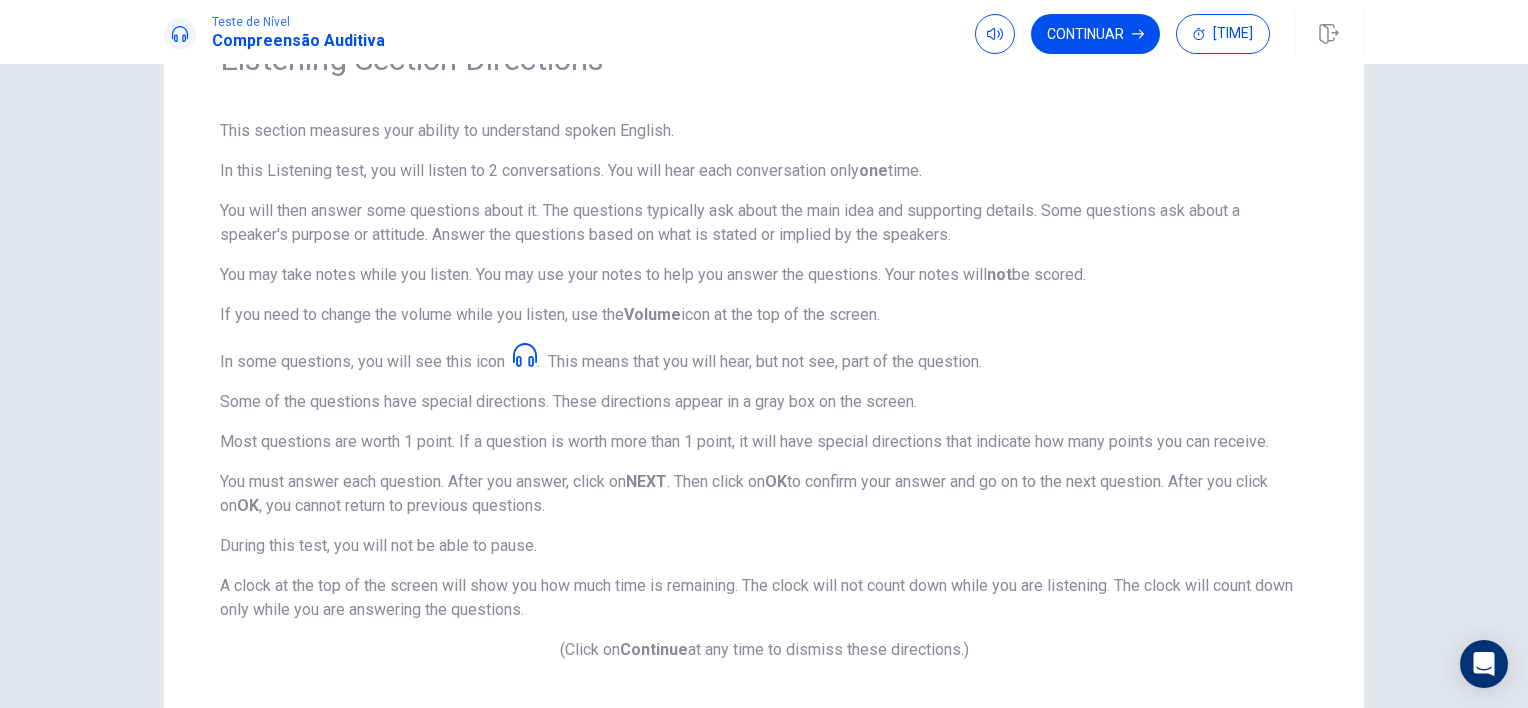 scroll, scrollTop: 122, scrollLeft: 0, axis: vertical 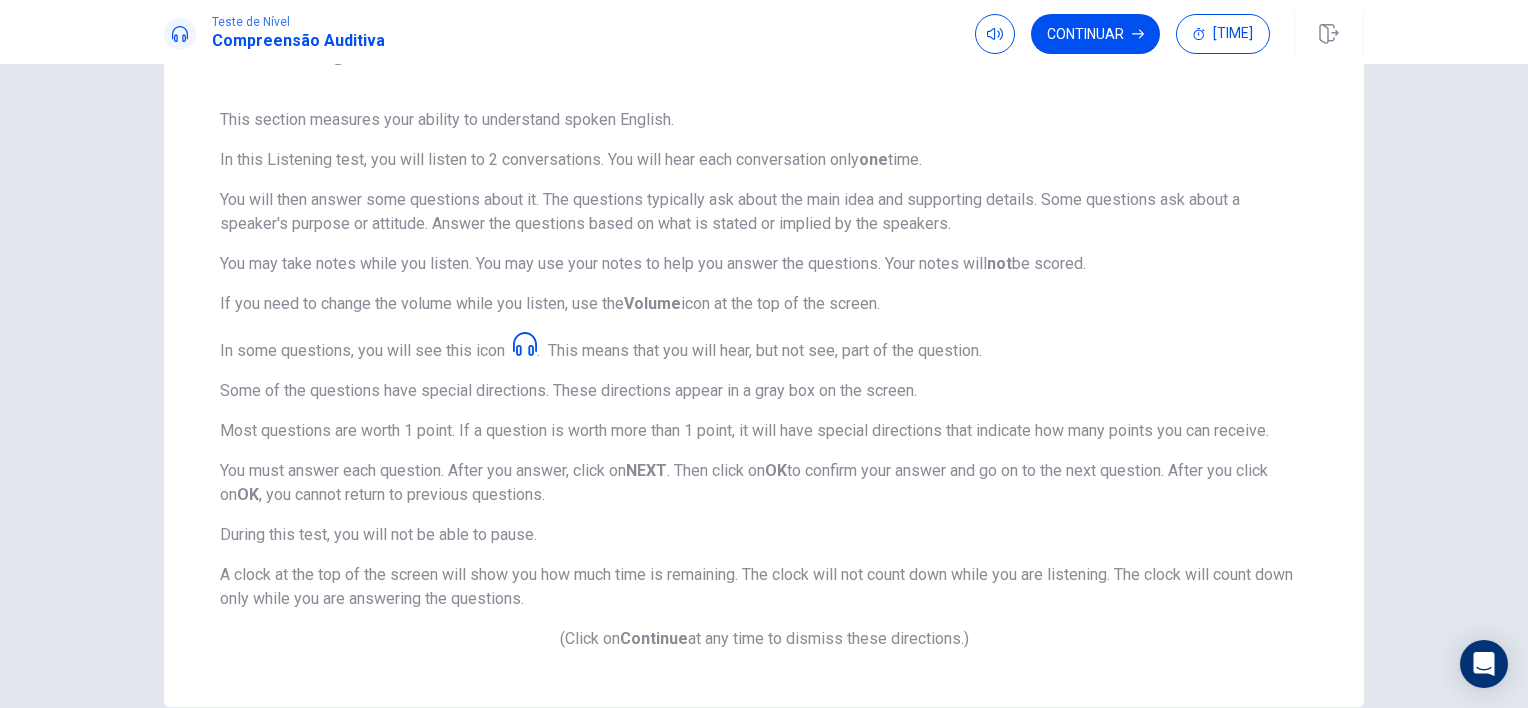 click on "This section measures your ability to understand spoken English. In this Listening test, you will listen to 2 conversations. You will hear each conversation only  one  time. You will then answer some questions about it. The questions typically ask about the main idea and supporting details. Some questions ask about a speaker's purpose or attitude. Answer the questions based on what is stated or implied by the speakers. You may take notes while you listen. You may use your notes to help you answer the questions. Your notes will  not  be scored. If you need to change the volume while you listen, use the  Volume  icon at the top of the screen. In some questions, you will see this icon  .  This means that you will hear, but not see, part of the question. Some of the questions have special directions. These directions appear in a gray box on the screen. Most questions are worth 1 point. If a question is worth more than 1 point, it will have special directions that indicate how many points you can receive. NEXT OK" at bounding box center [764, 379] 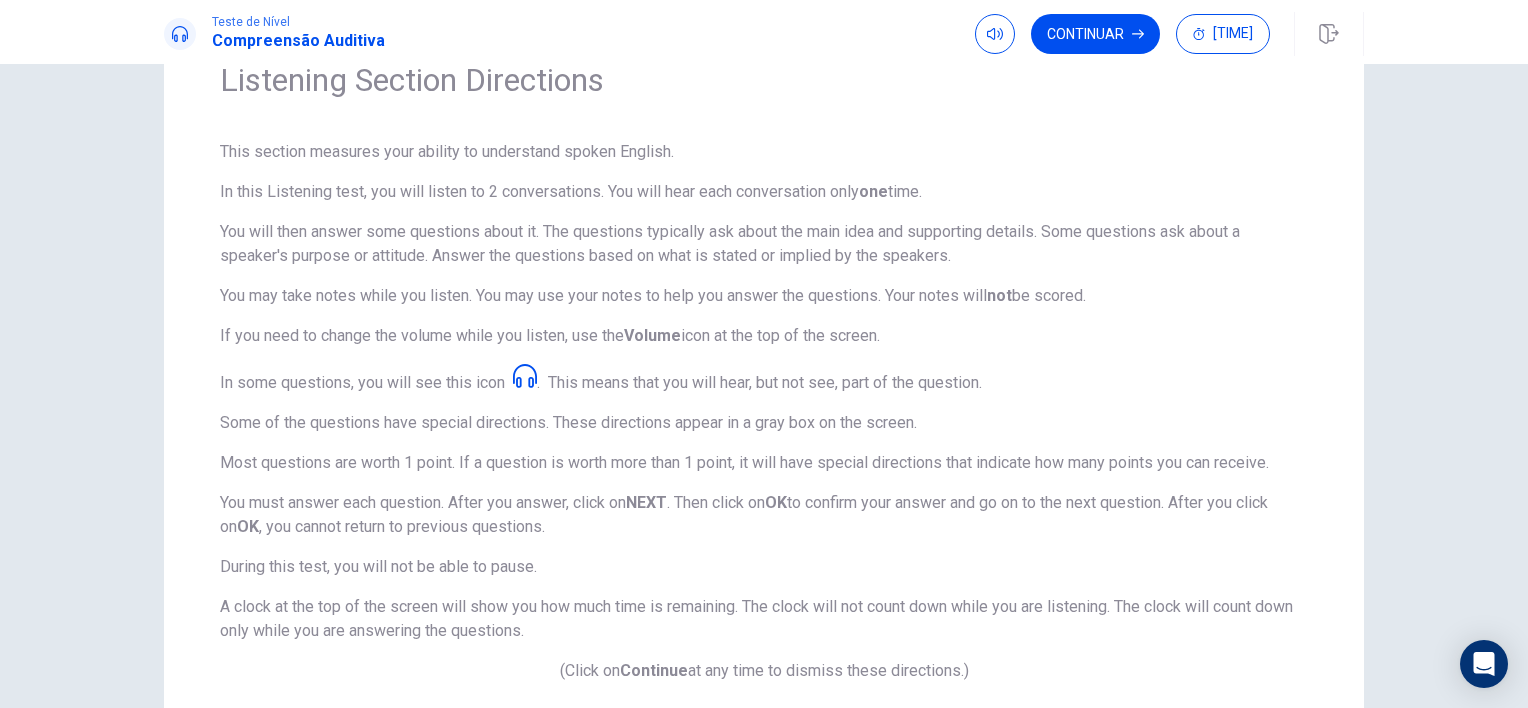 scroll, scrollTop: 0, scrollLeft: 0, axis: both 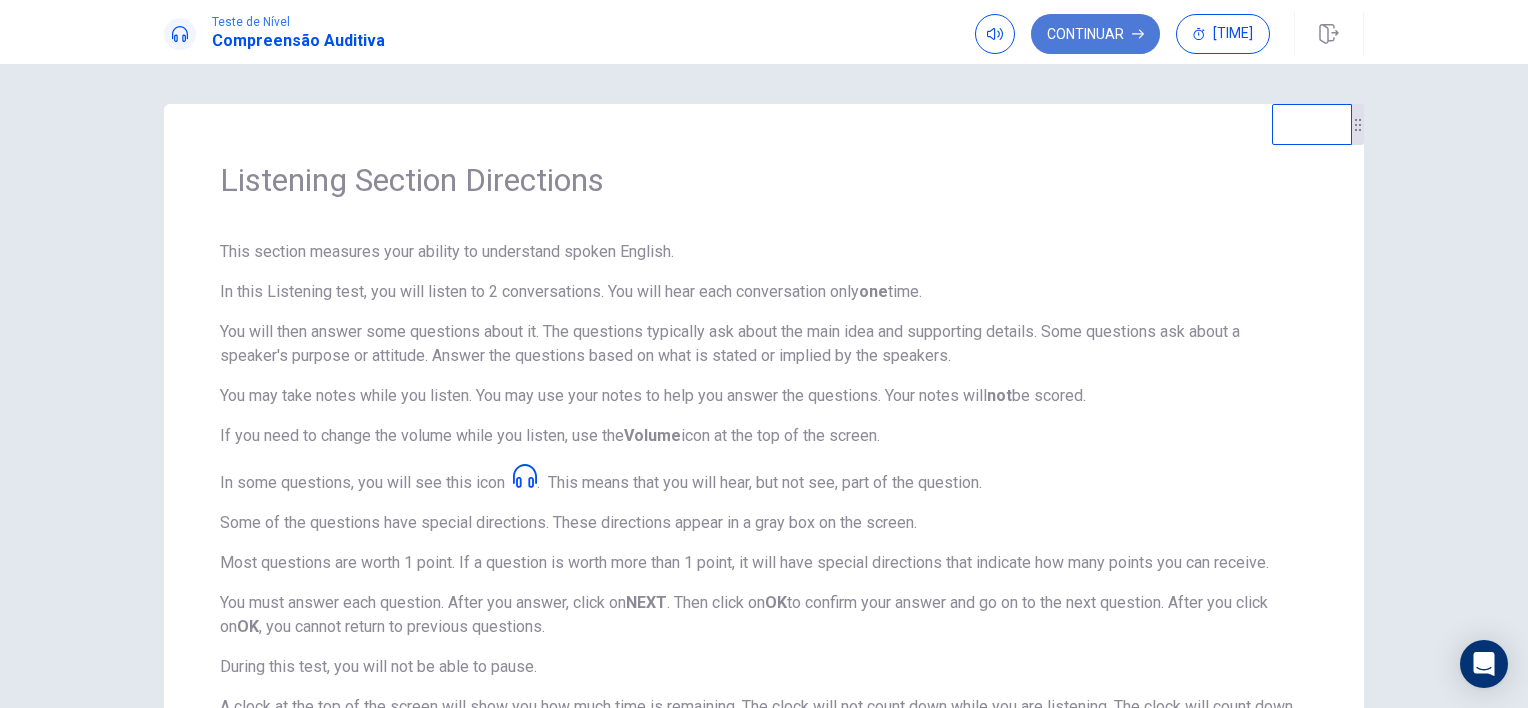 click on "Continuar" at bounding box center (1095, 34) 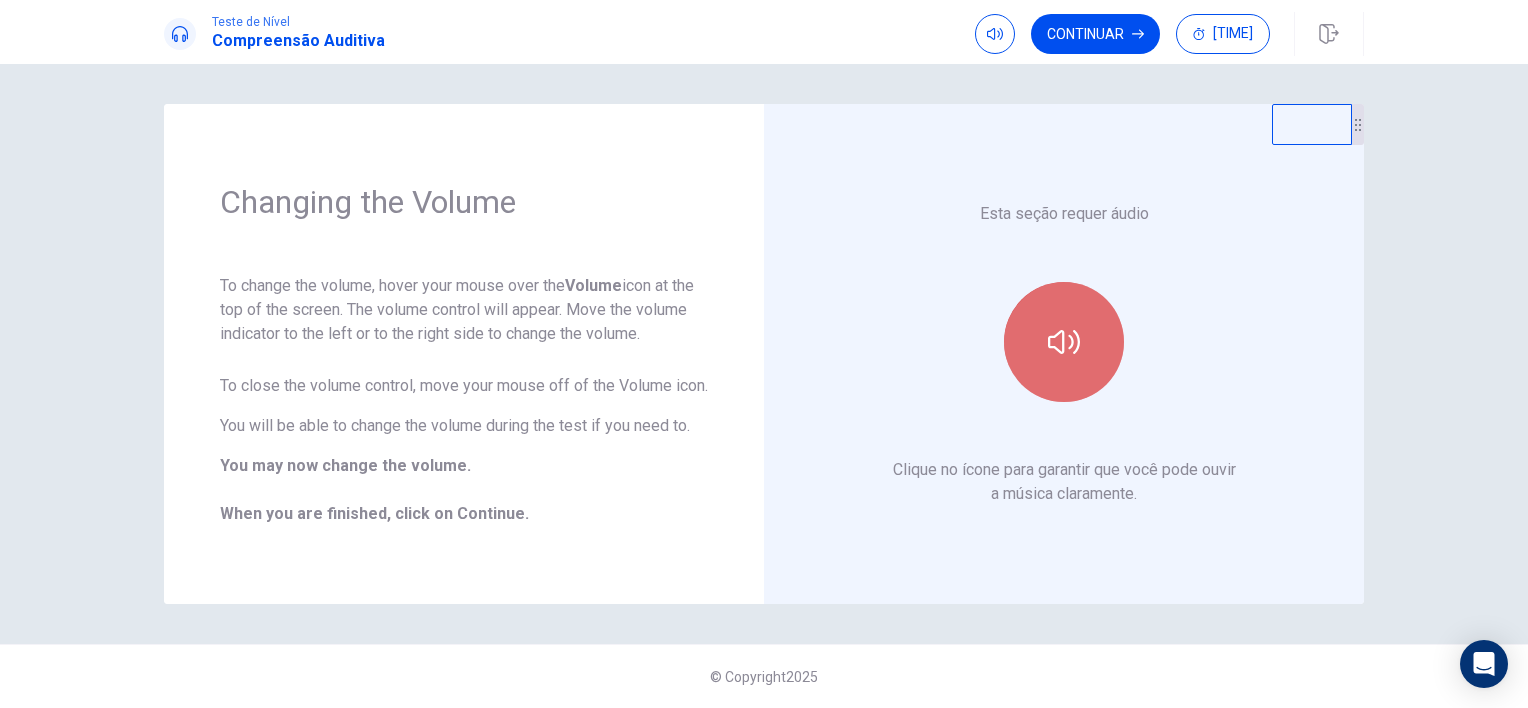 click at bounding box center [1064, 342] 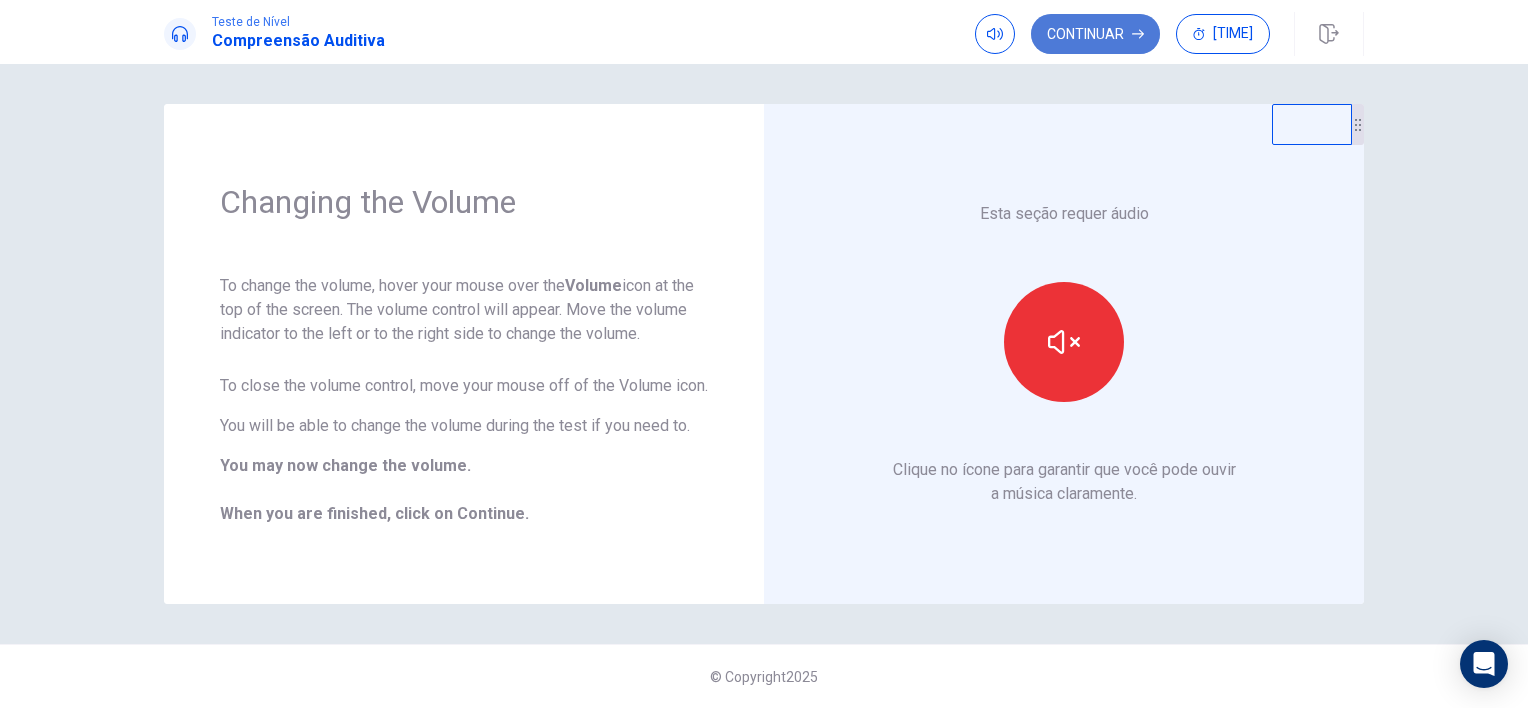 click on "Continuar" at bounding box center (1095, 34) 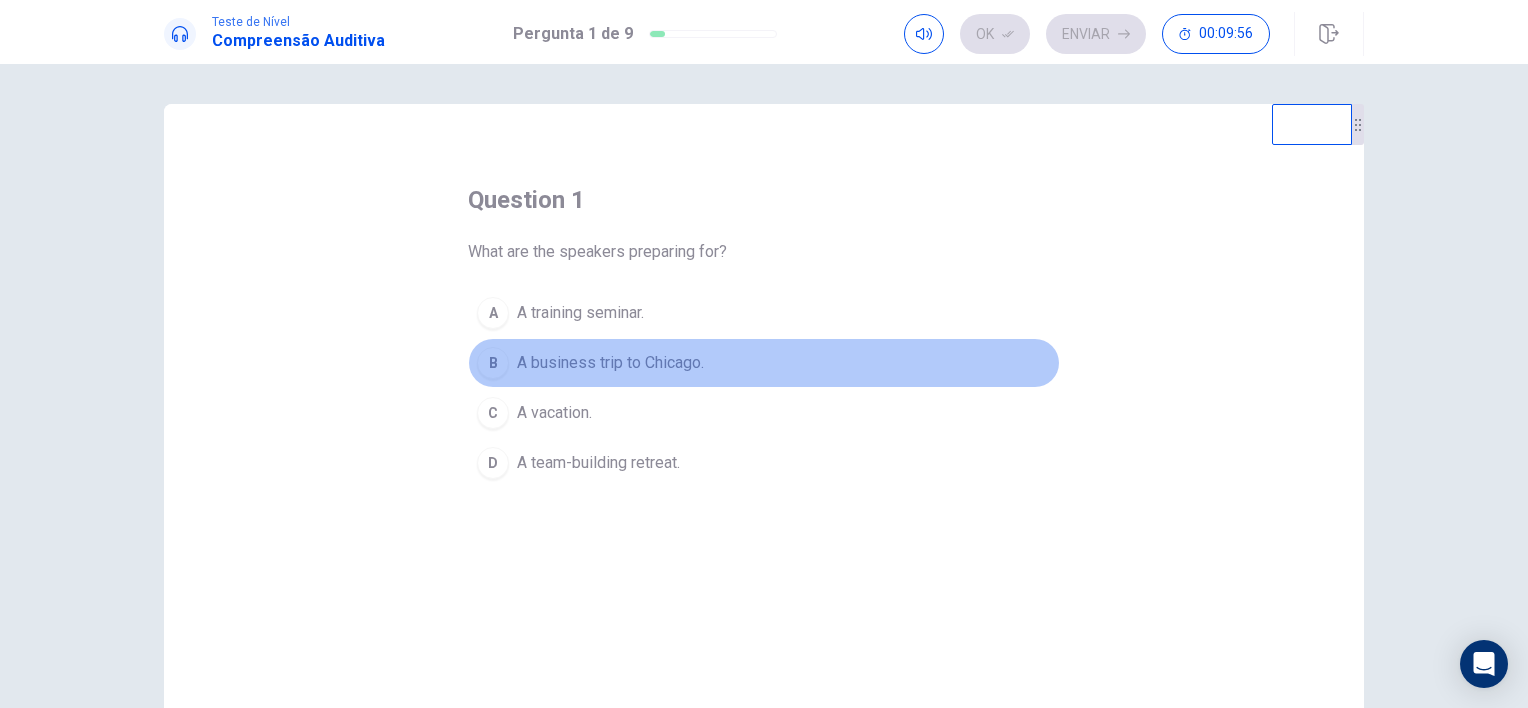 click on "A business trip to Chicago." at bounding box center (610, 363) 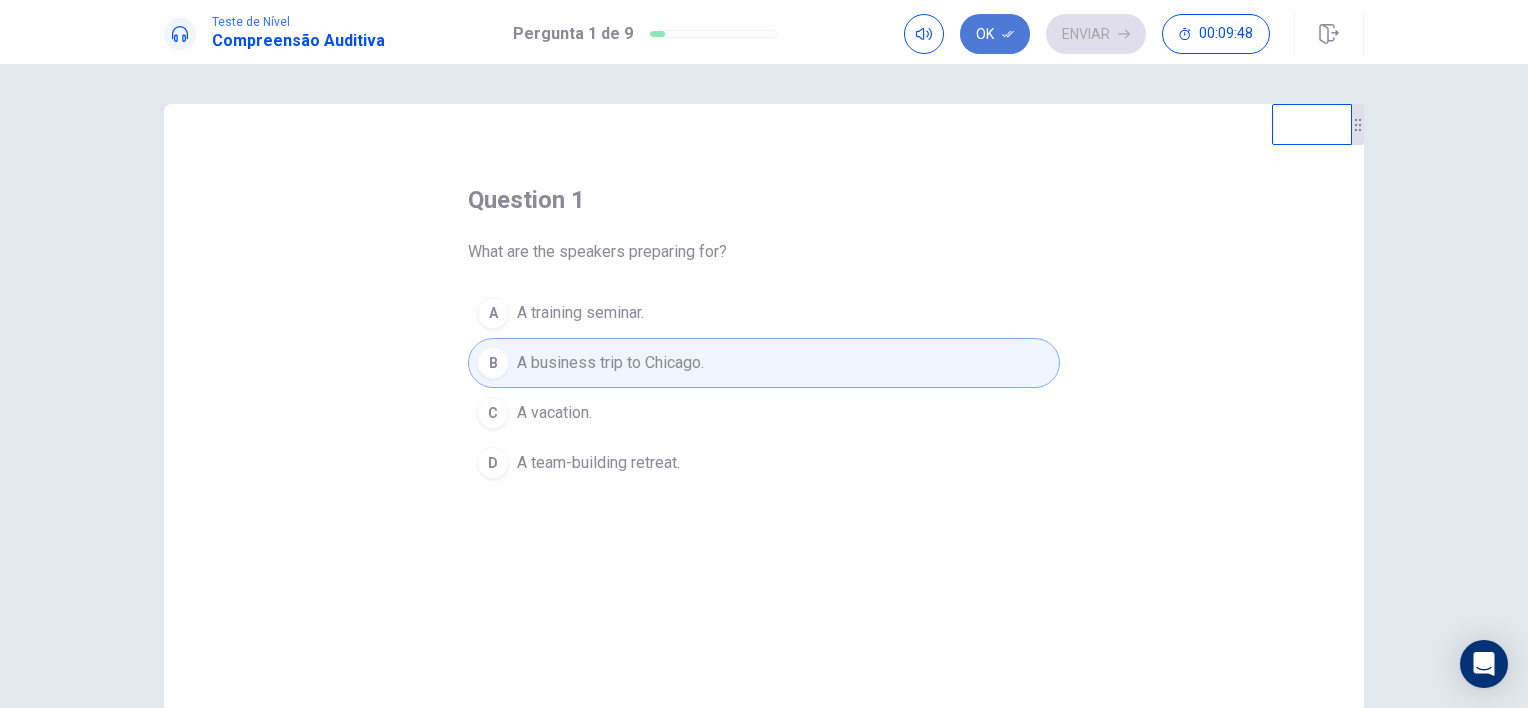 click on "Ok" at bounding box center (995, 34) 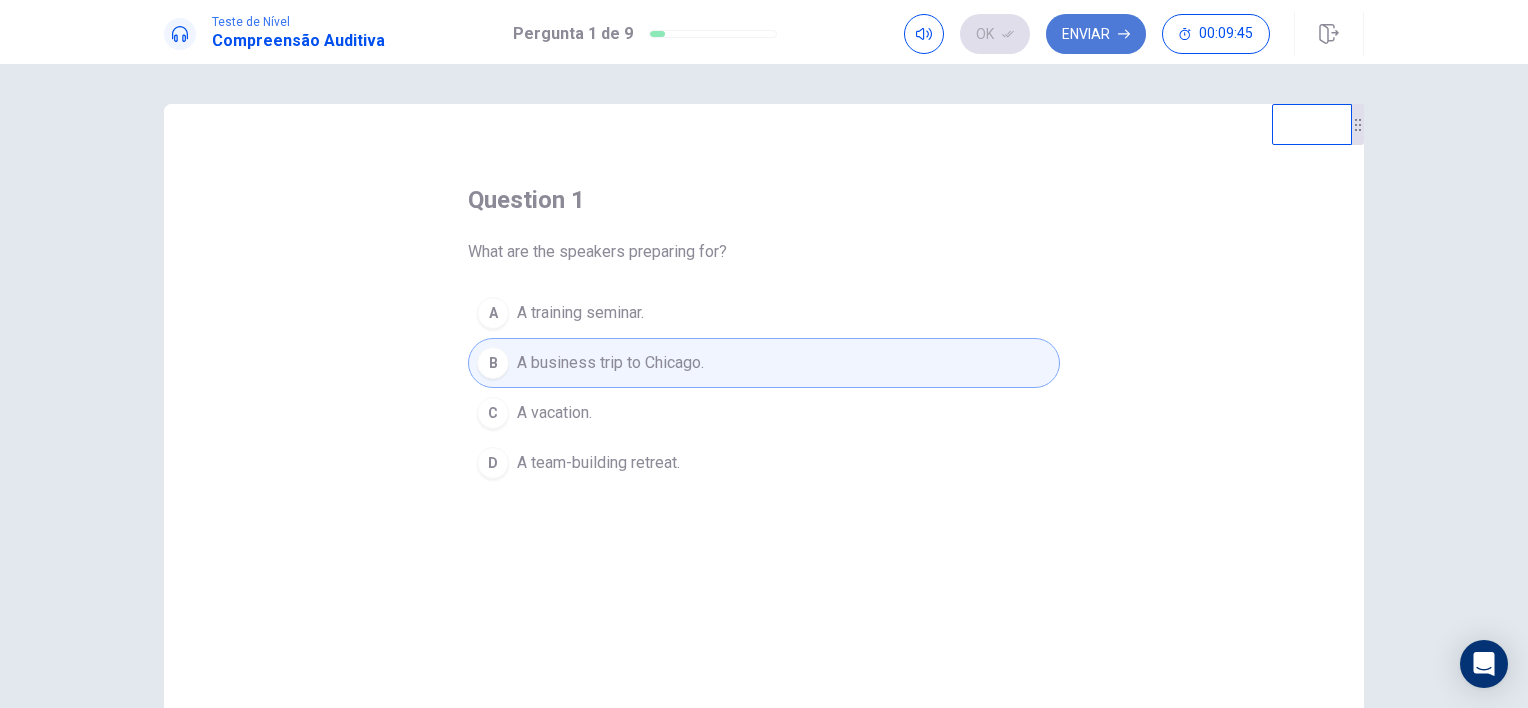 click on "Enviar" at bounding box center (1096, 34) 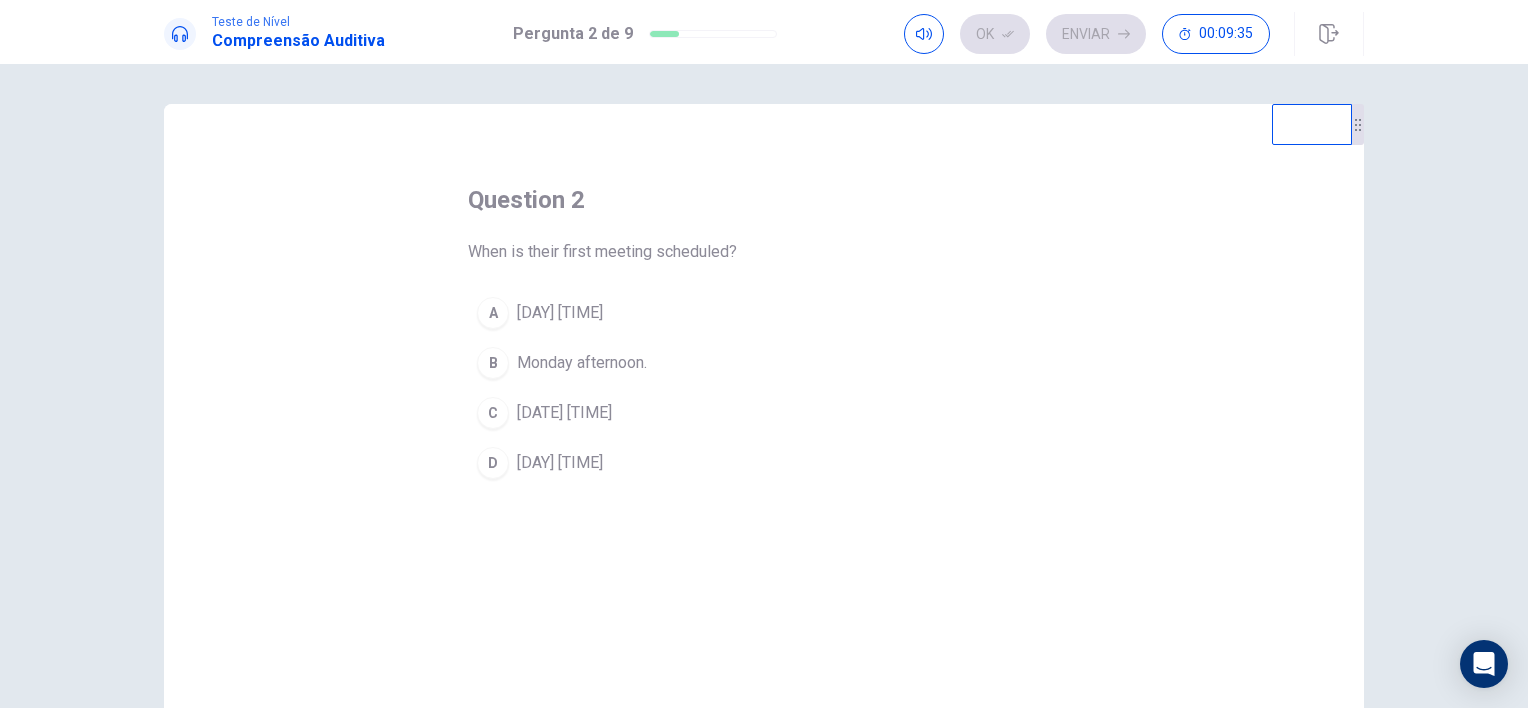 click on "Monday afternoon." at bounding box center [582, 363] 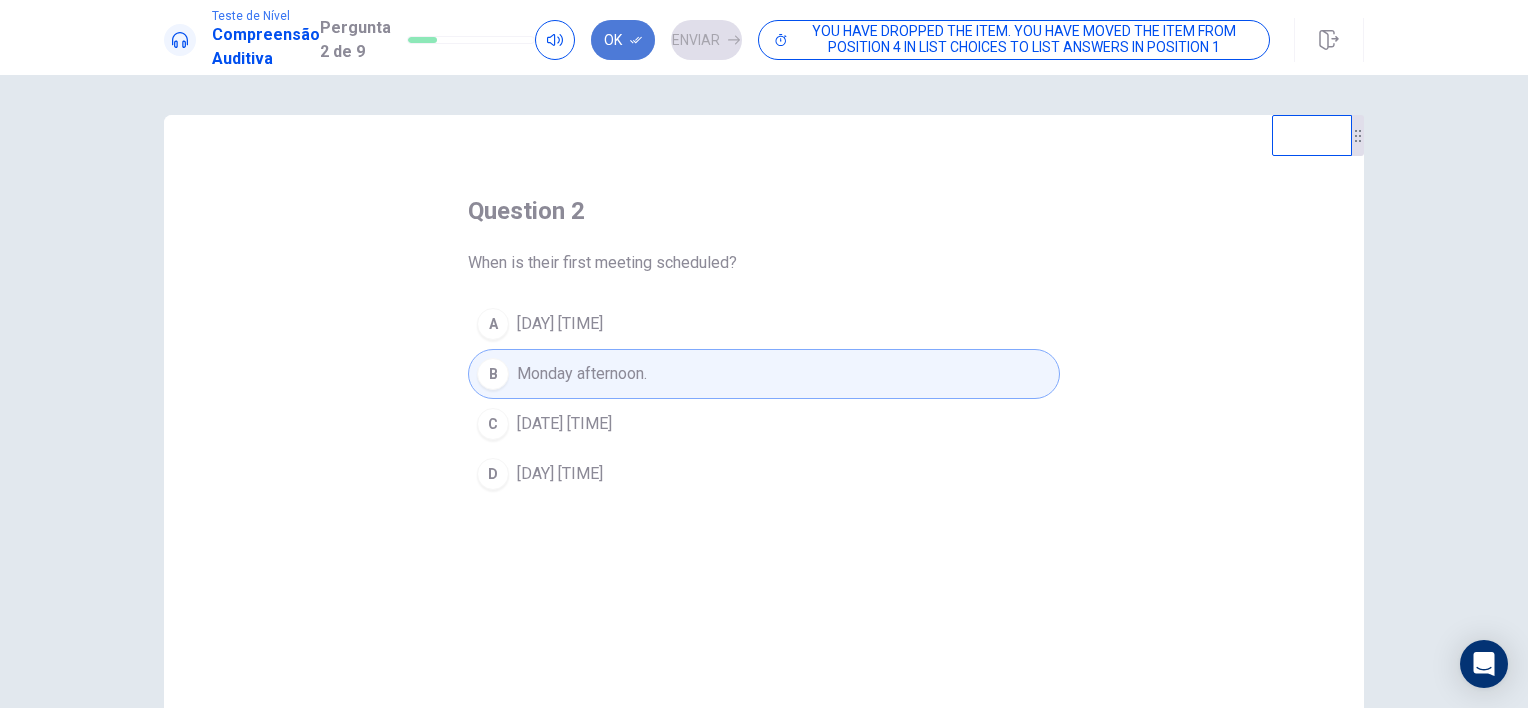 click 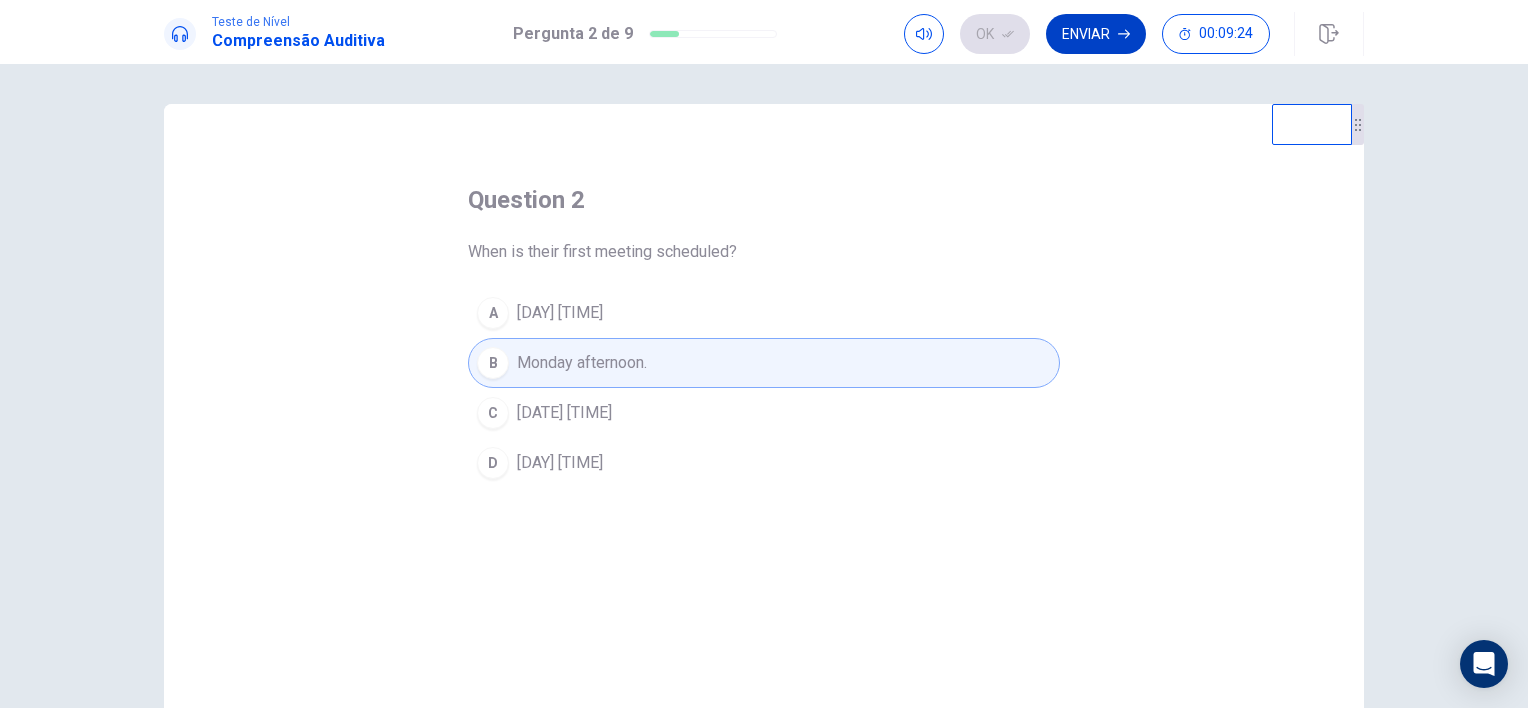 click 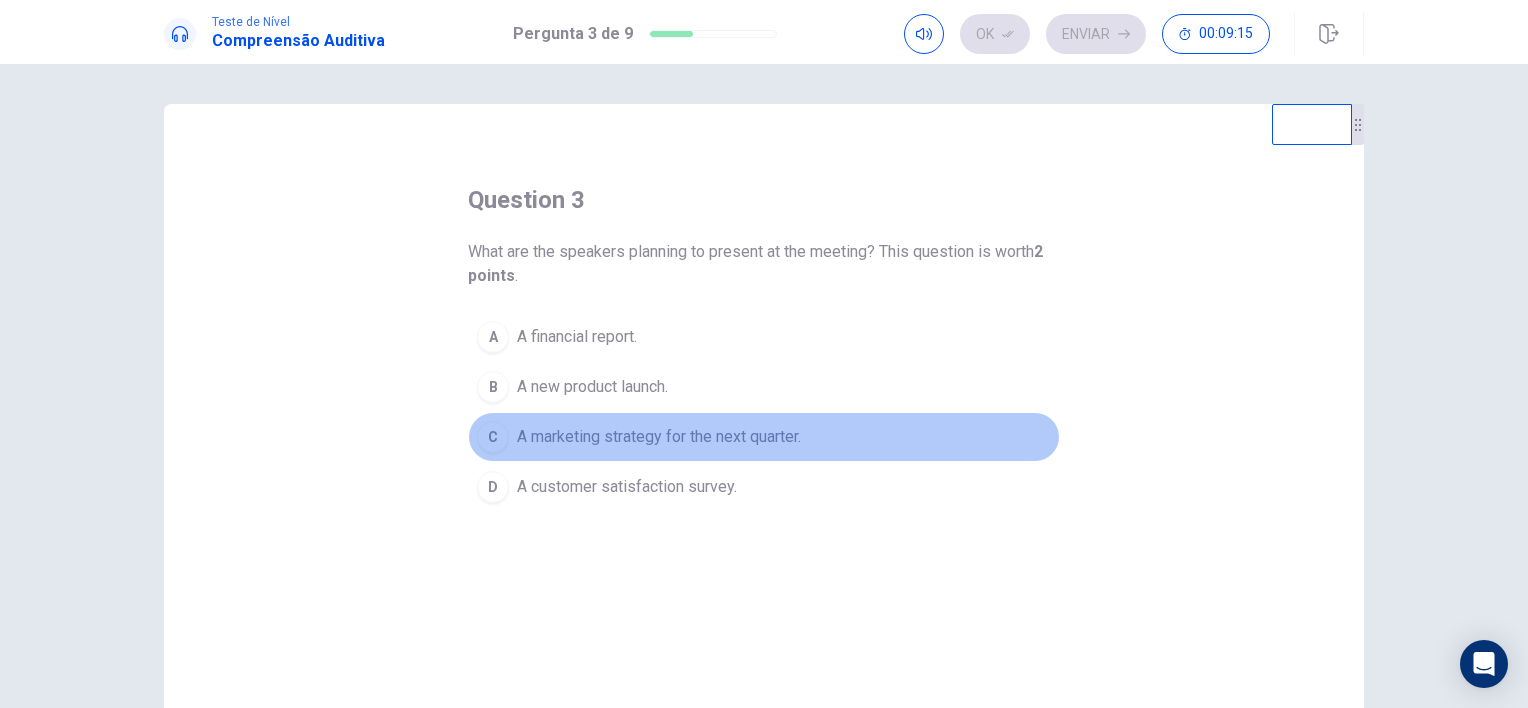 click on "A marketing strategy for the next quarter." at bounding box center [659, 437] 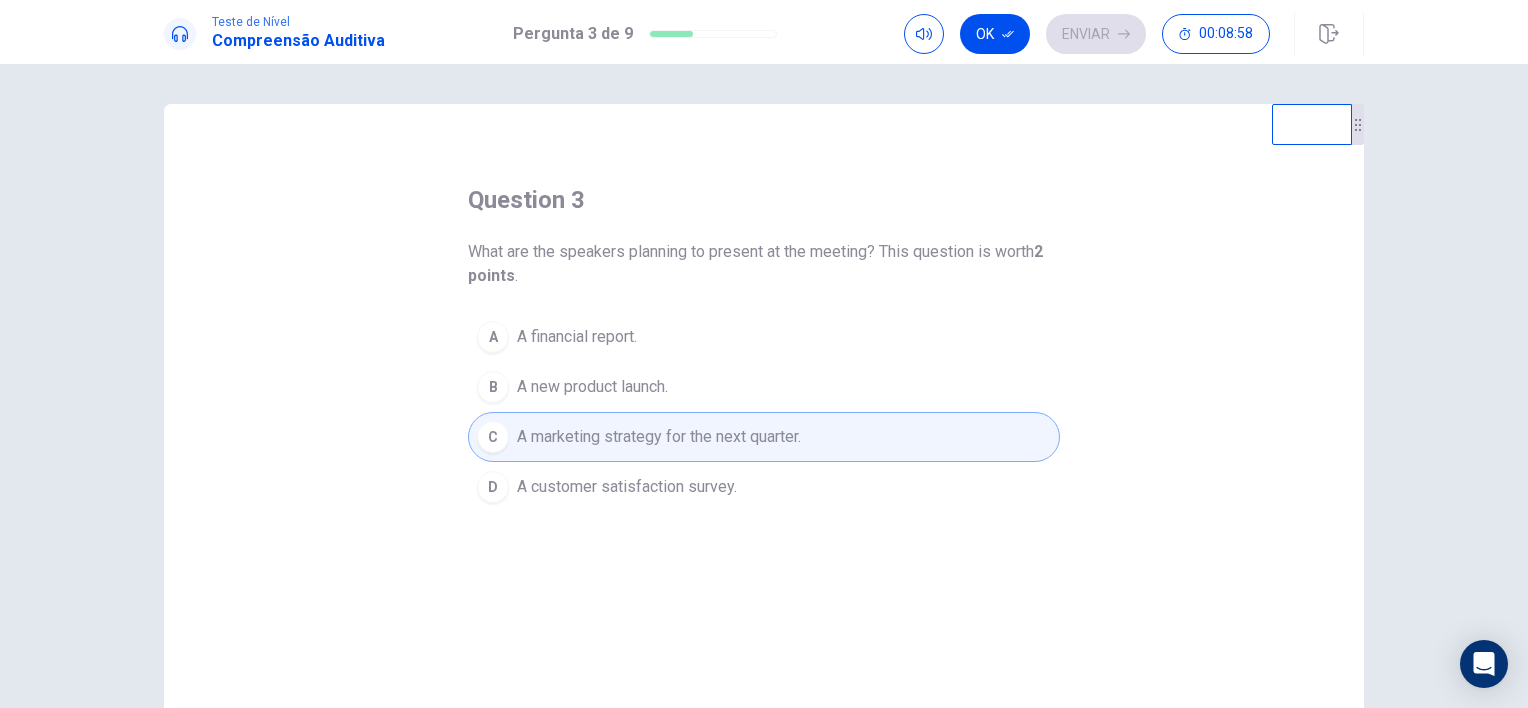 click on "Ok Enviar 00:08:58" at bounding box center (1134, 34) 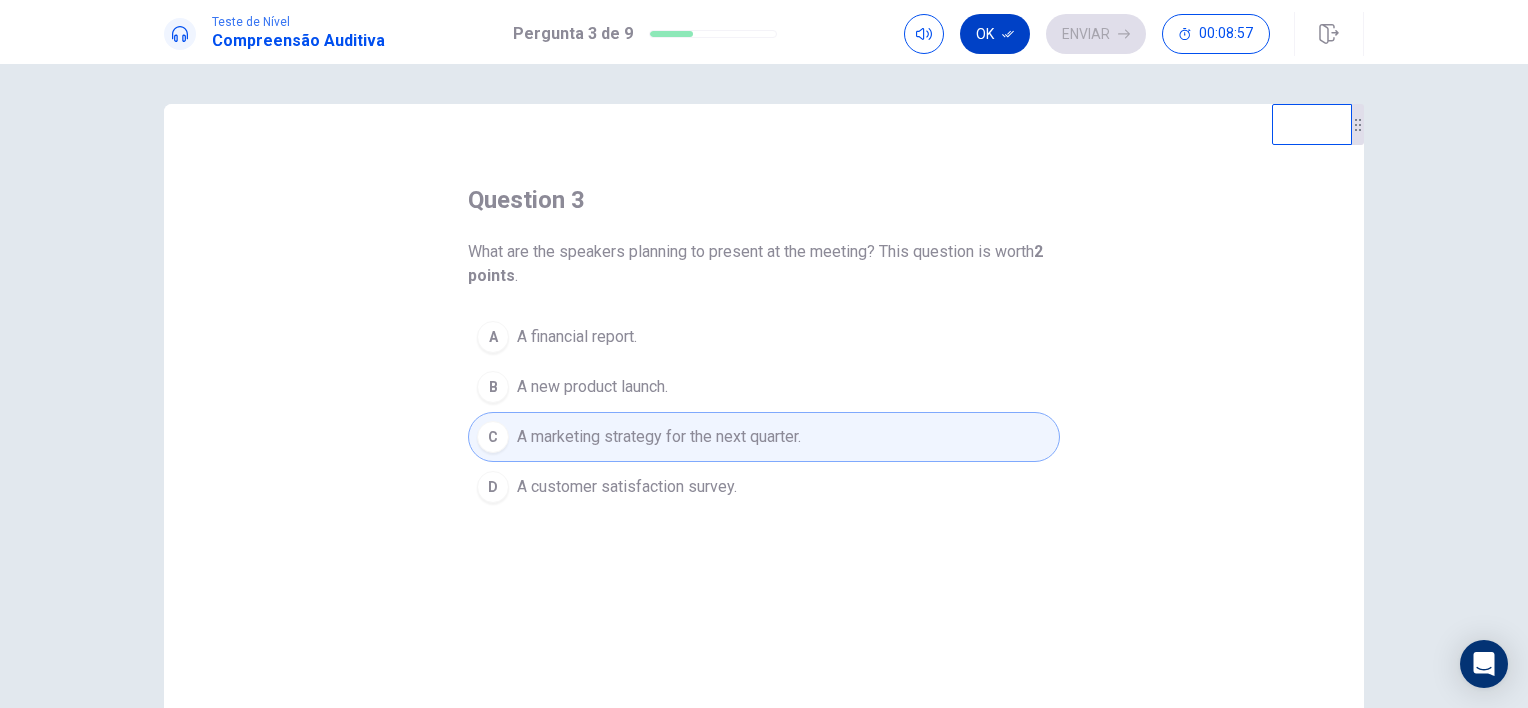 click on "Ok" at bounding box center [995, 34] 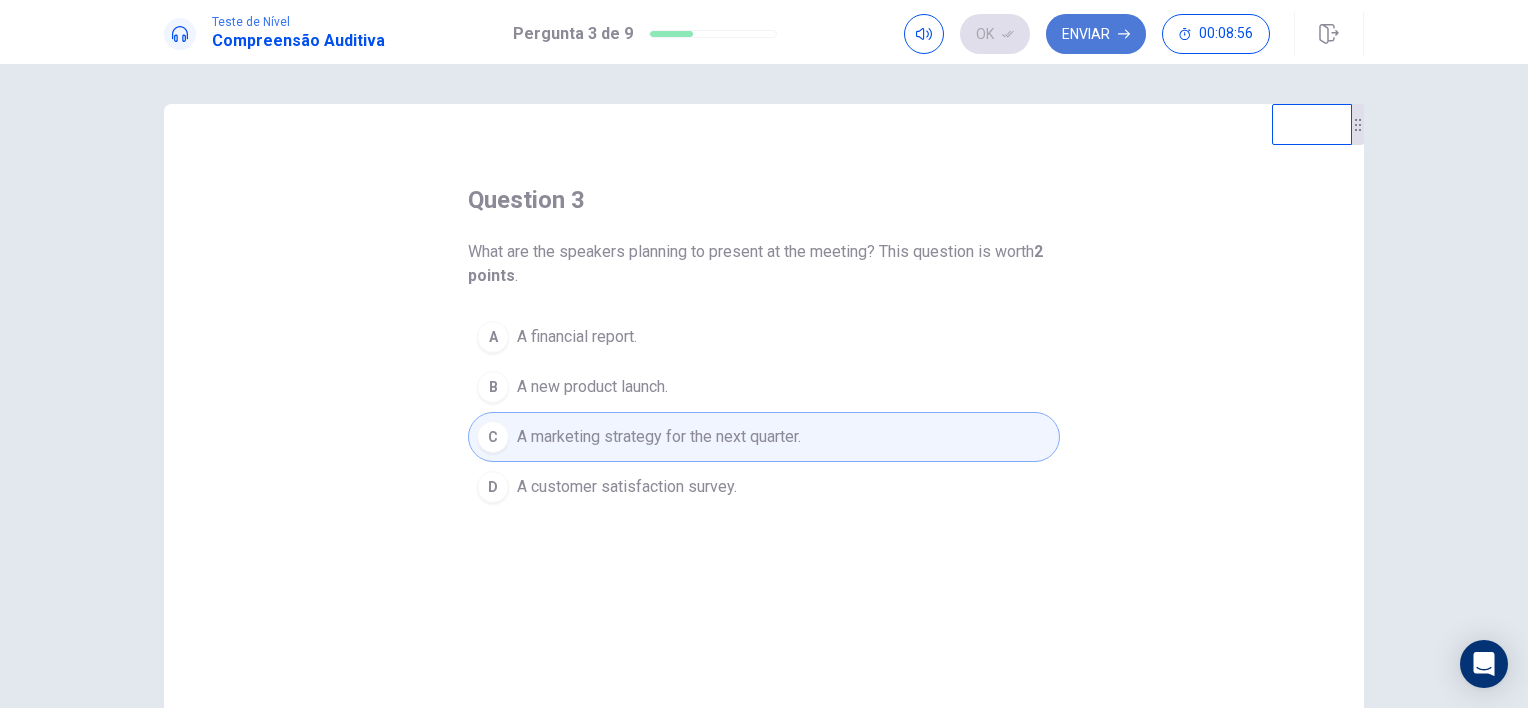 click on "Enviar" at bounding box center [1096, 34] 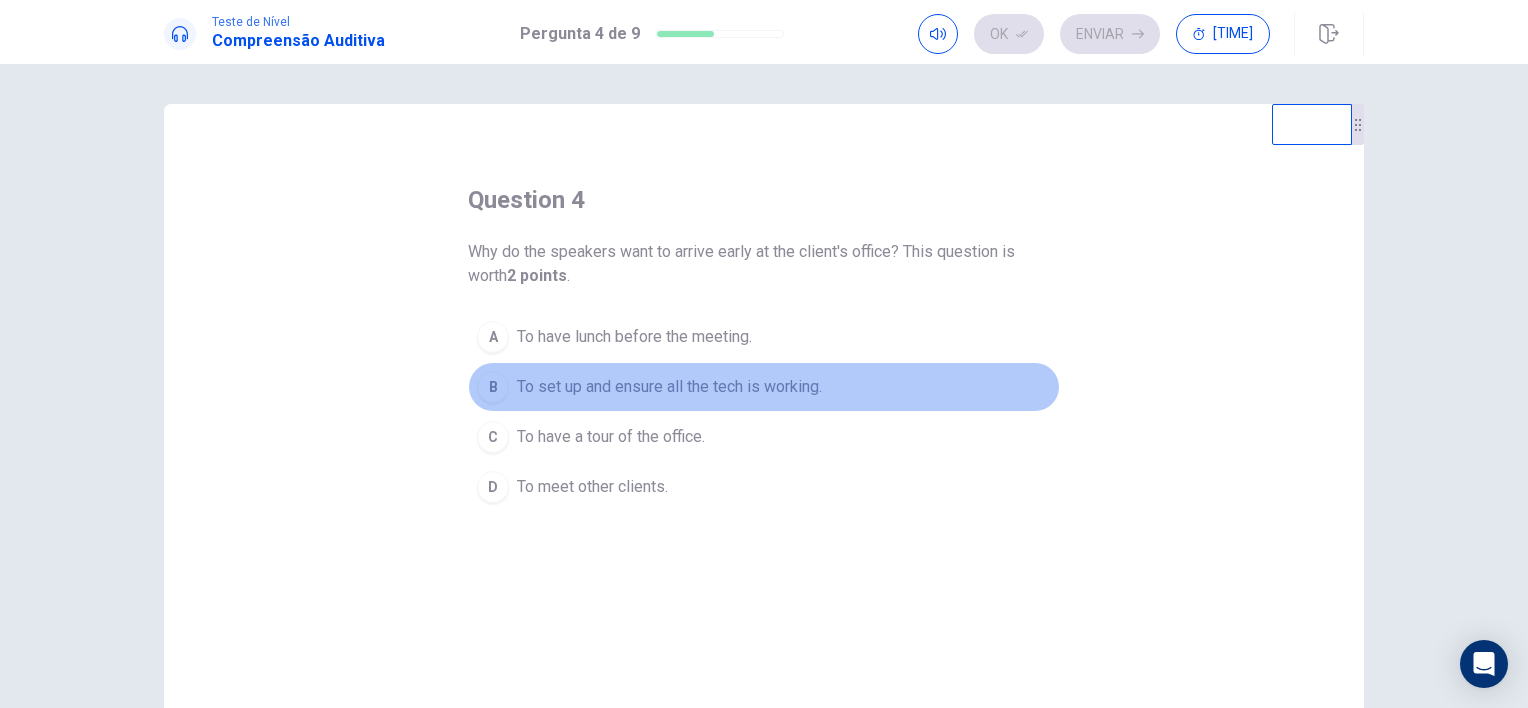 click on "To set up and ensure all the tech is working." at bounding box center [669, 387] 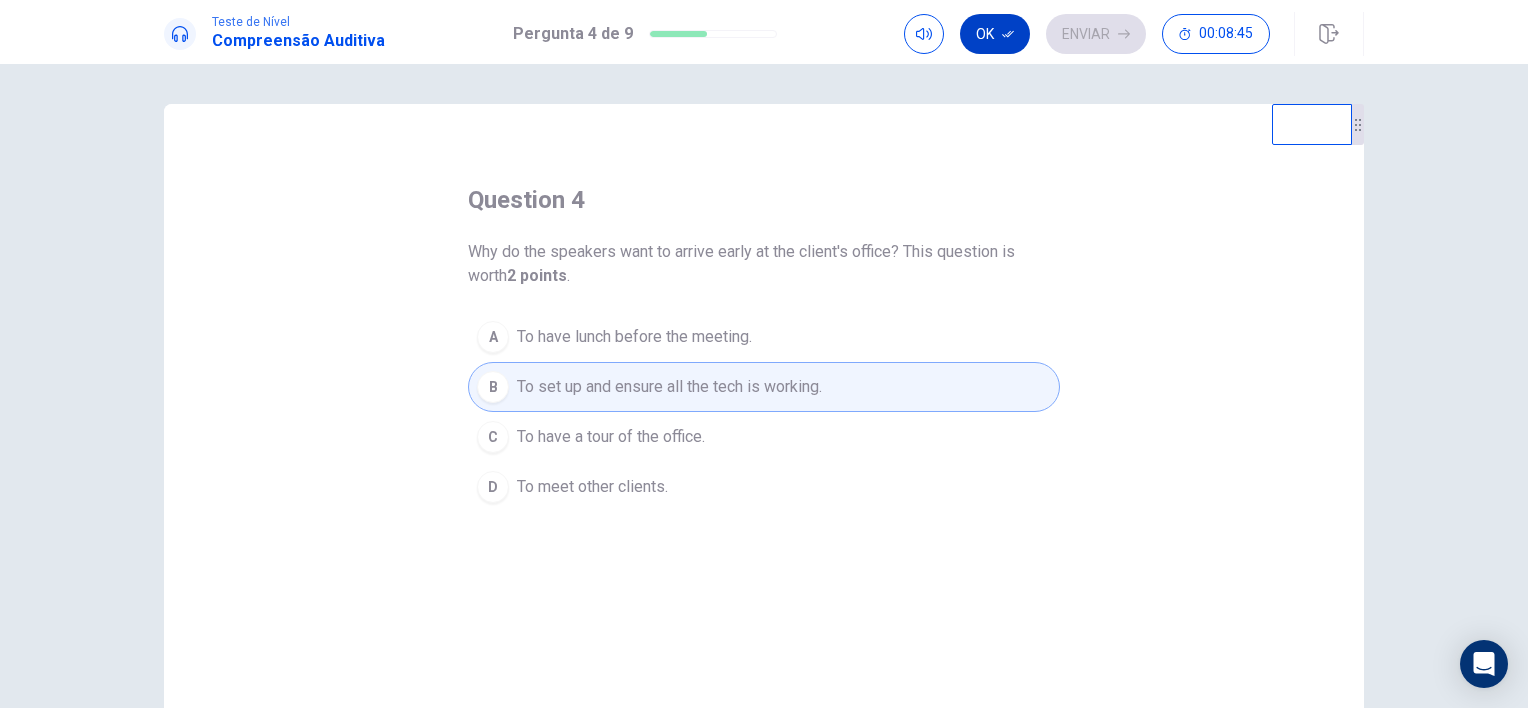 click 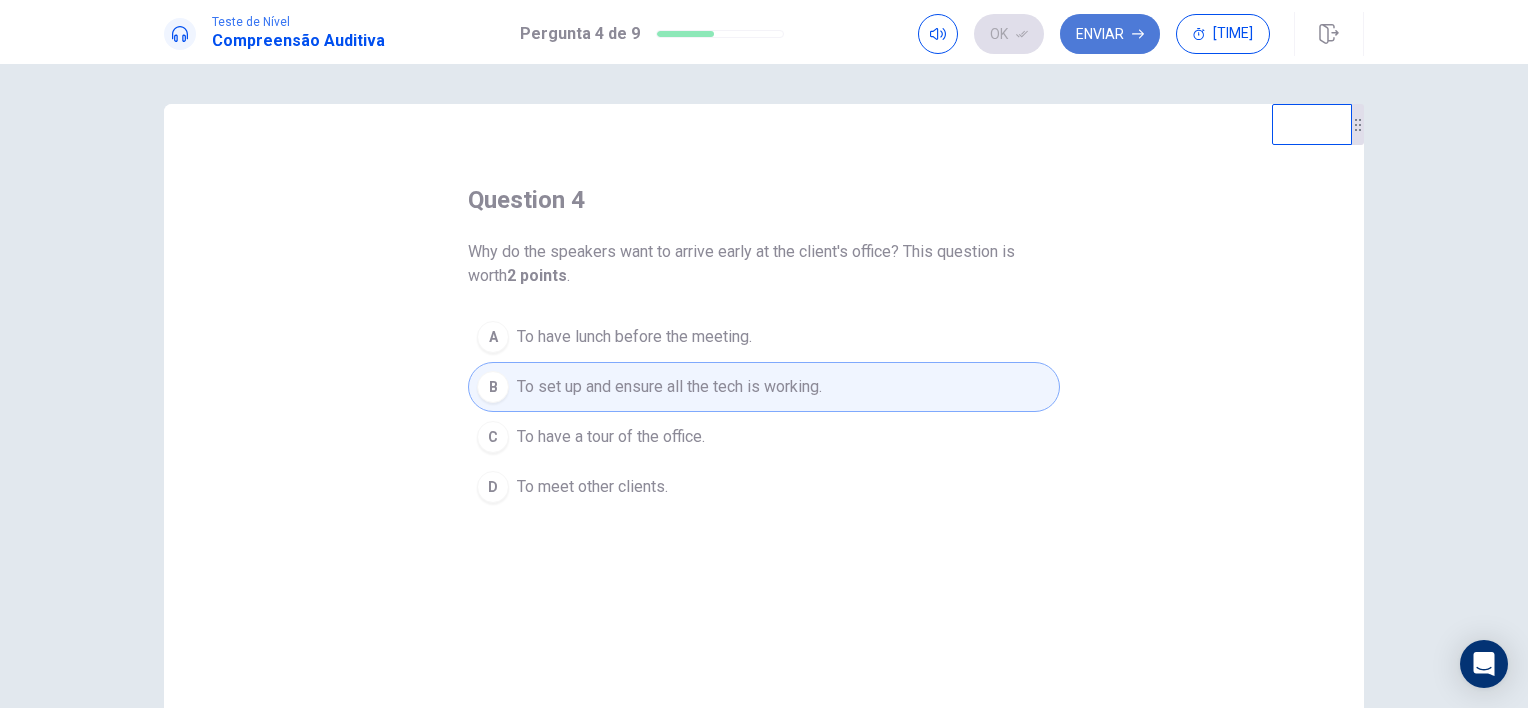 click on "Enviar" at bounding box center [1110, 34] 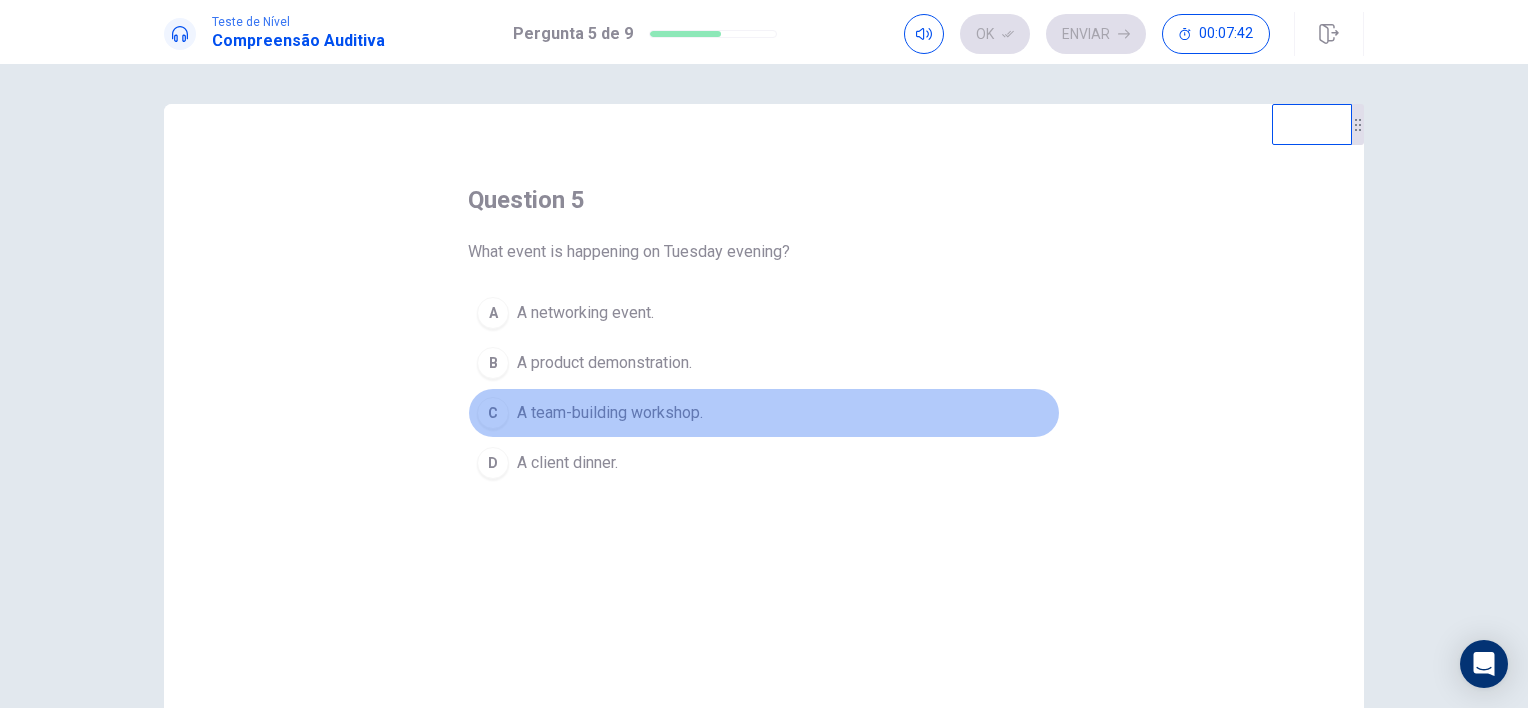 click on "A team-building workshop." at bounding box center (610, 413) 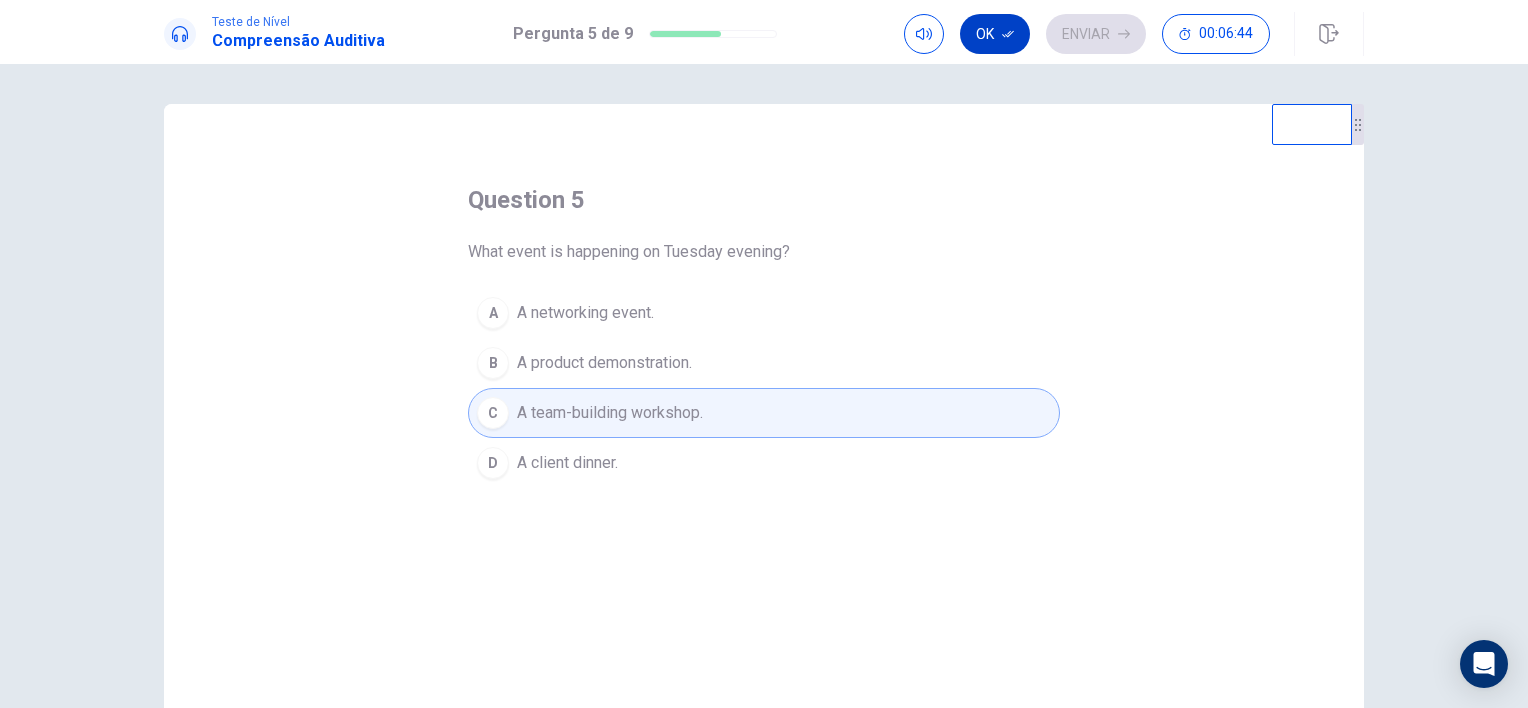 click on "Ok" at bounding box center (995, 34) 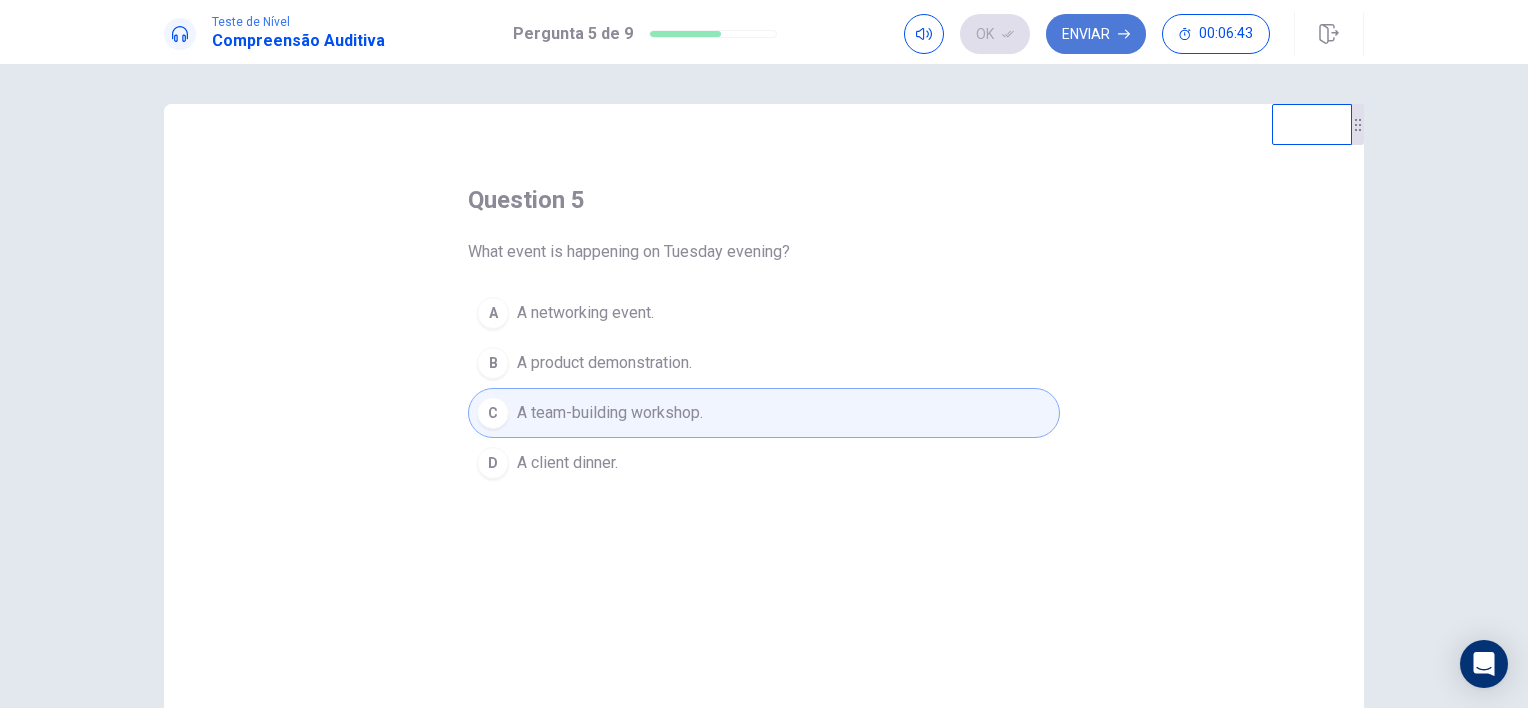 click on "Enviar" at bounding box center (1096, 34) 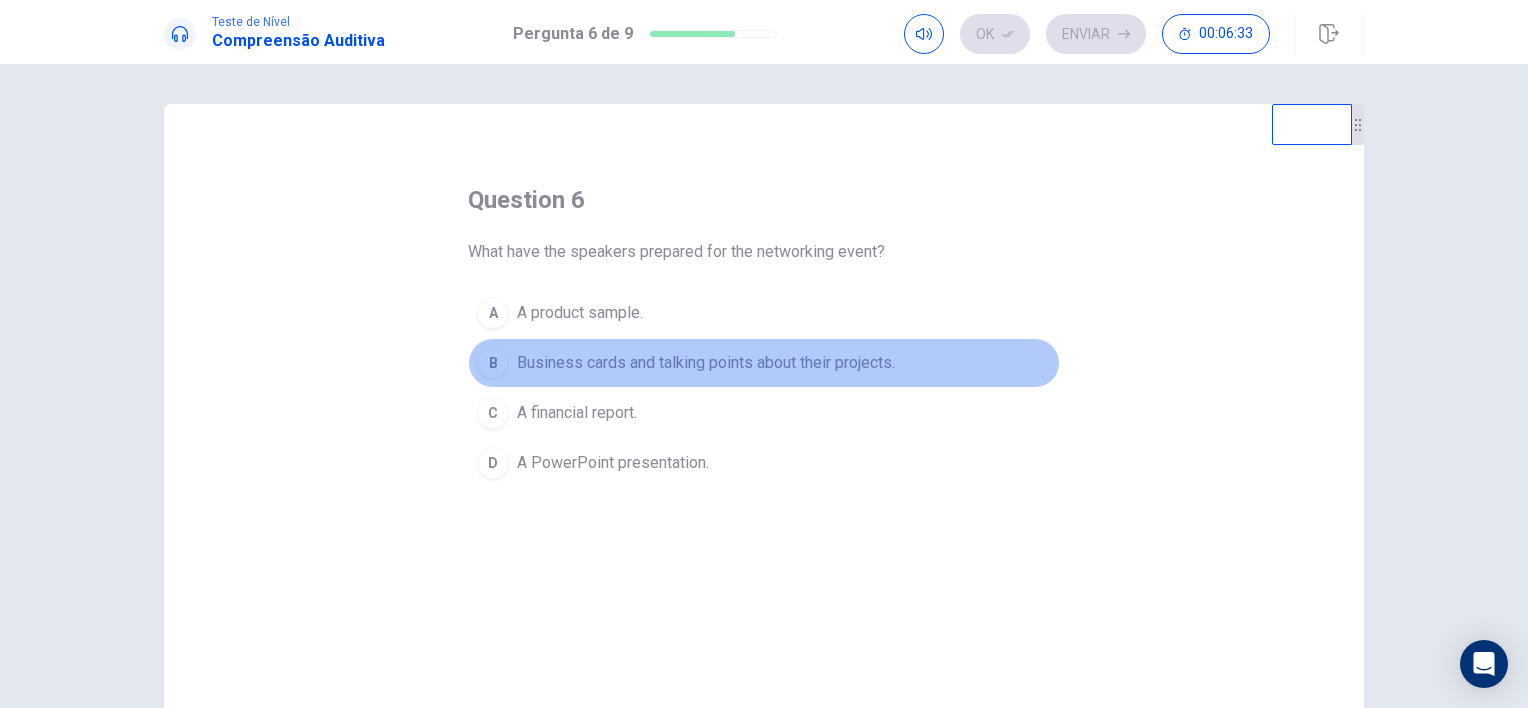 click on "Business cards and talking points about their projects." at bounding box center (706, 363) 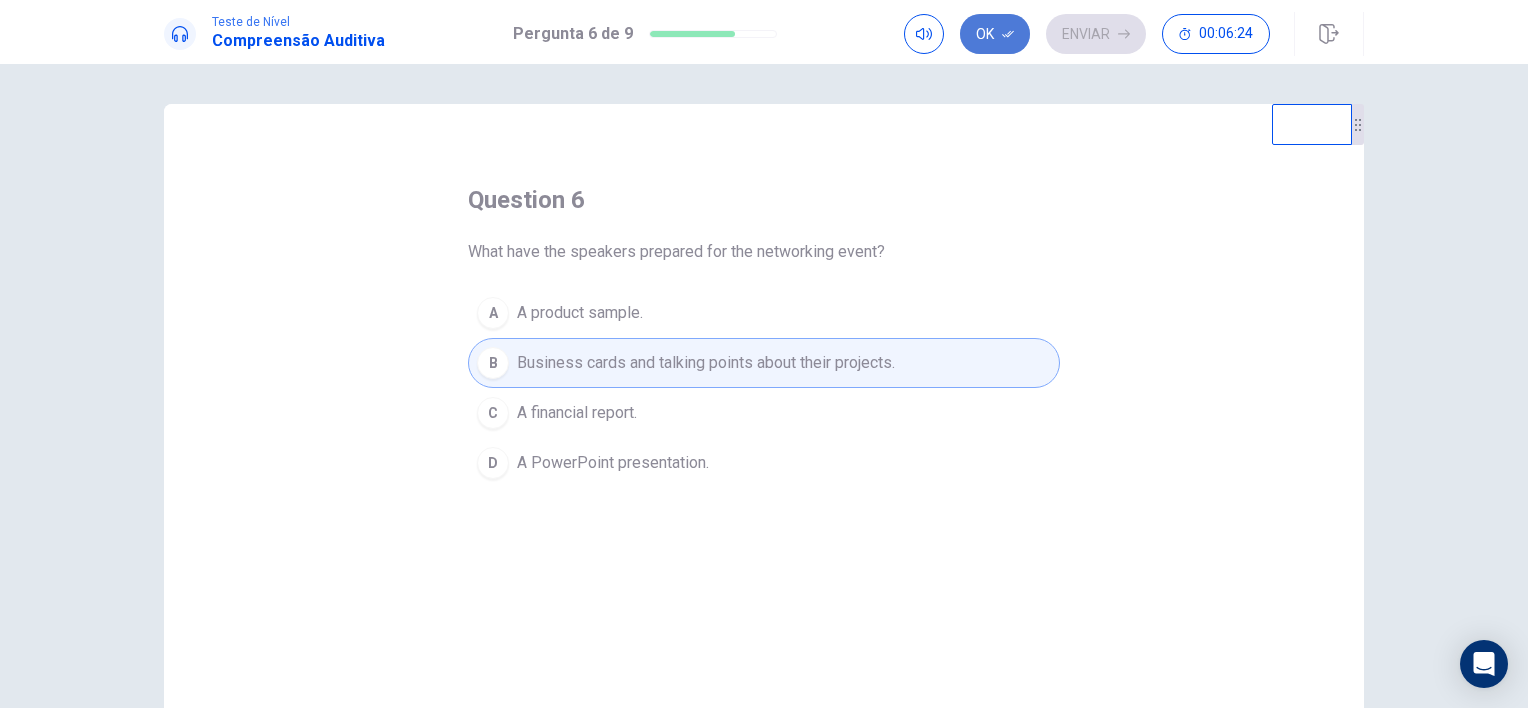 click on "Ok" at bounding box center (995, 34) 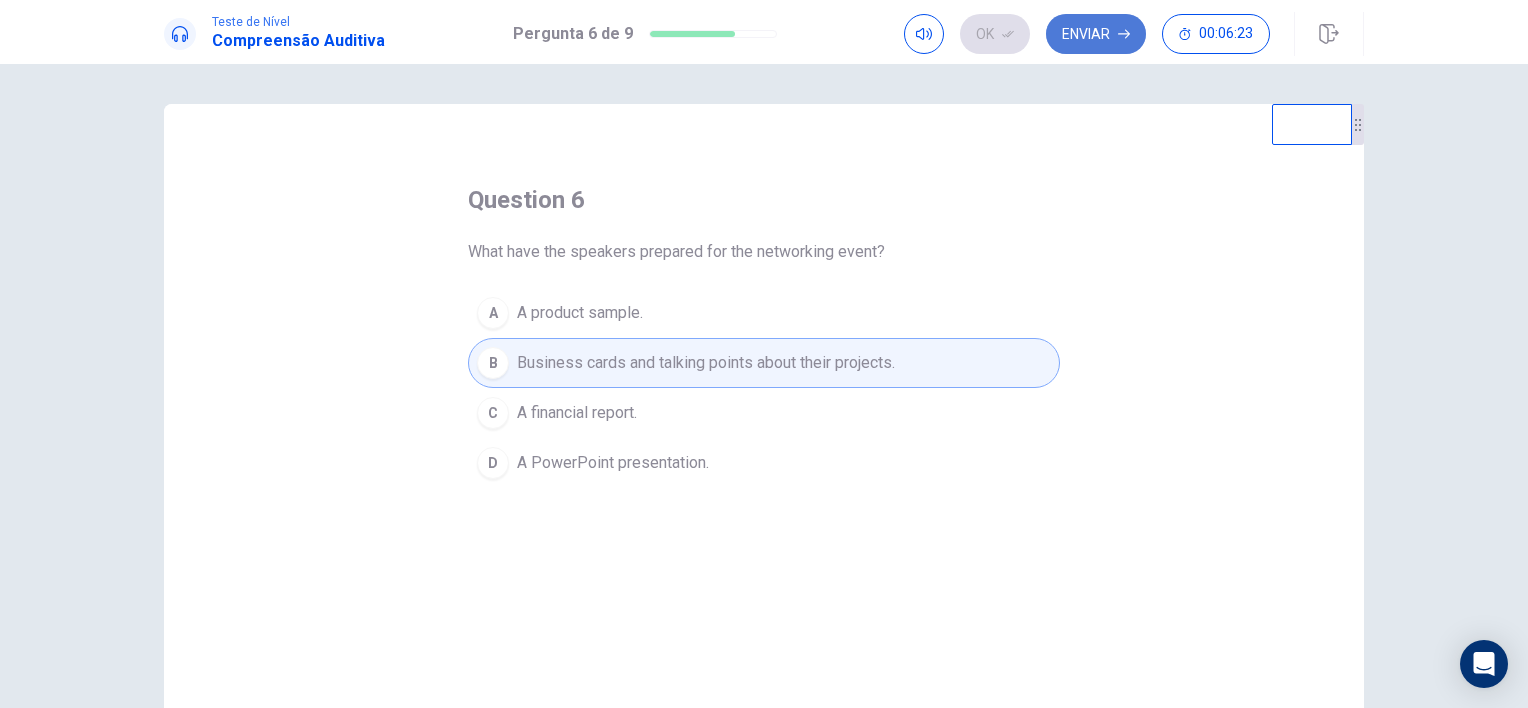 click on "Enviar" at bounding box center (1096, 34) 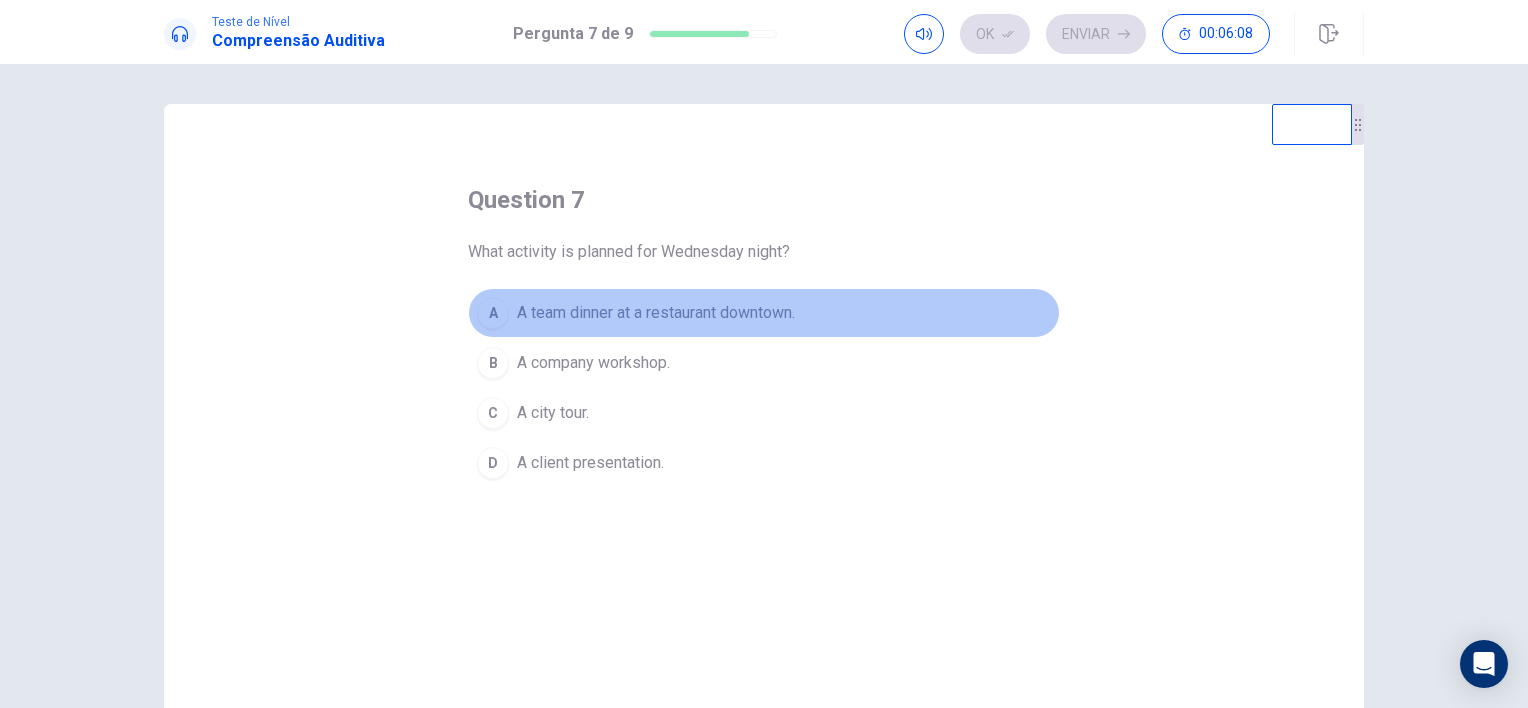 click on "A team dinner at a restaurant downtown." at bounding box center [656, 313] 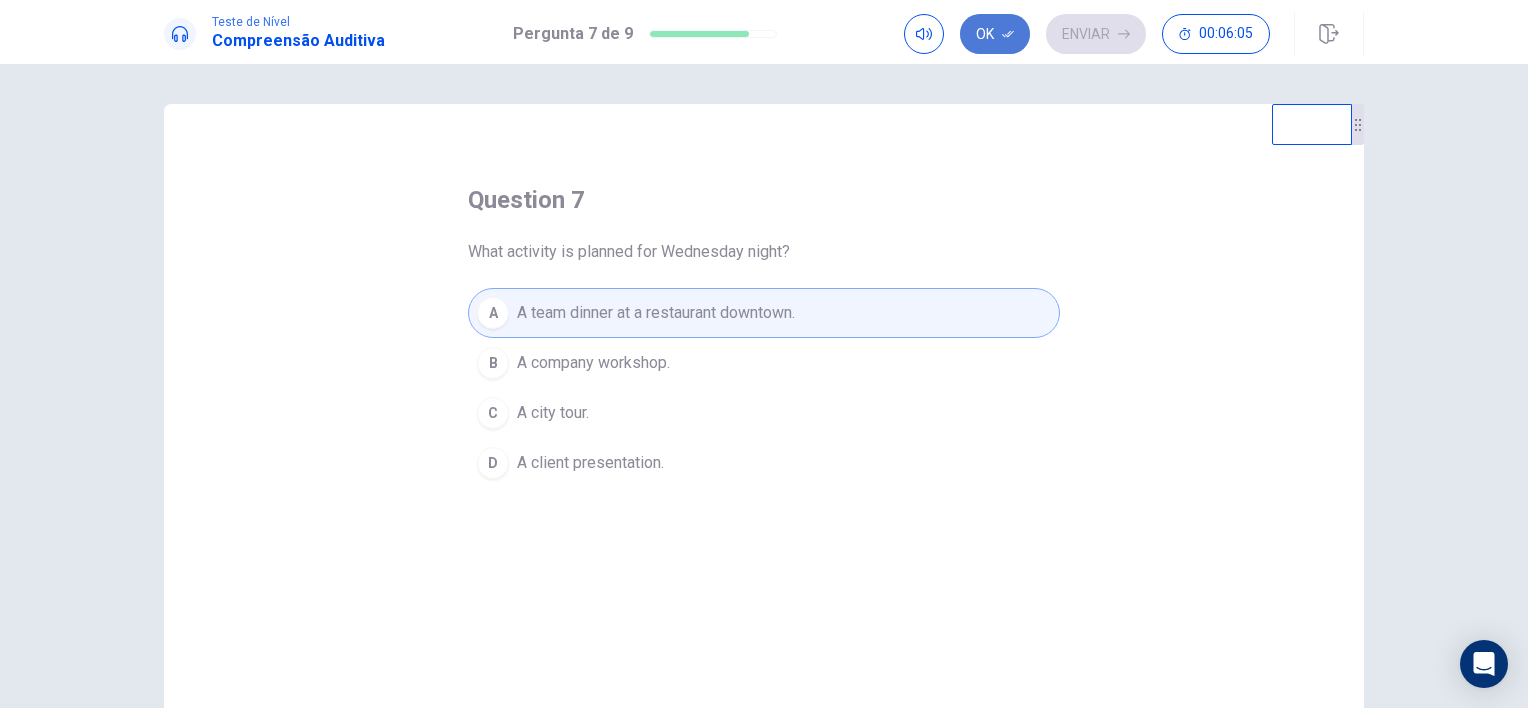 click on "Ok" at bounding box center [995, 34] 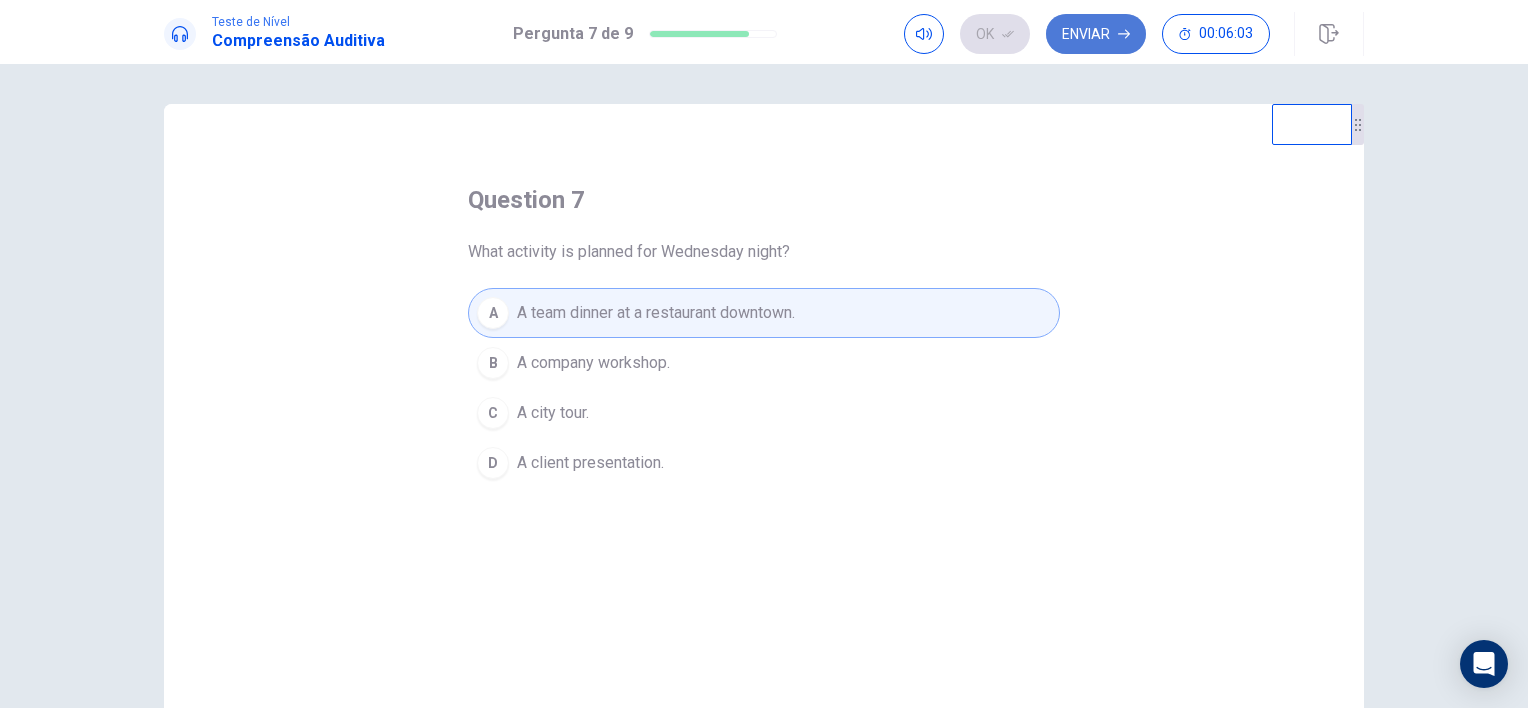 click on "Enviar" at bounding box center [1096, 34] 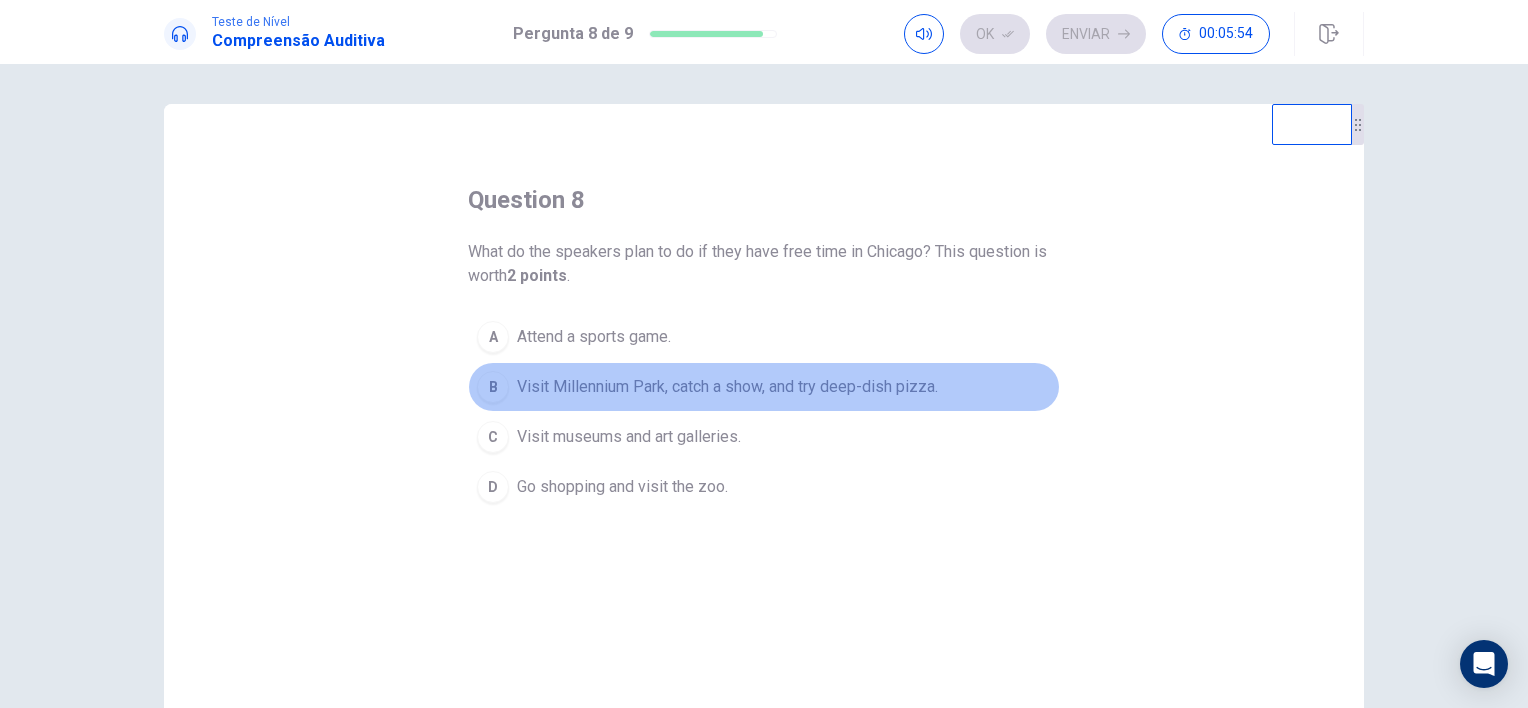 click on "Visit Millennium Park, catch a show, and try deep-dish pizza." at bounding box center (727, 387) 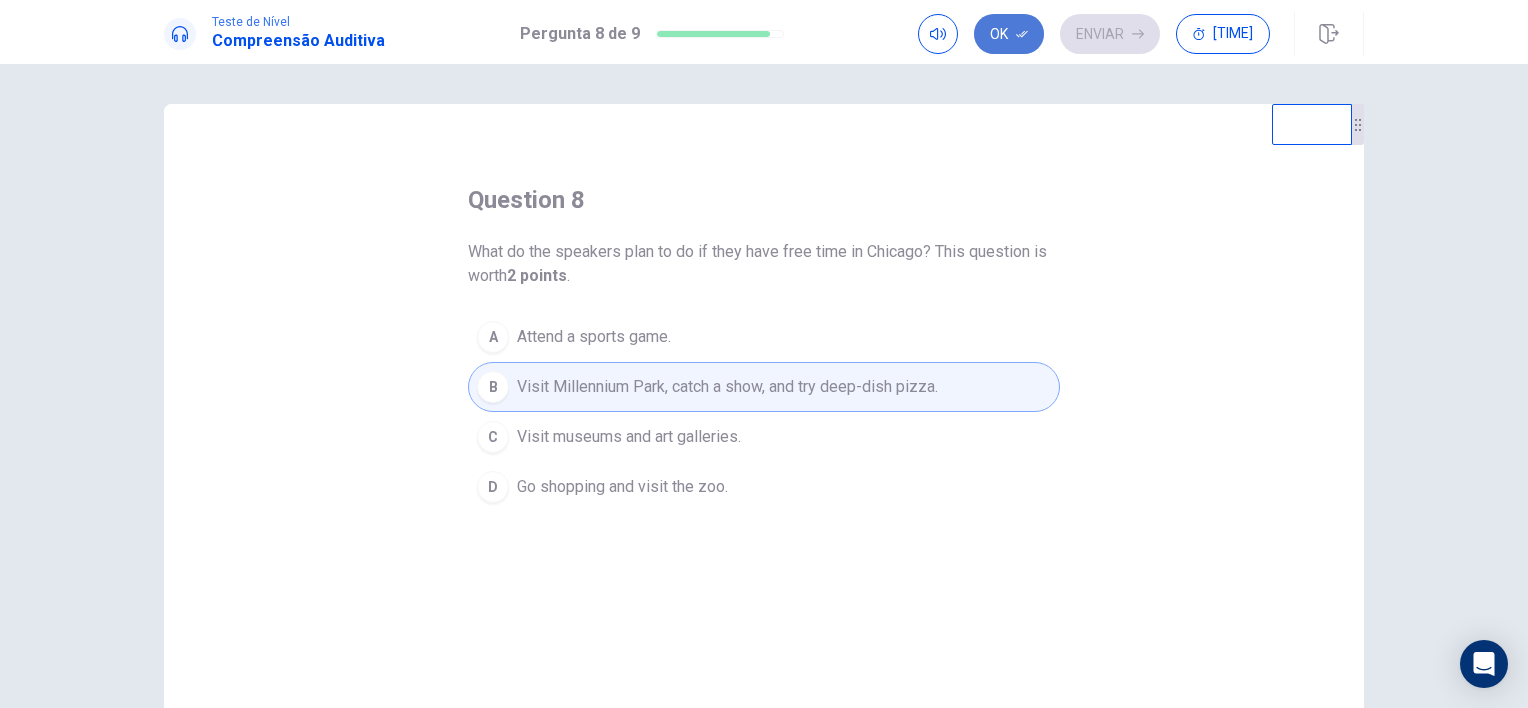 click on "Ok" at bounding box center [1009, 34] 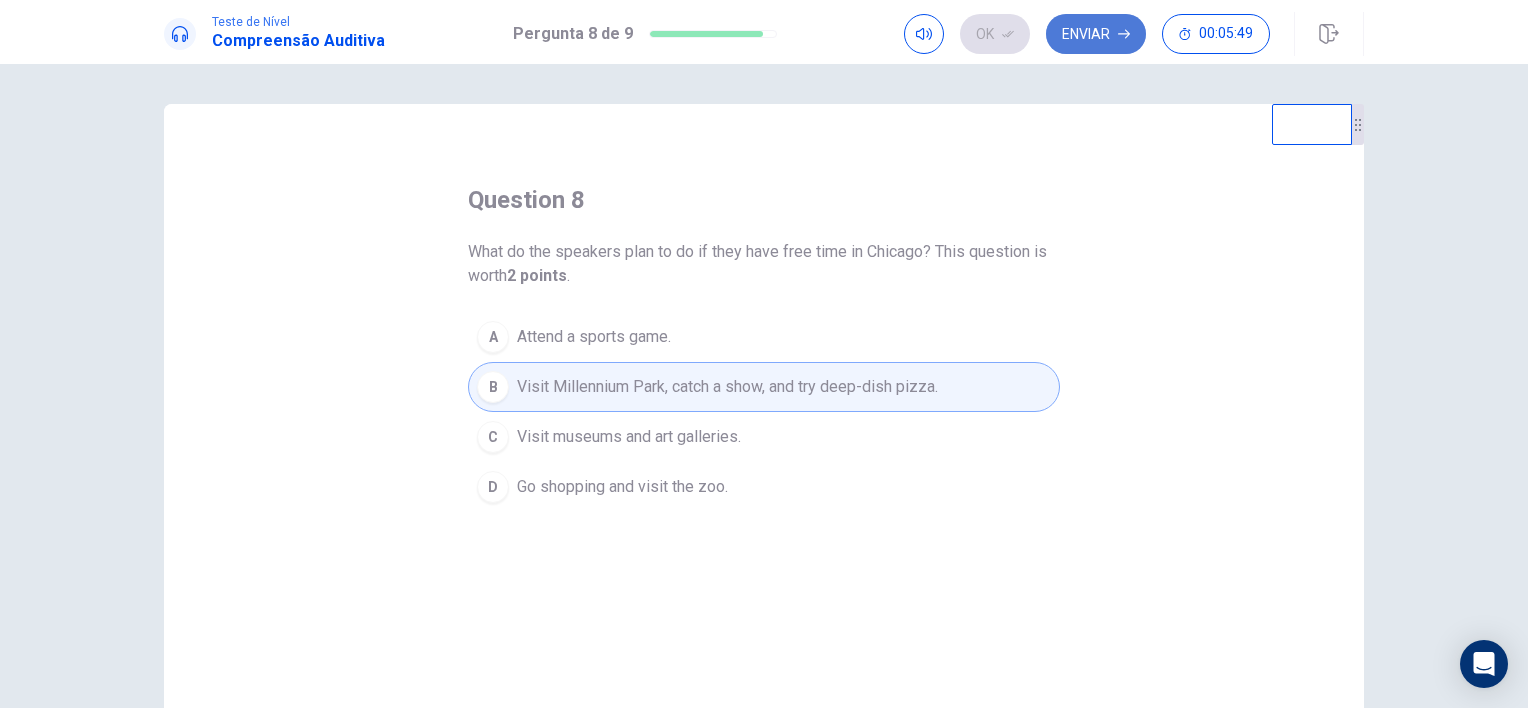 click on "Enviar" at bounding box center (1096, 34) 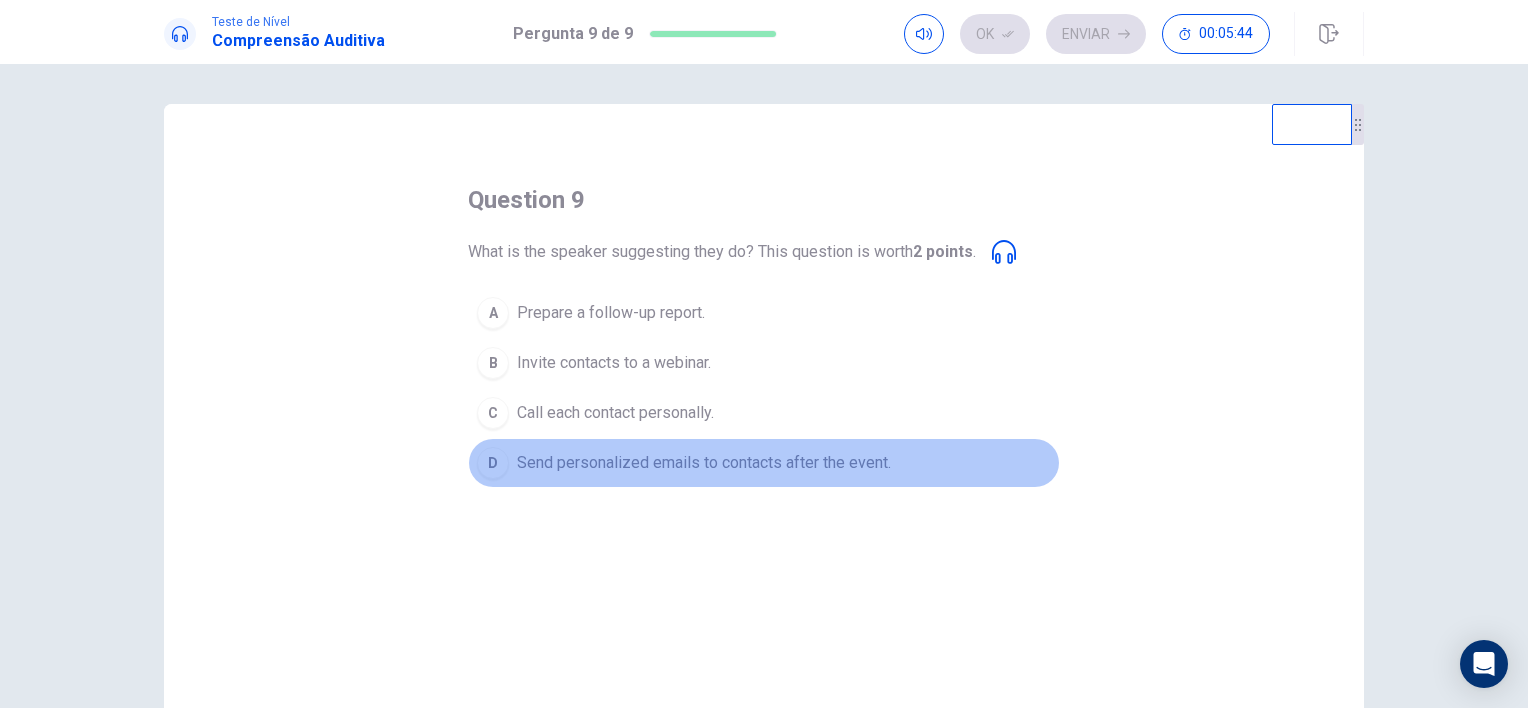 click on "Send personalized emails to contacts after the event." at bounding box center (704, 463) 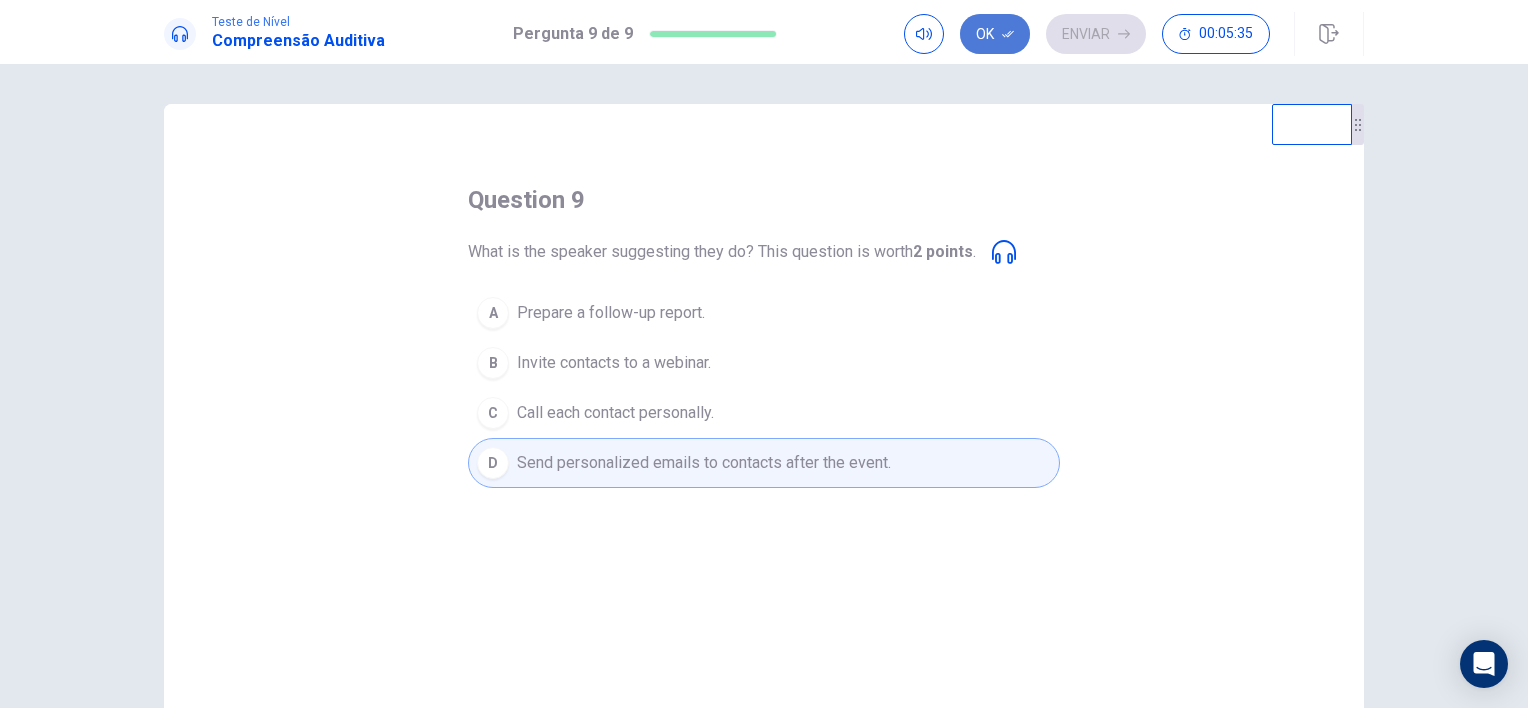 click 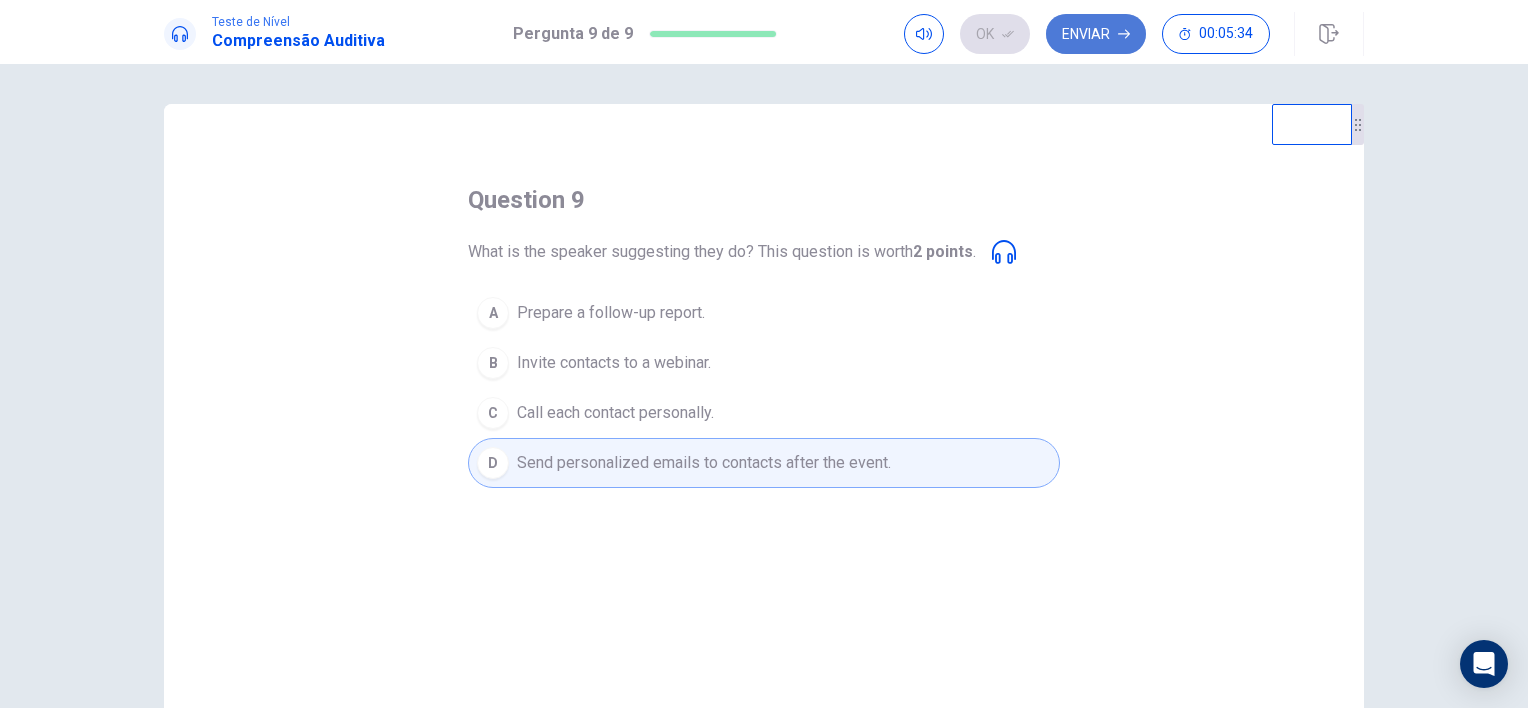 click on "Enviar" at bounding box center [1096, 34] 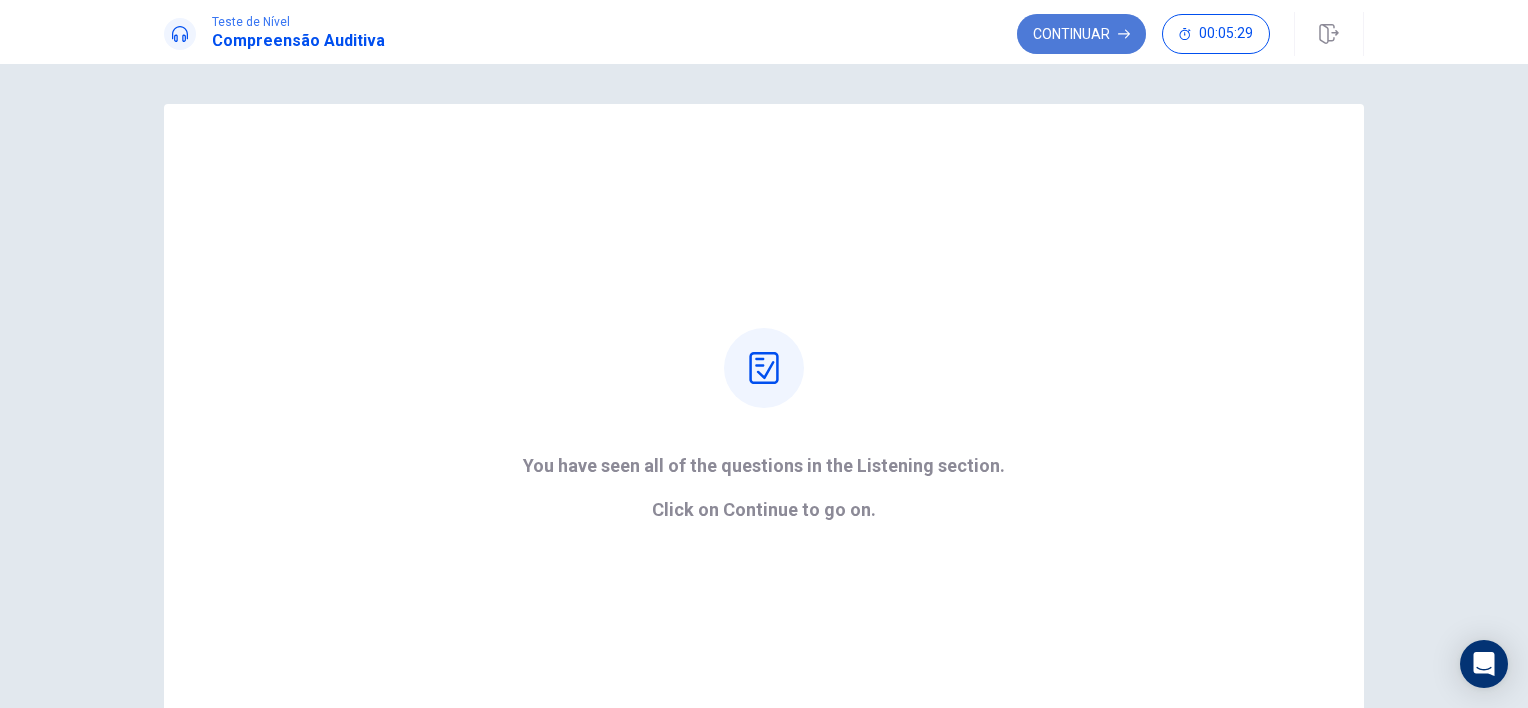 click on "Continuar" at bounding box center [1081, 34] 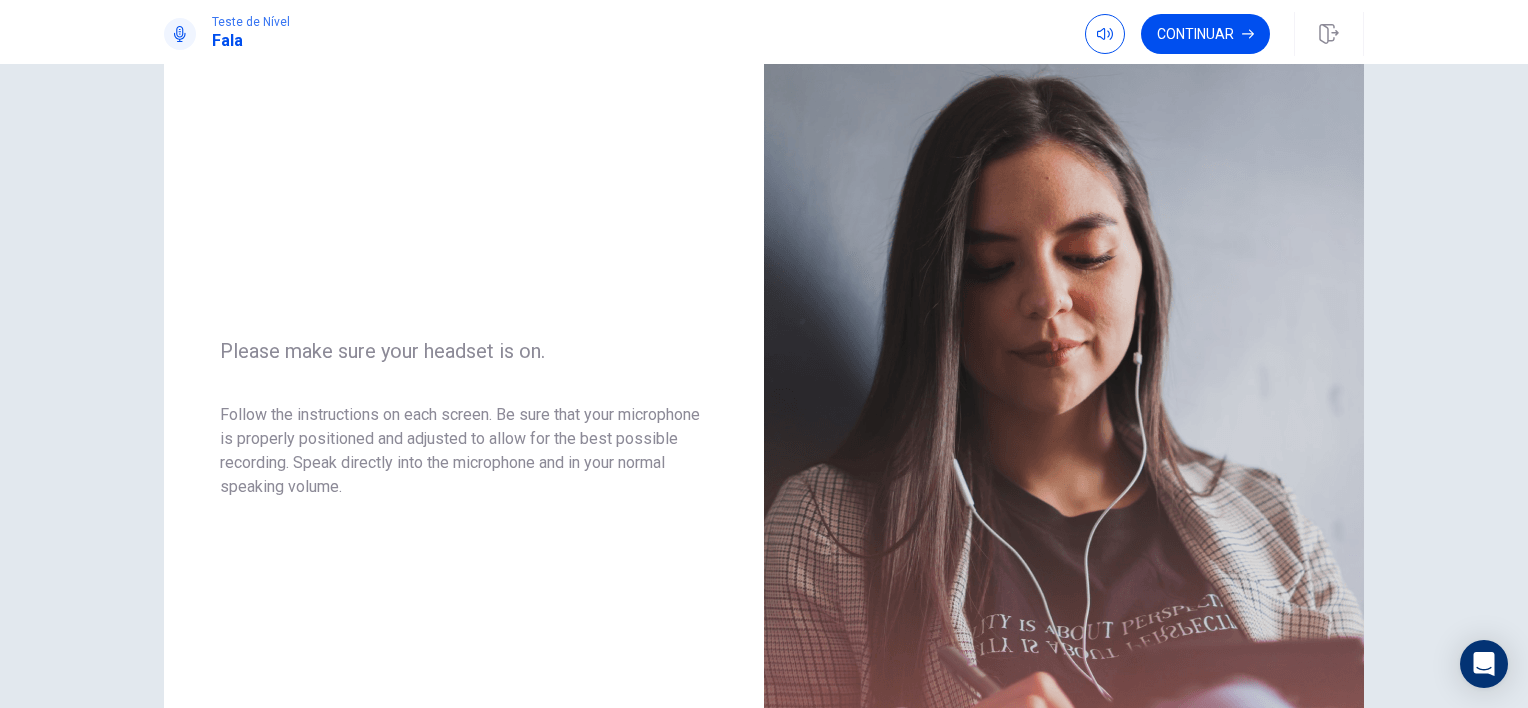 scroll, scrollTop: 0, scrollLeft: 0, axis: both 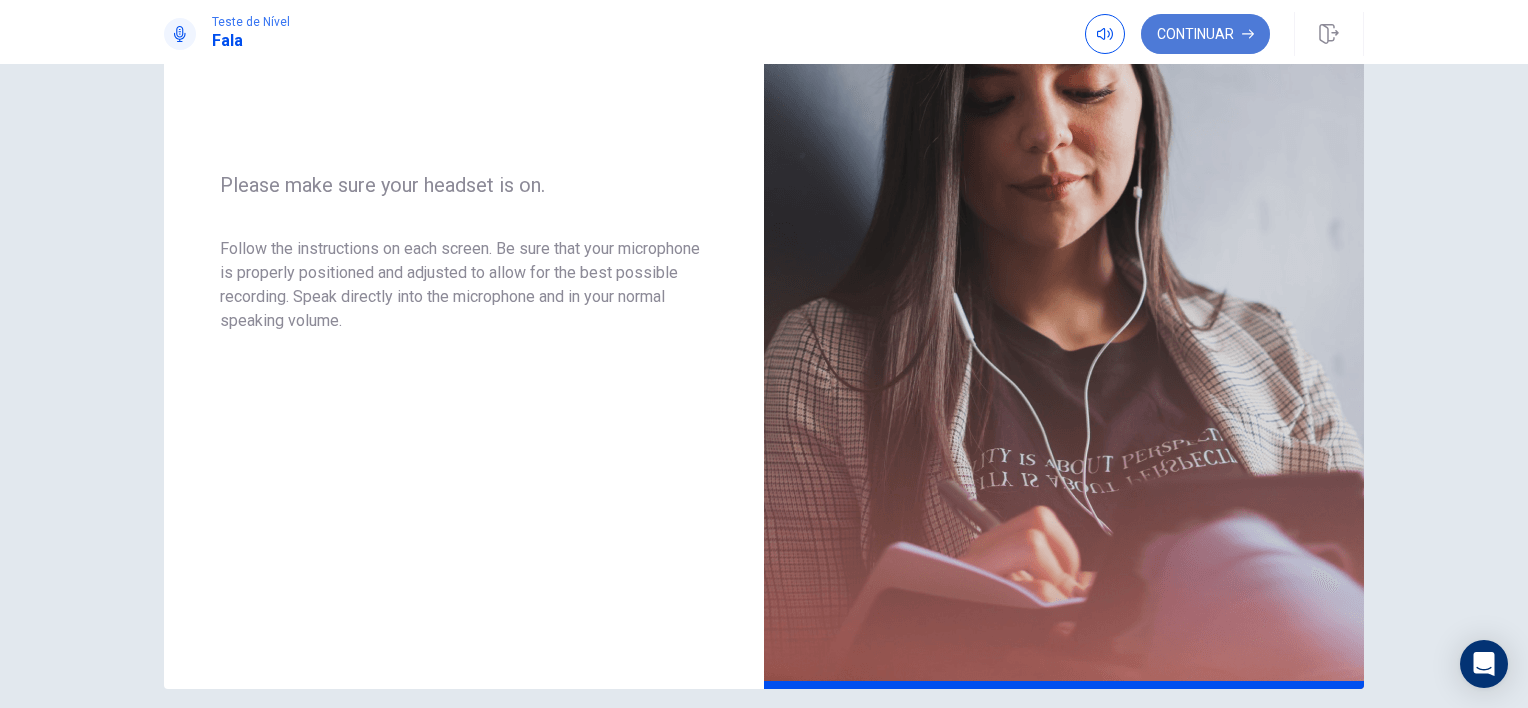 click on "Continuar" at bounding box center (1205, 34) 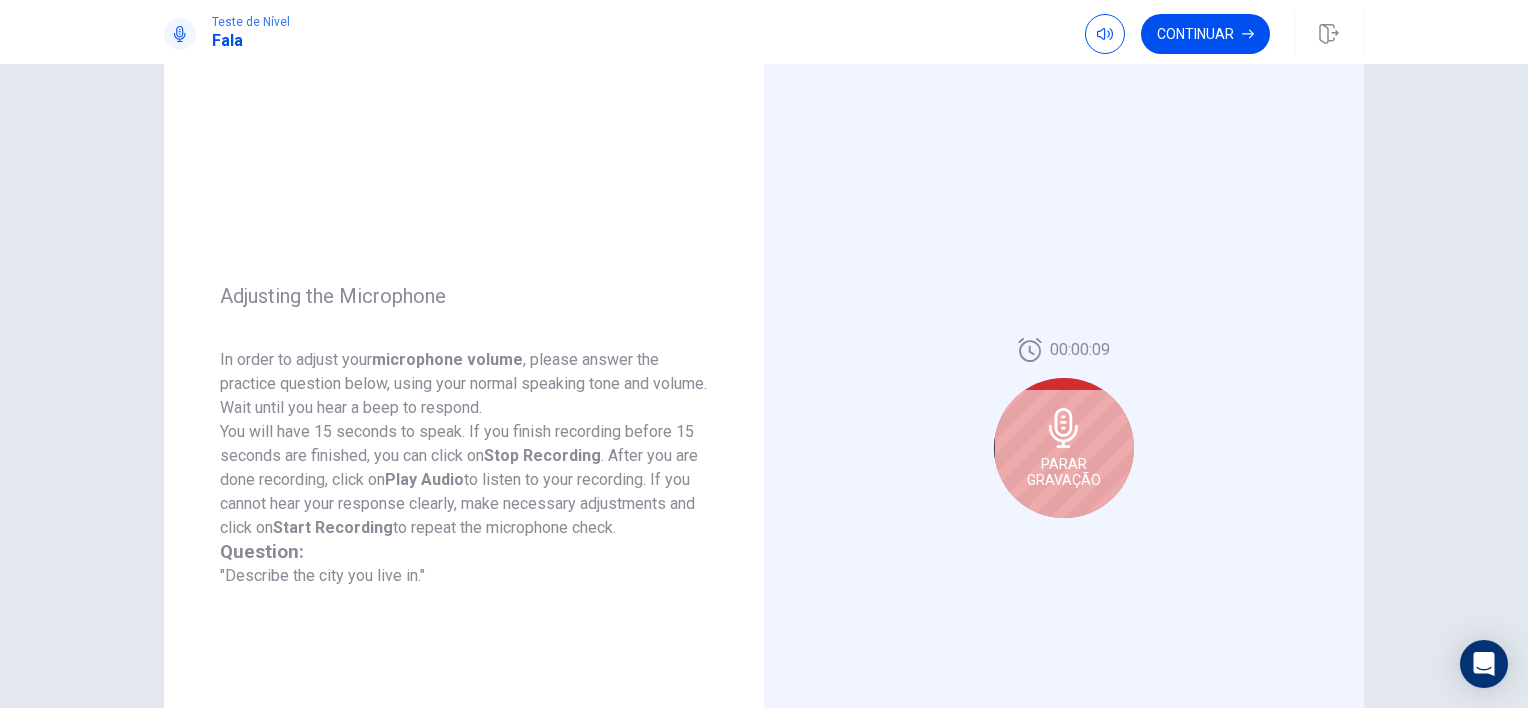 scroll, scrollTop: 0, scrollLeft: 0, axis: both 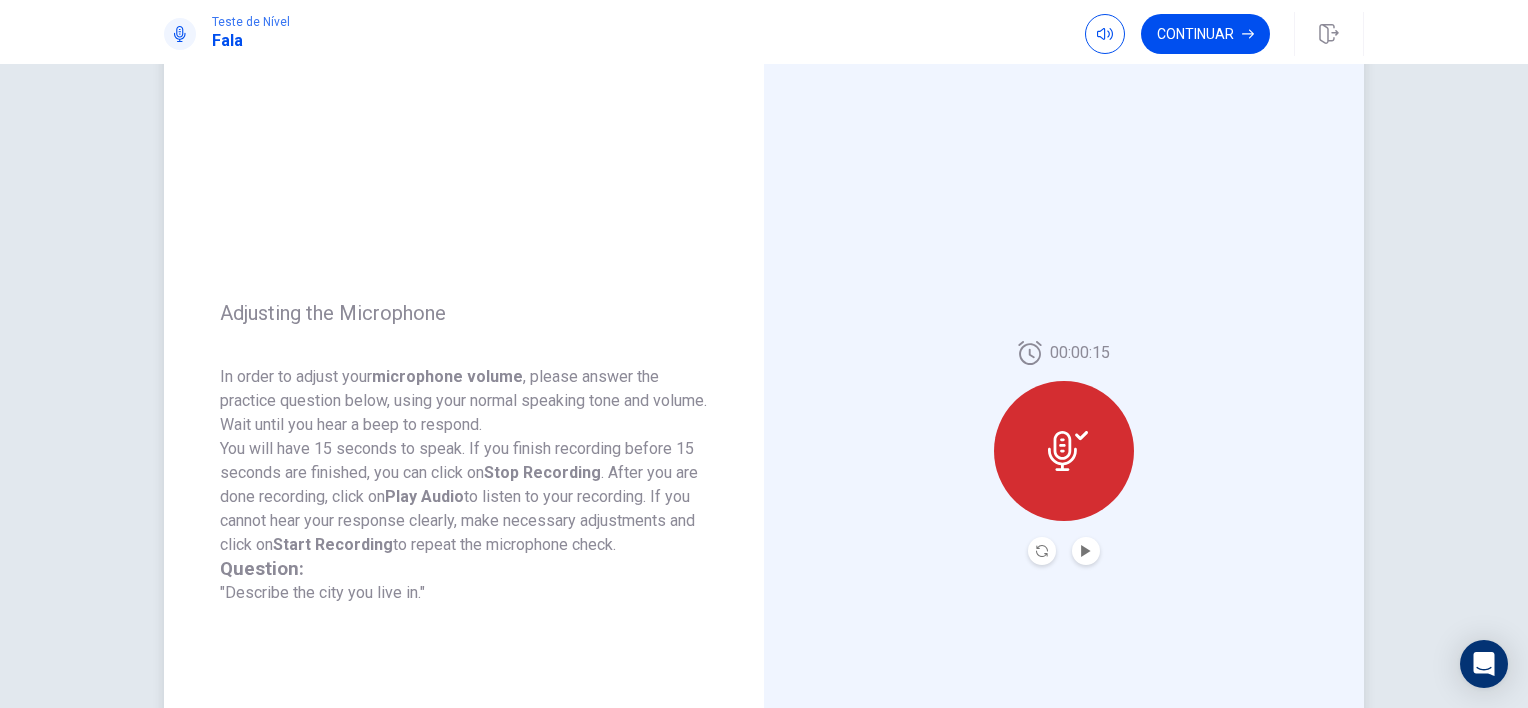 click at bounding box center [1086, 551] 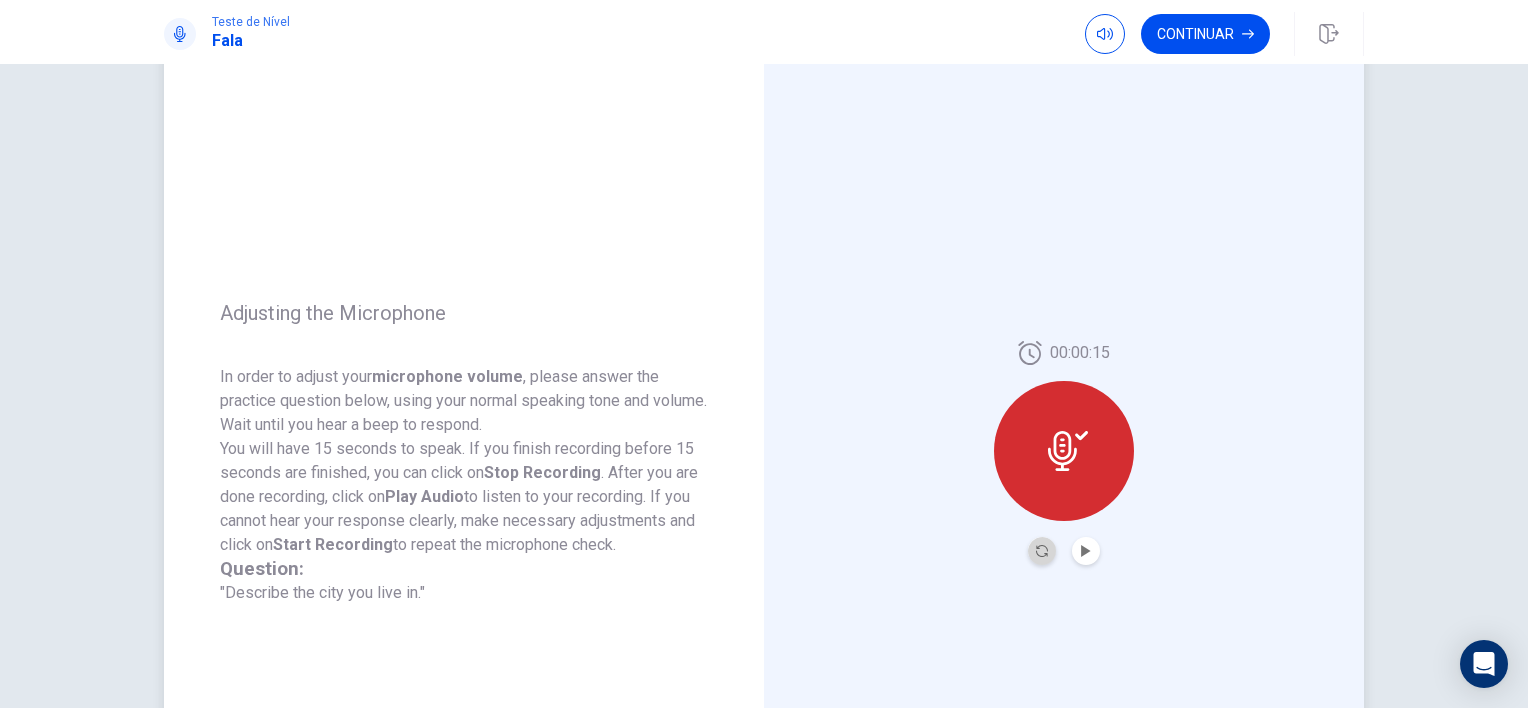 click at bounding box center [1042, 551] 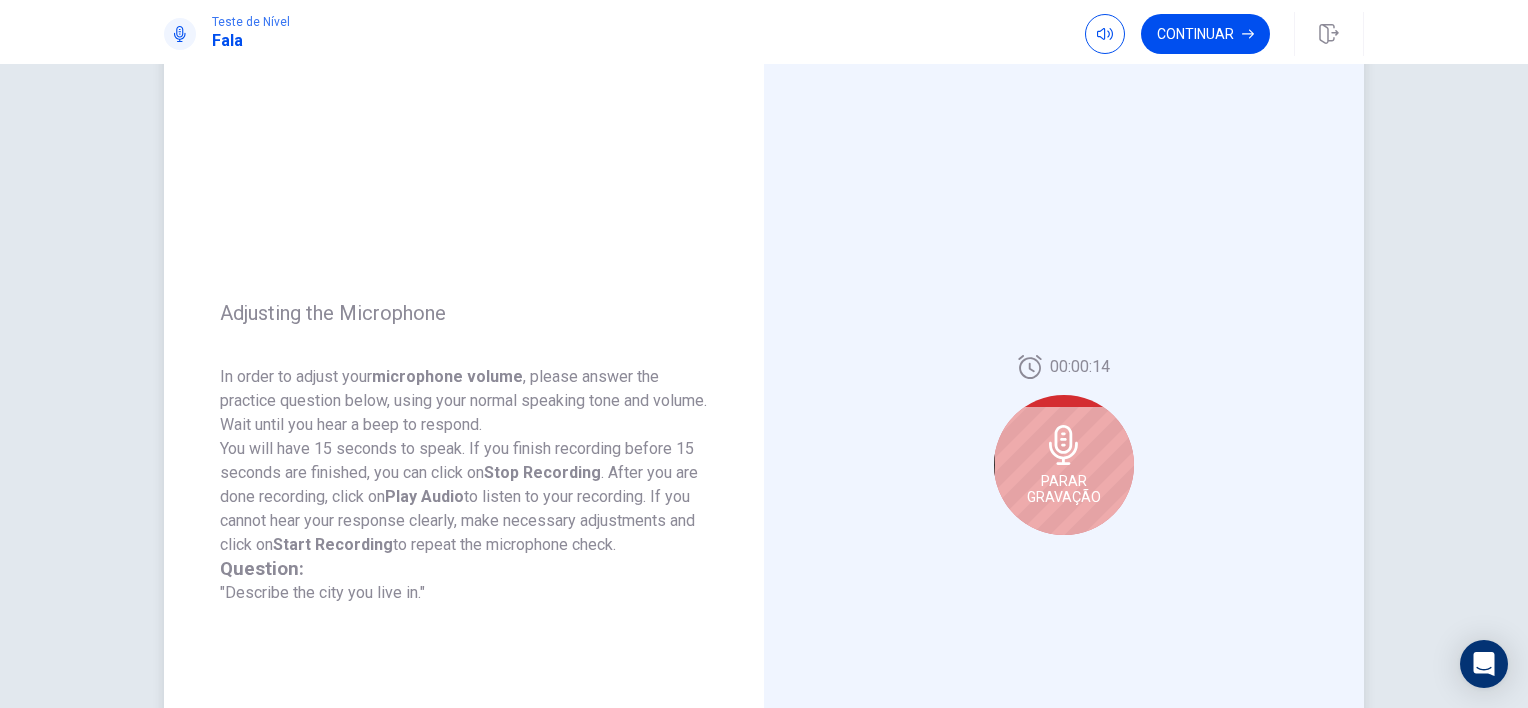 click 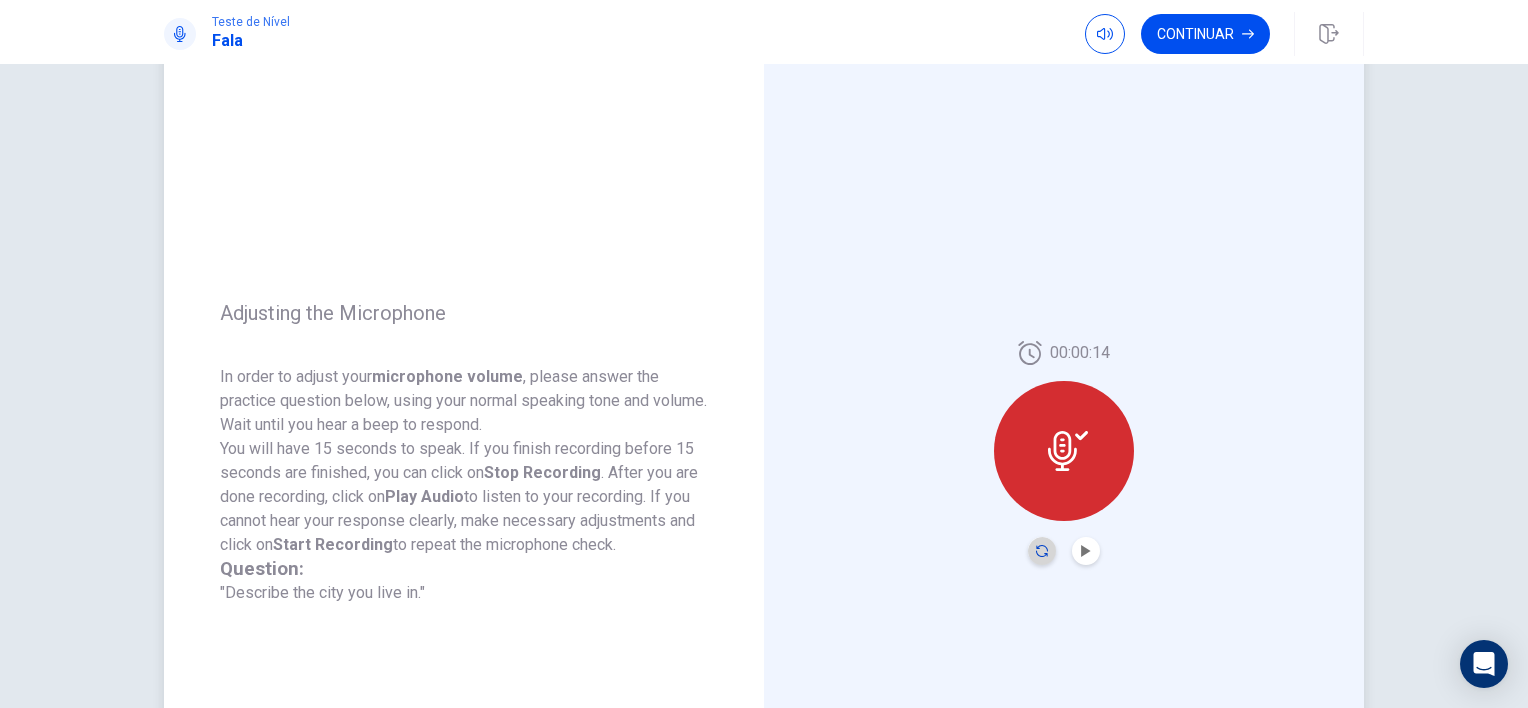 click 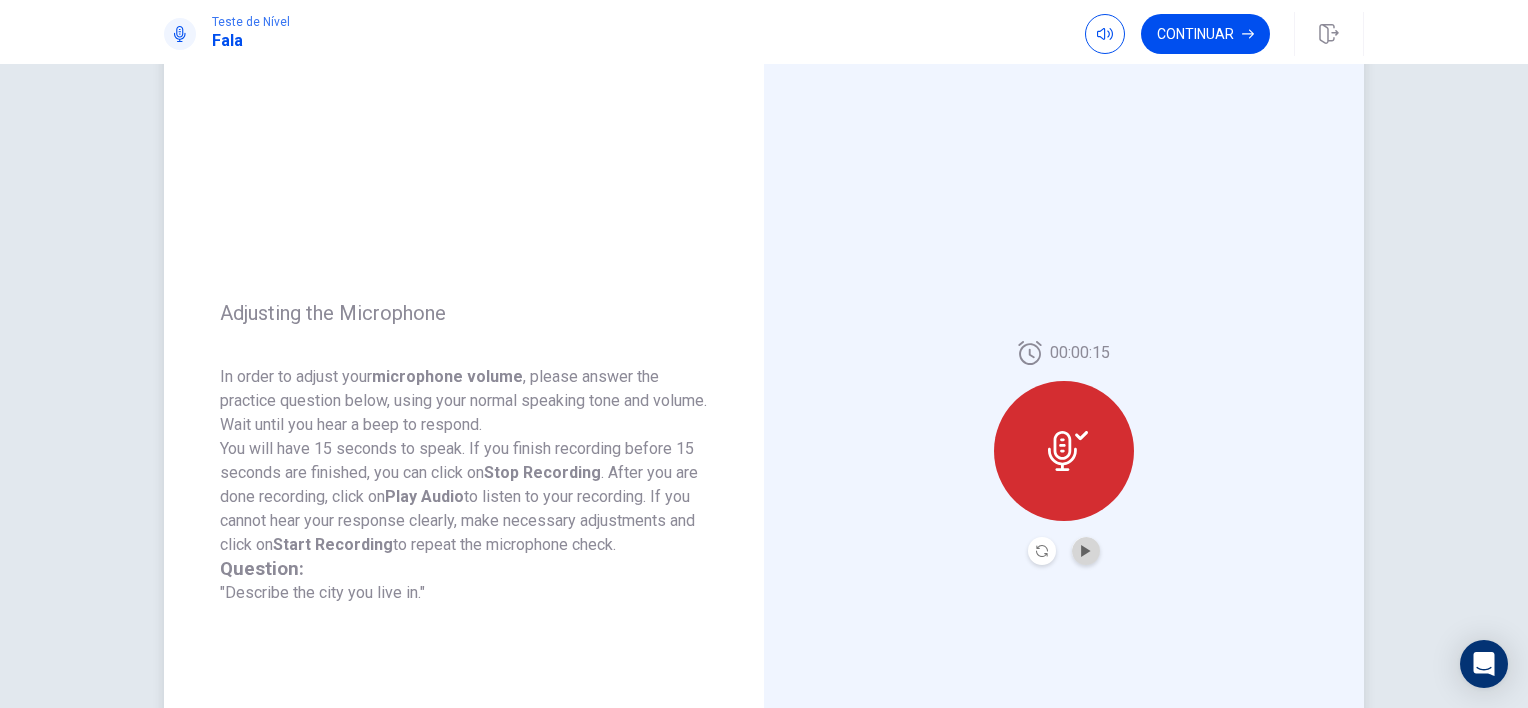click at bounding box center (1086, 551) 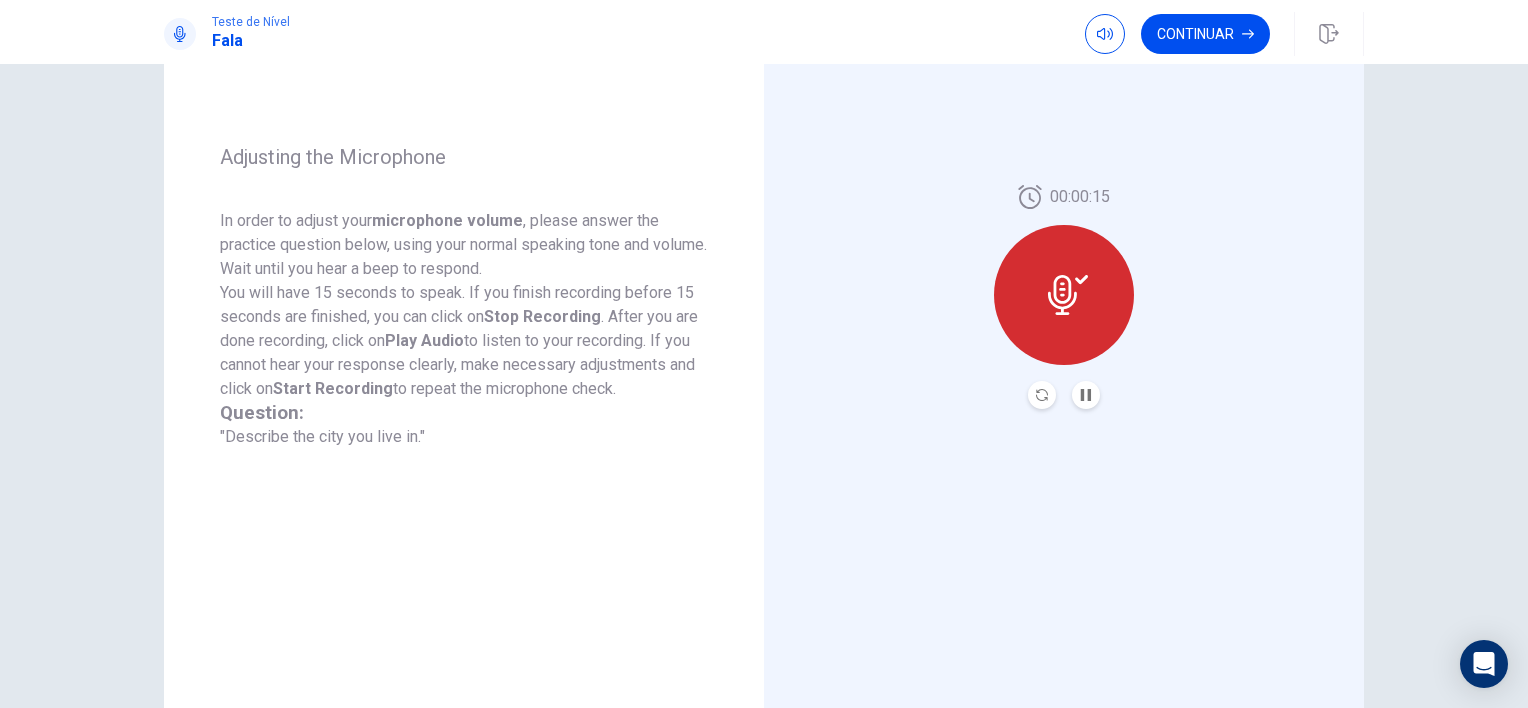 scroll, scrollTop: 240, scrollLeft: 0, axis: vertical 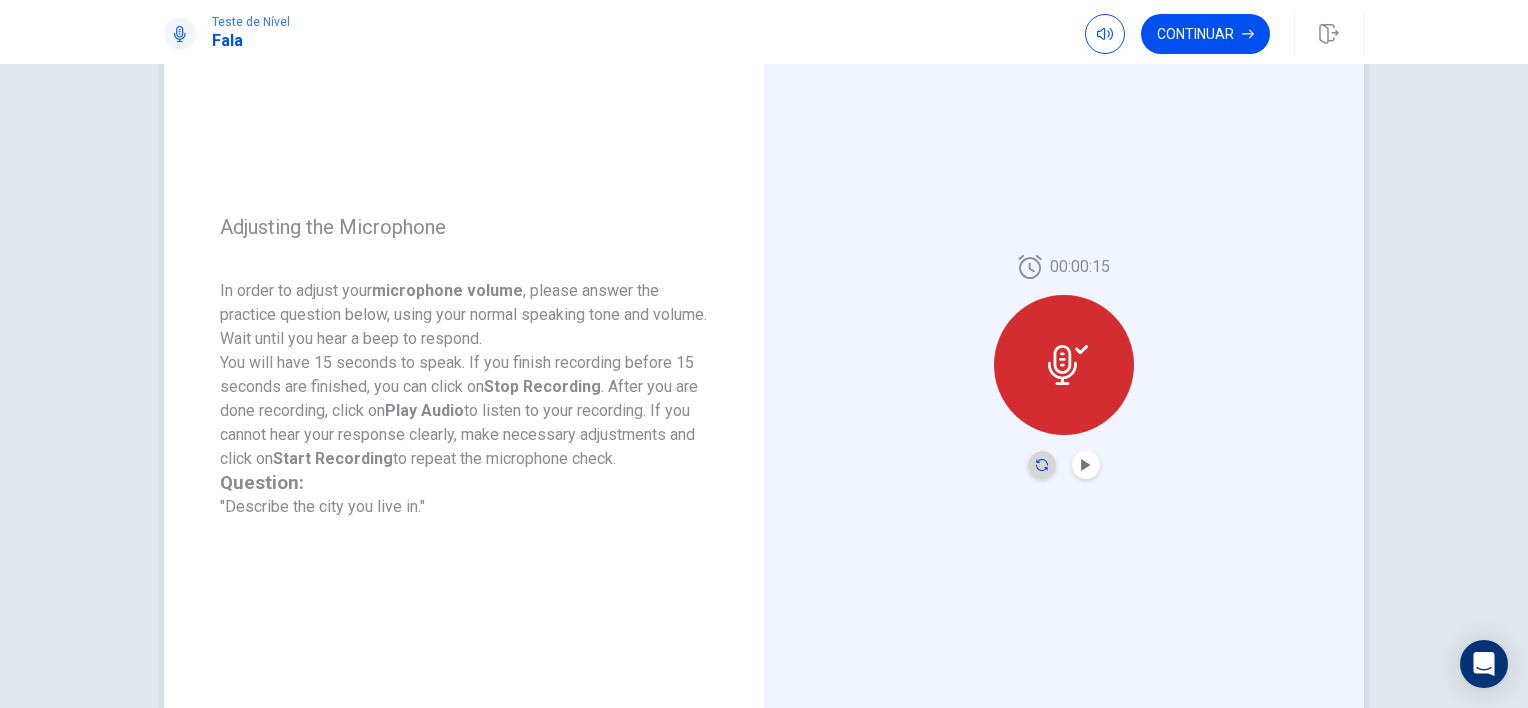 click 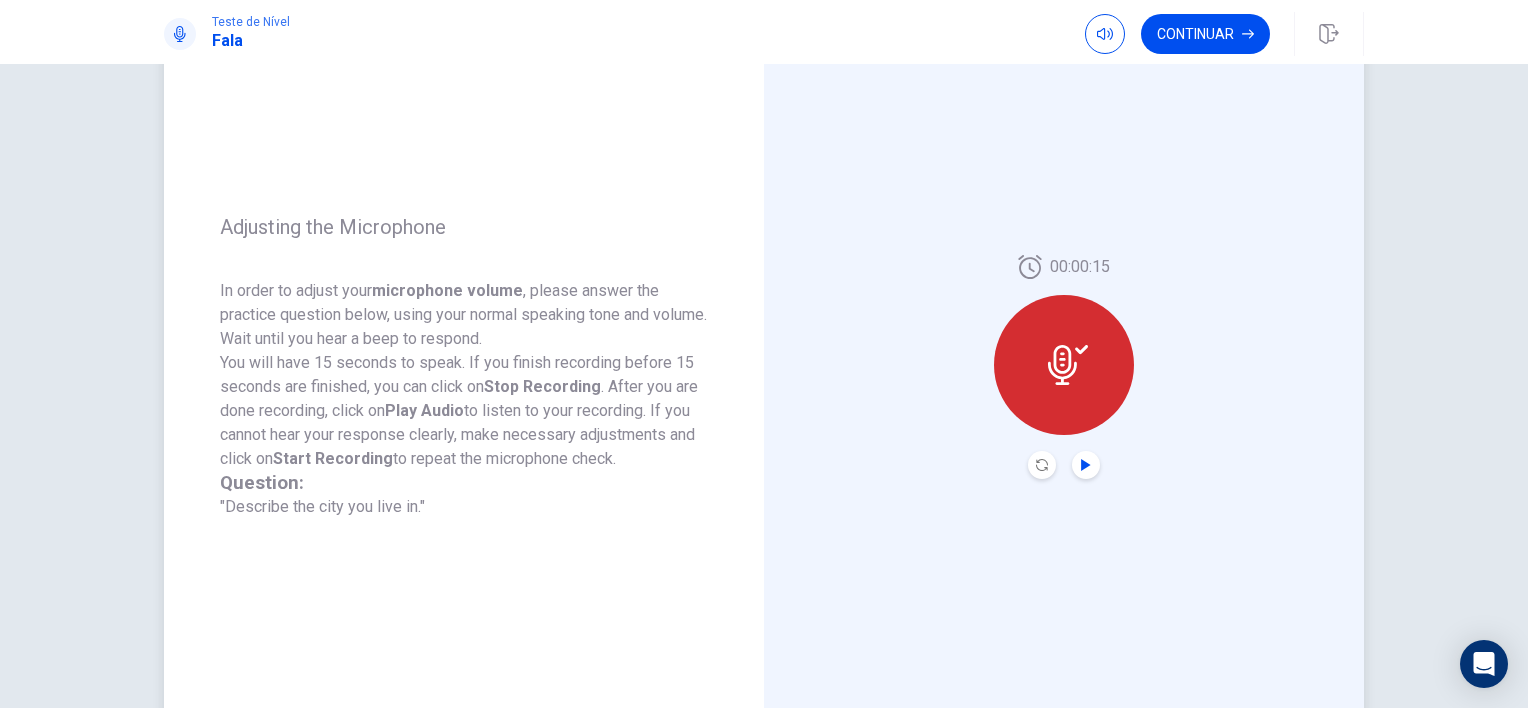 click 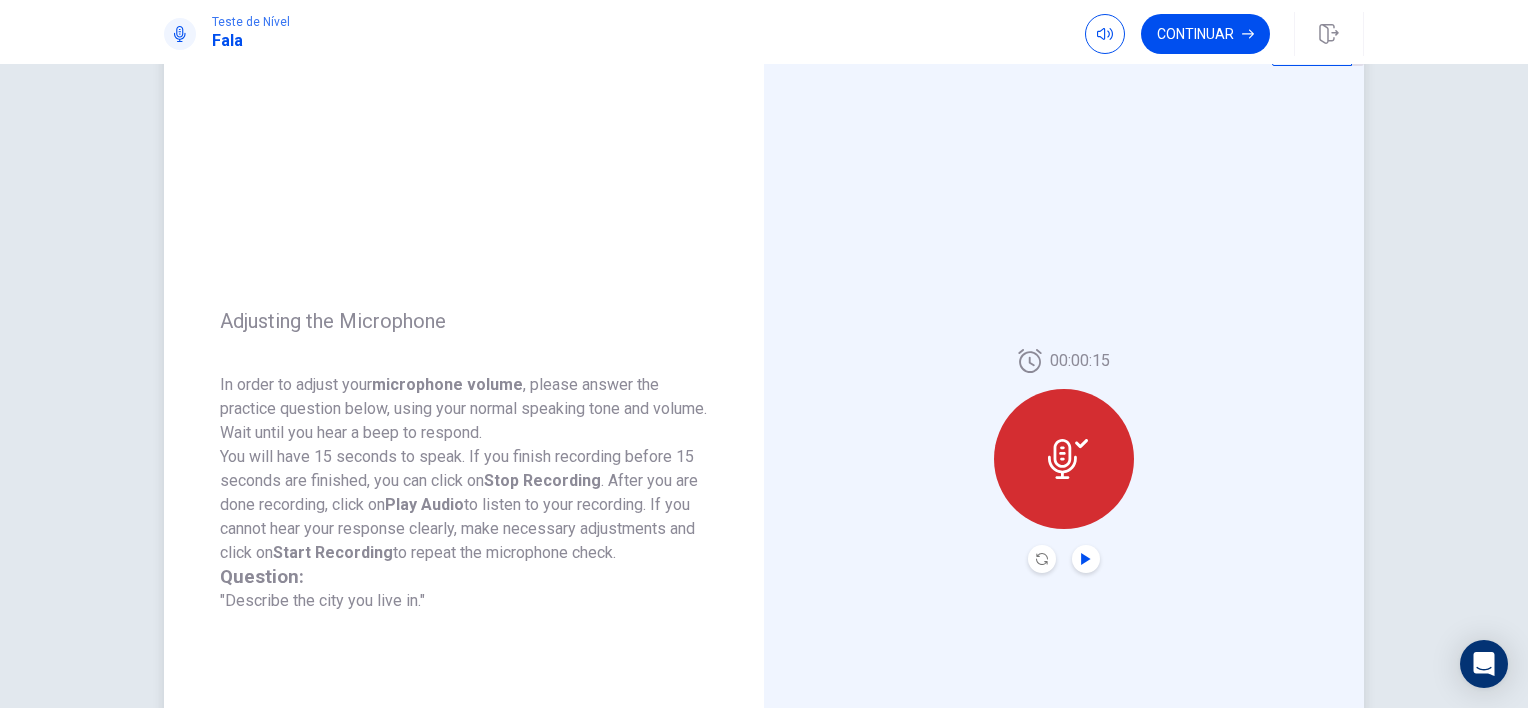 scroll, scrollTop: 91, scrollLeft: 0, axis: vertical 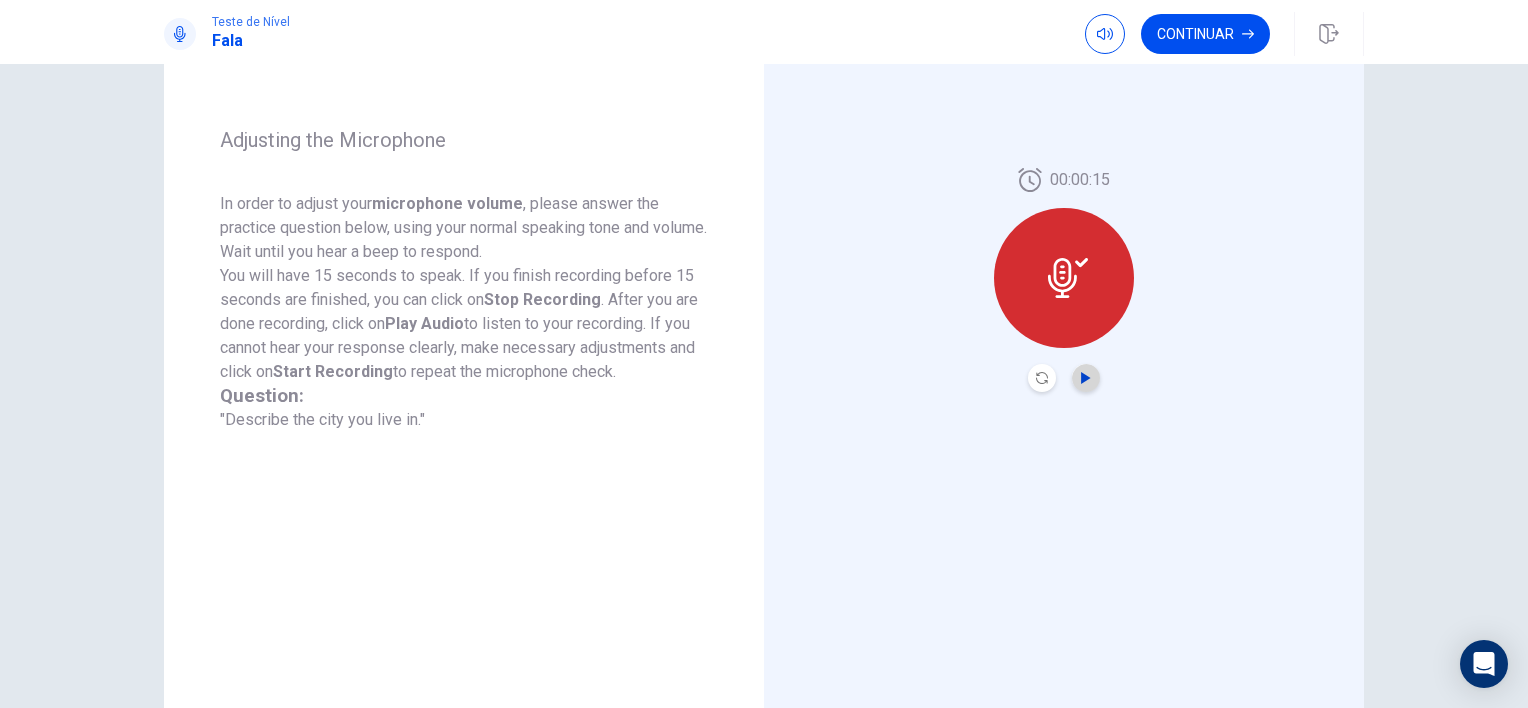 click 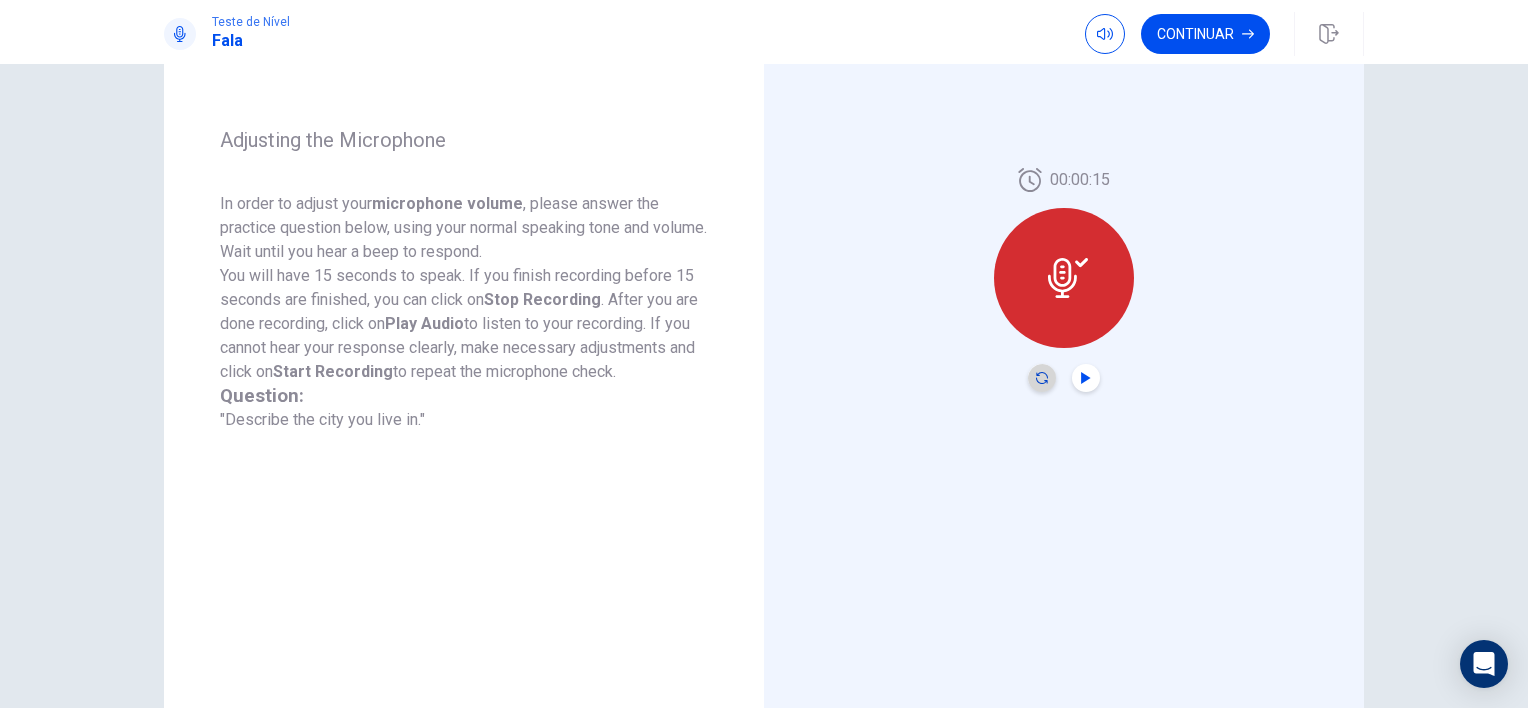 click 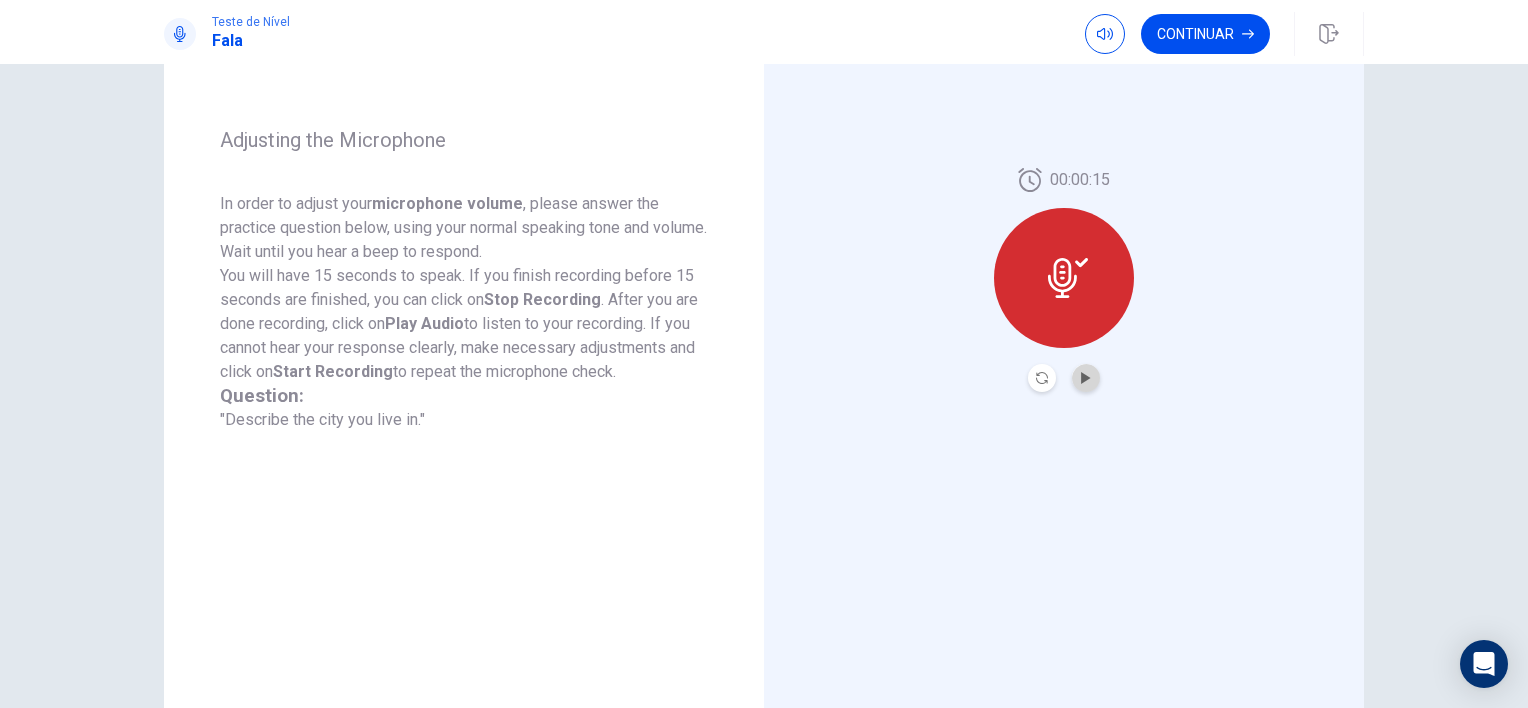 click at bounding box center [1086, 378] 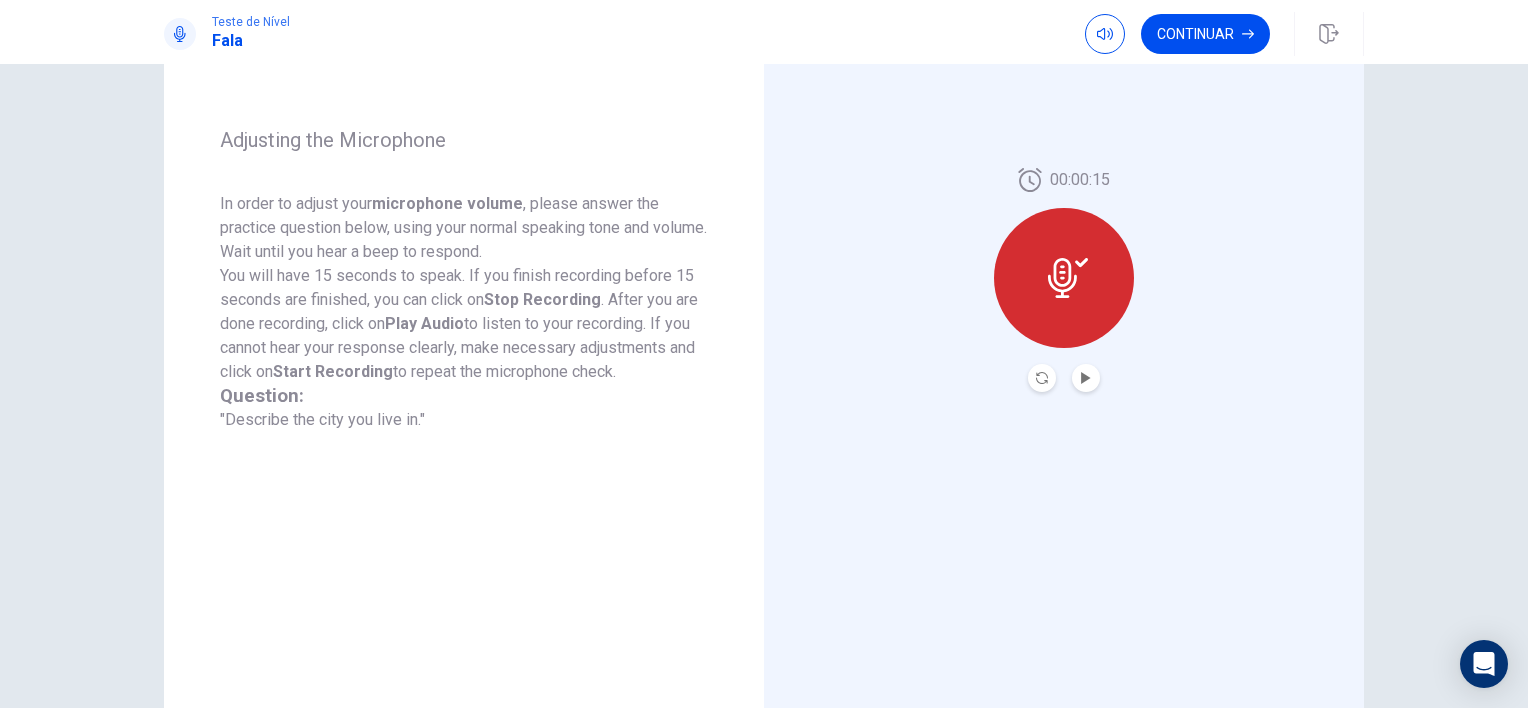 click at bounding box center (1042, 378) 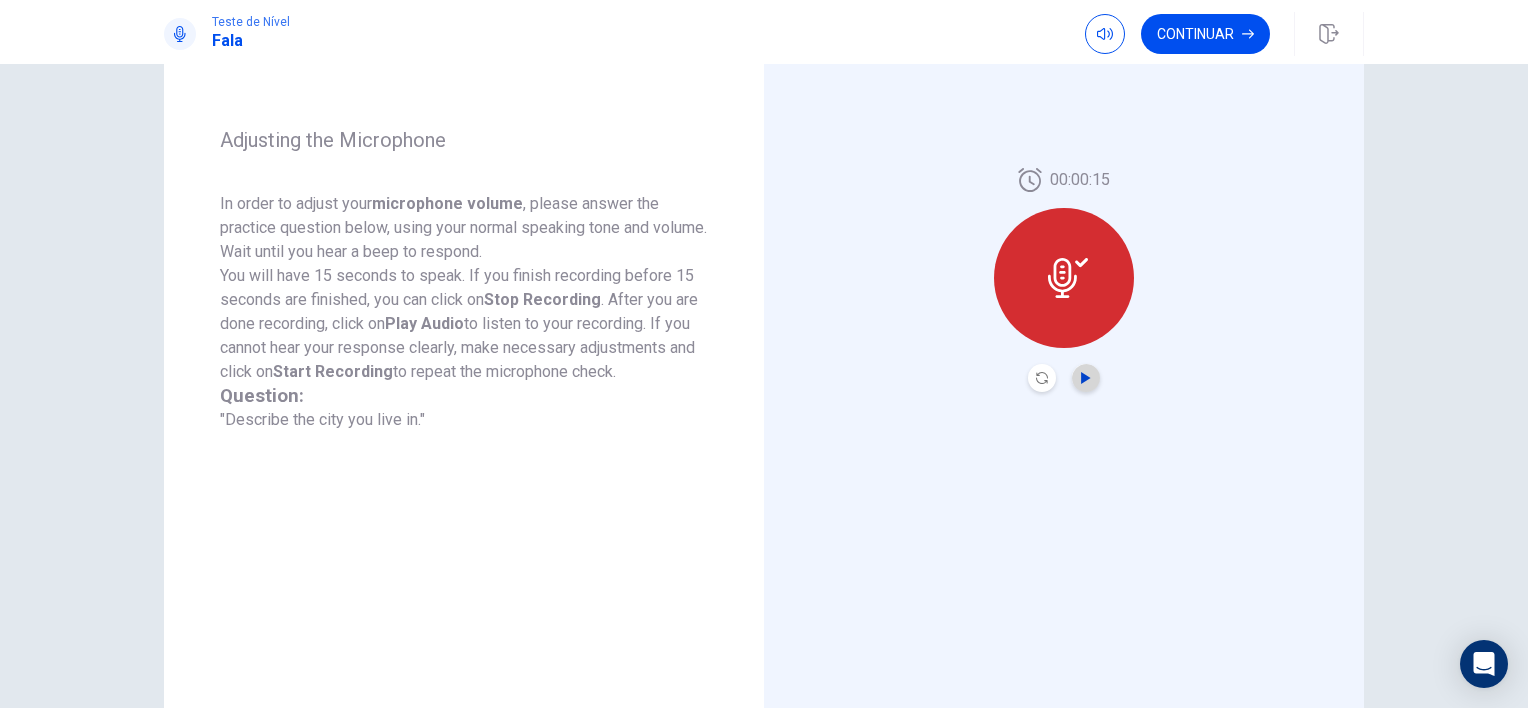 click 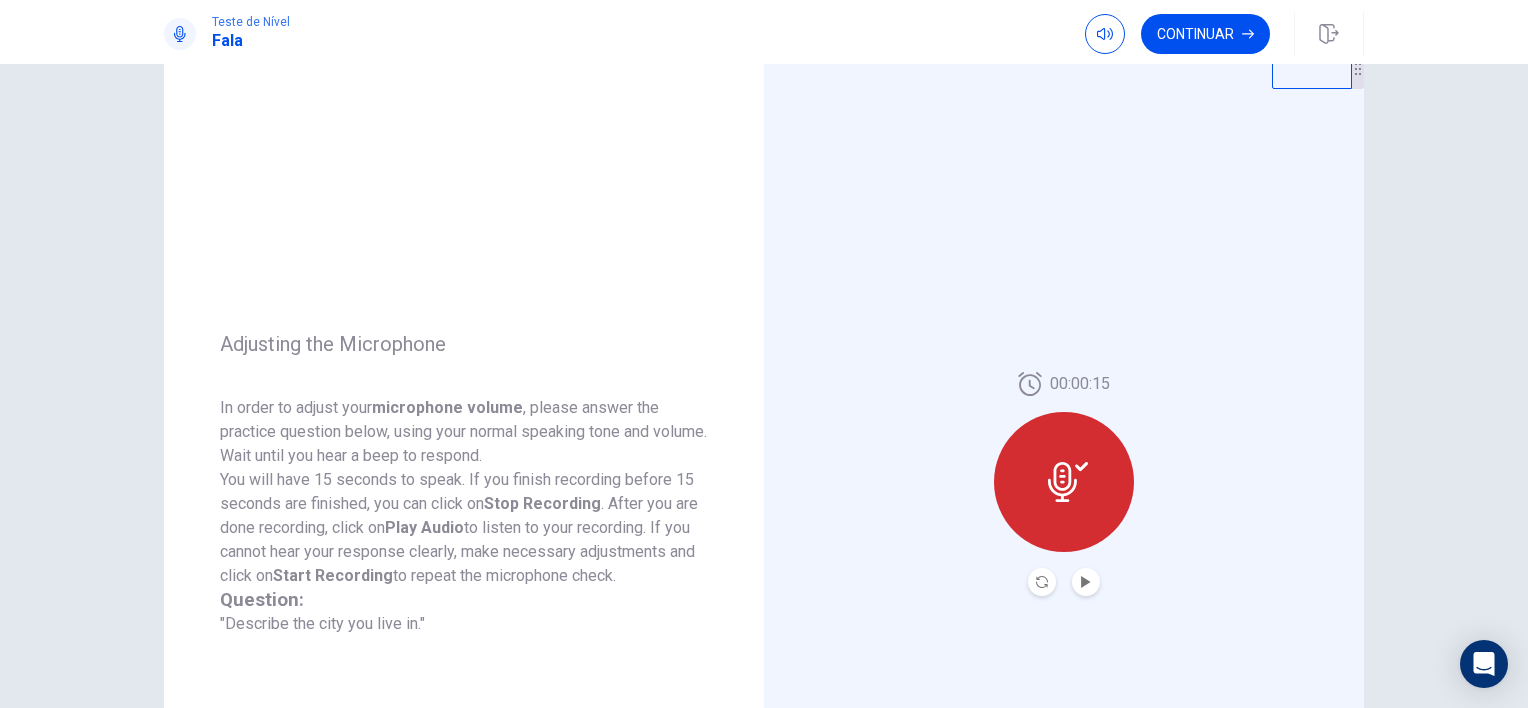 scroll, scrollTop: 0, scrollLeft: 0, axis: both 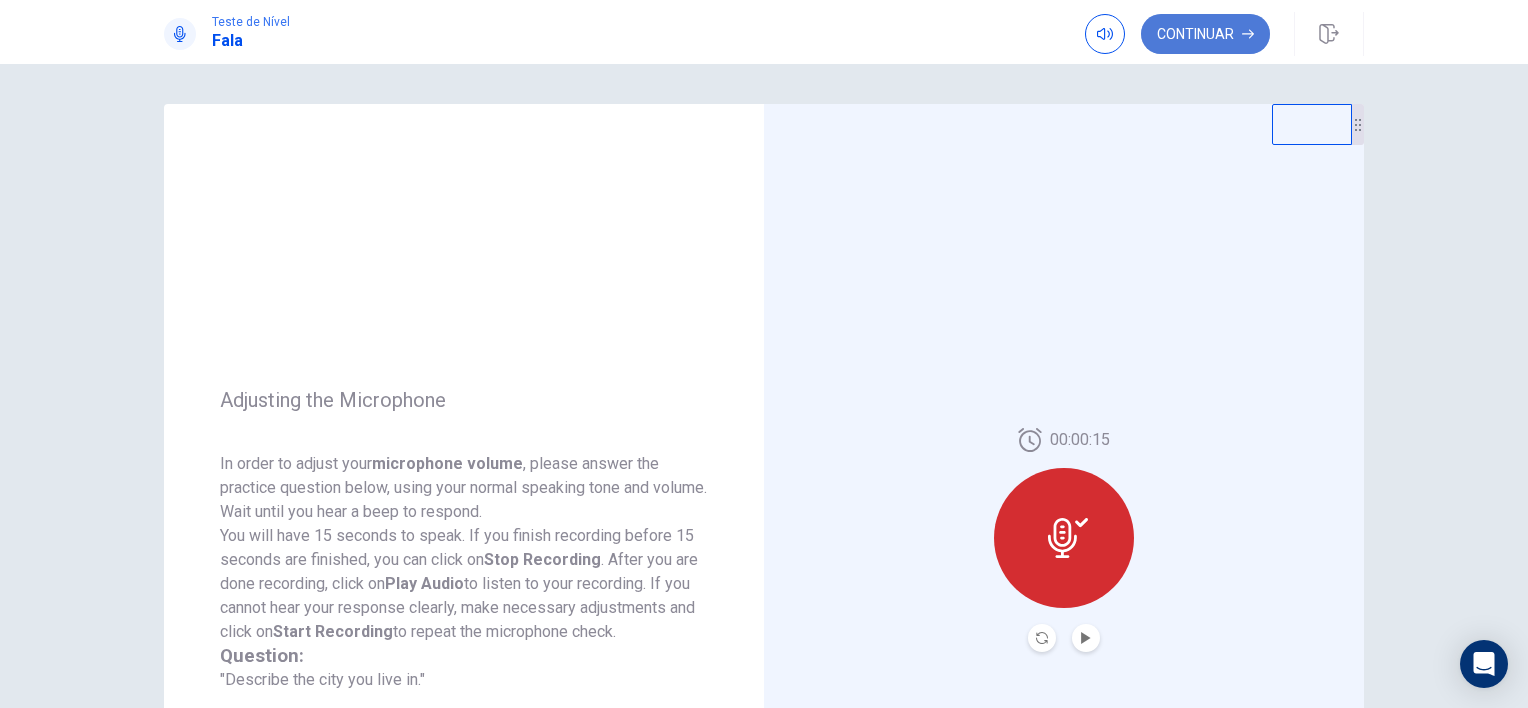 click on "Continuar" at bounding box center (1205, 34) 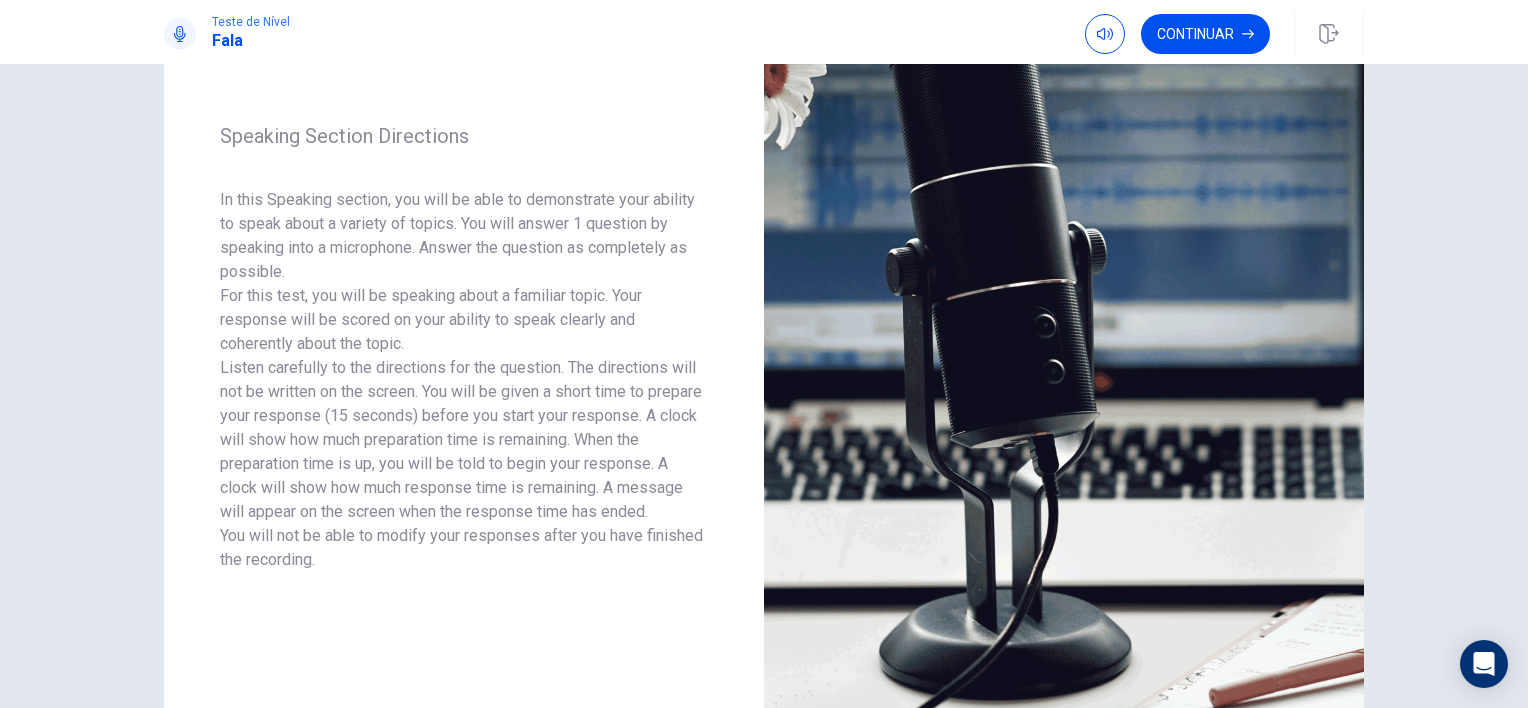 scroll, scrollTop: 191, scrollLeft: 0, axis: vertical 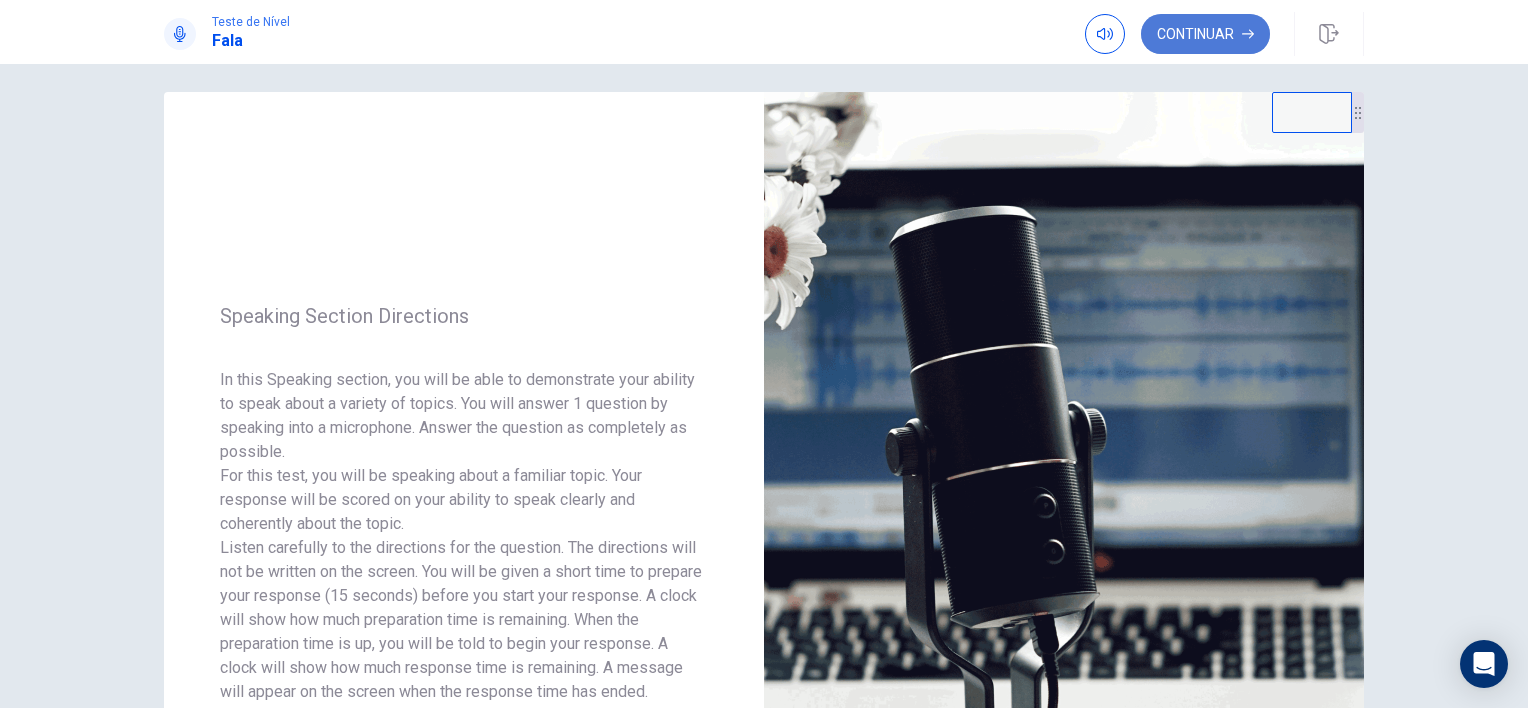 click on "Continuar" at bounding box center [1205, 34] 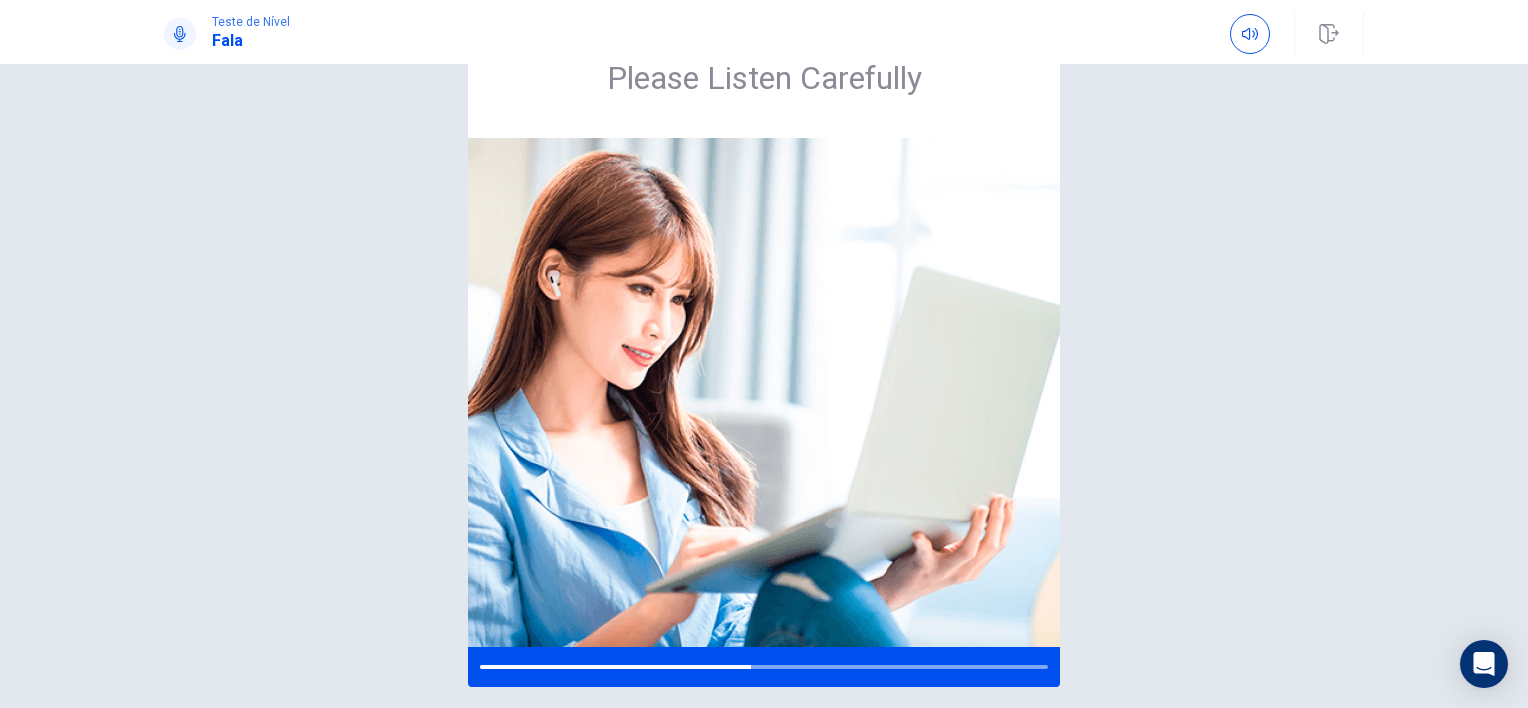 scroll, scrollTop: 88, scrollLeft: 0, axis: vertical 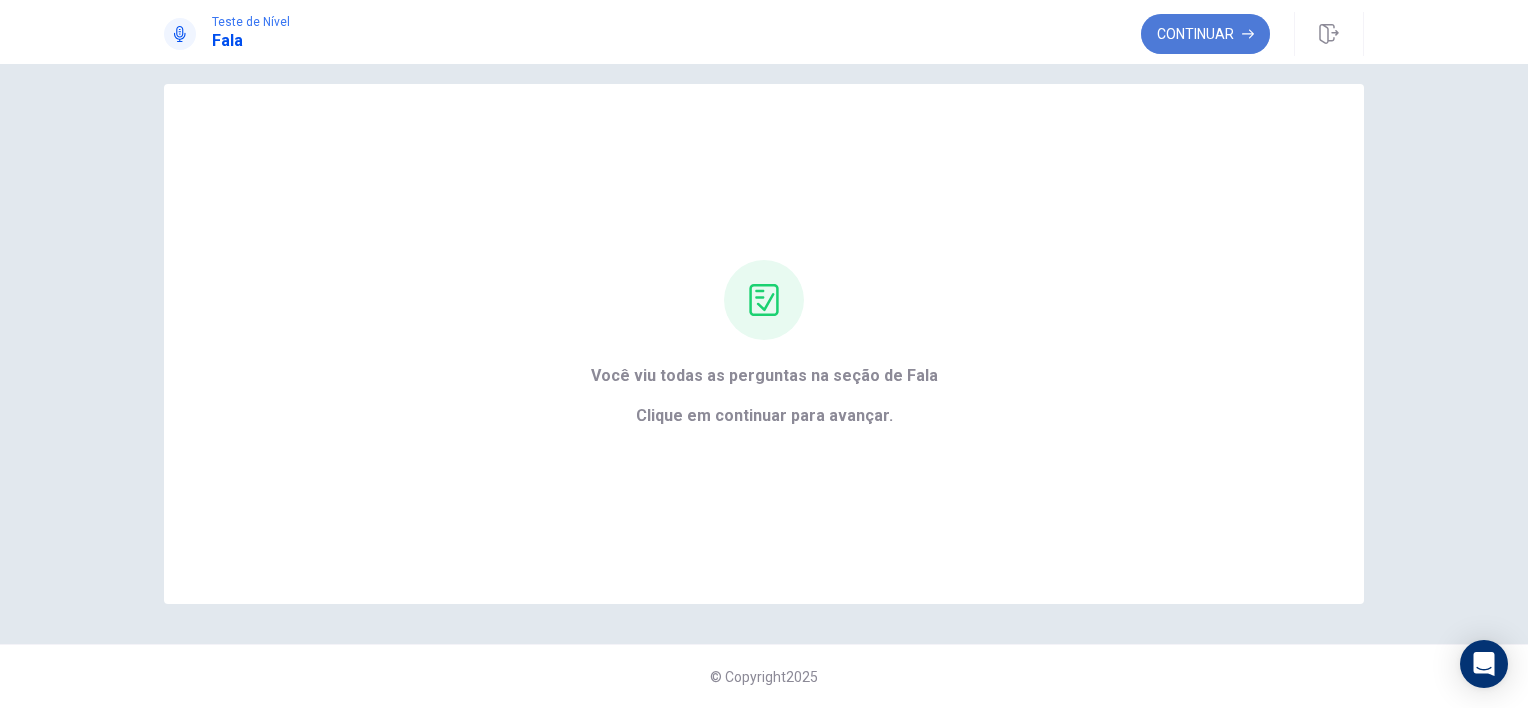 click on "Continuar" at bounding box center [1205, 34] 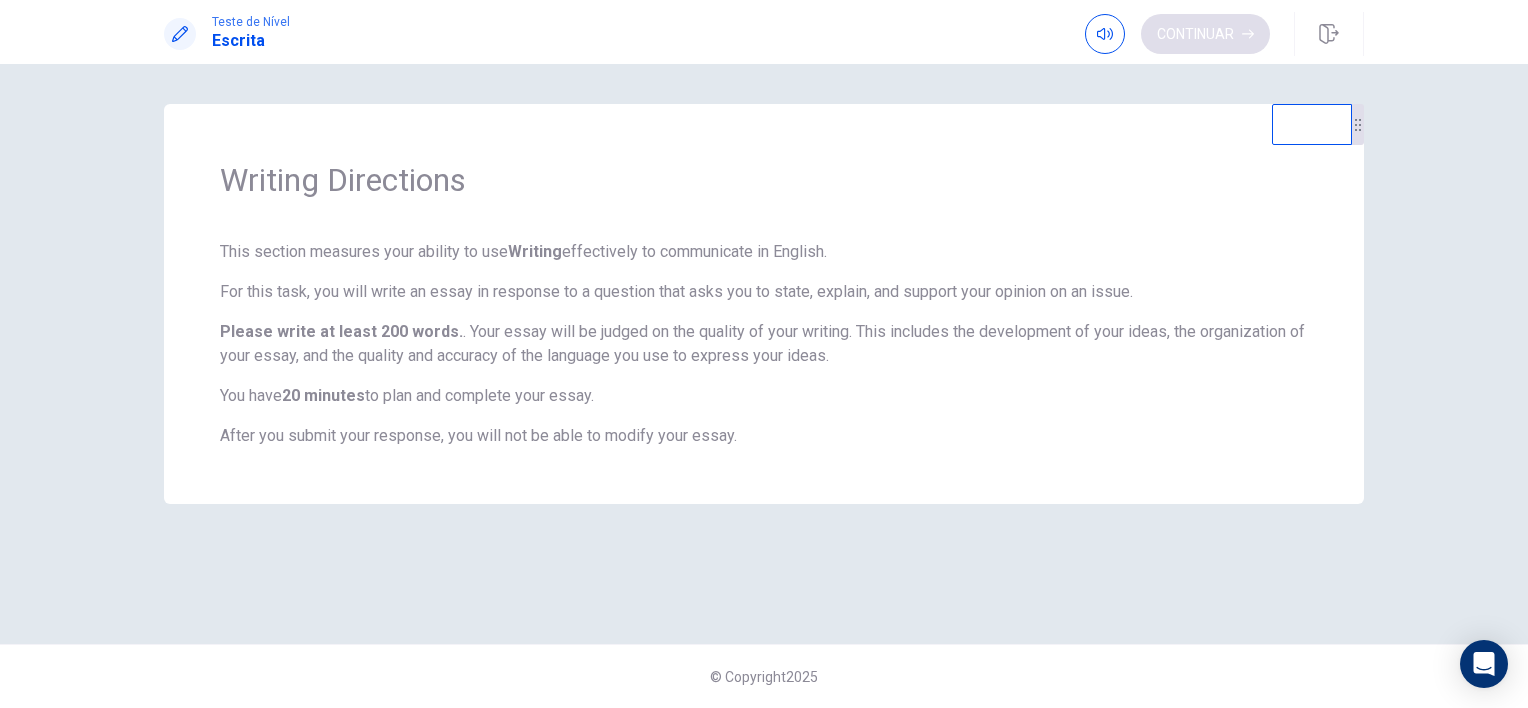 scroll, scrollTop: 0, scrollLeft: 0, axis: both 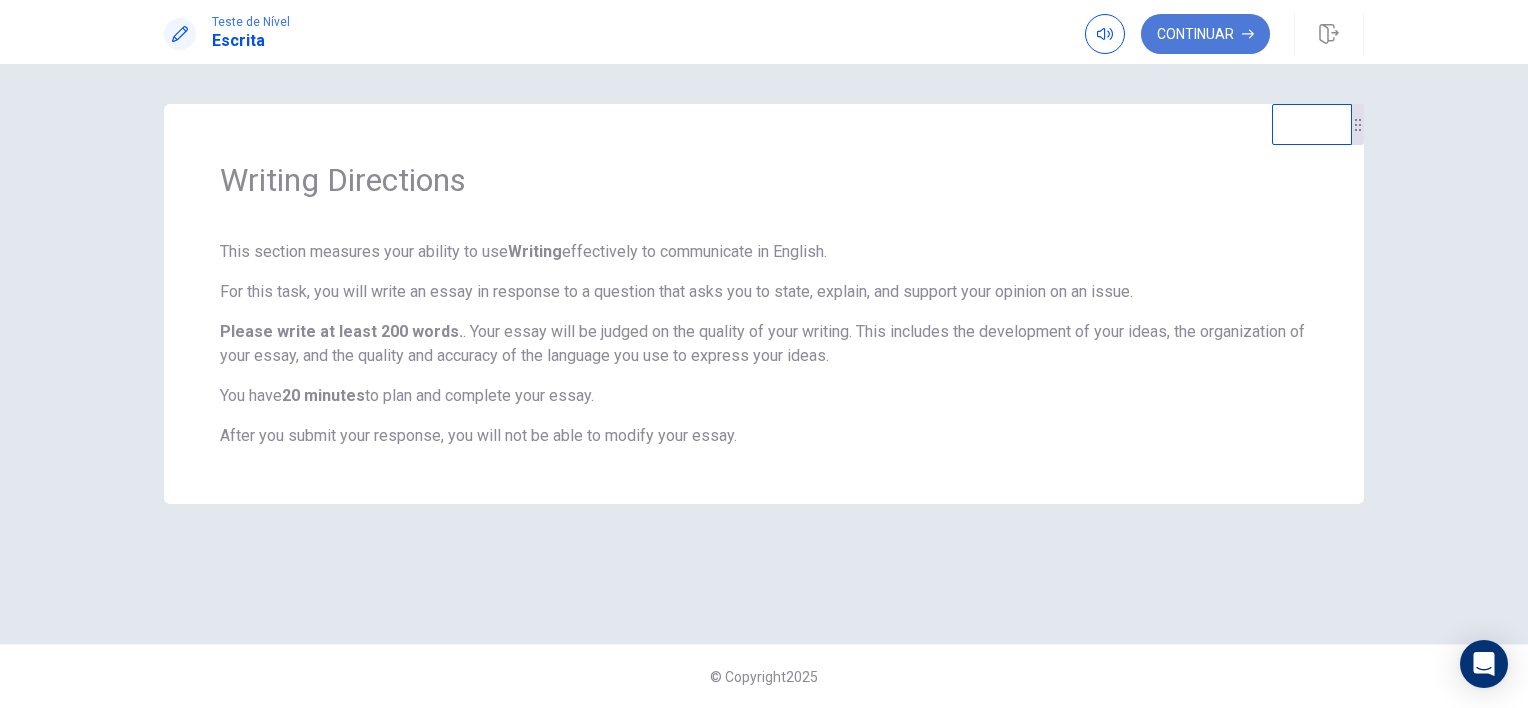 click on "Continuar" at bounding box center [1205, 34] 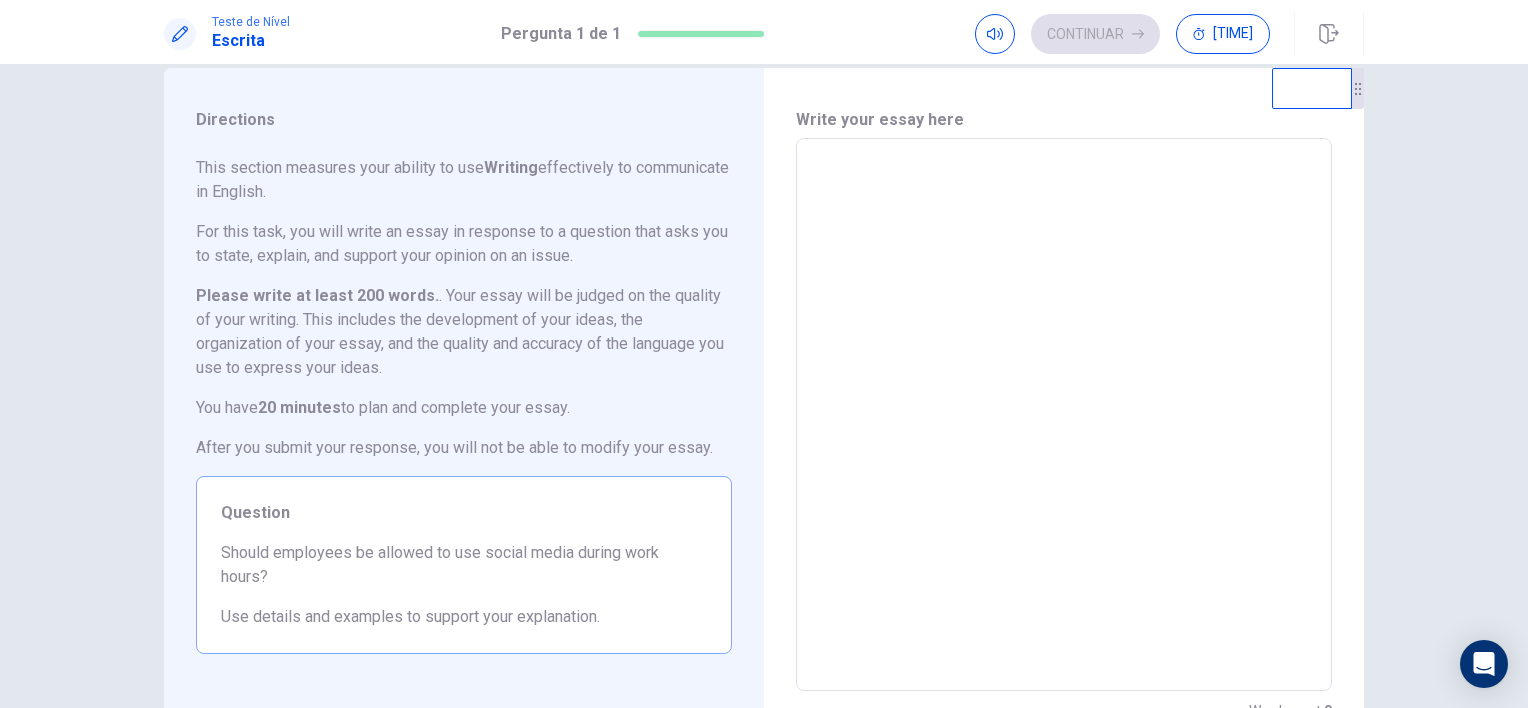 scroll, scrollTop: 55, scrollLeft: 0, axis: vertical 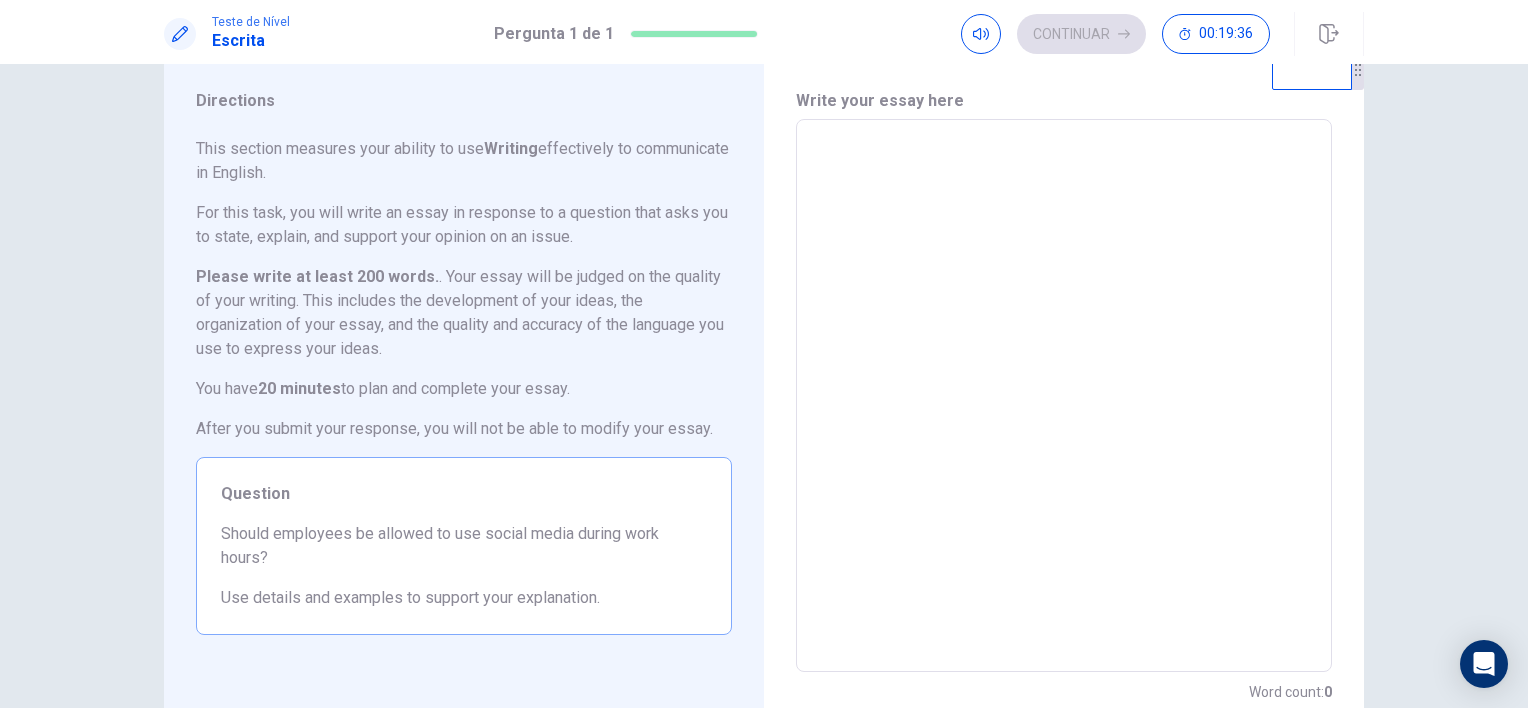 click on "* ​" at bounding box center (1064, 395) 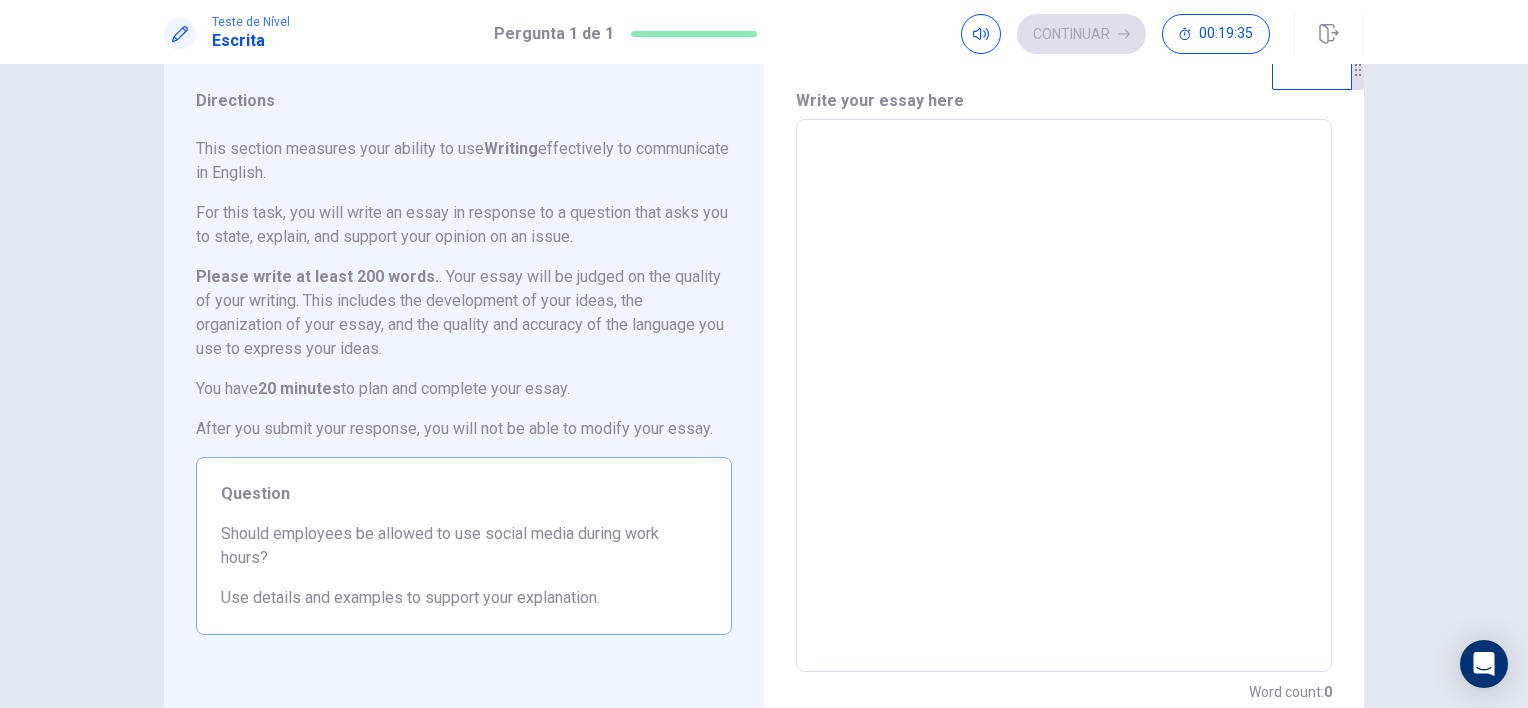 type on "*" 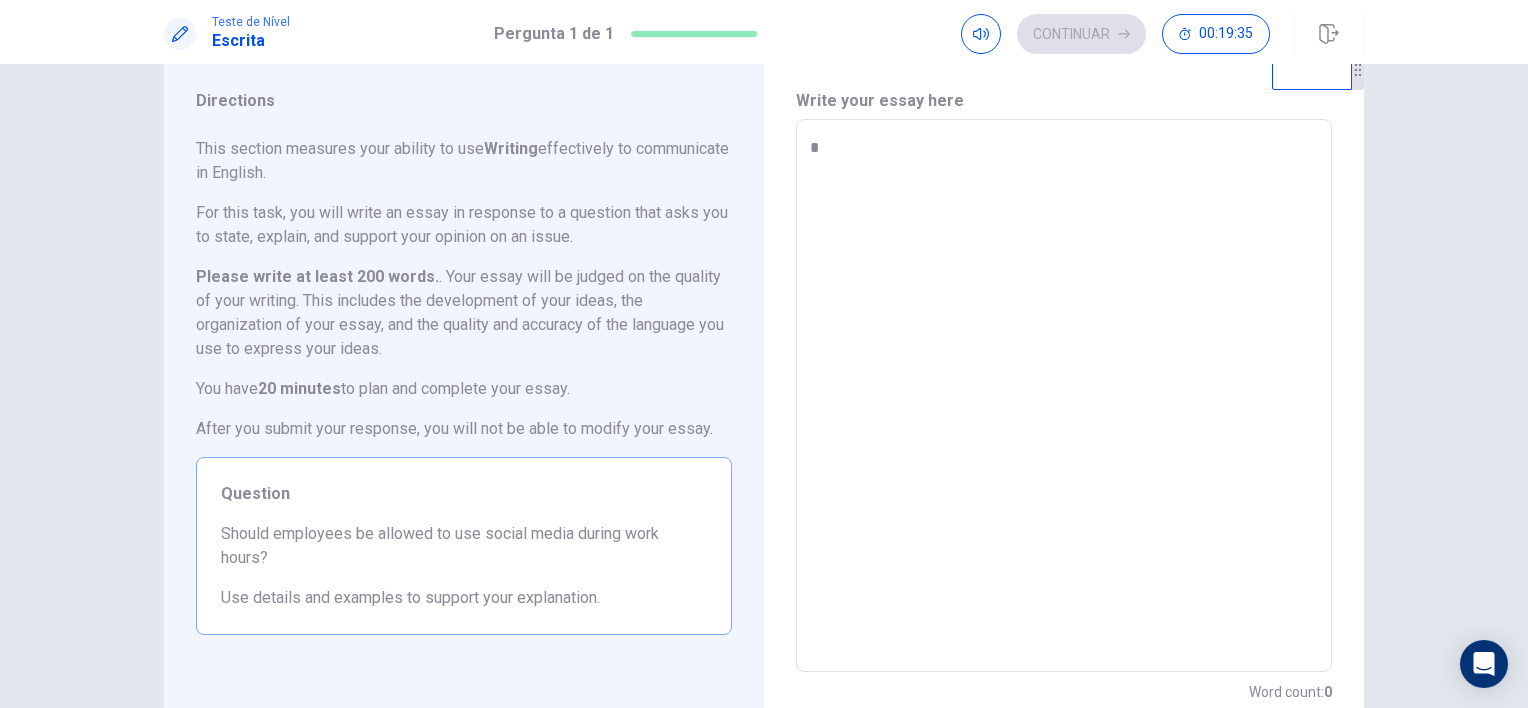 type on "*" 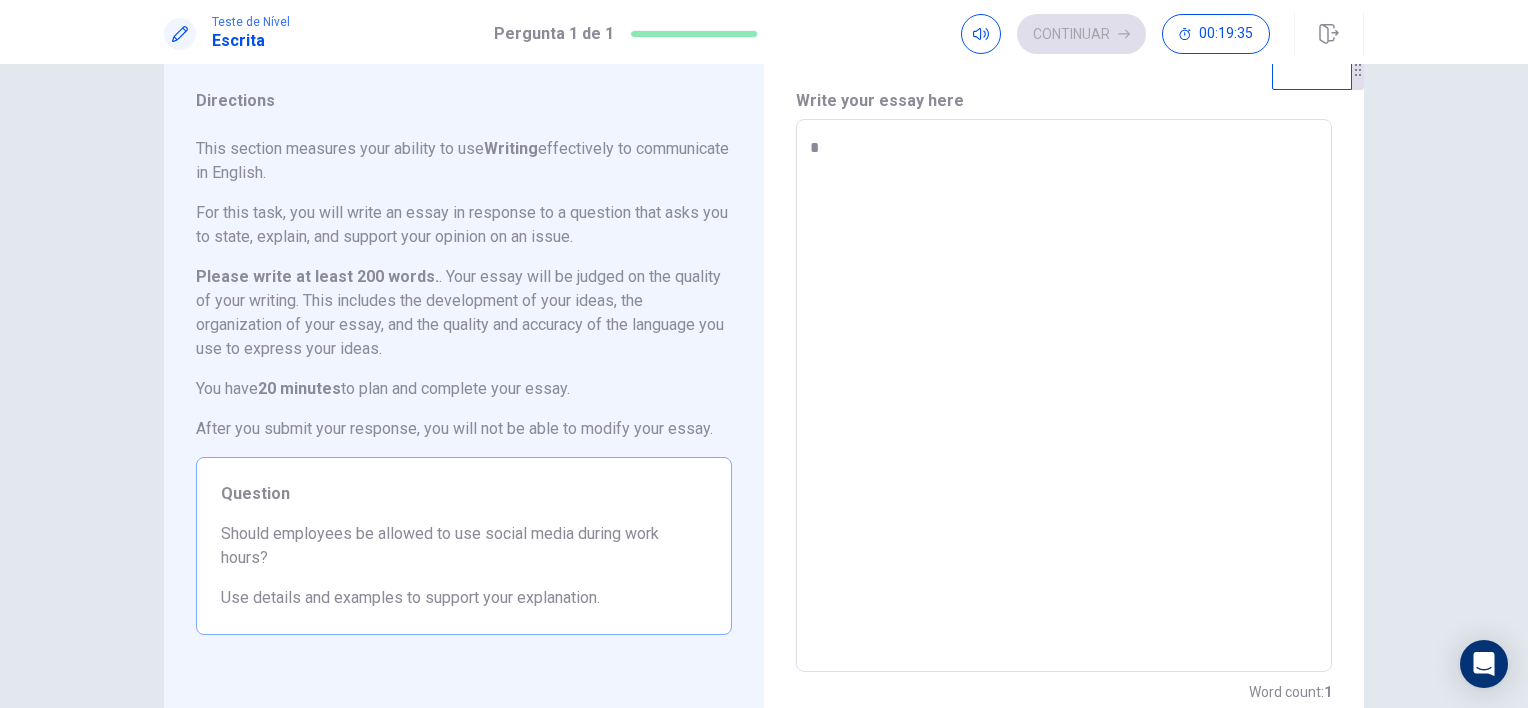 type on "**" 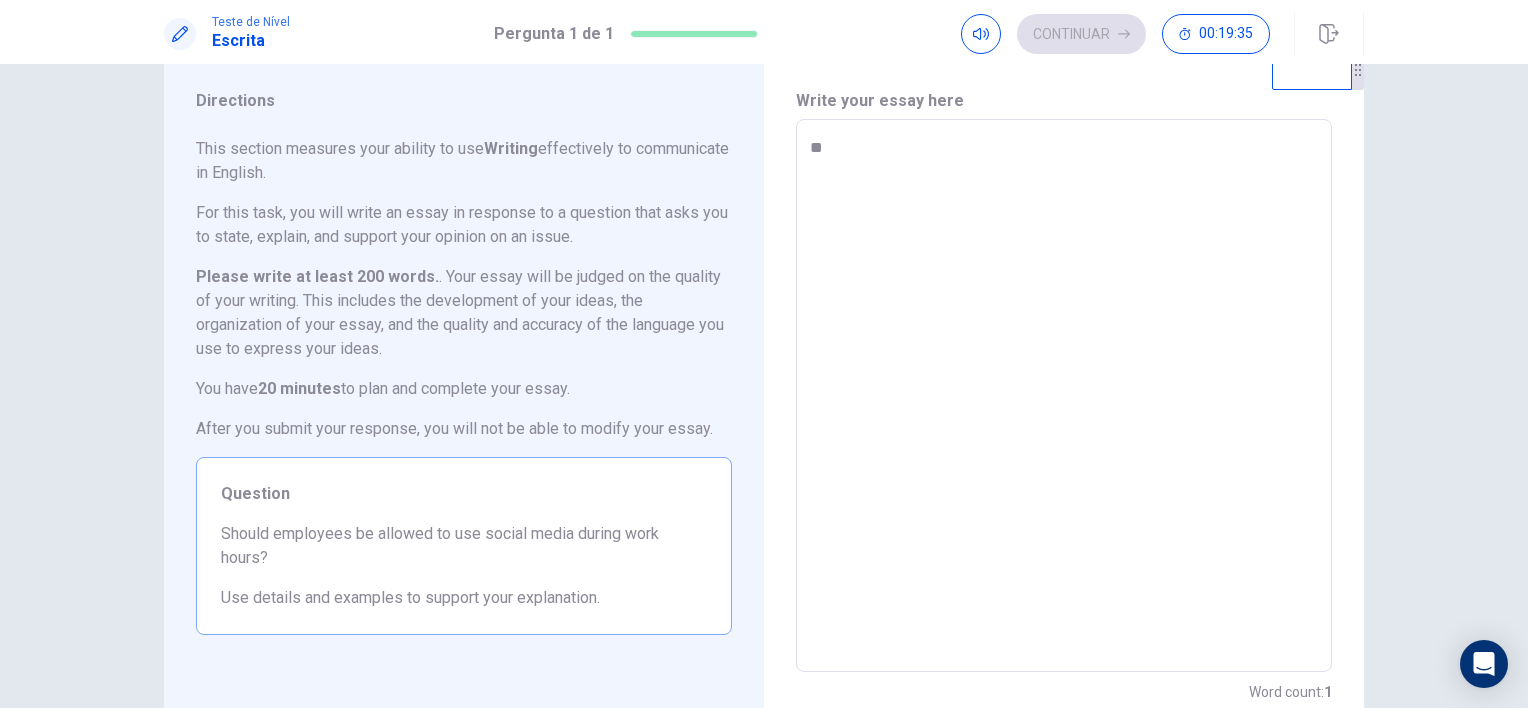 type on "*" 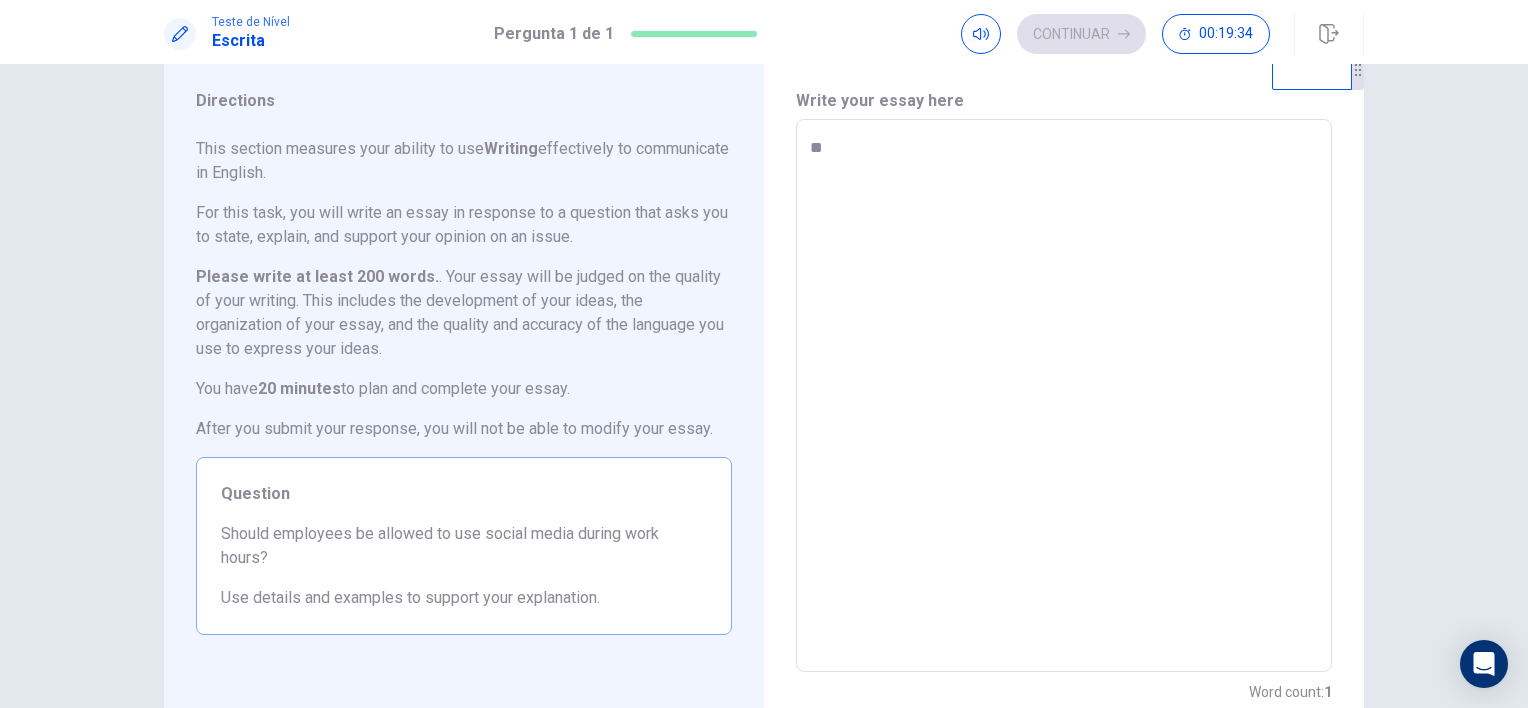 type on "***" 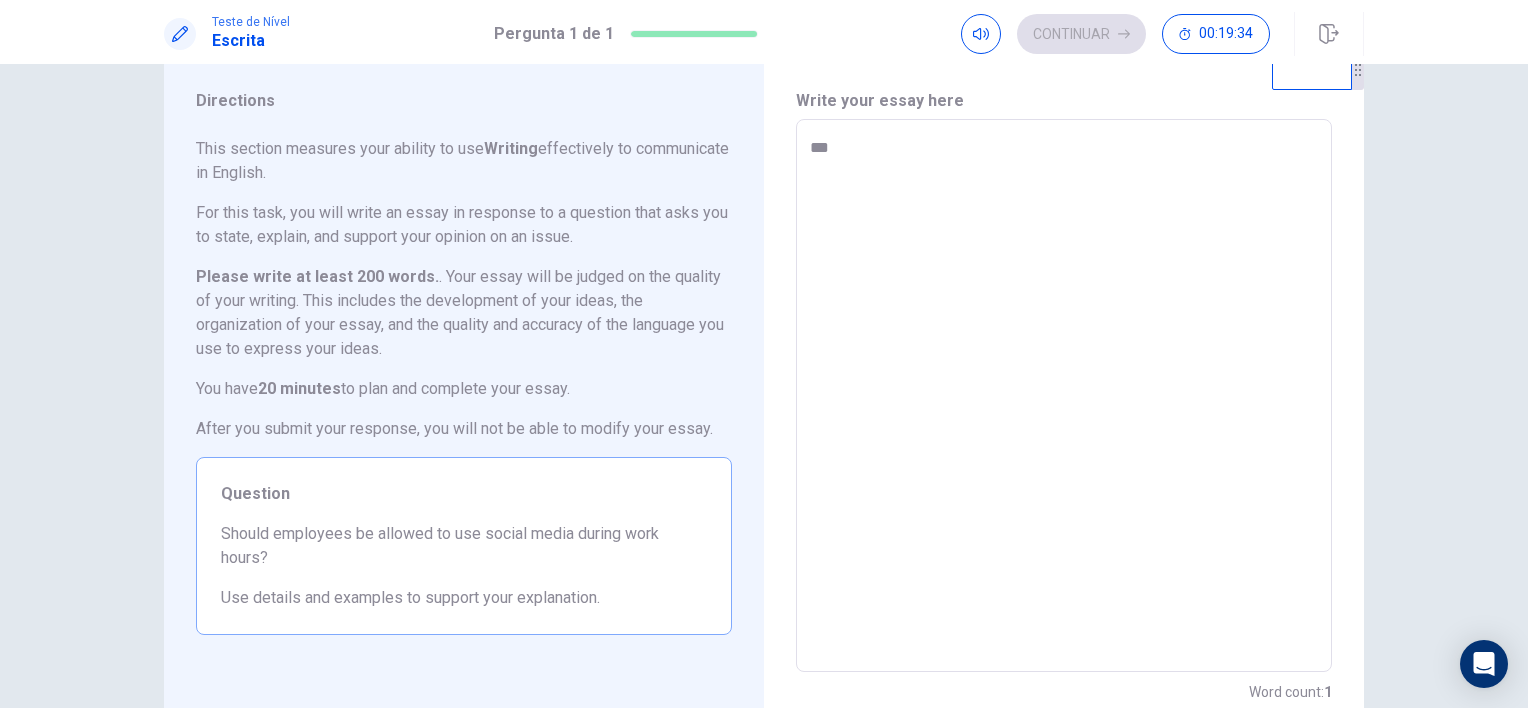 type on "*" 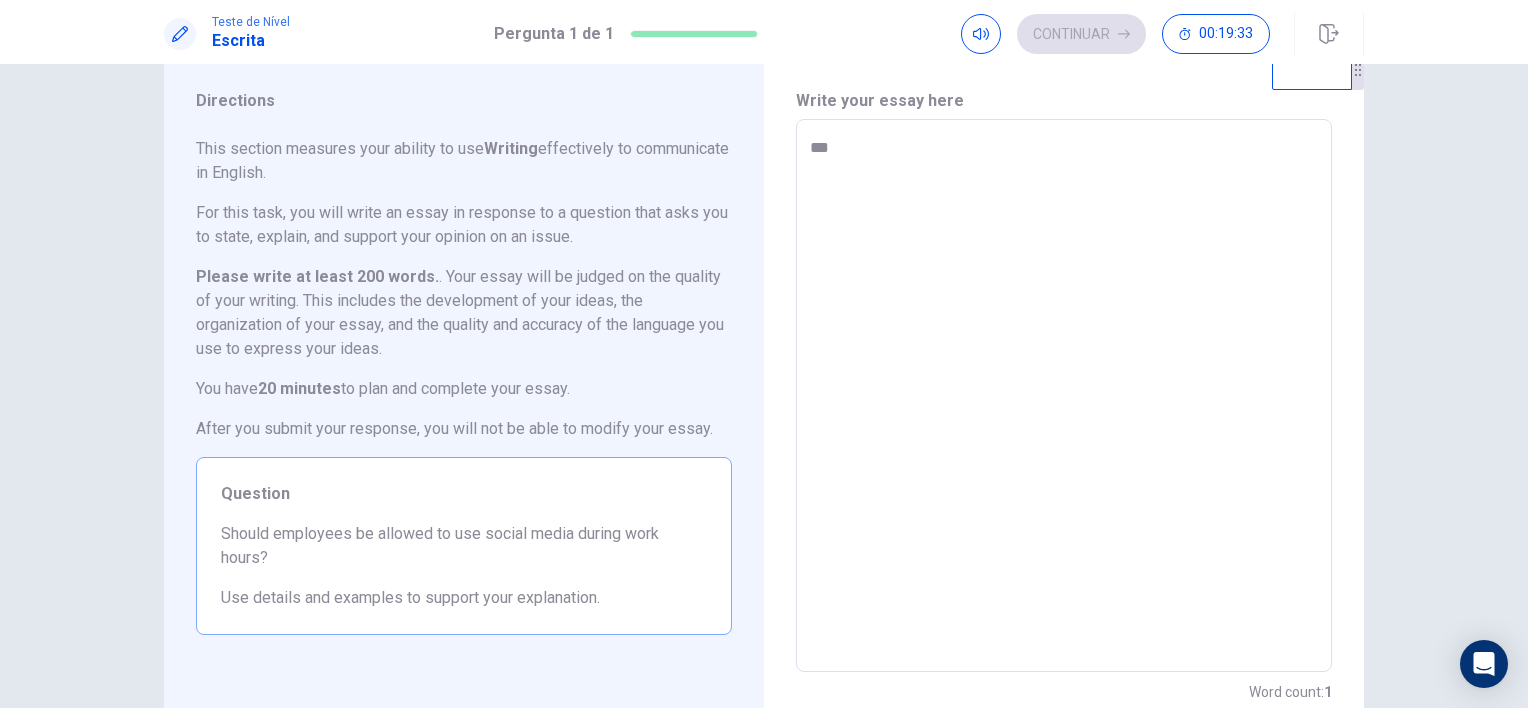 type on "****" 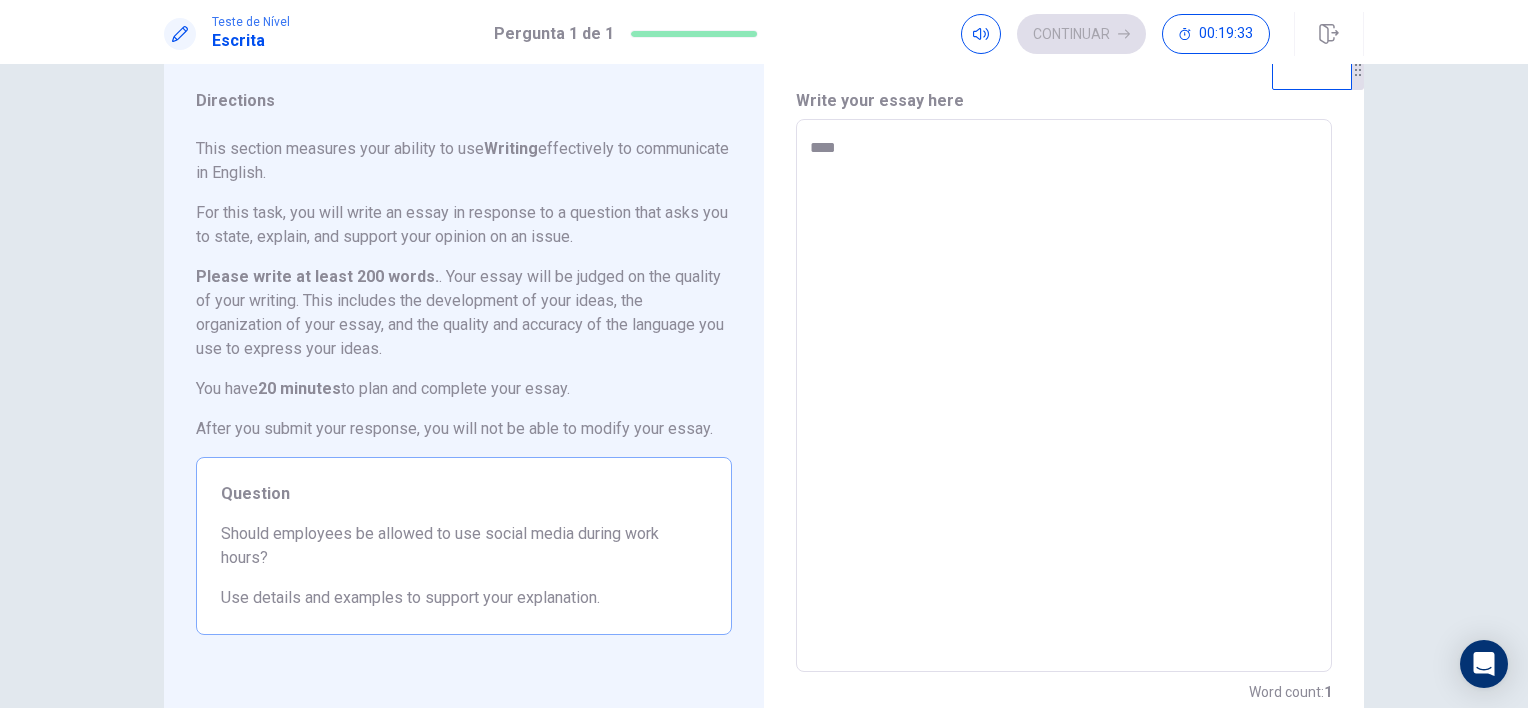 type on "*" 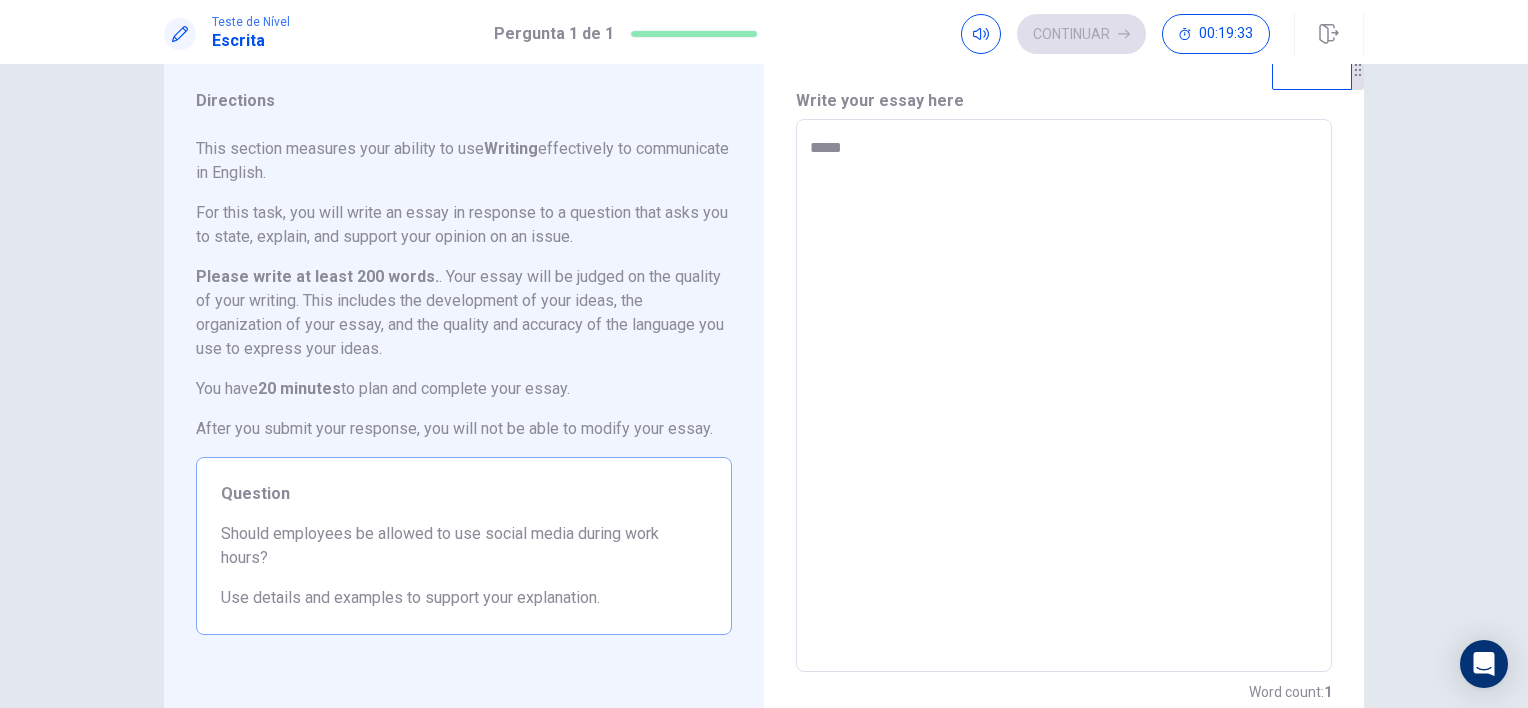 type on "*" 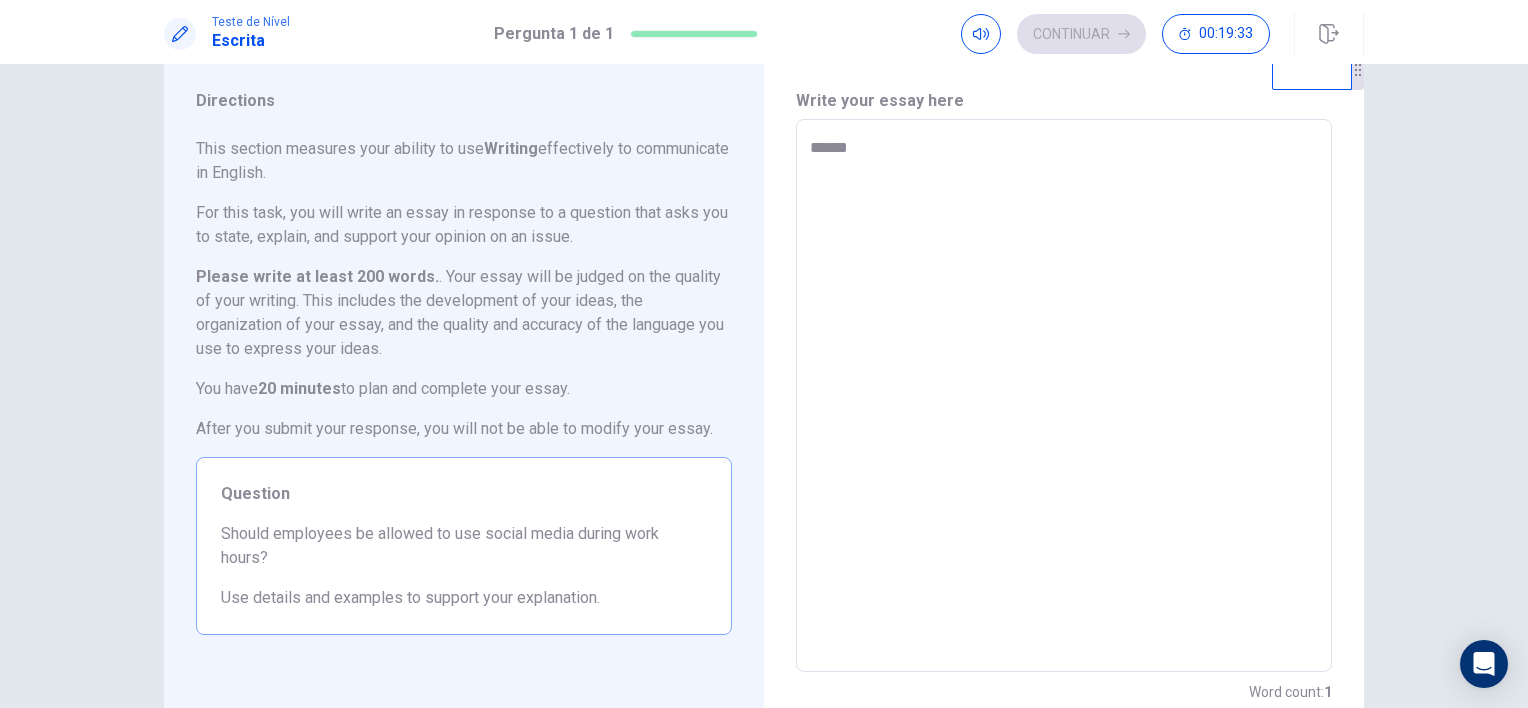 type on "*" 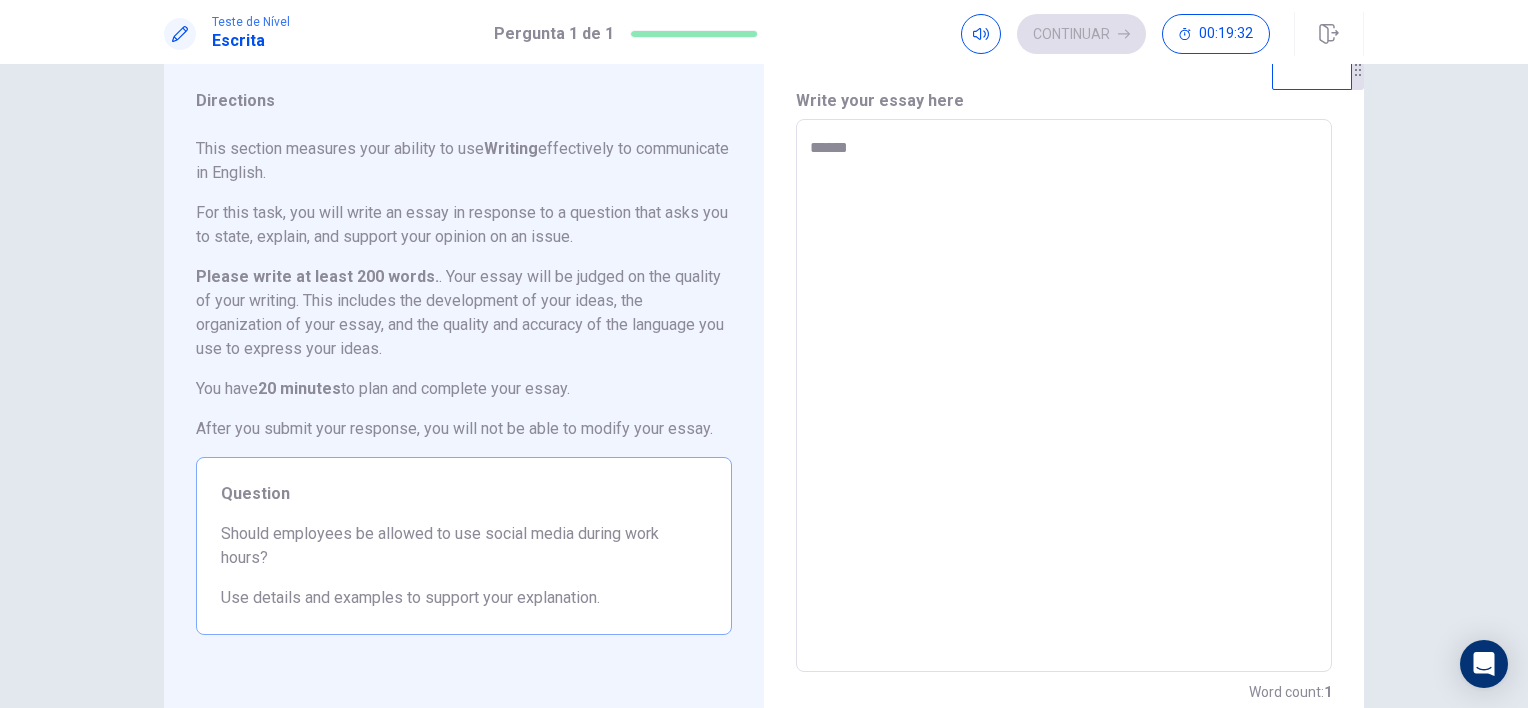 type on "*******" 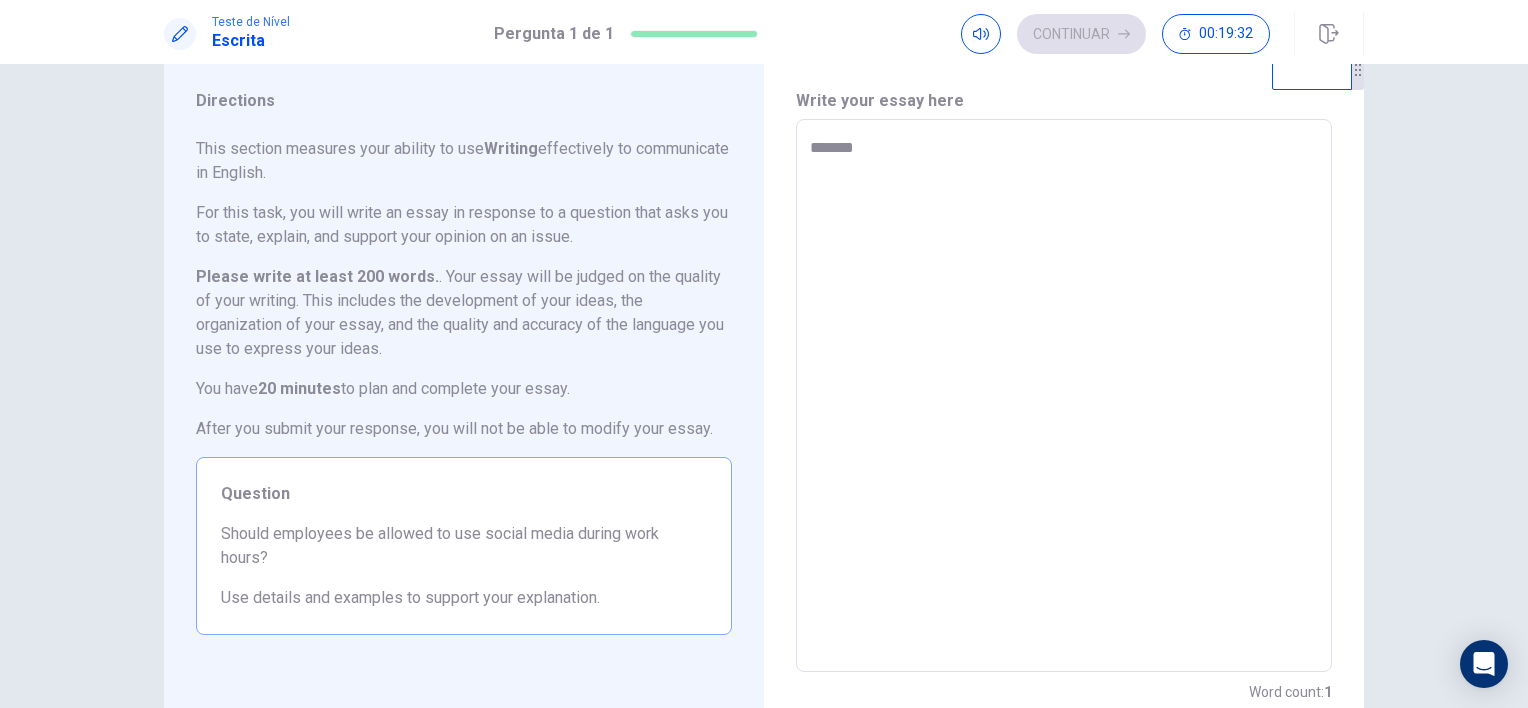 type on "*" 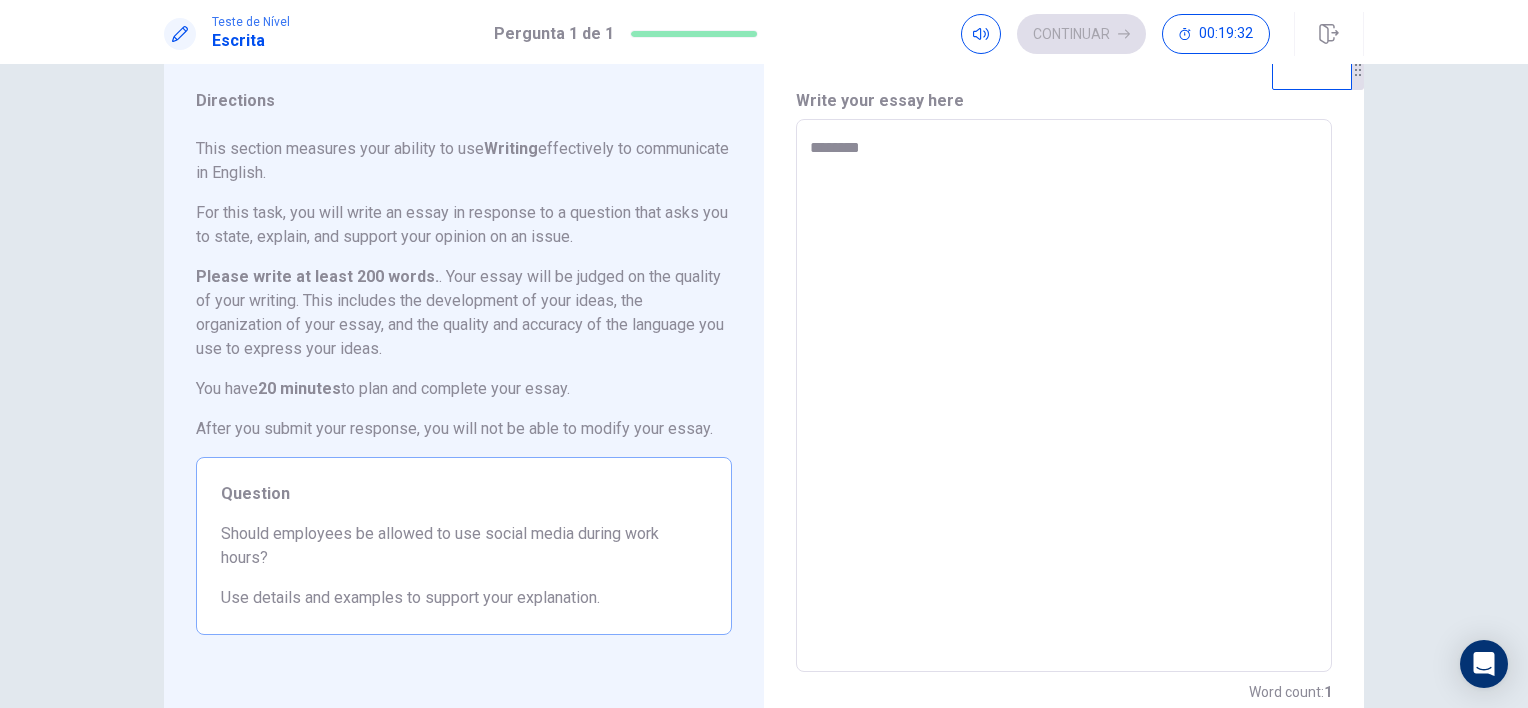 type on "*" 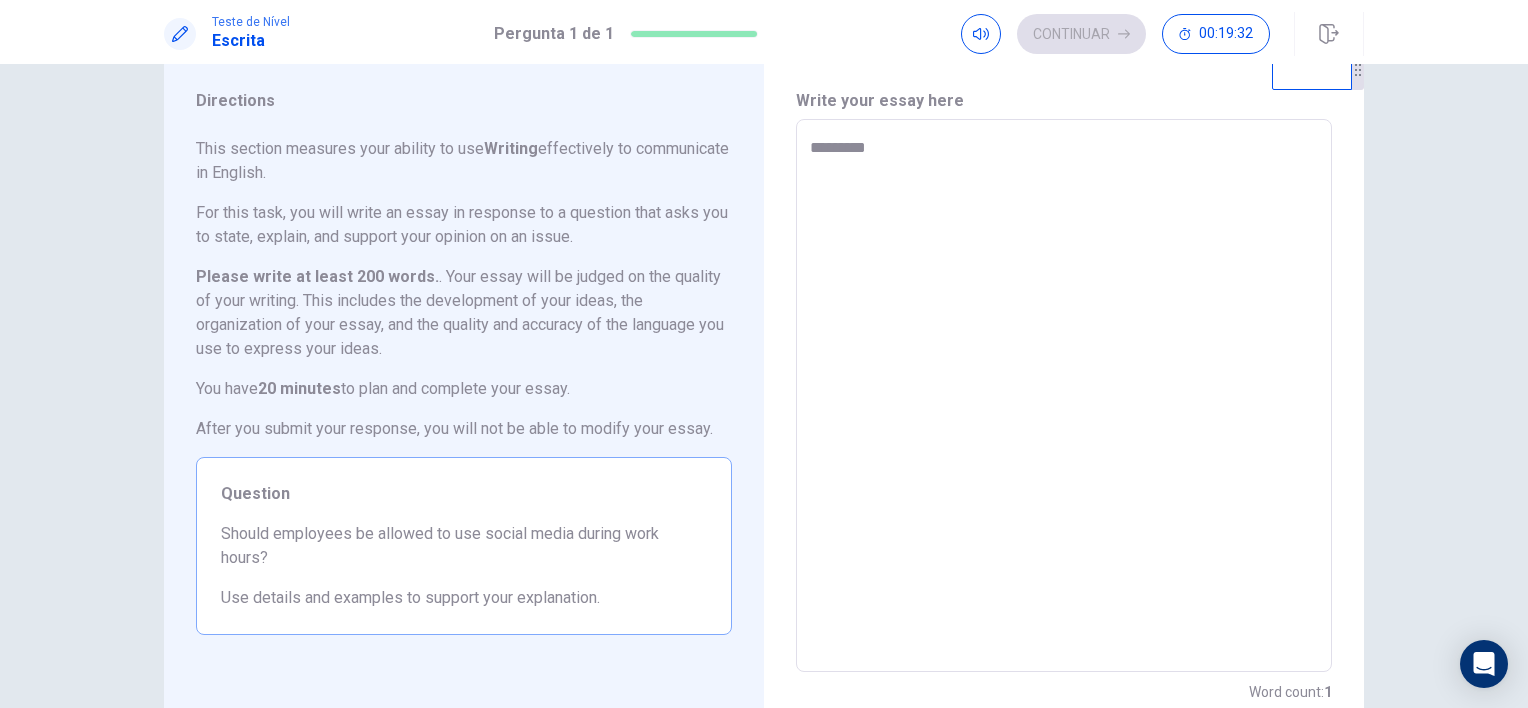 type on "*" 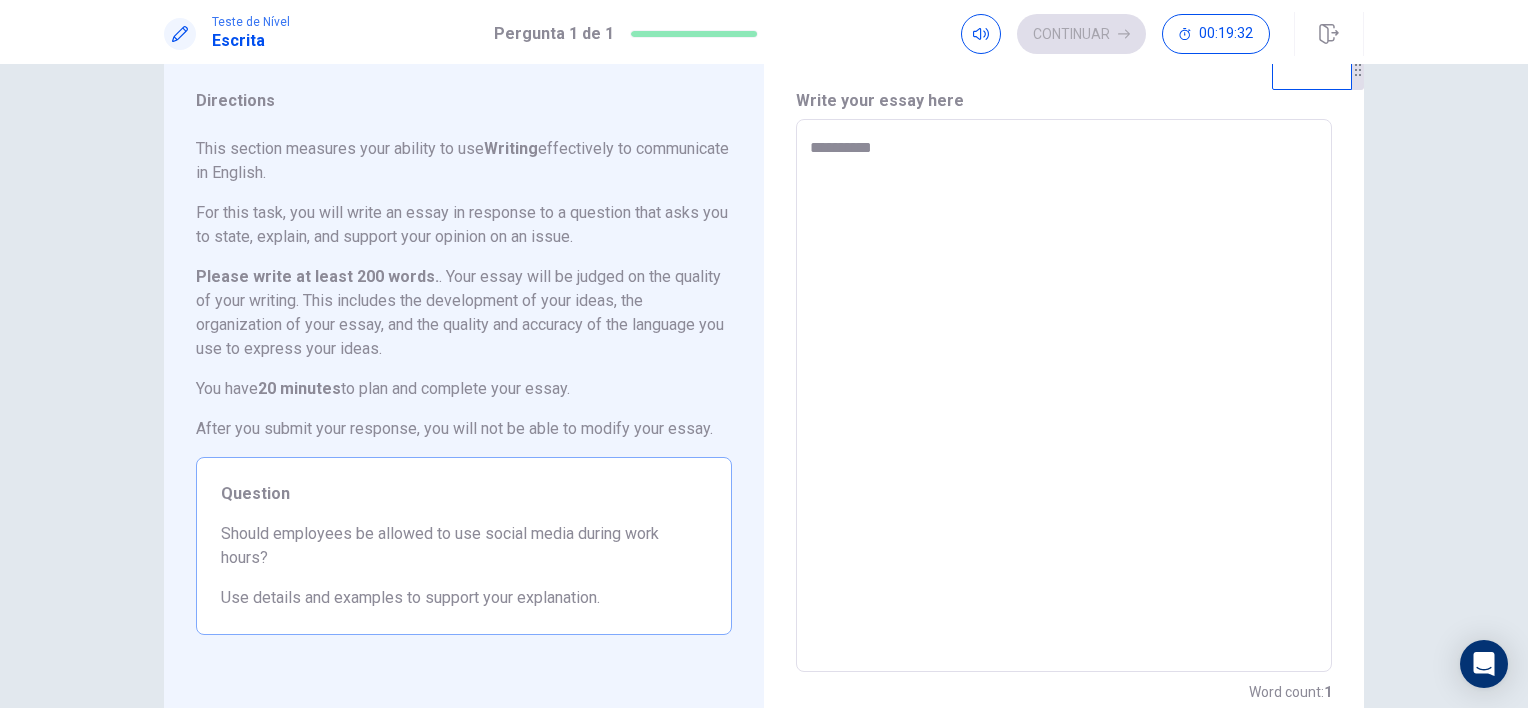 type on "*" 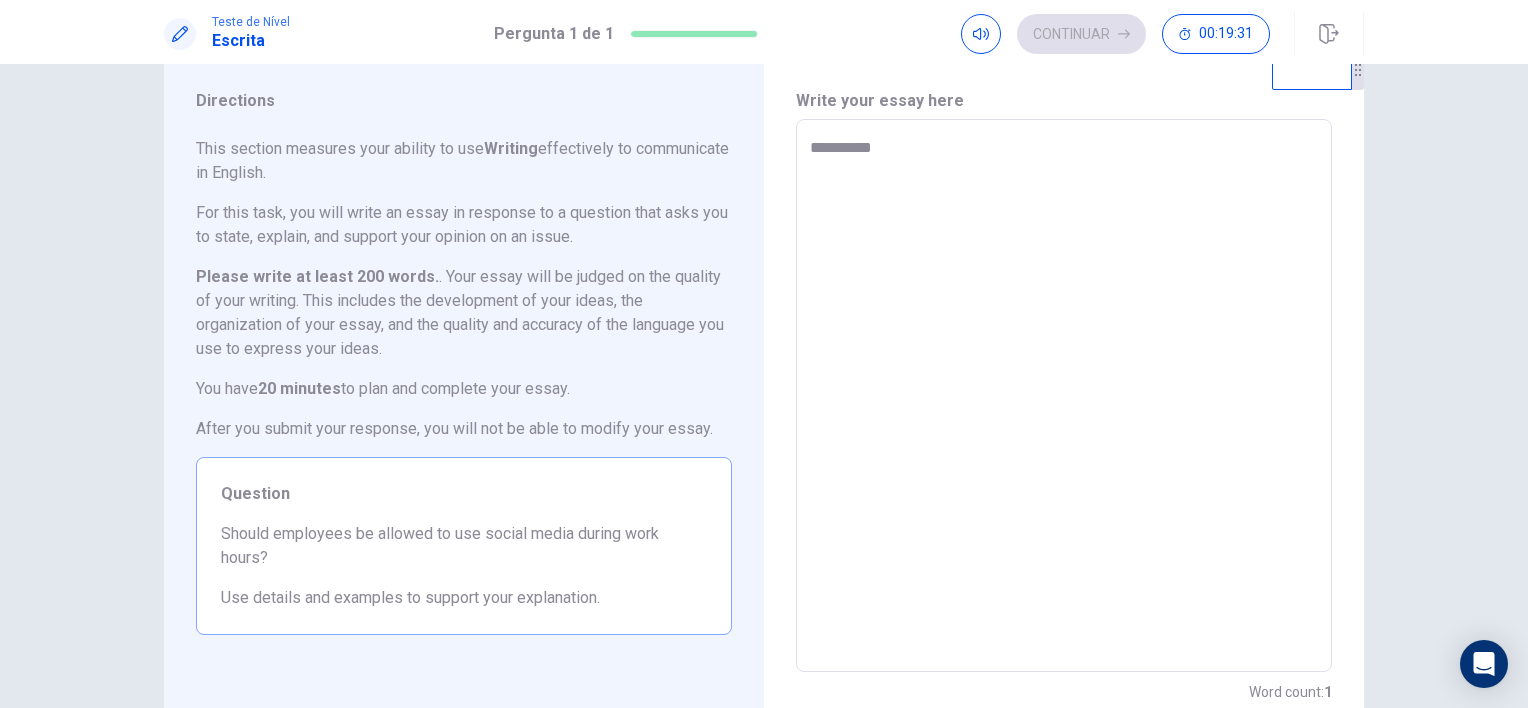 type on "**********" 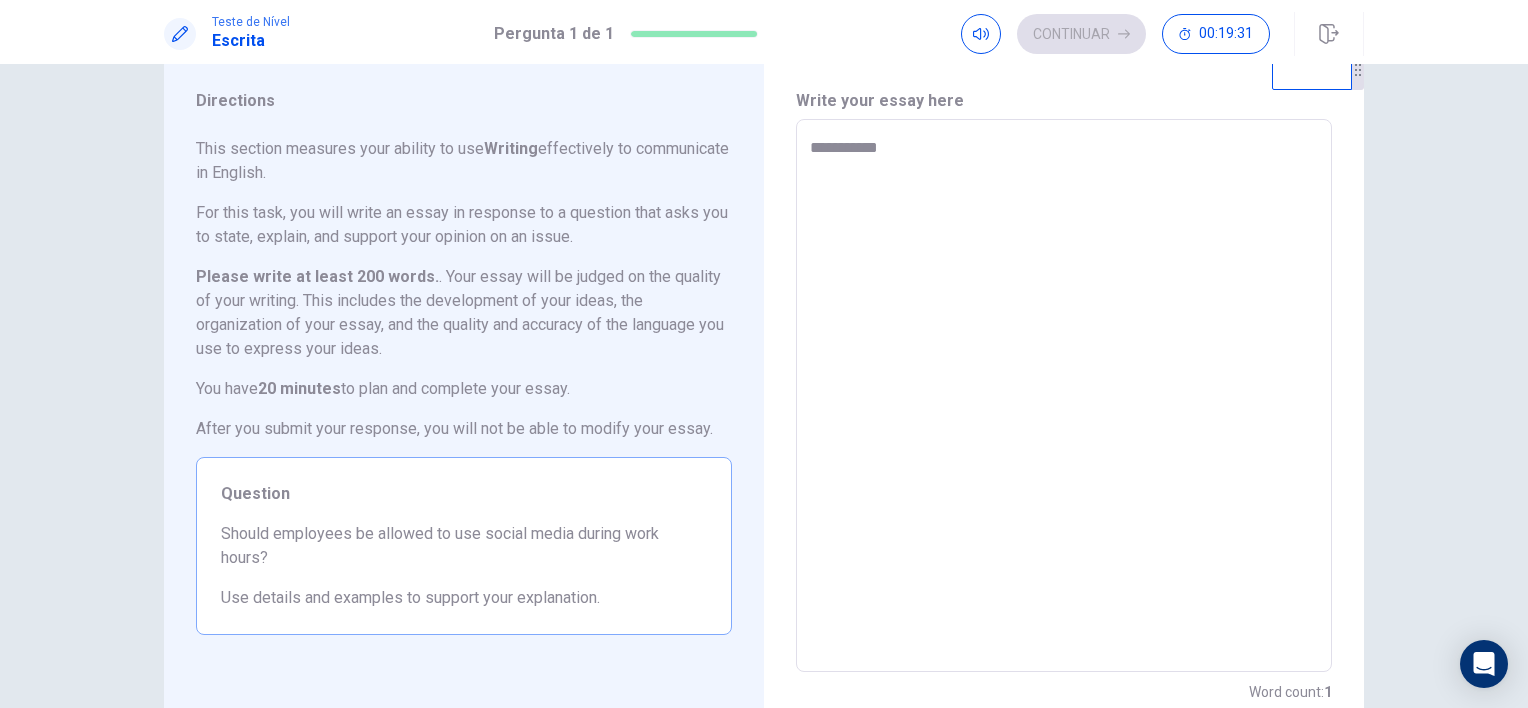 type on "*" 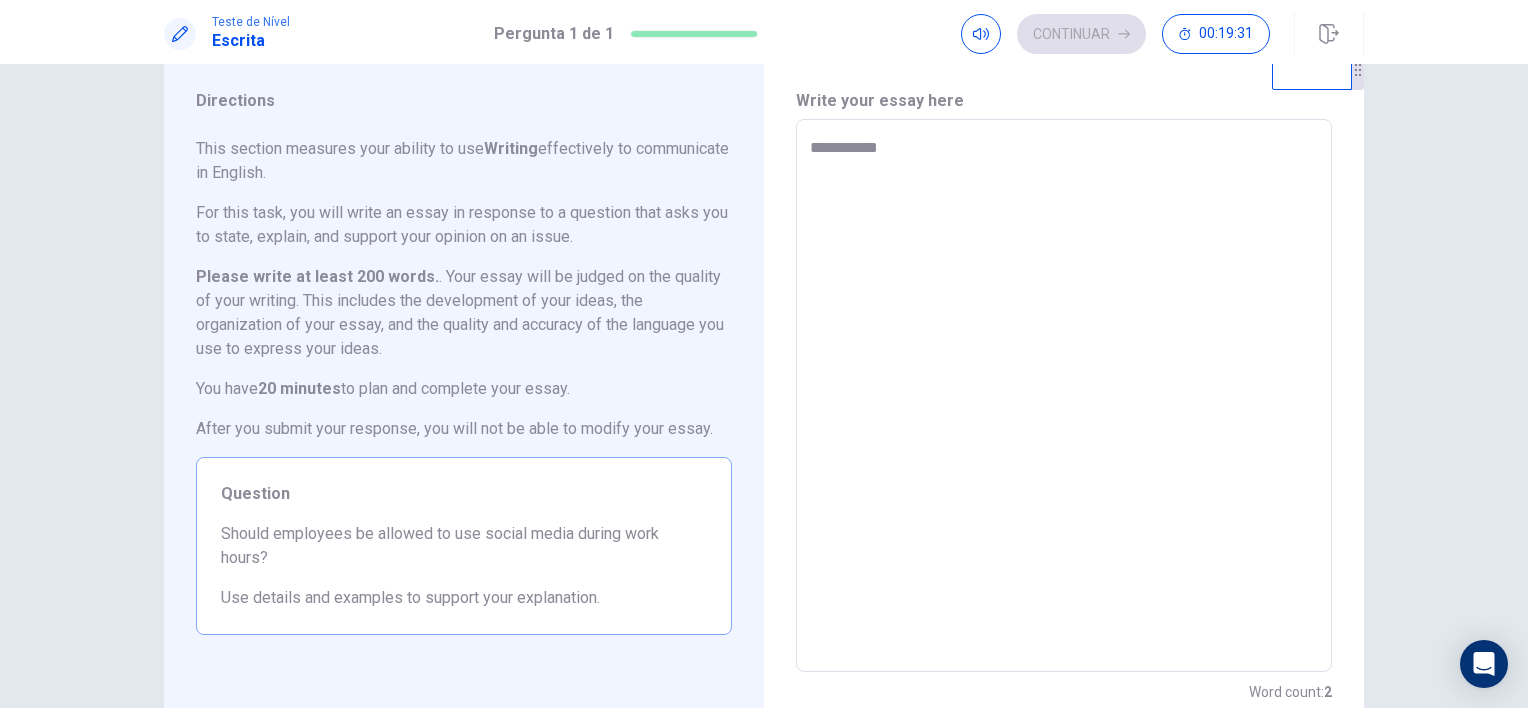 type on "**********" 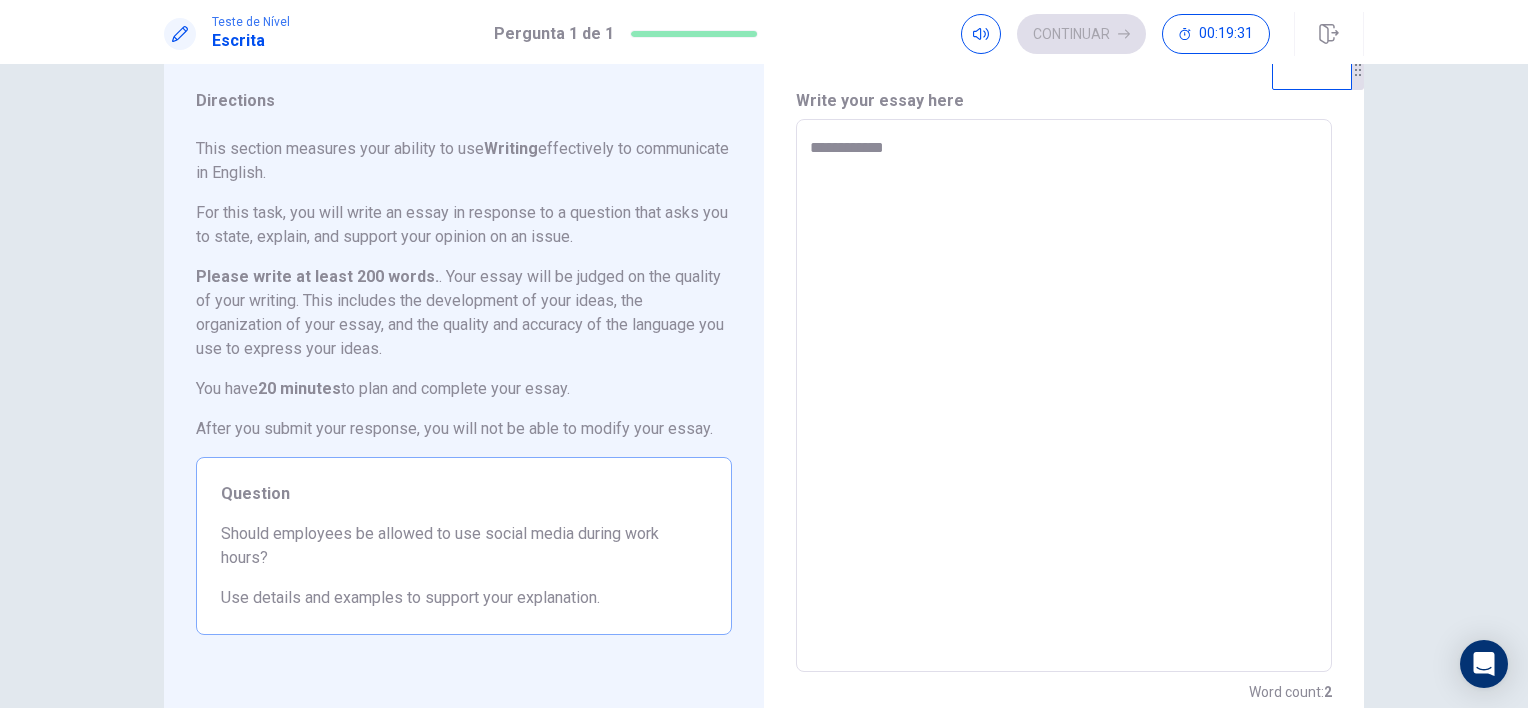 type on "*" 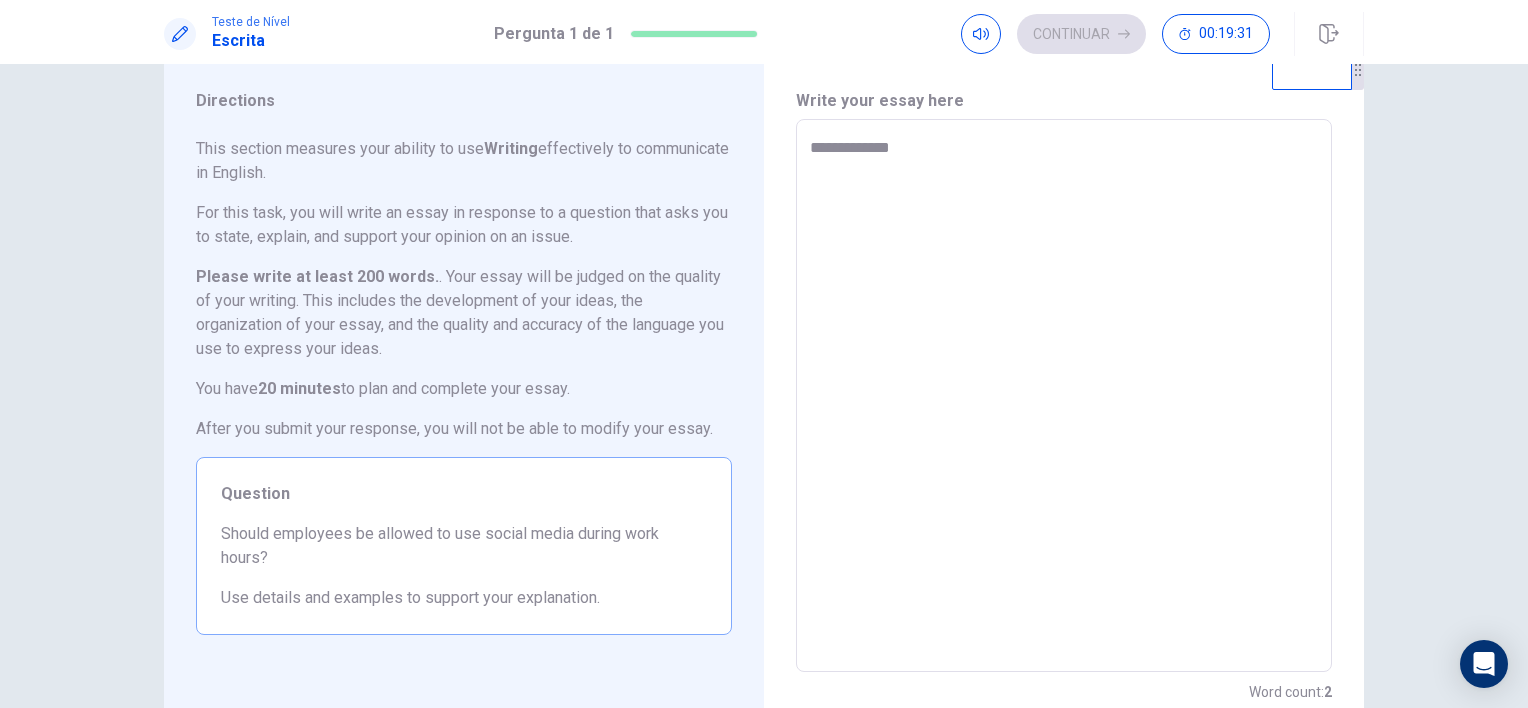 type on "*" 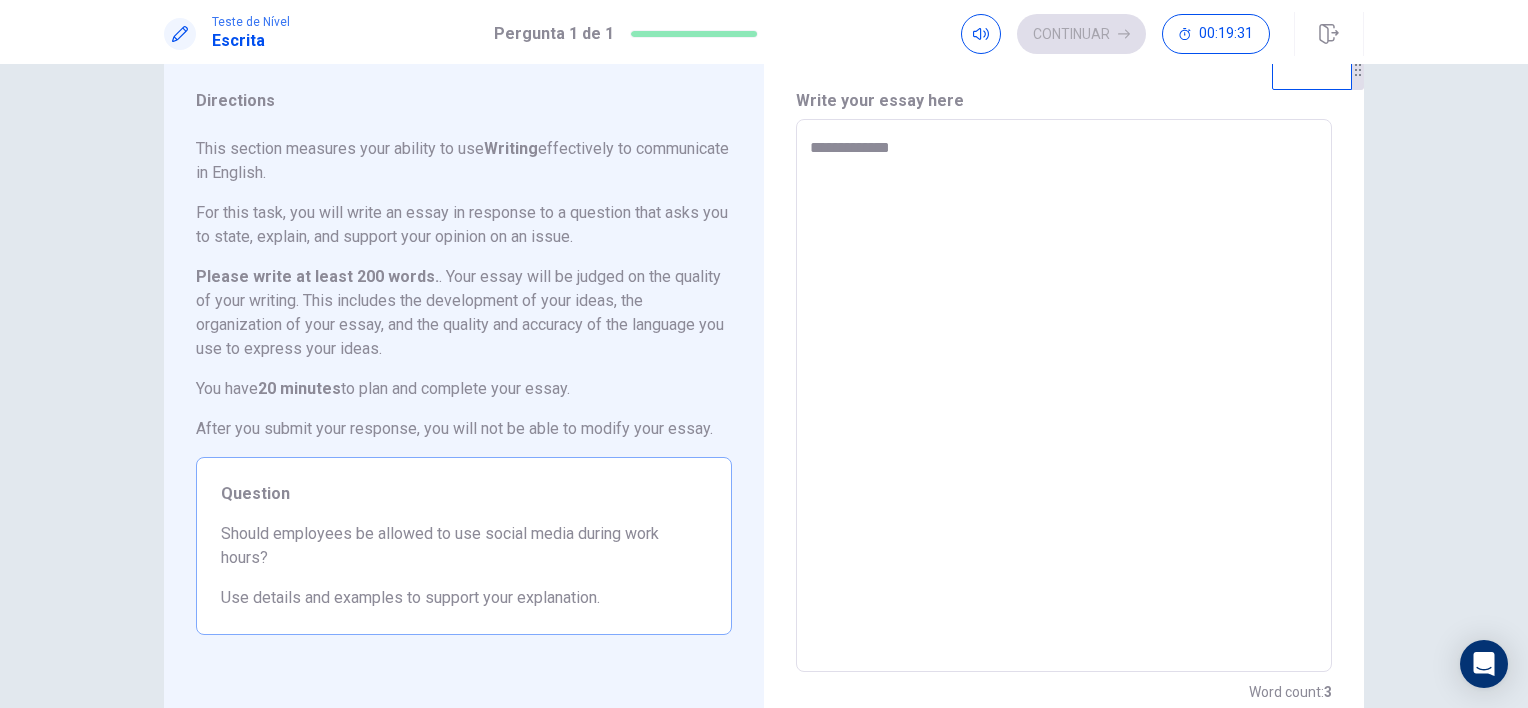 type on "**********" 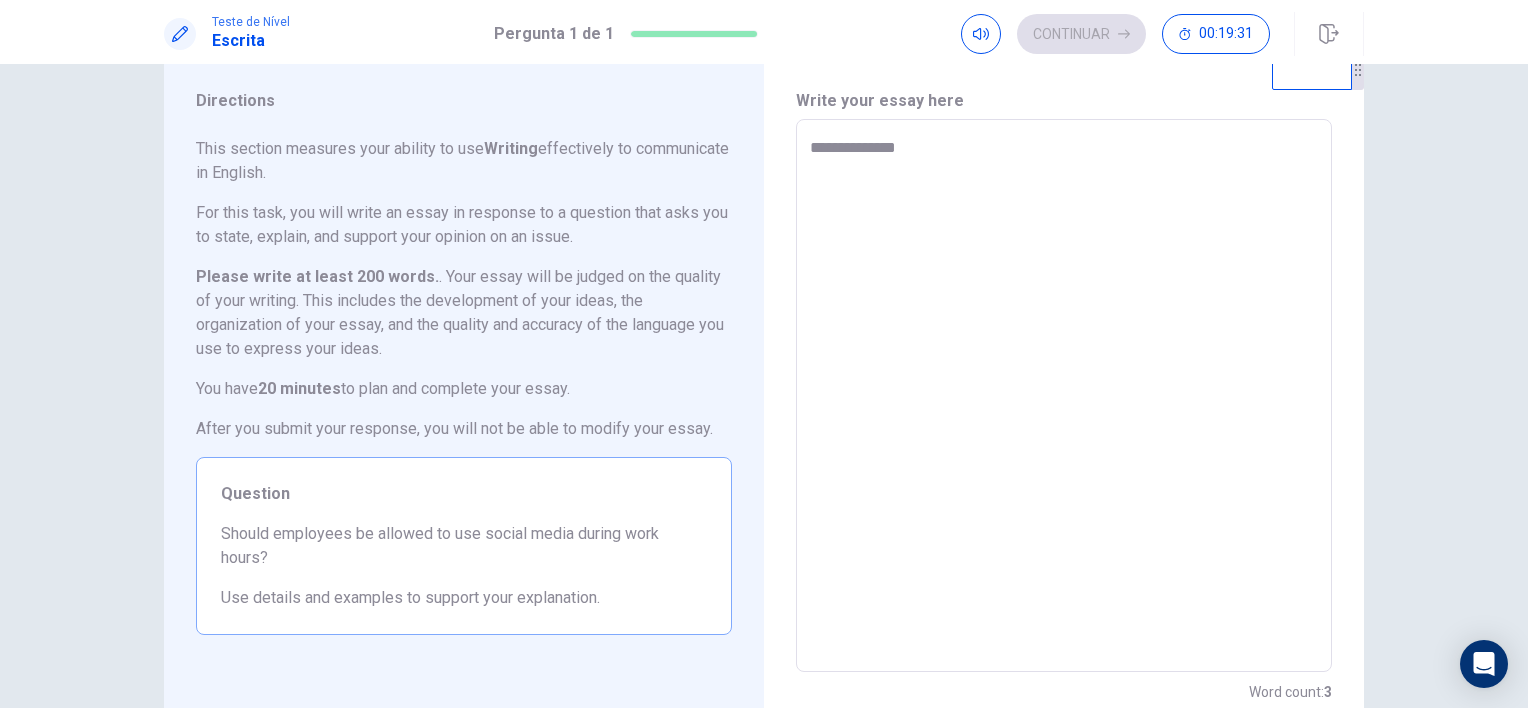 type on "*" 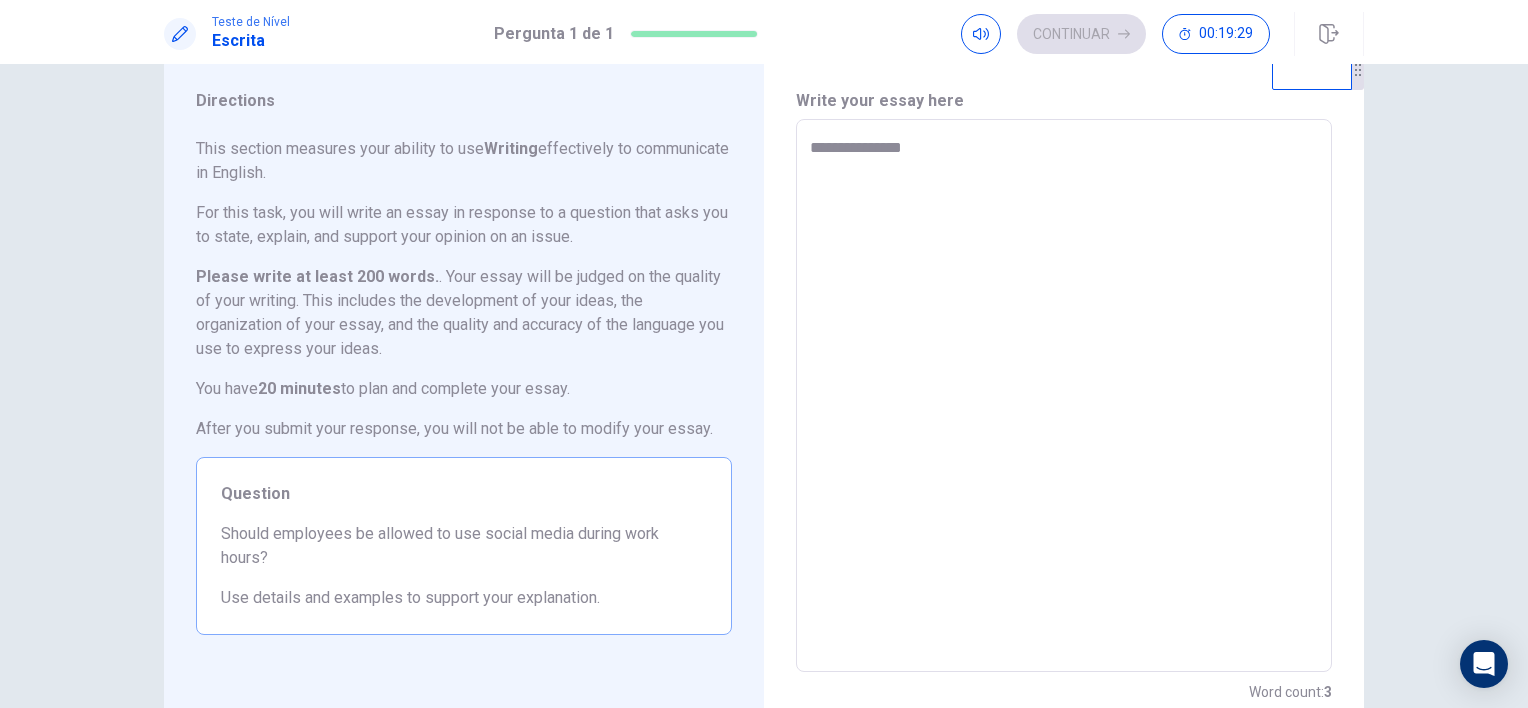 type on "*" 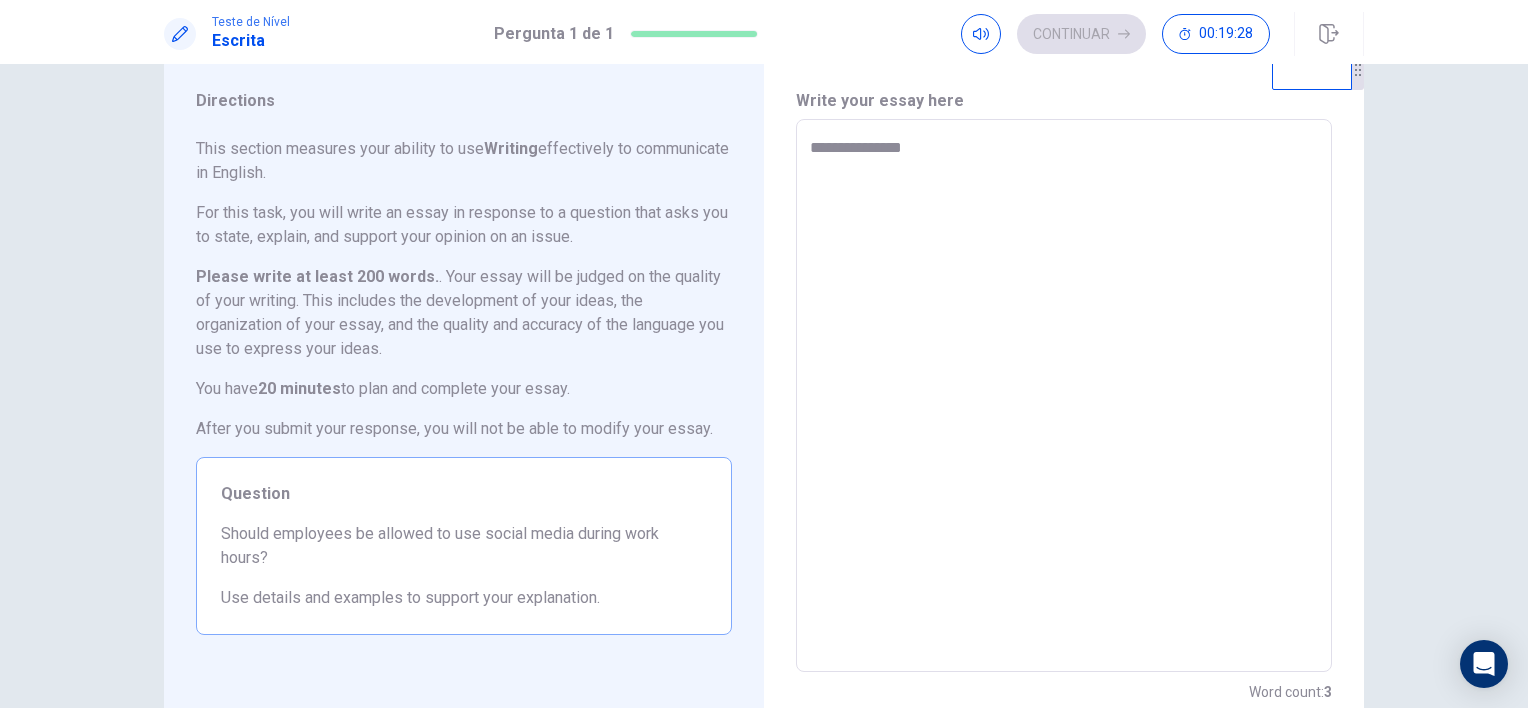 type on "**********" 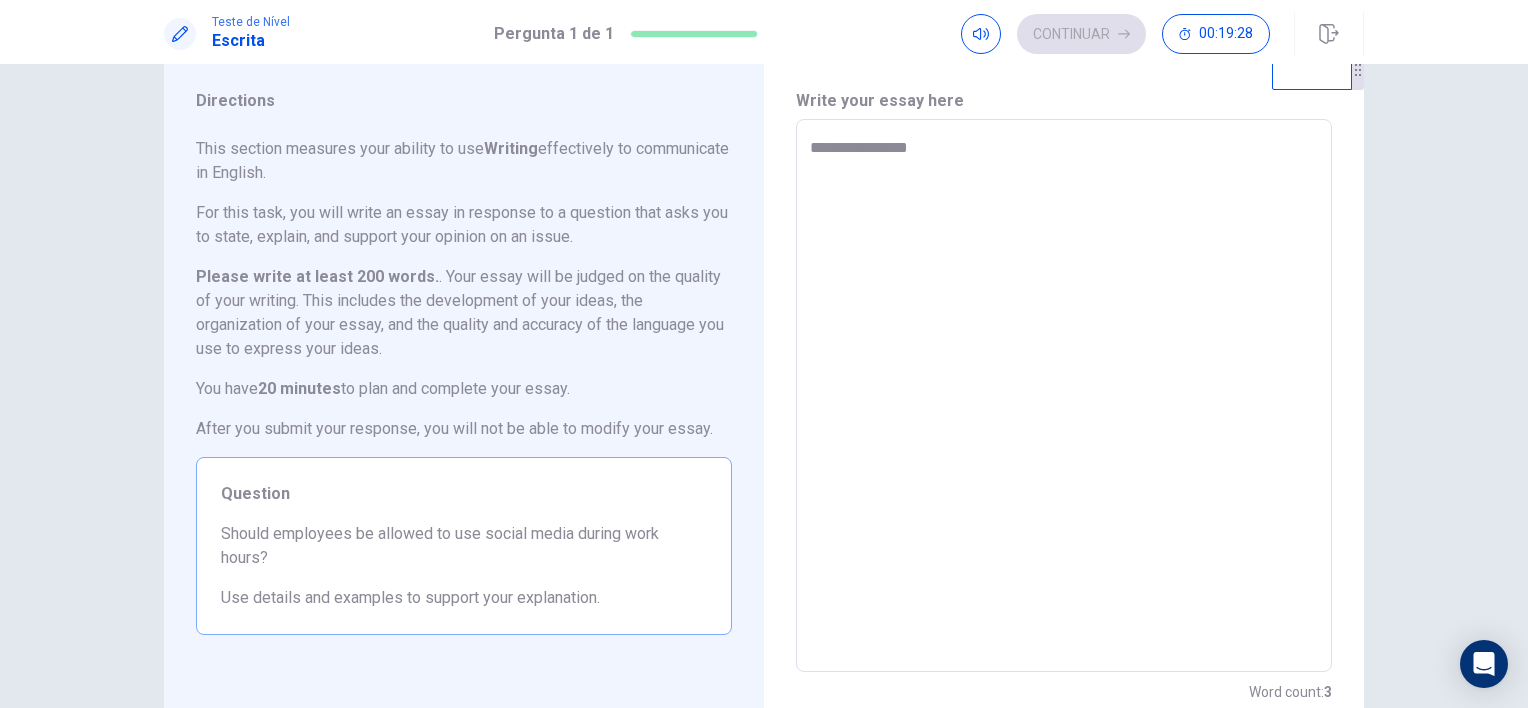 type on "*" 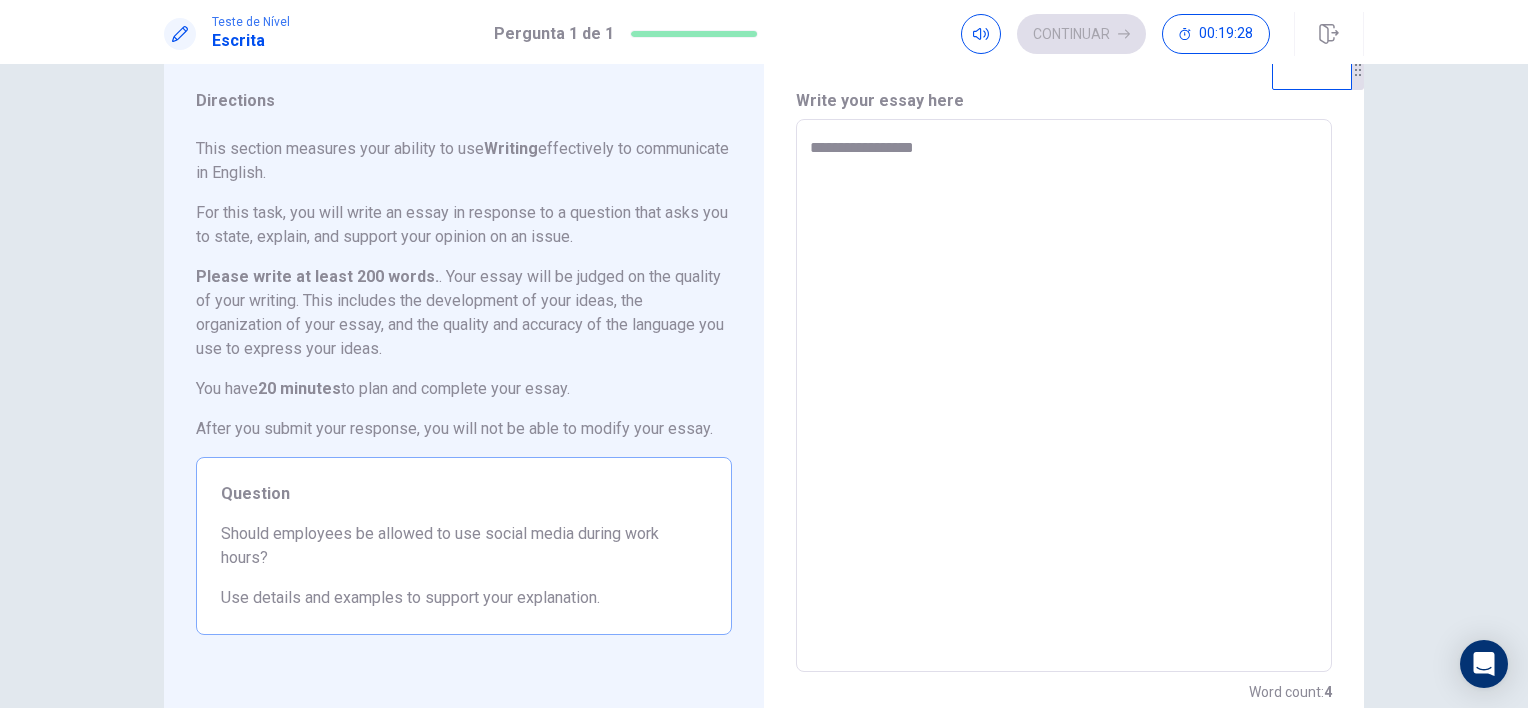 type on "**********" 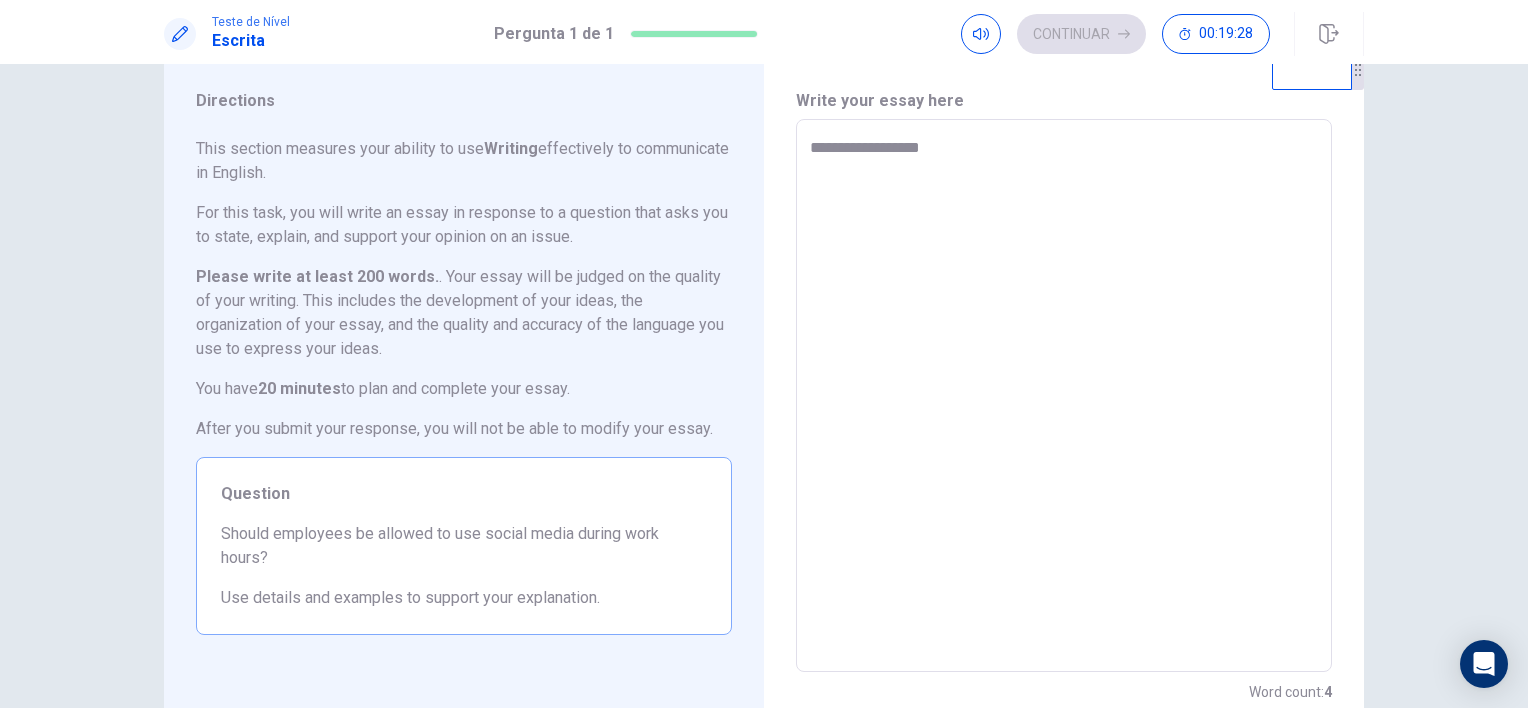 type on "**********" 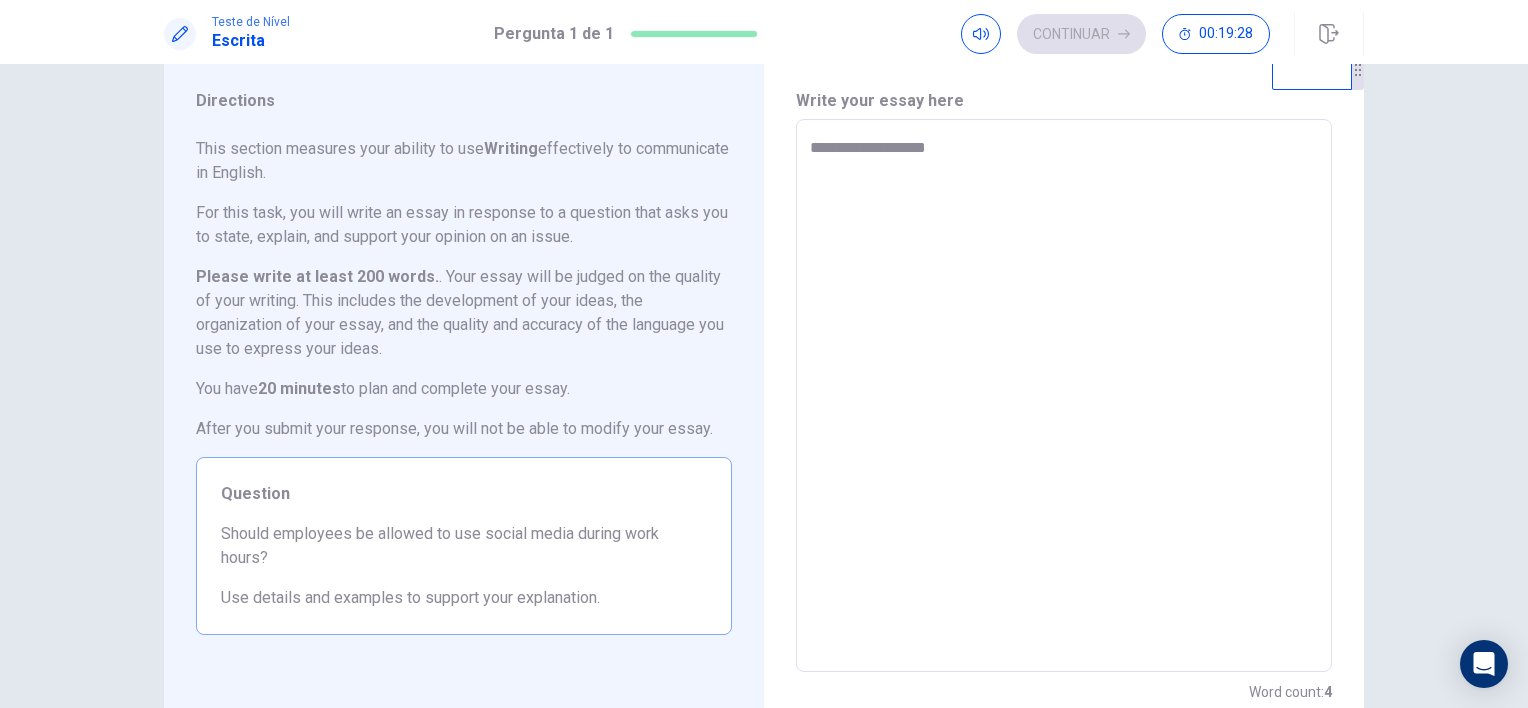 type on "*" 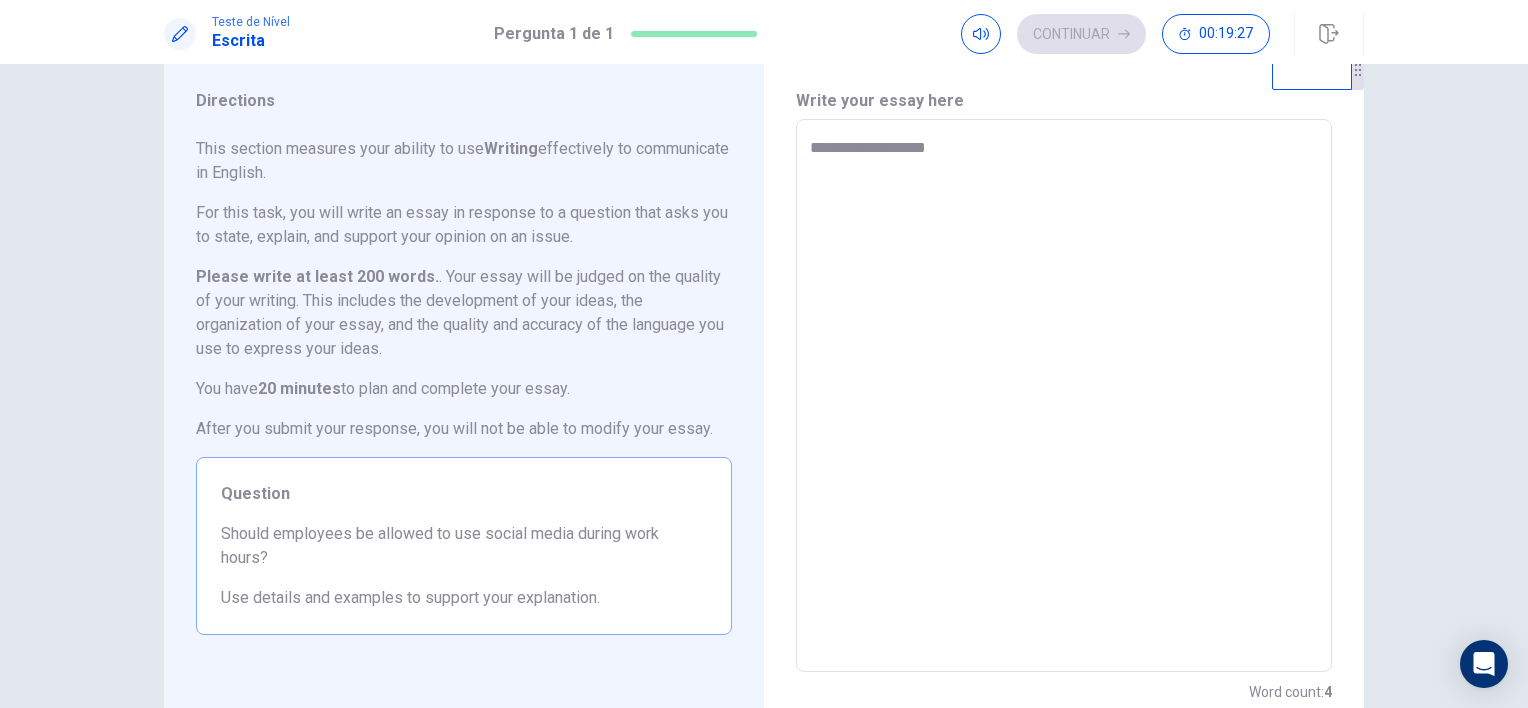 type on "**********" 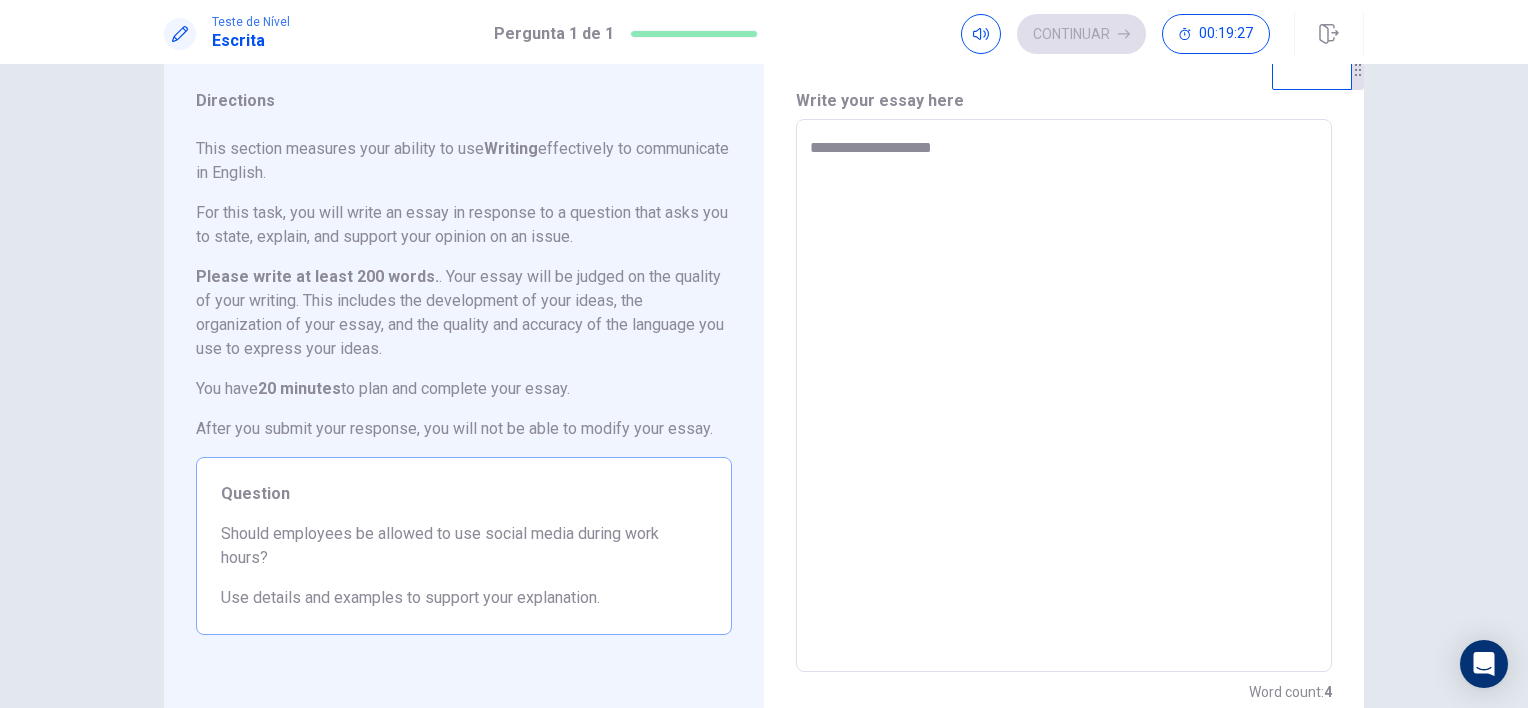 type on "*" 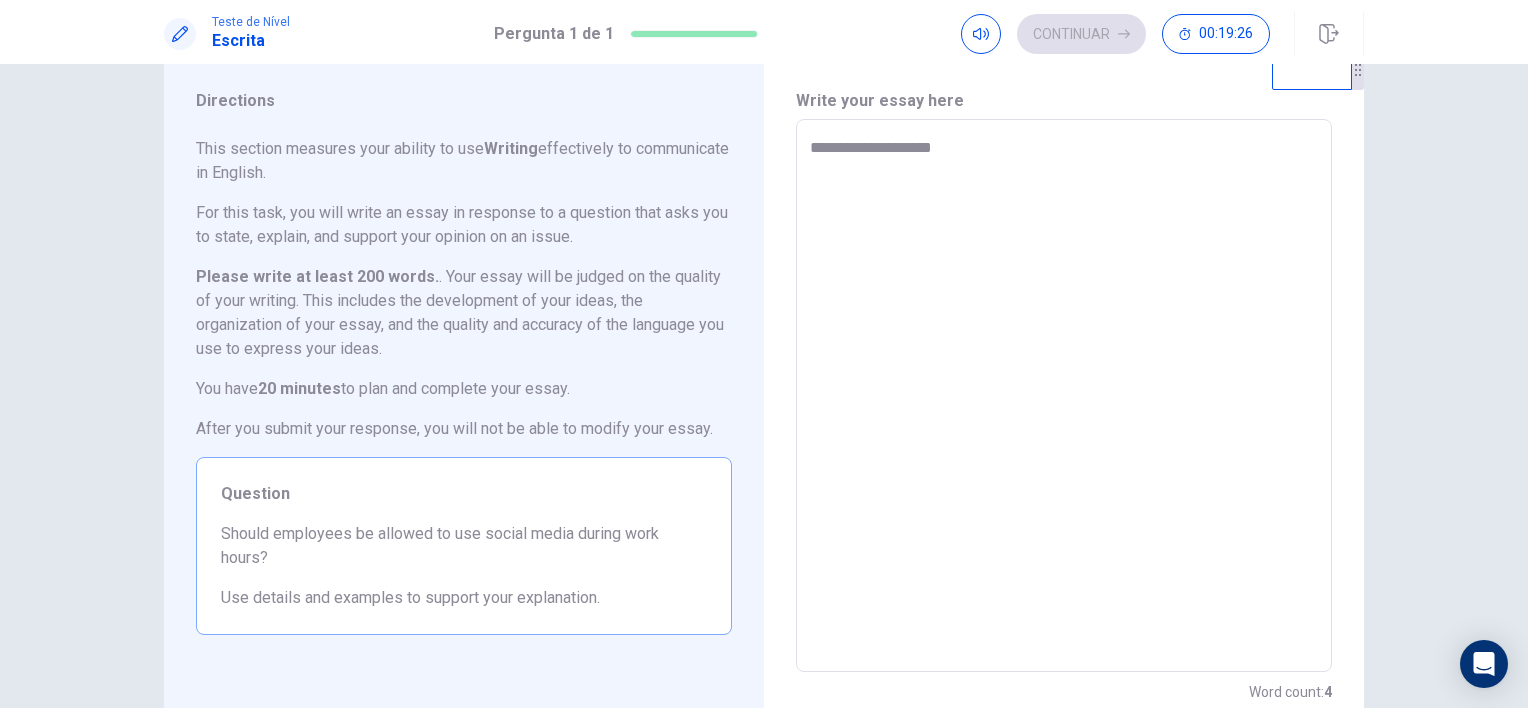 type on "**********" 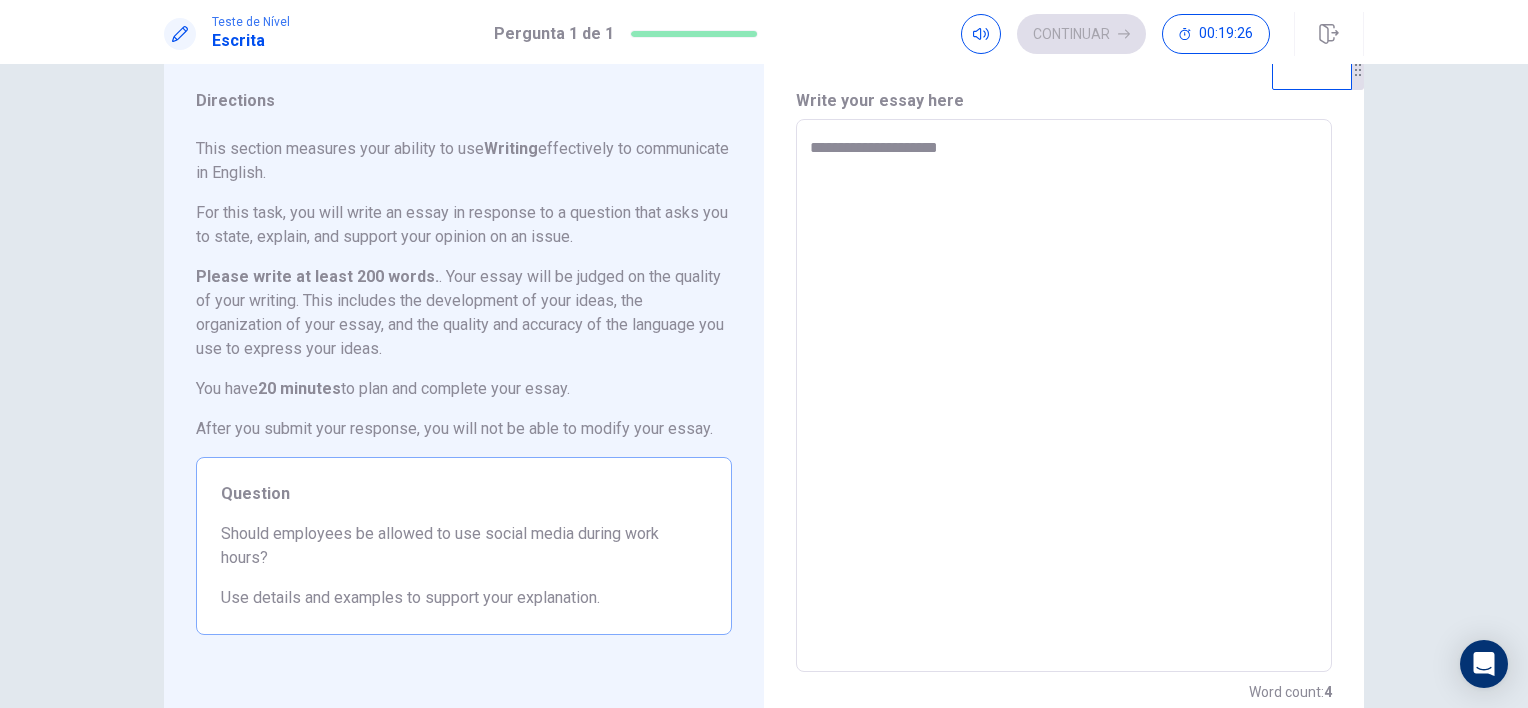 type on "*" 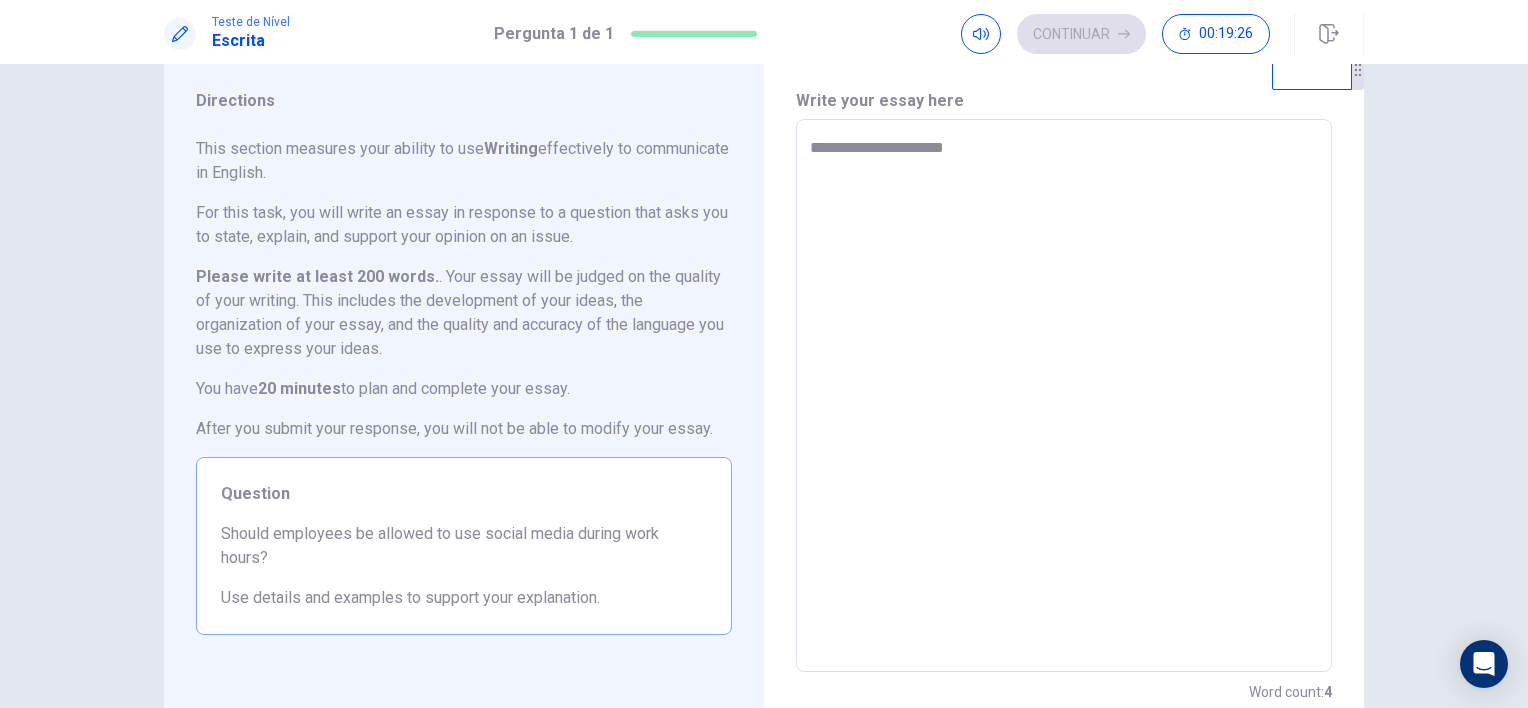 type on "*" 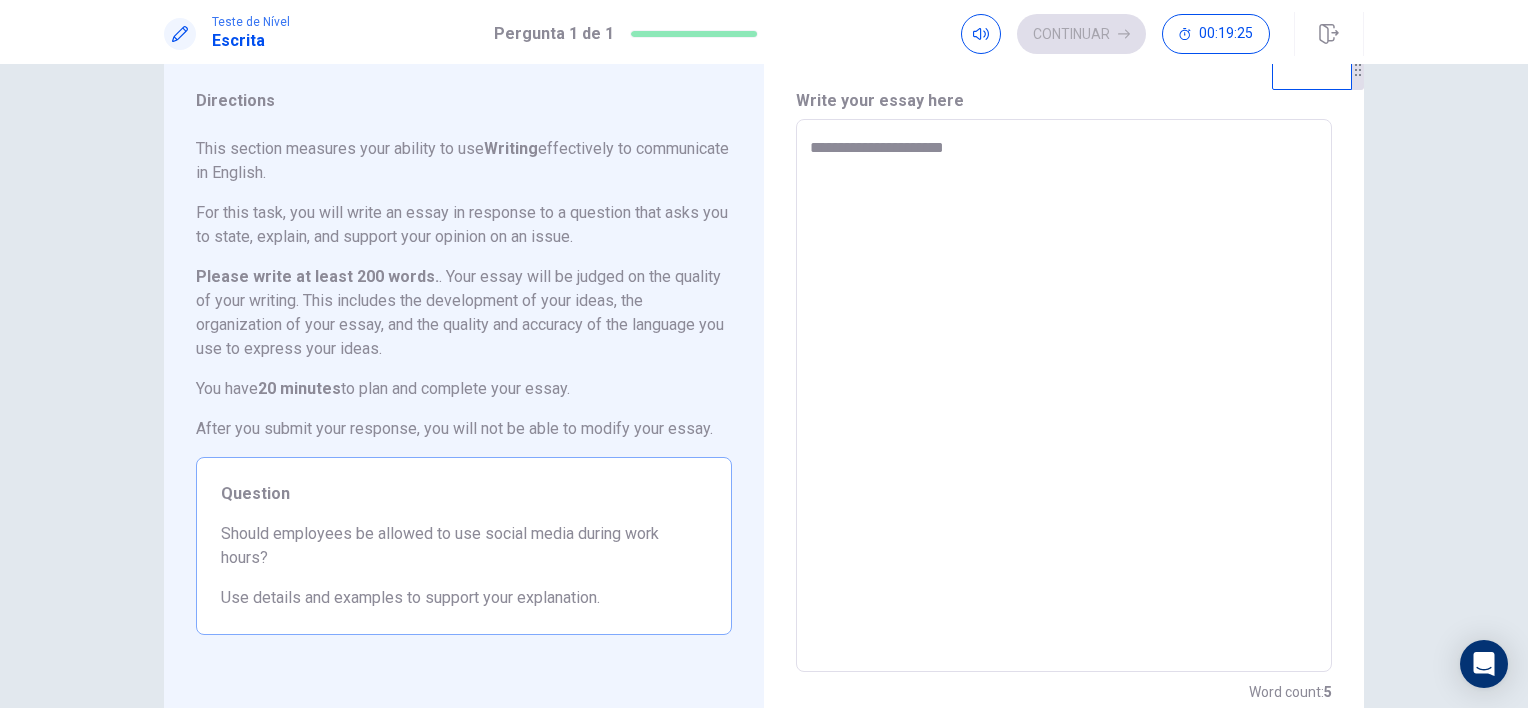 type on "**********" 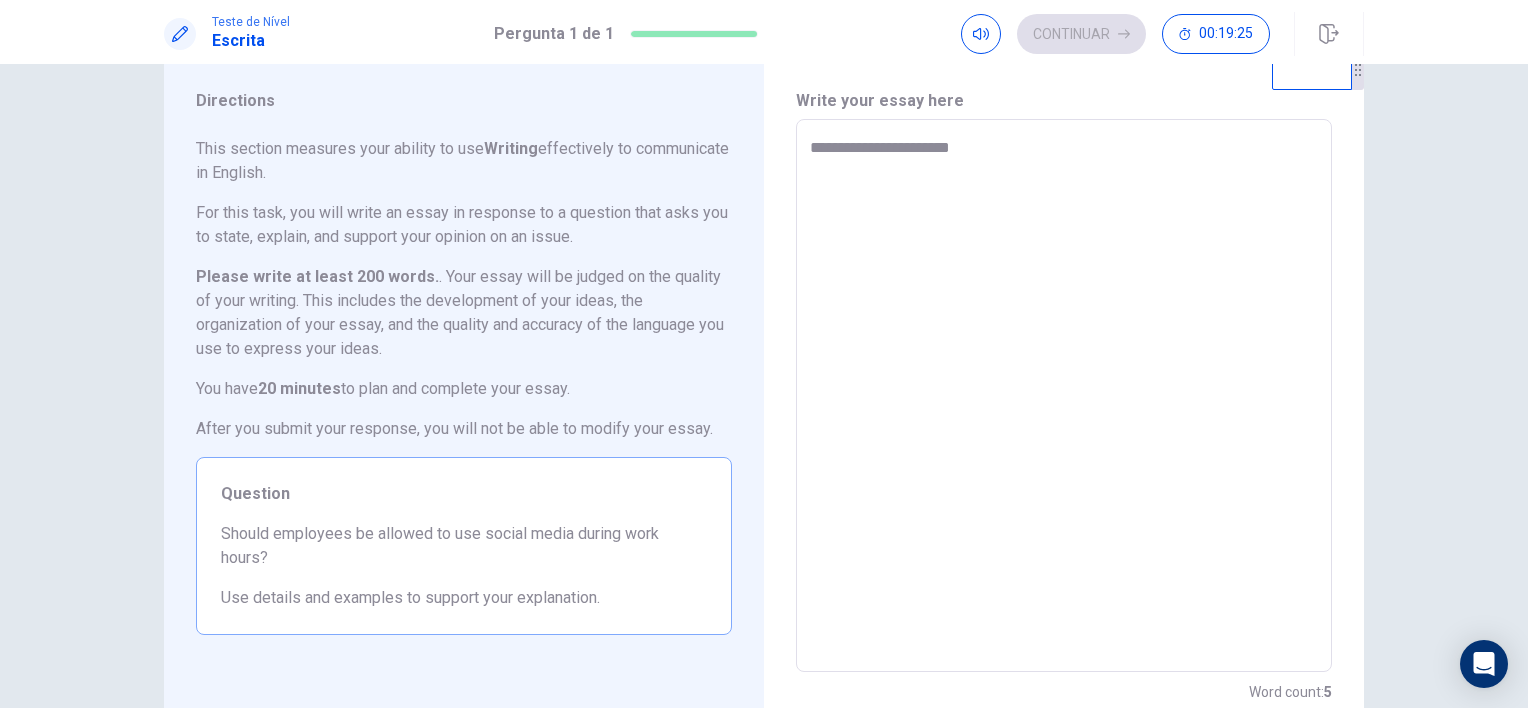type on "*" 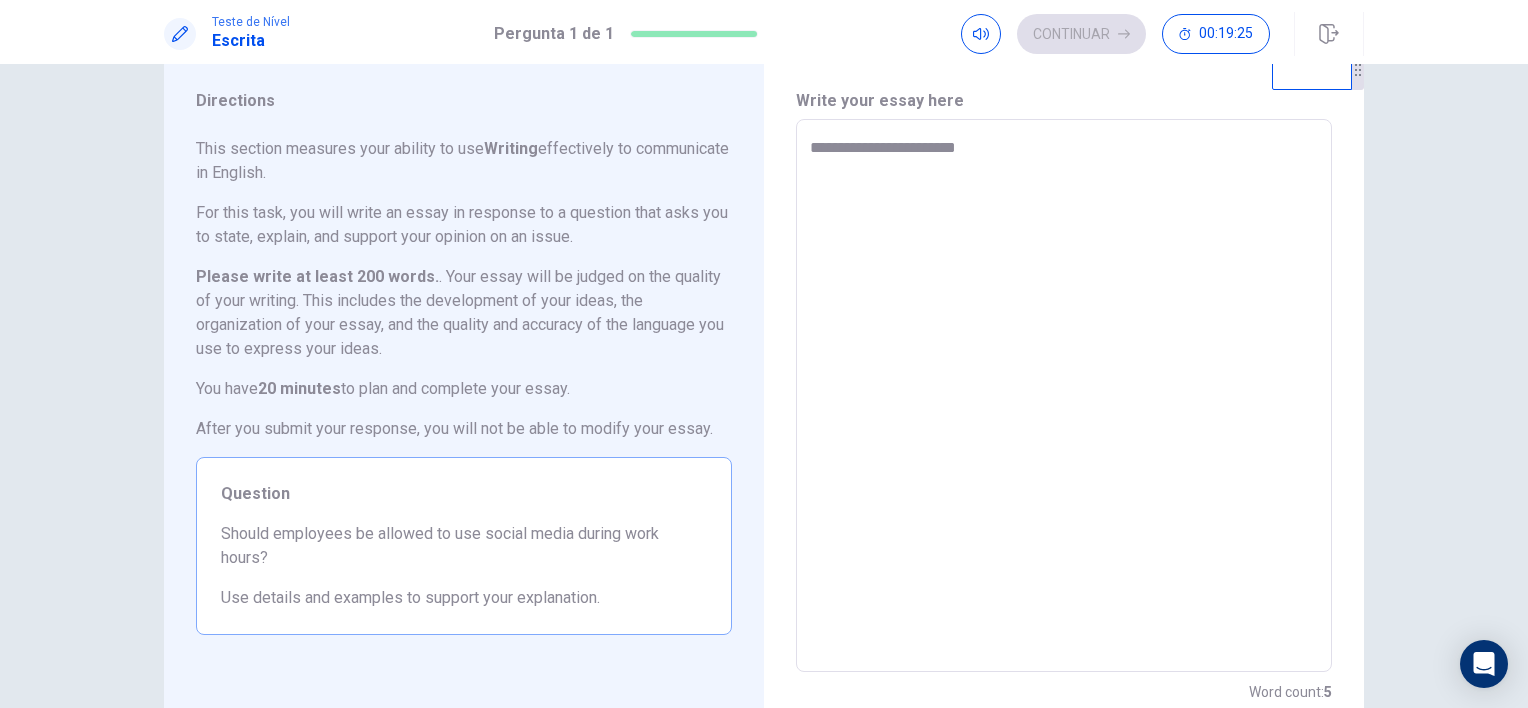 type on "*" 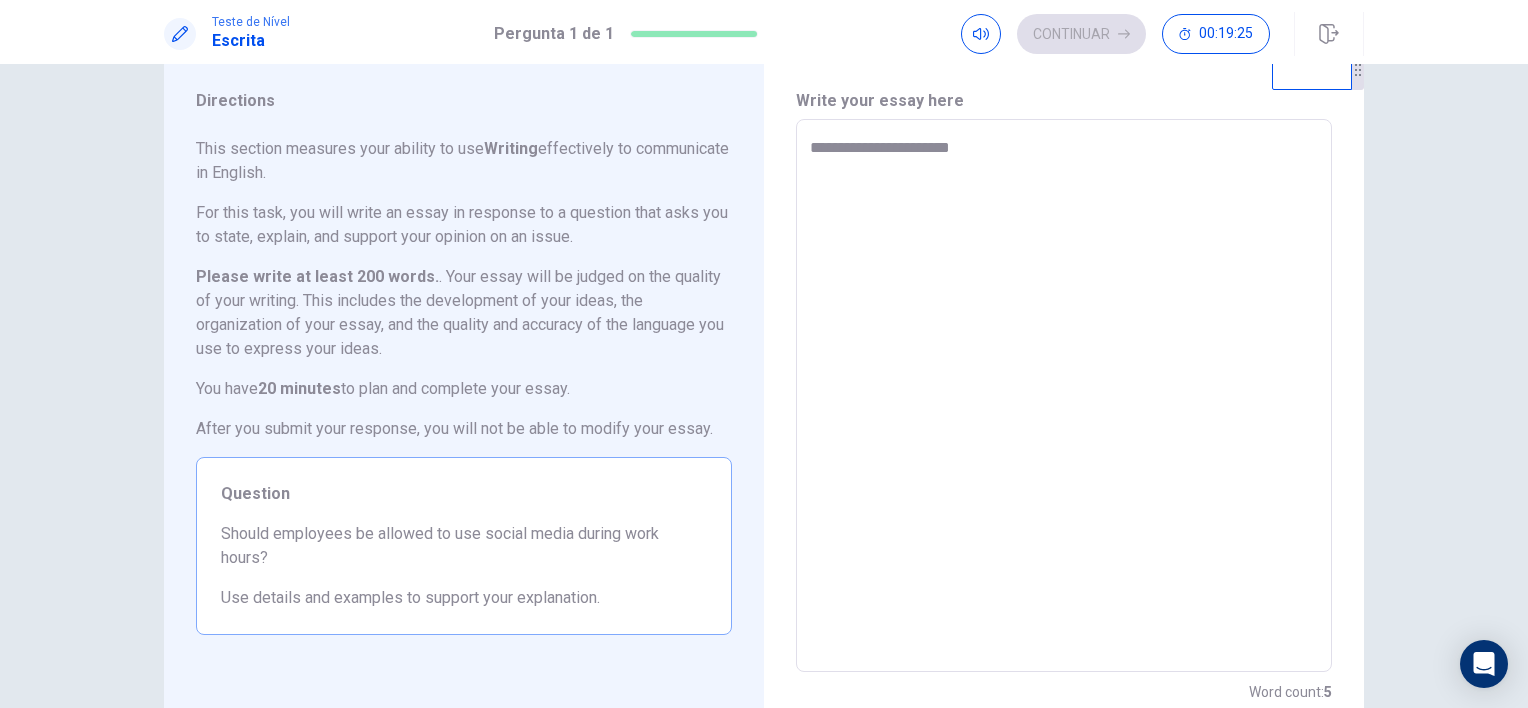 type on "*" 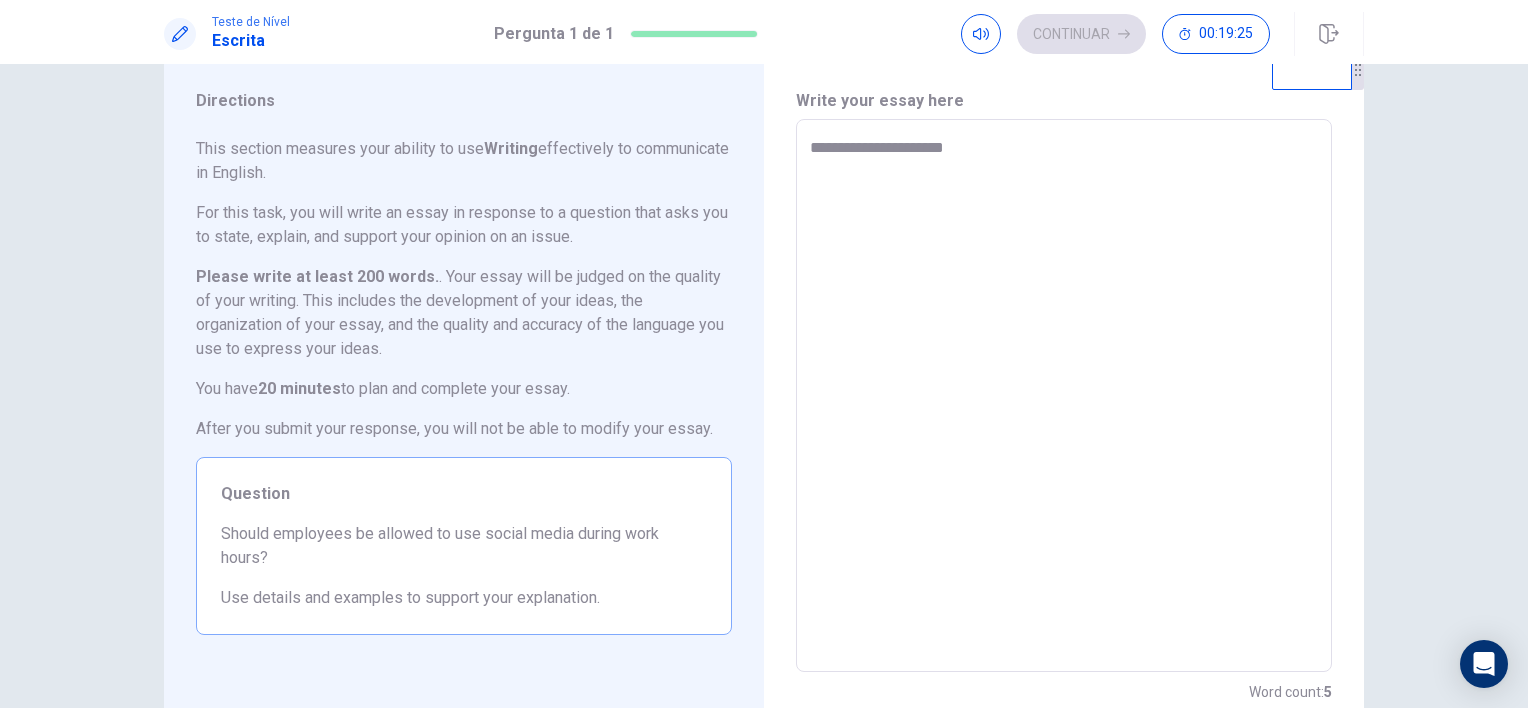 type on "*" 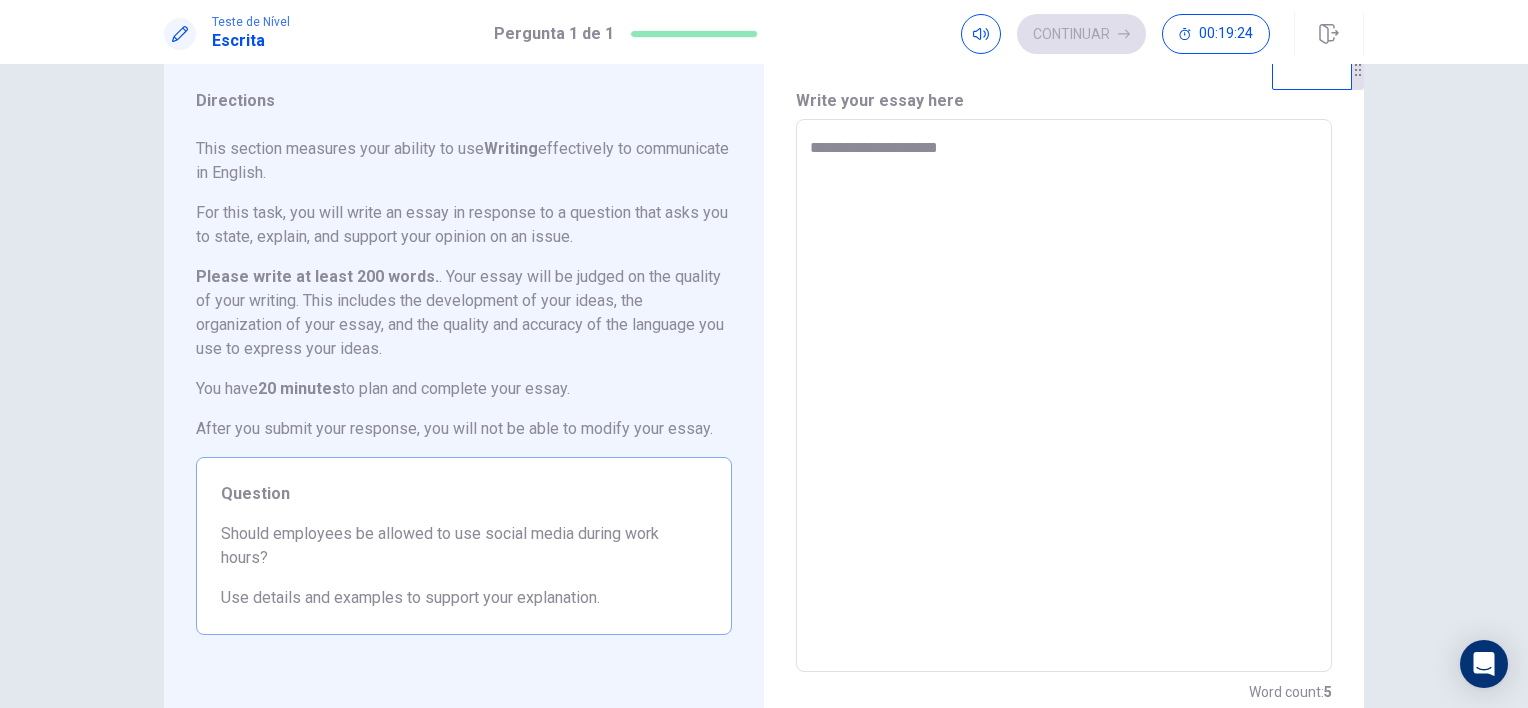type on "*" 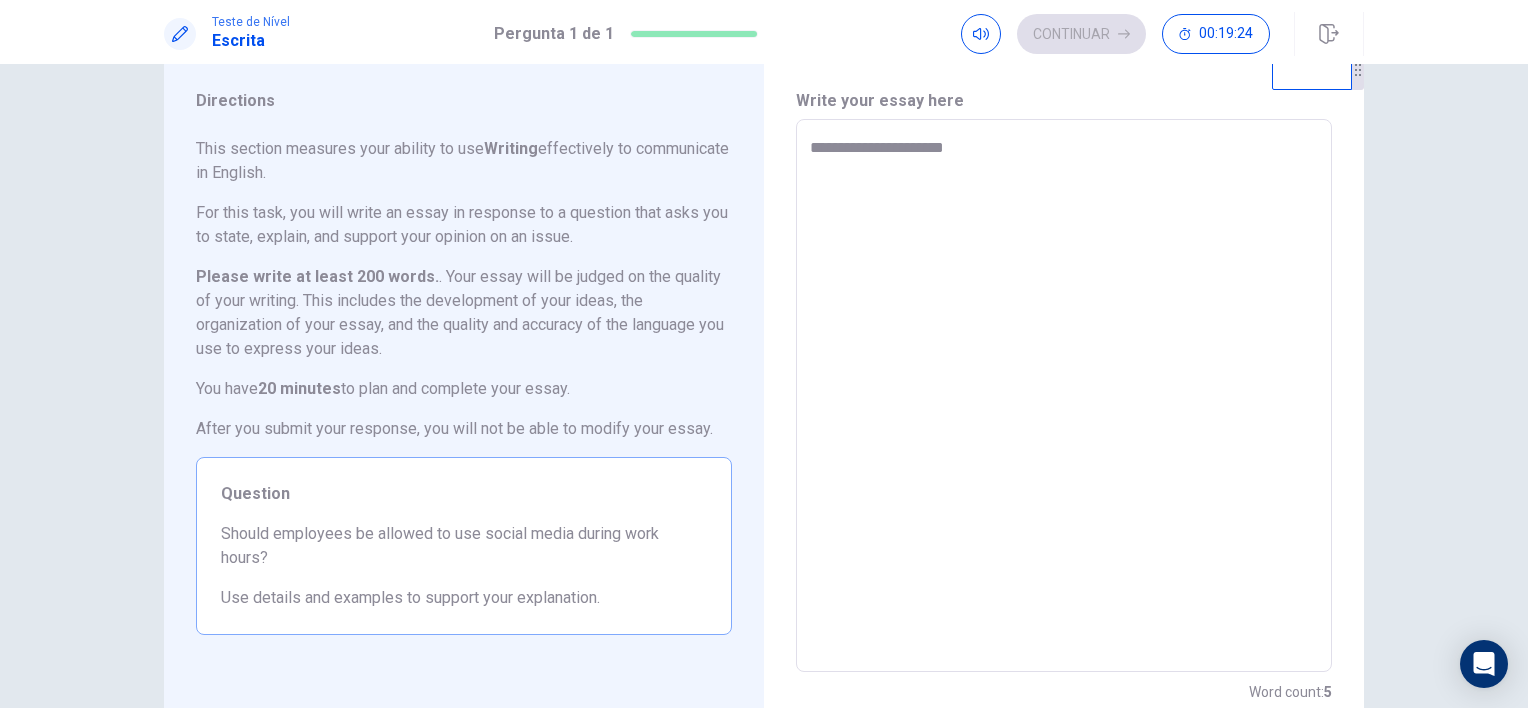 type on "*" 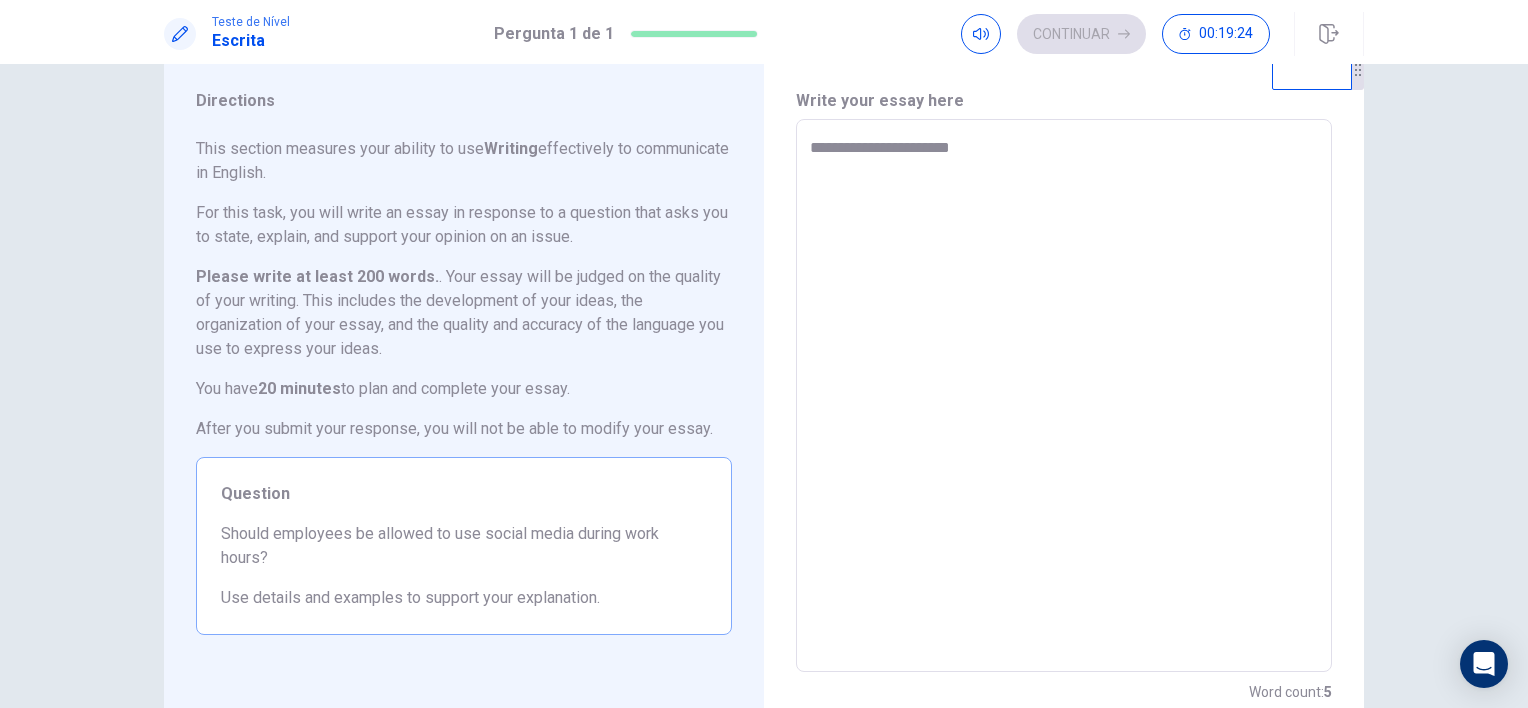 type on "*" 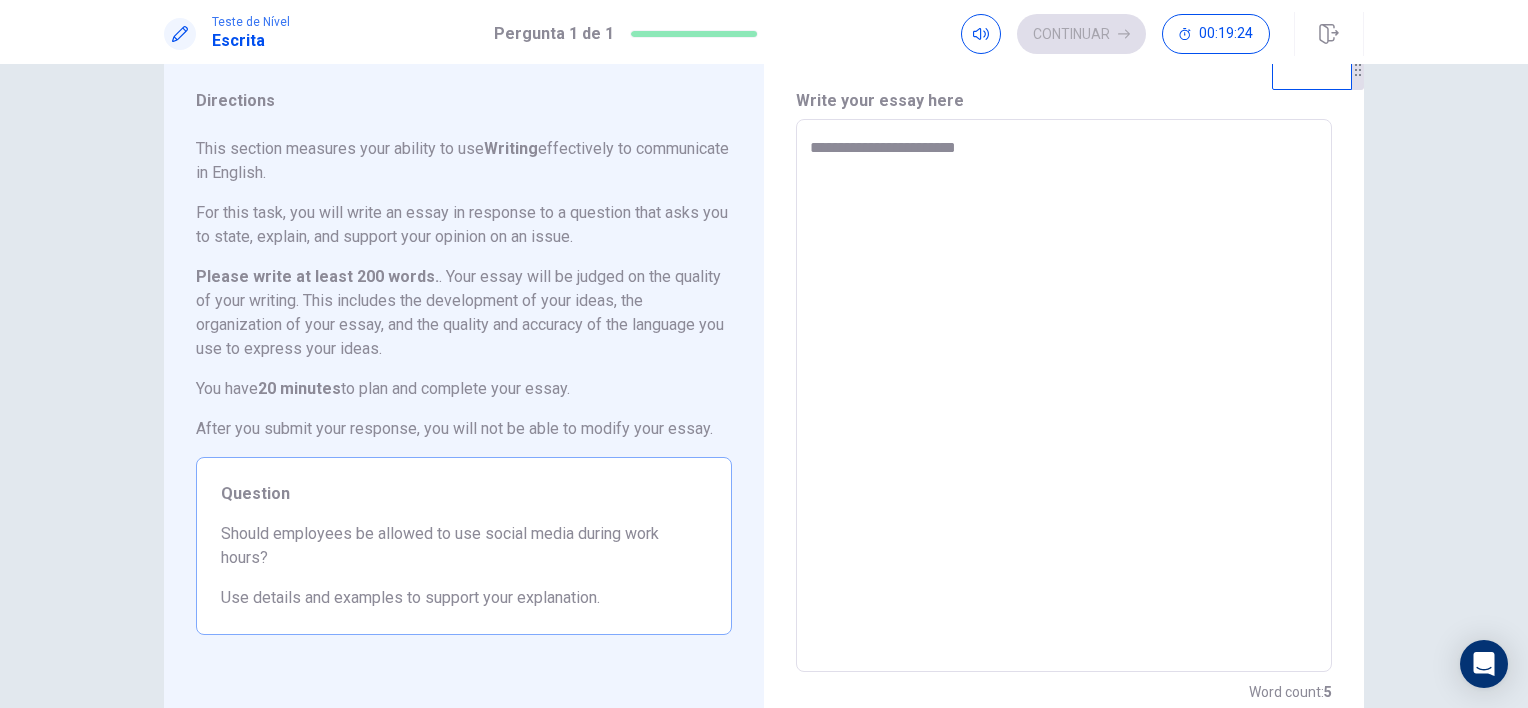 type on "**********" 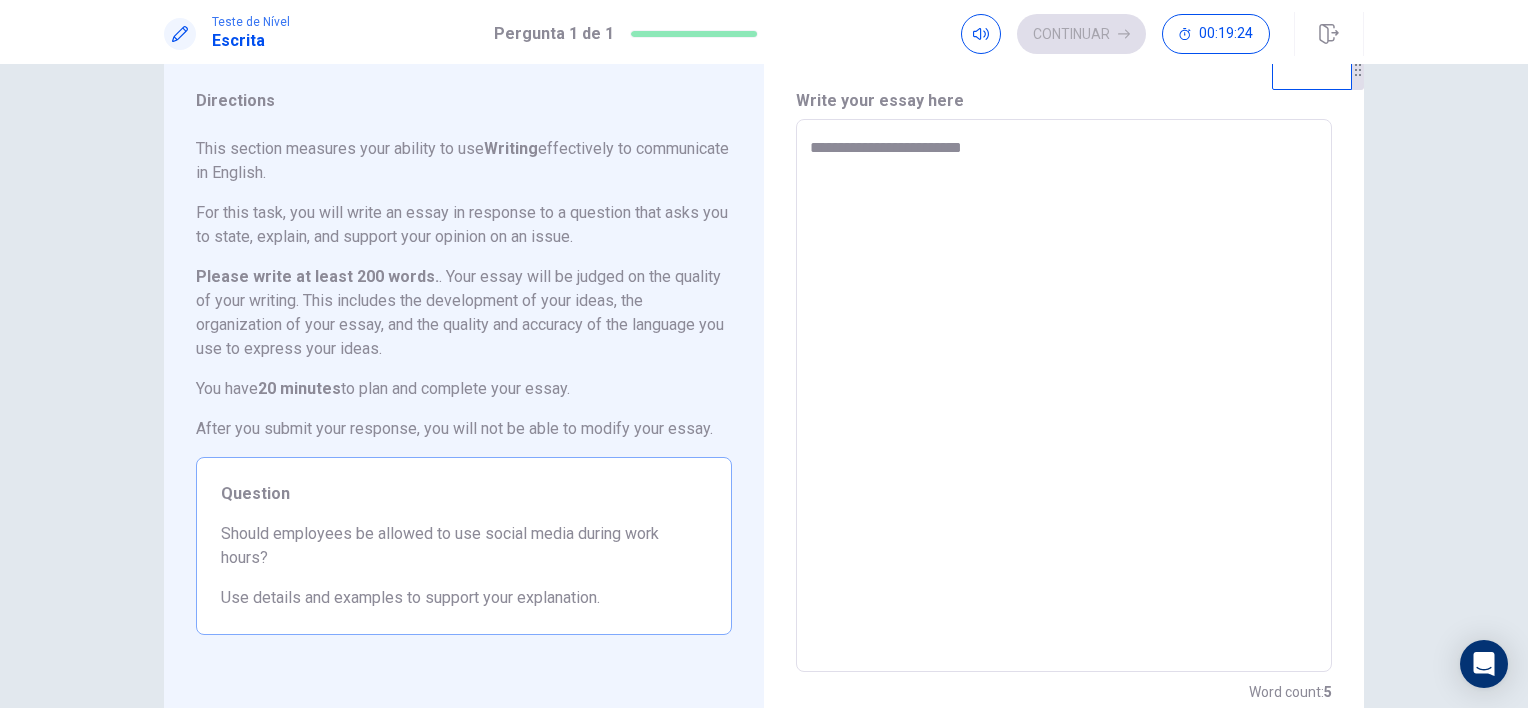 type on "*" 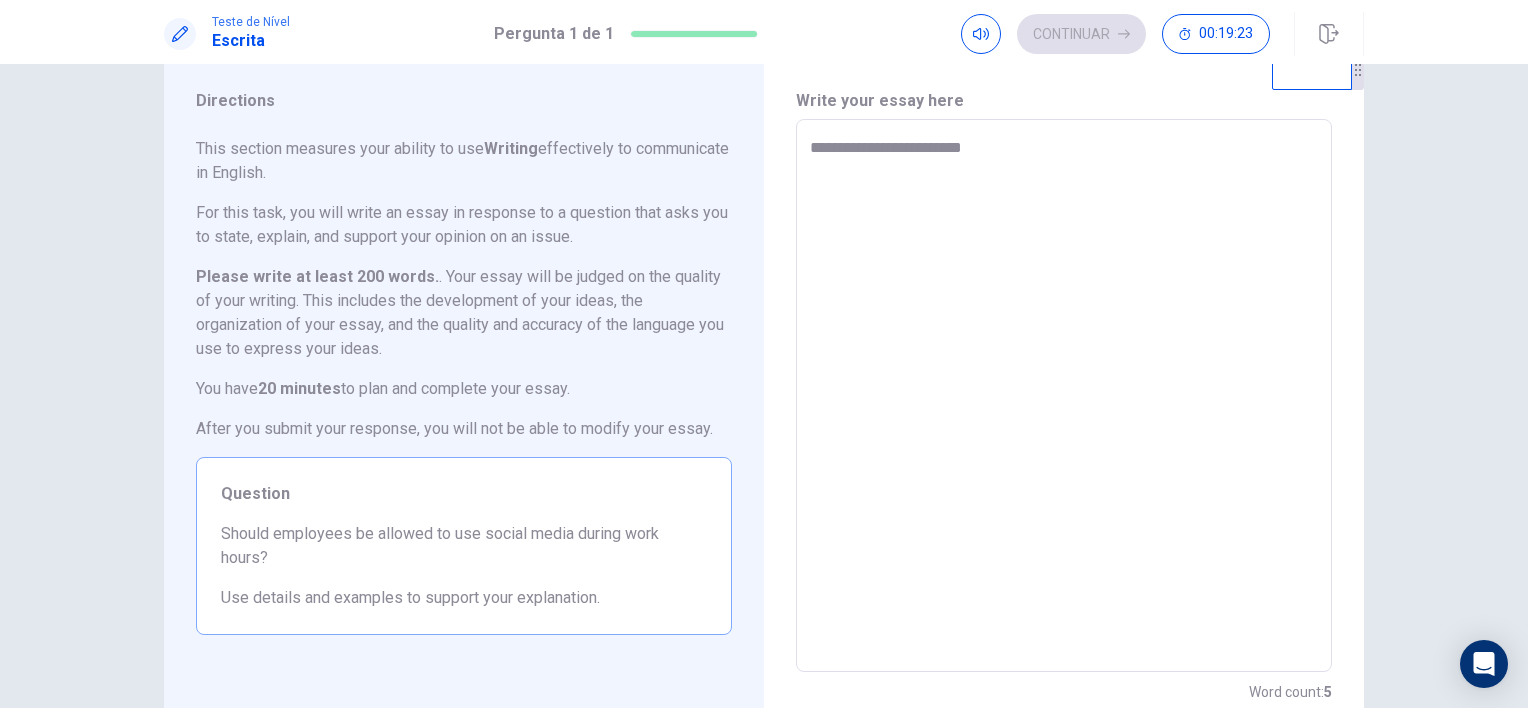 type on "**********" 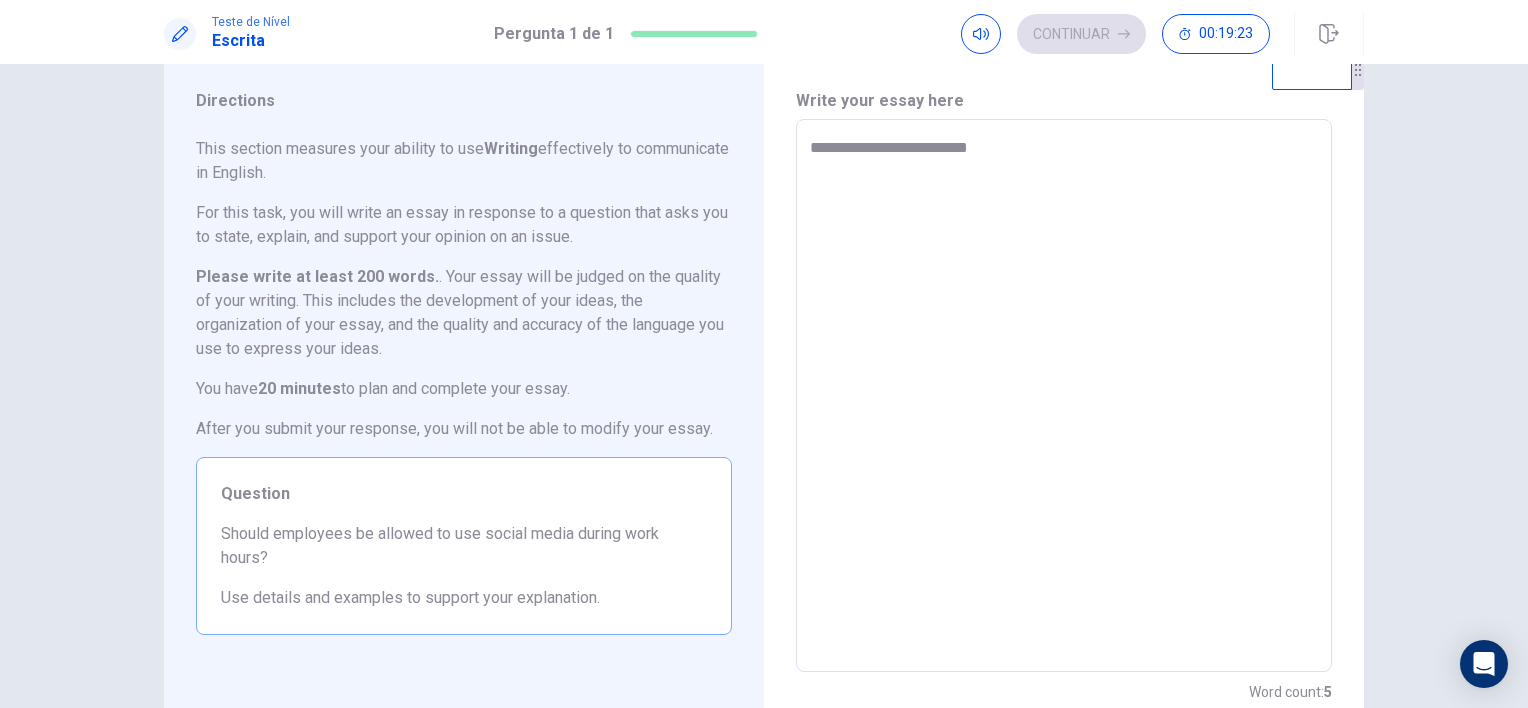 type on "*" 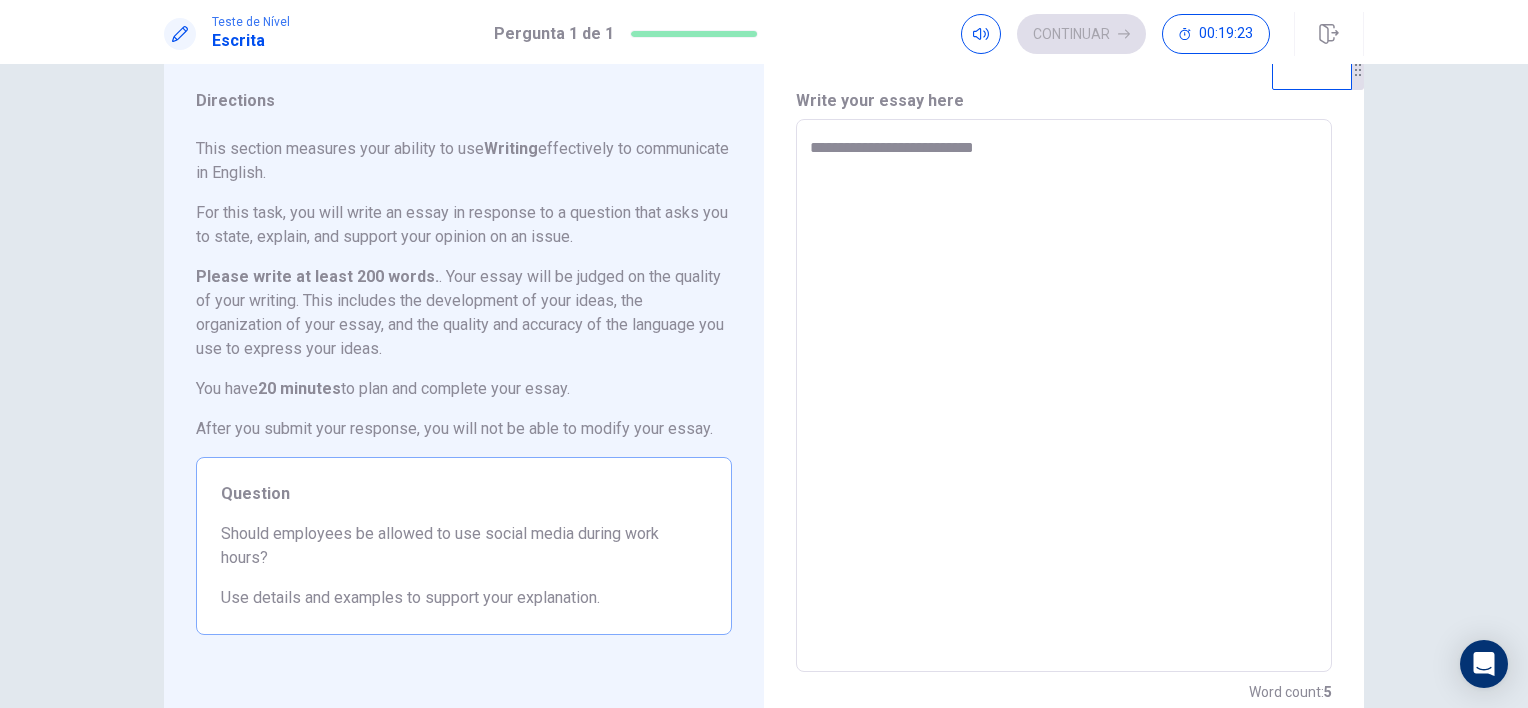 type on "*" 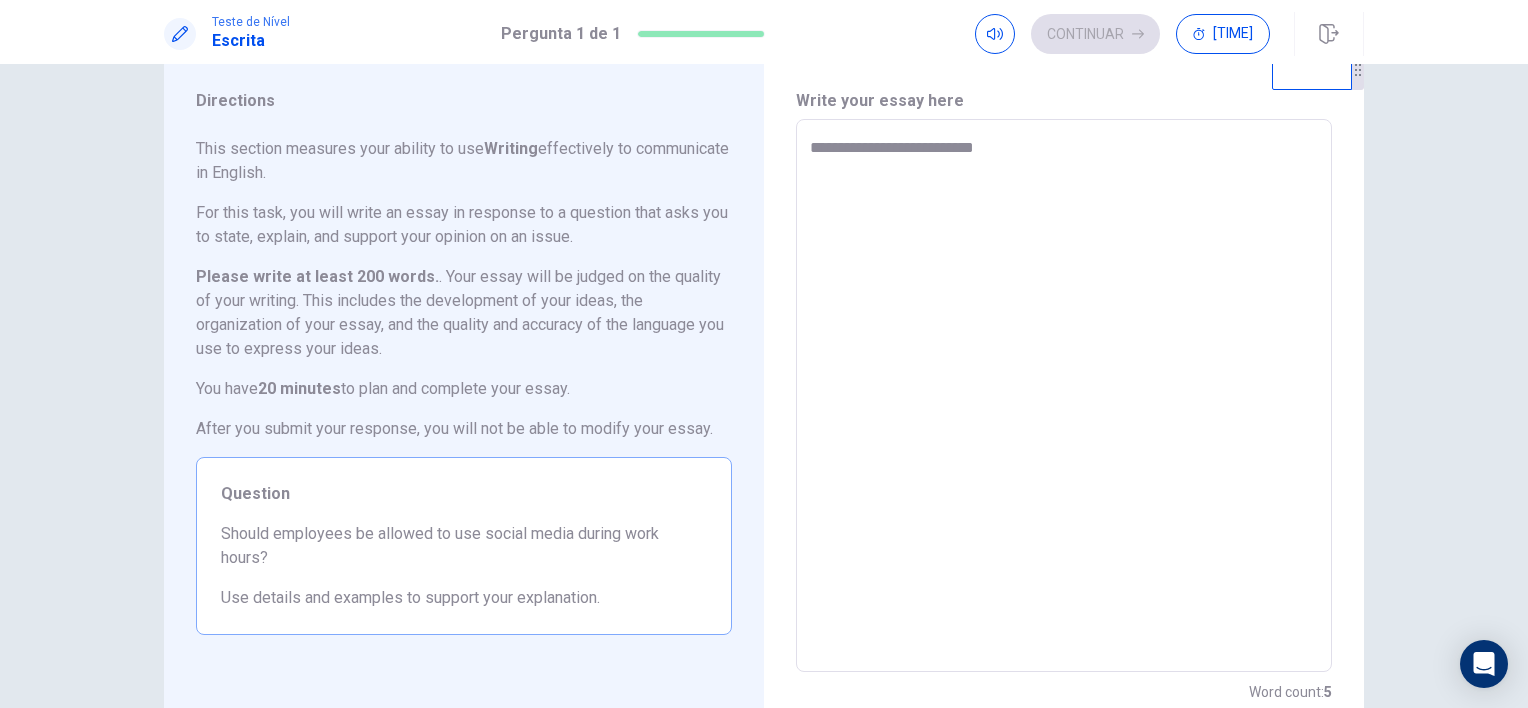 type on "**********" 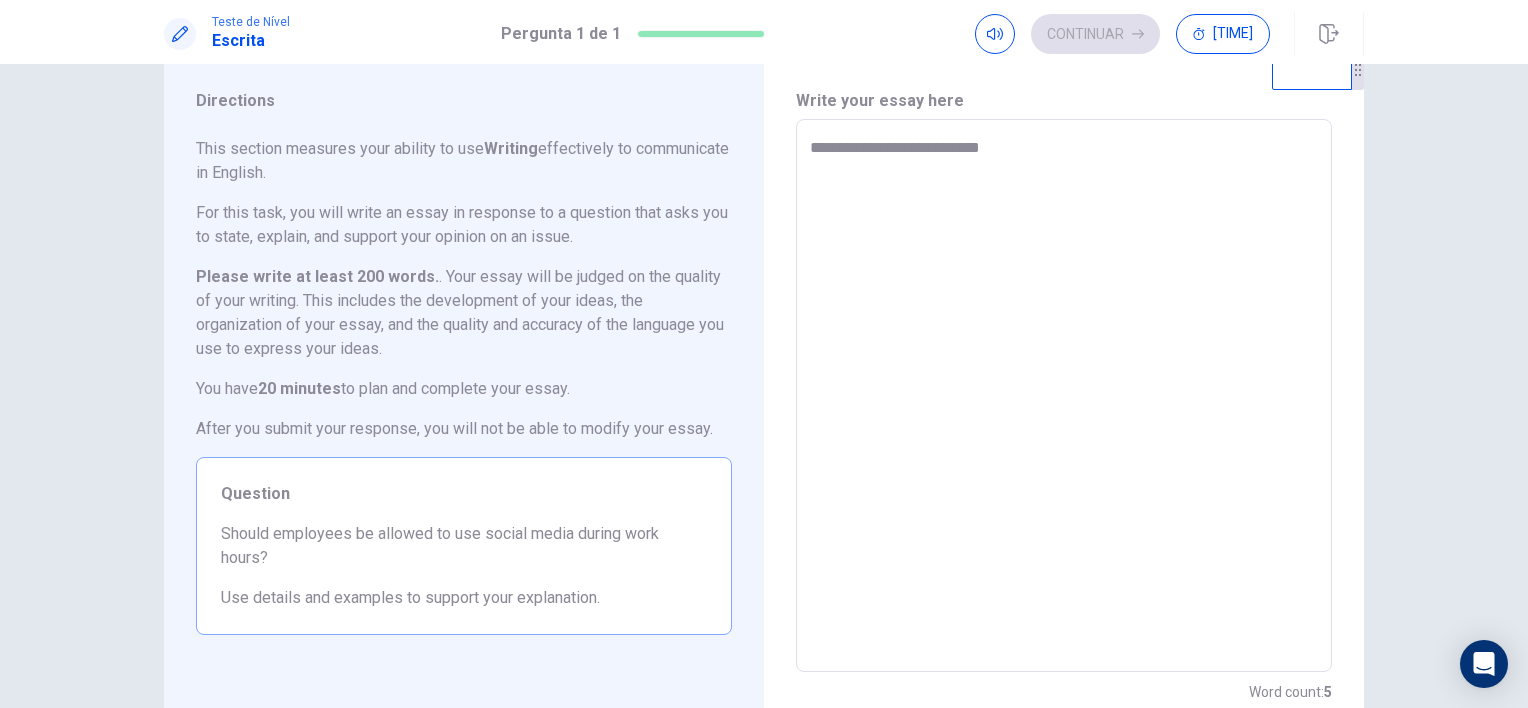 type on "**********" 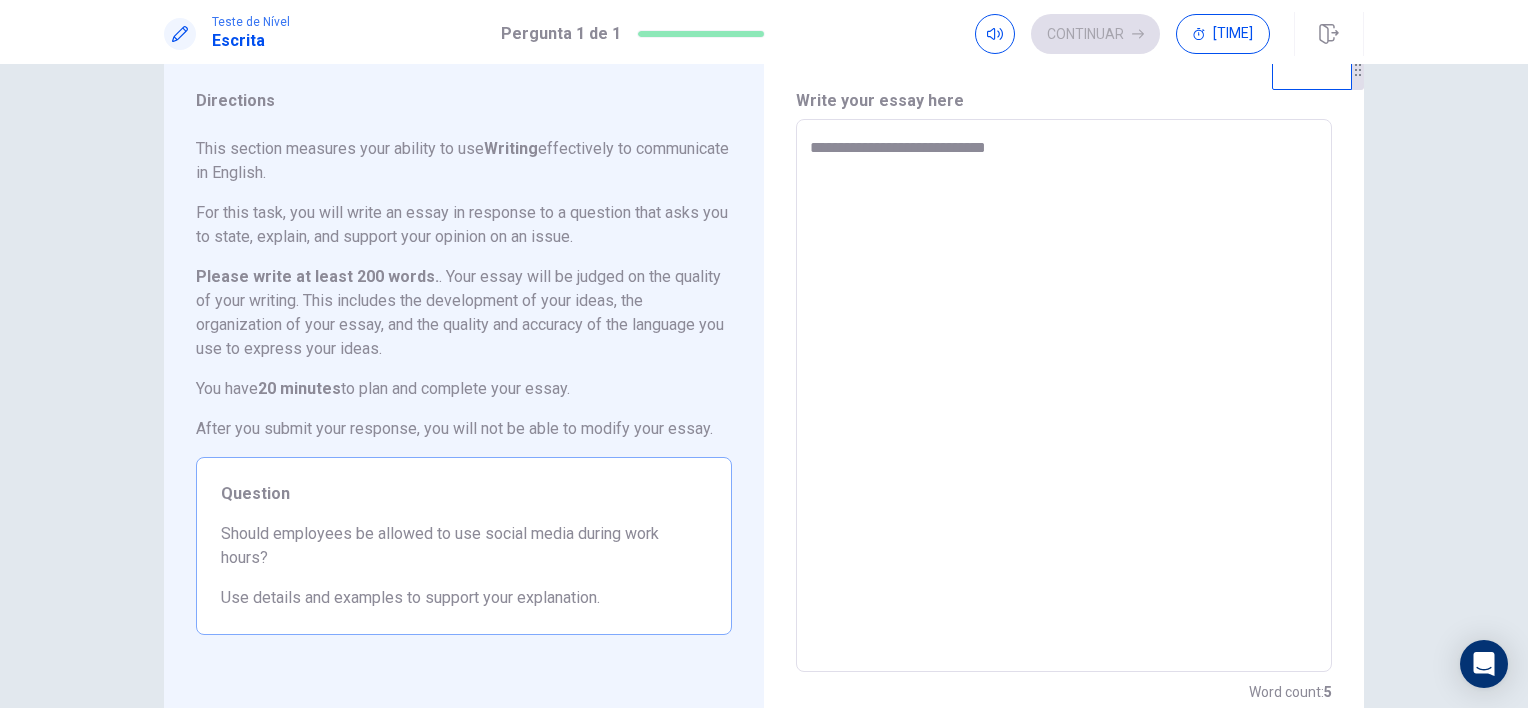 type on "*" 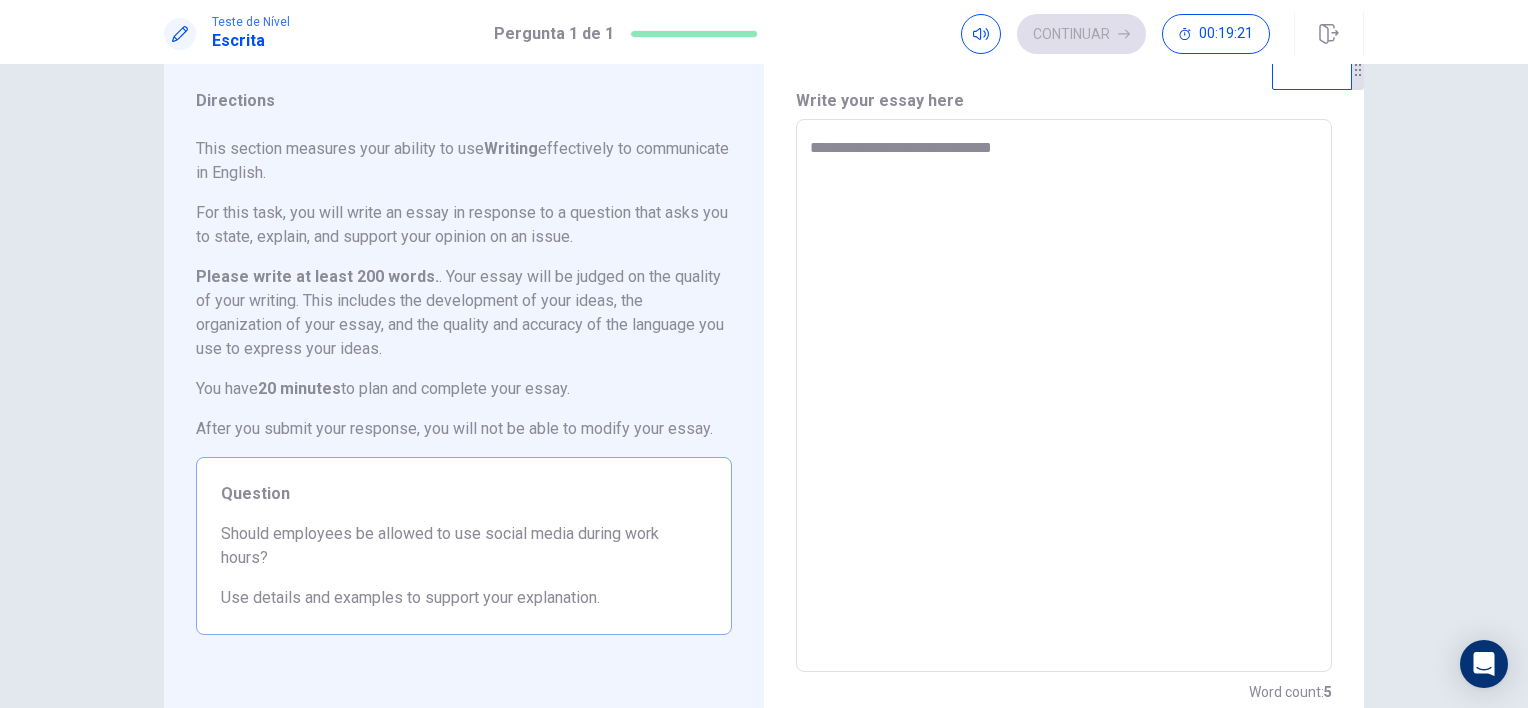 type on "*" 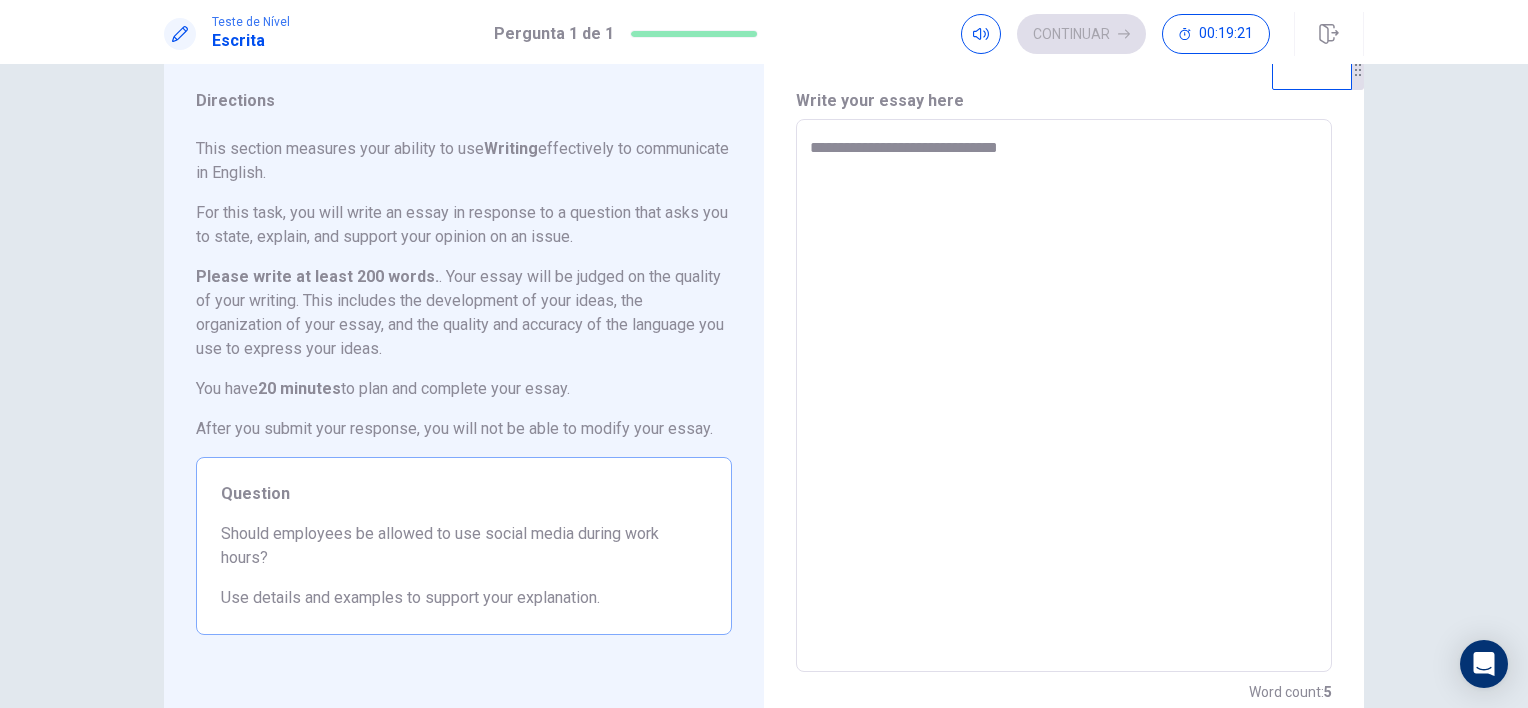 type on "*" 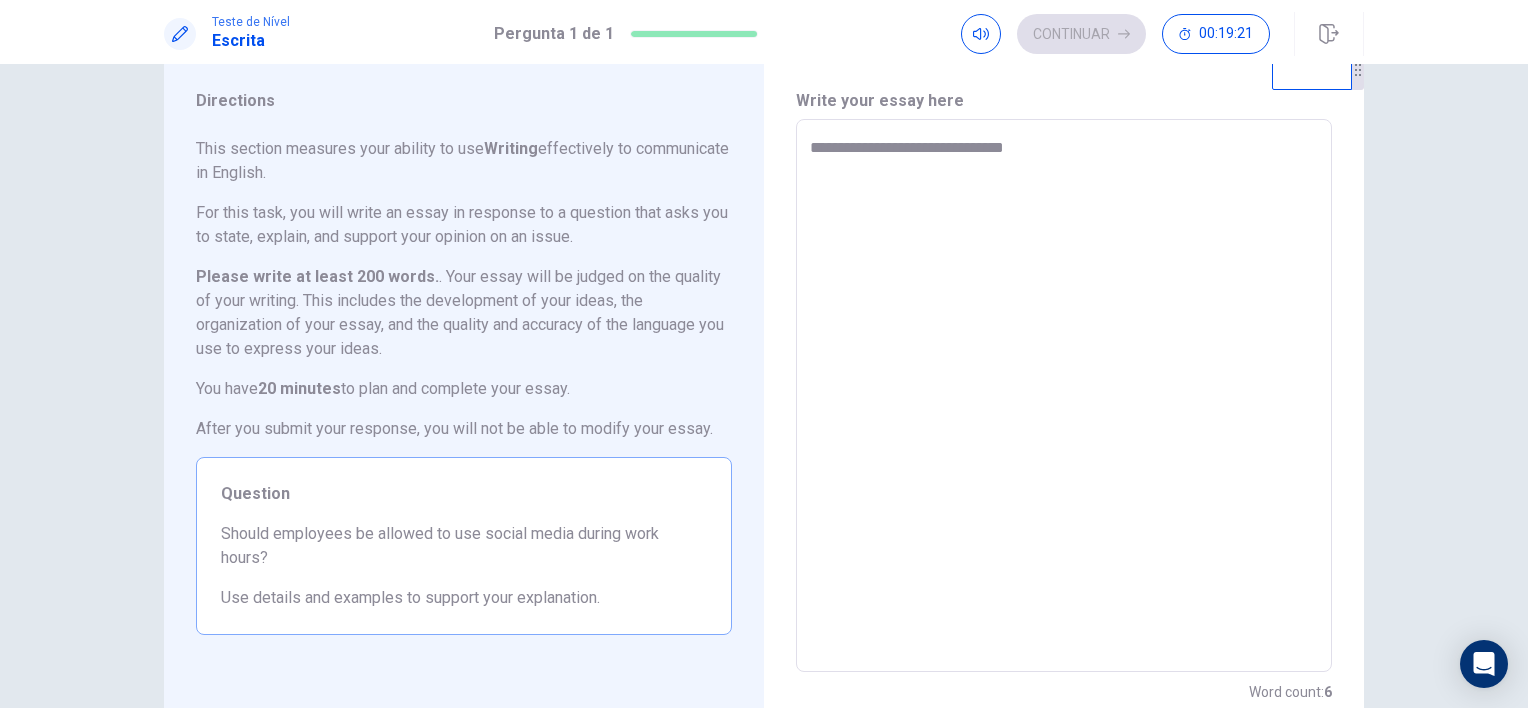 type on "*" 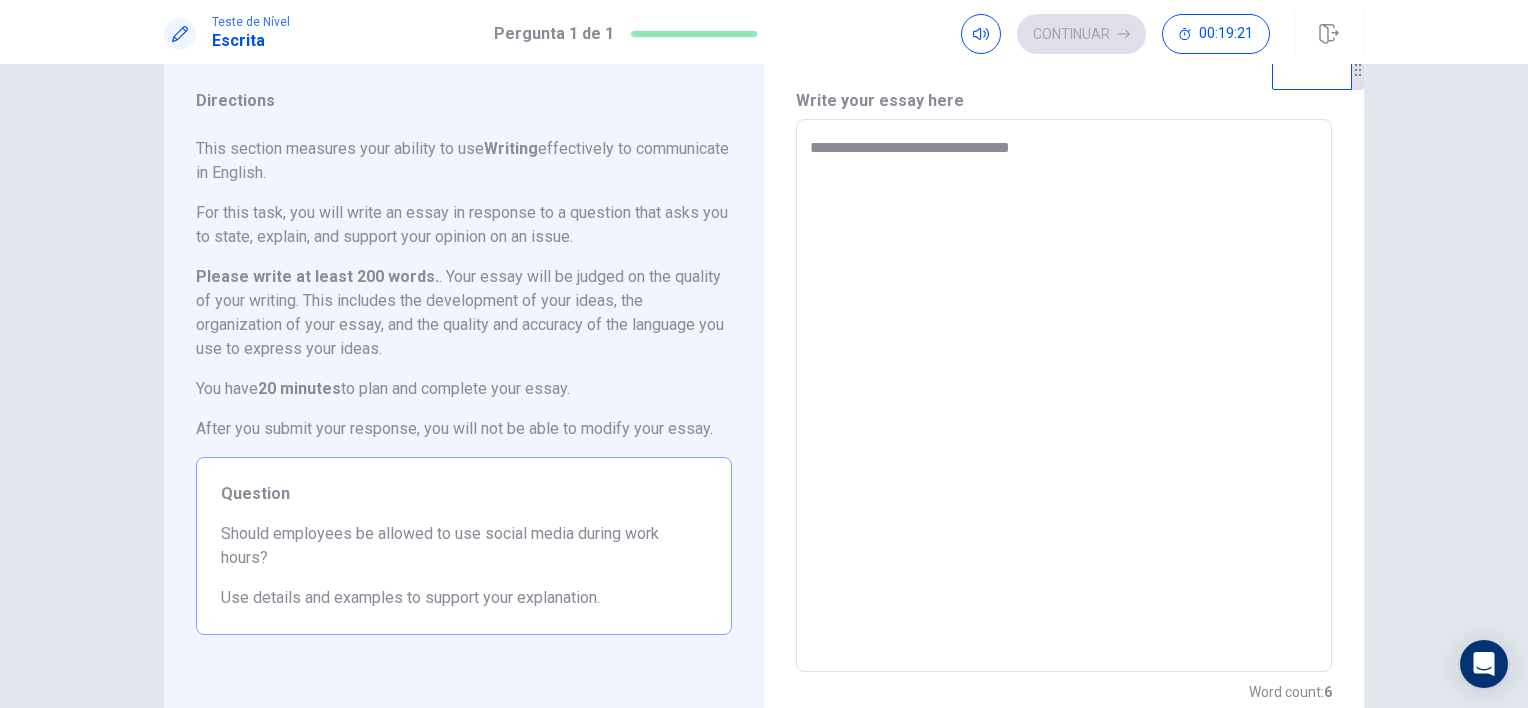 type on "*" 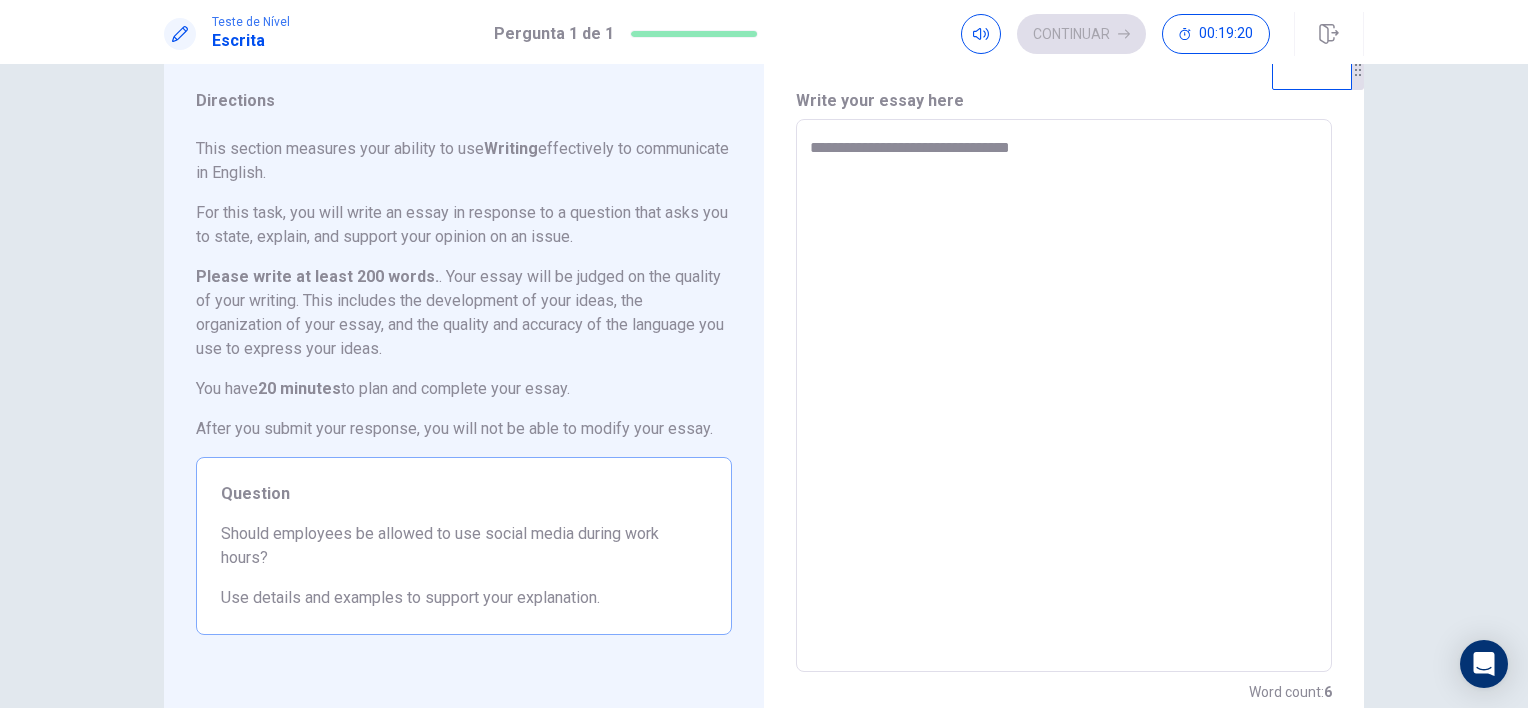 type on "**********" 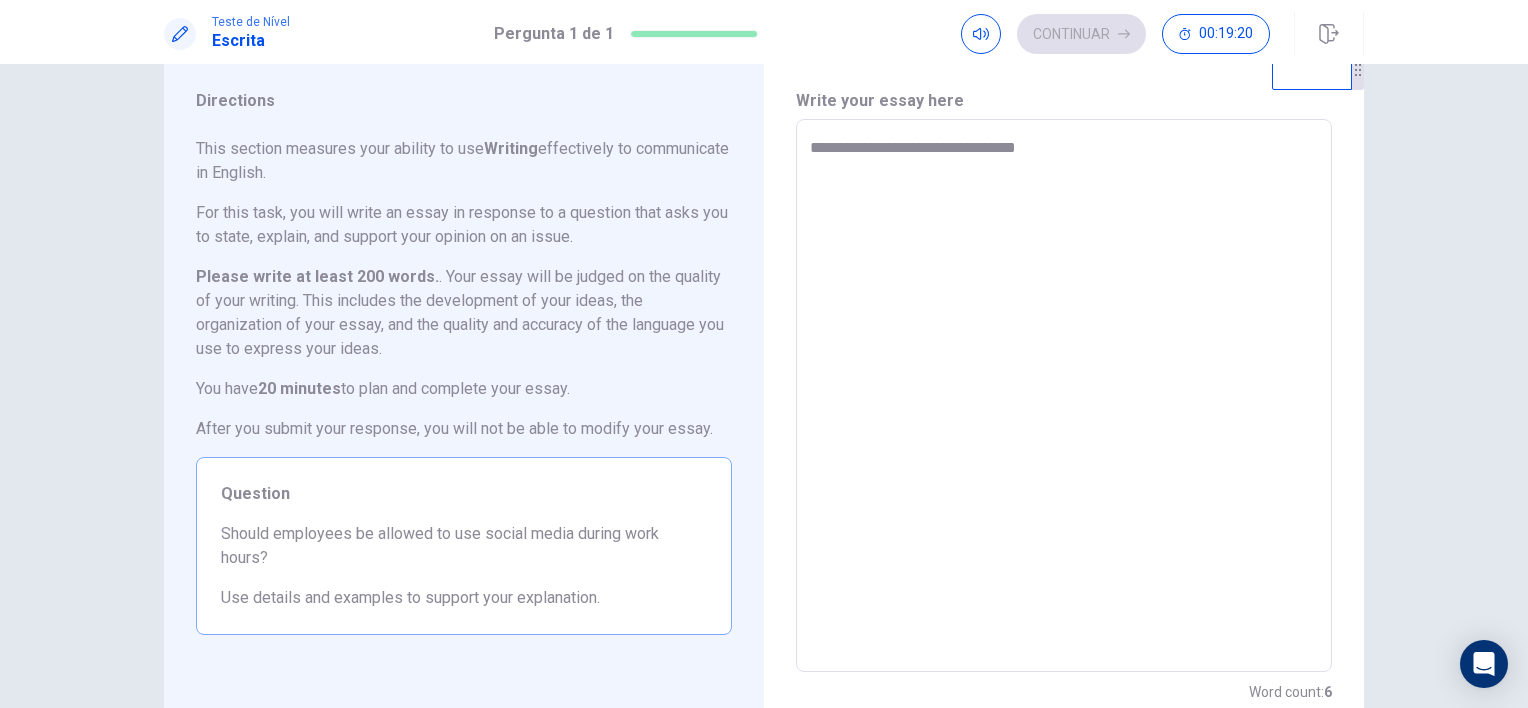 type on "*" 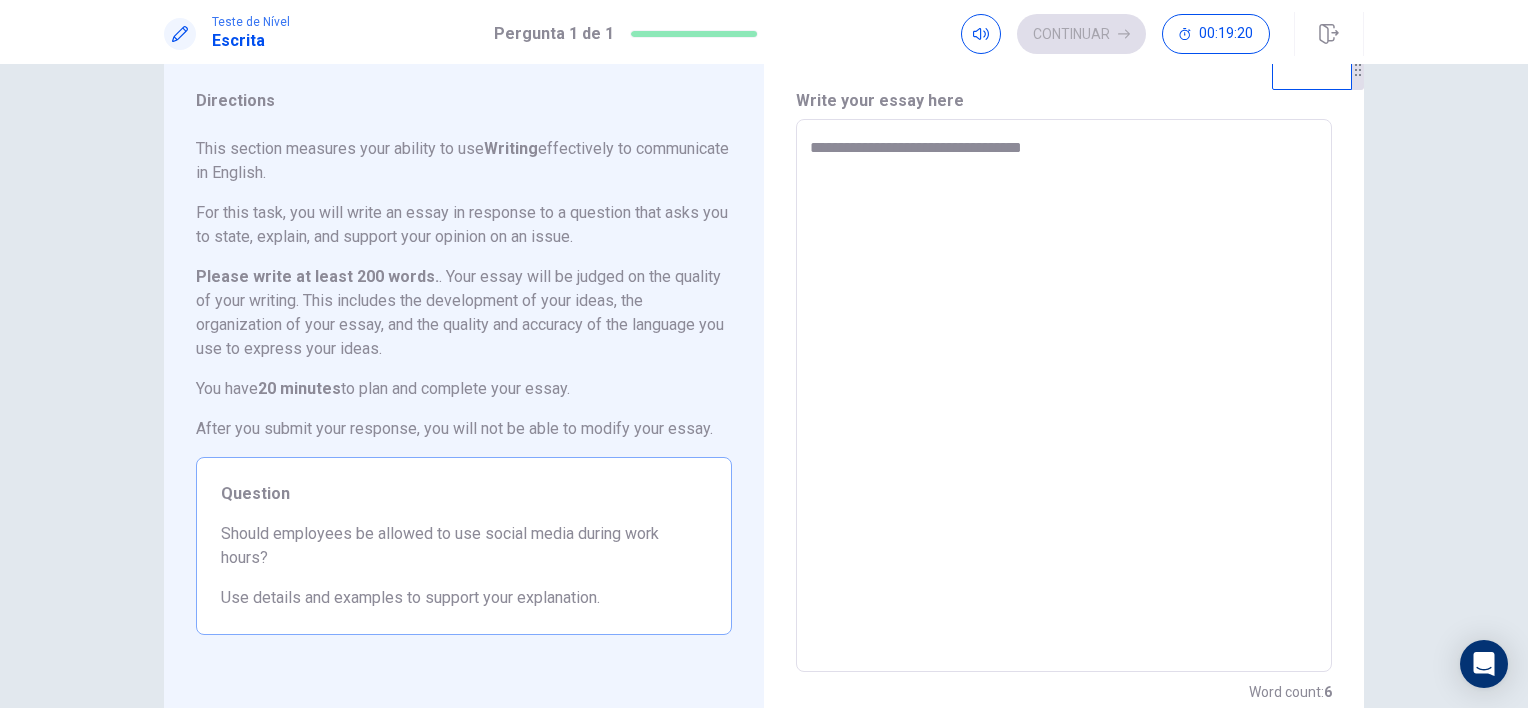 type on "*" 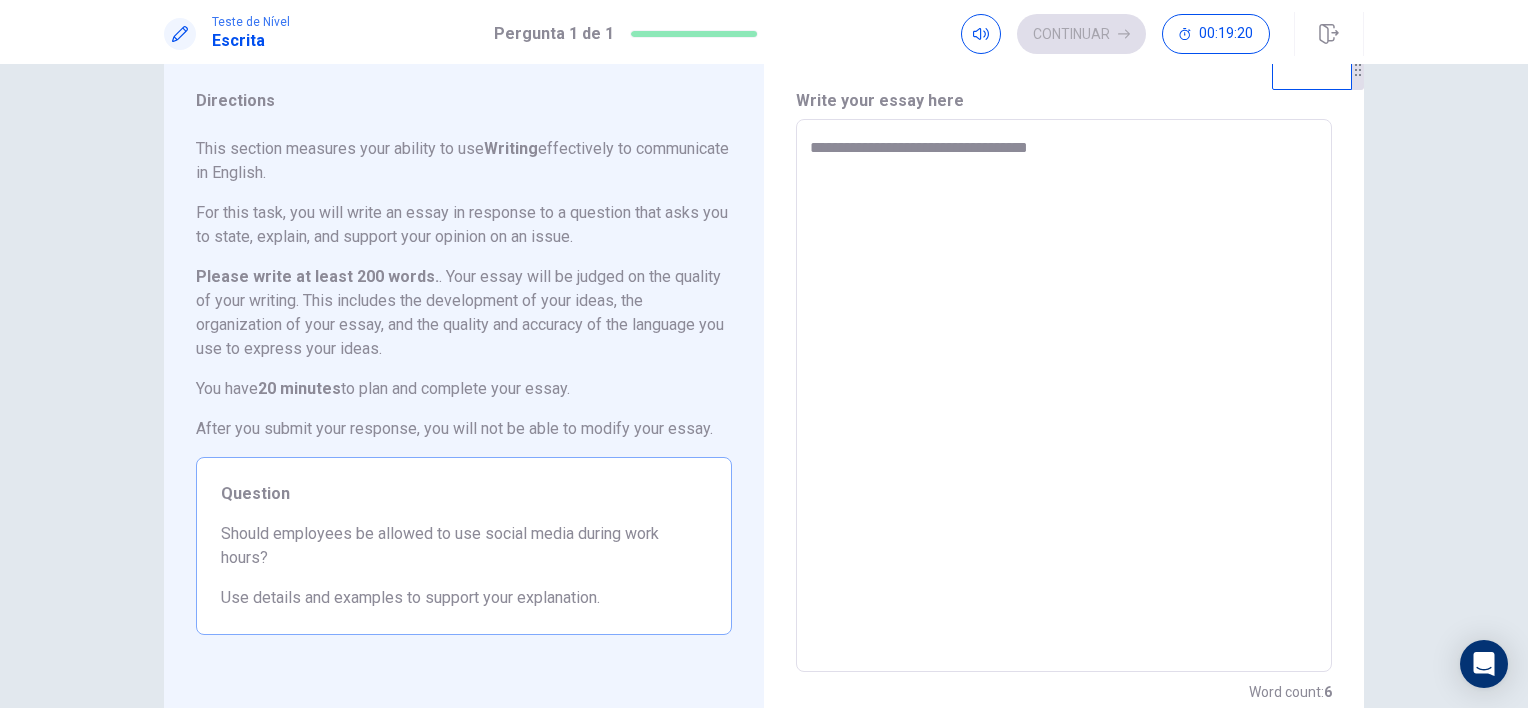 type on "*" 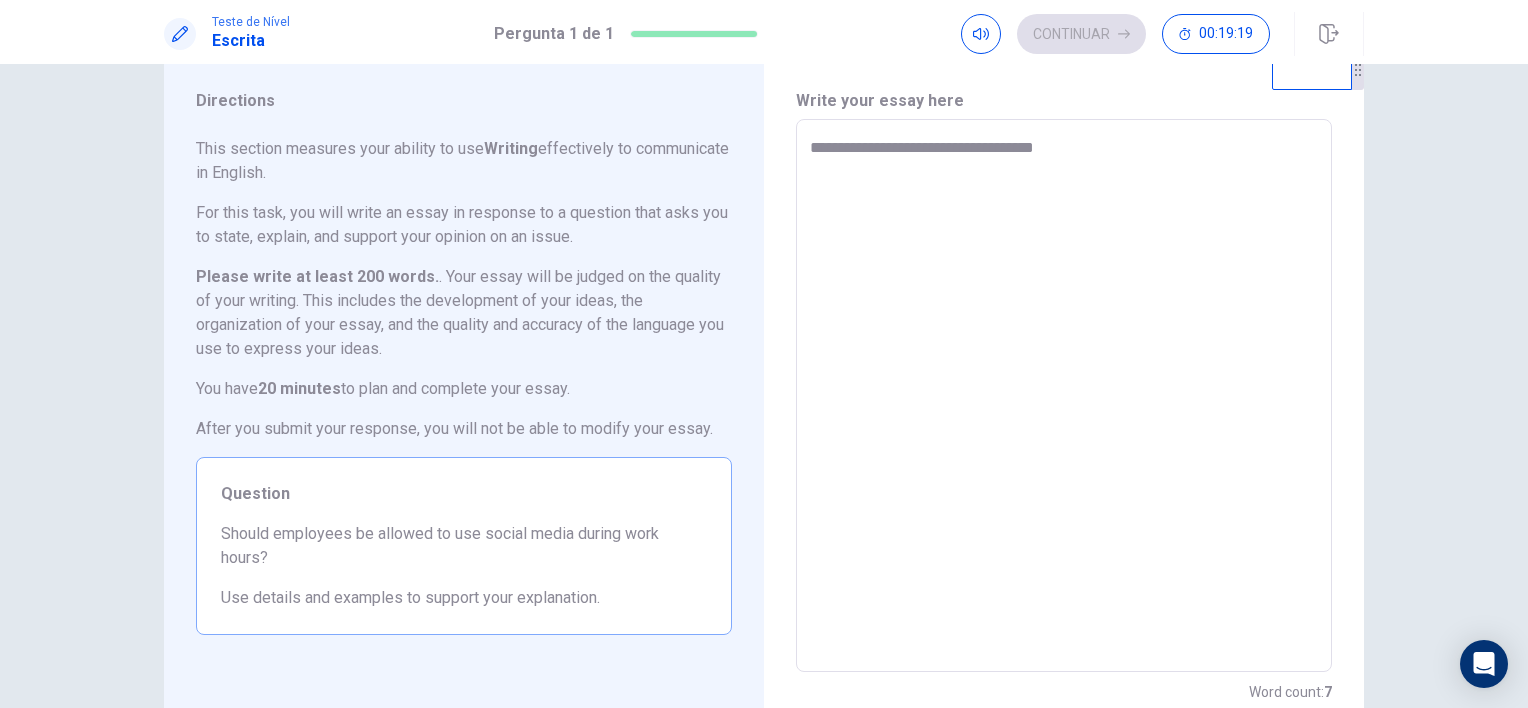 type on "*" 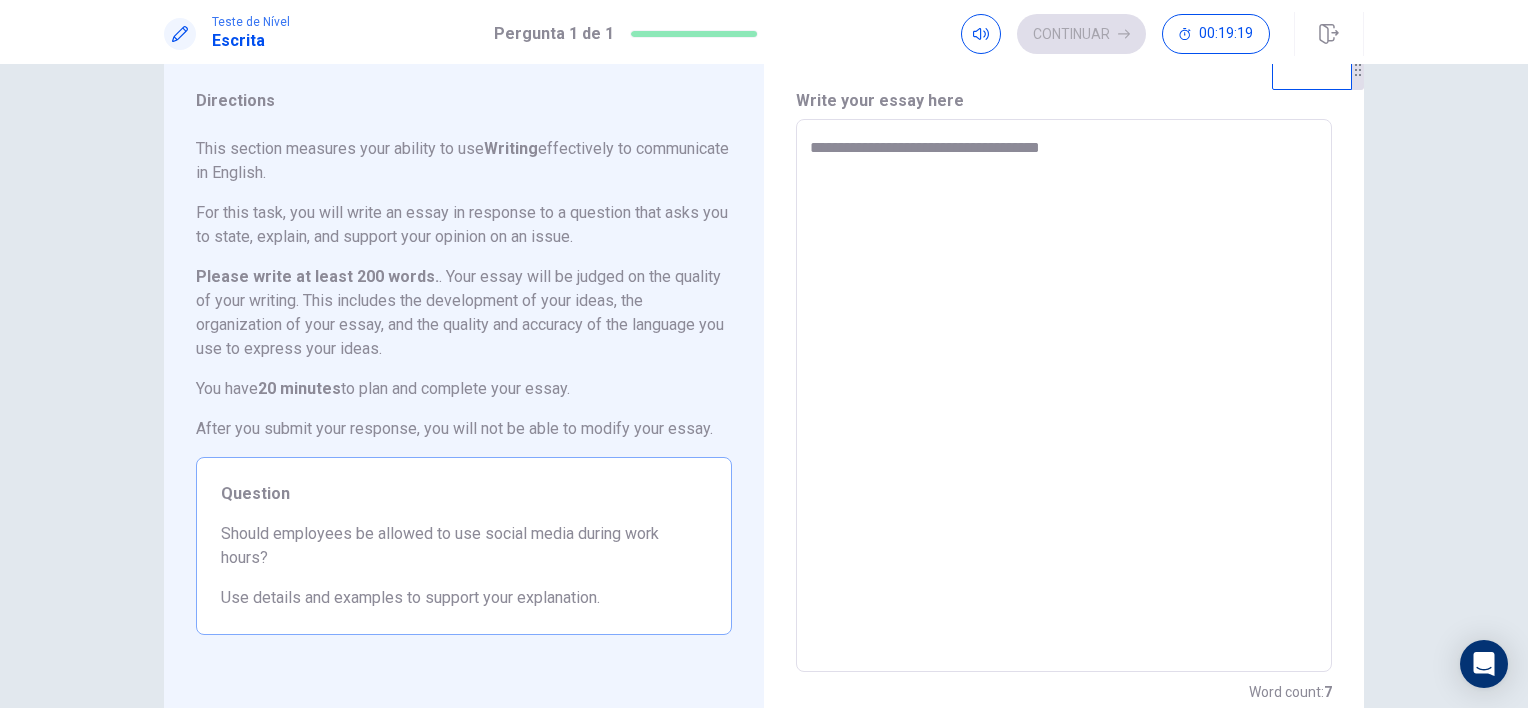 type on "*" 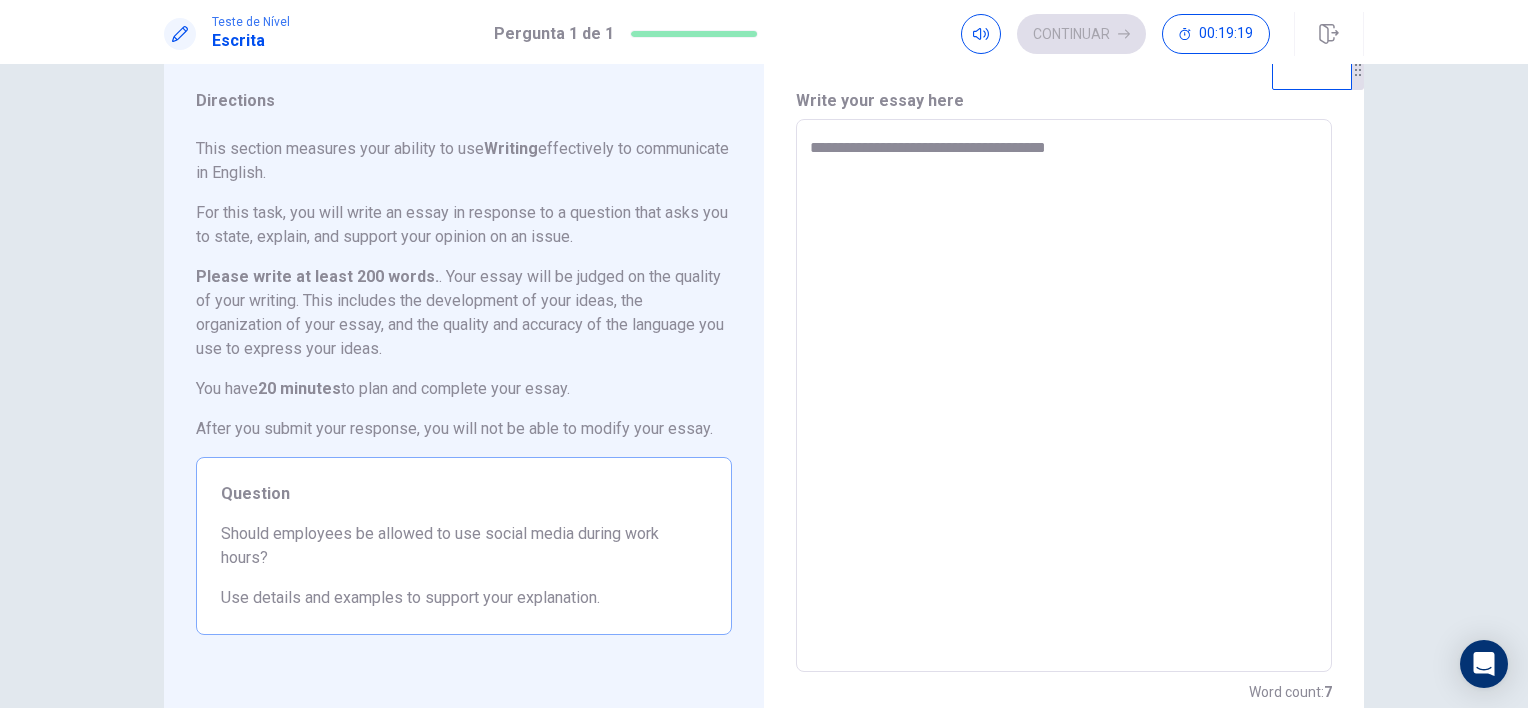 type on "*" 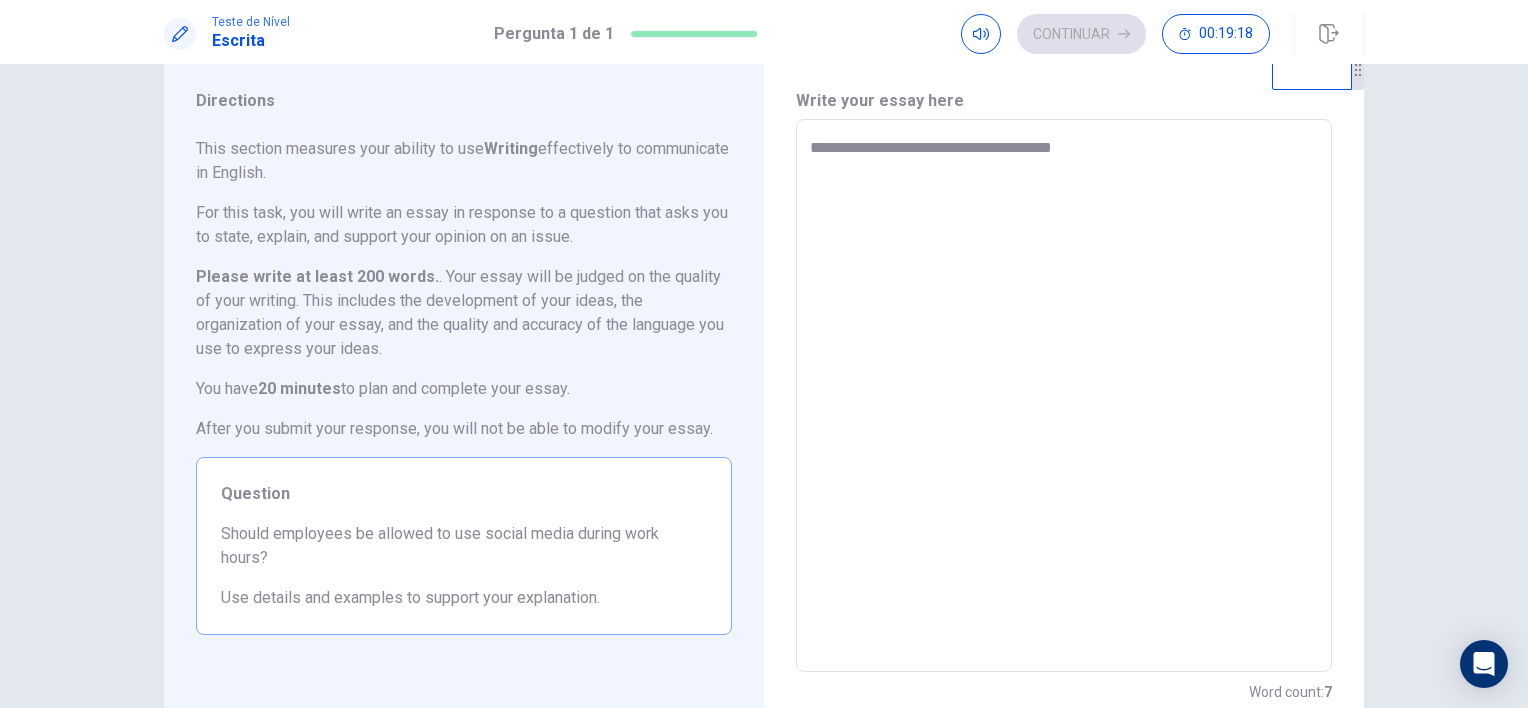 type on "*" 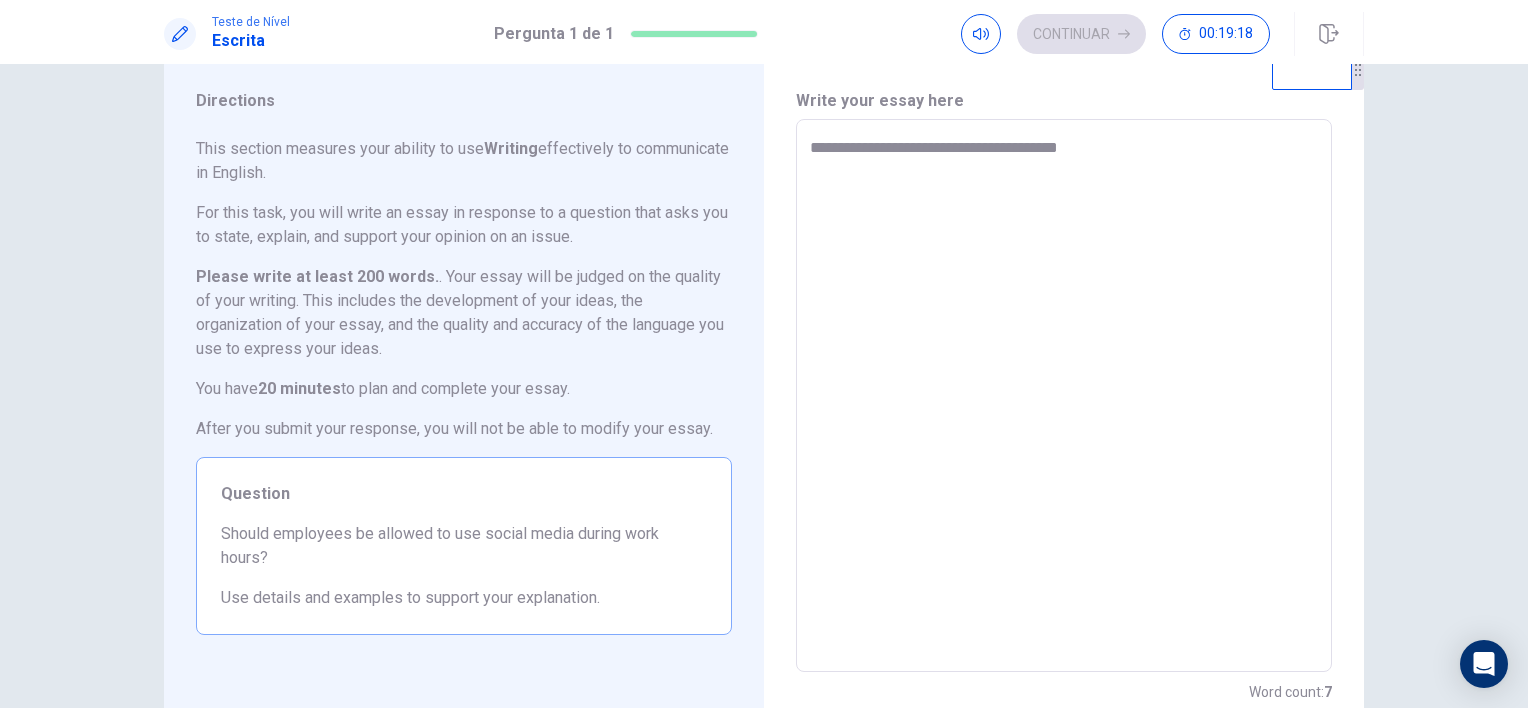 type on "**********" 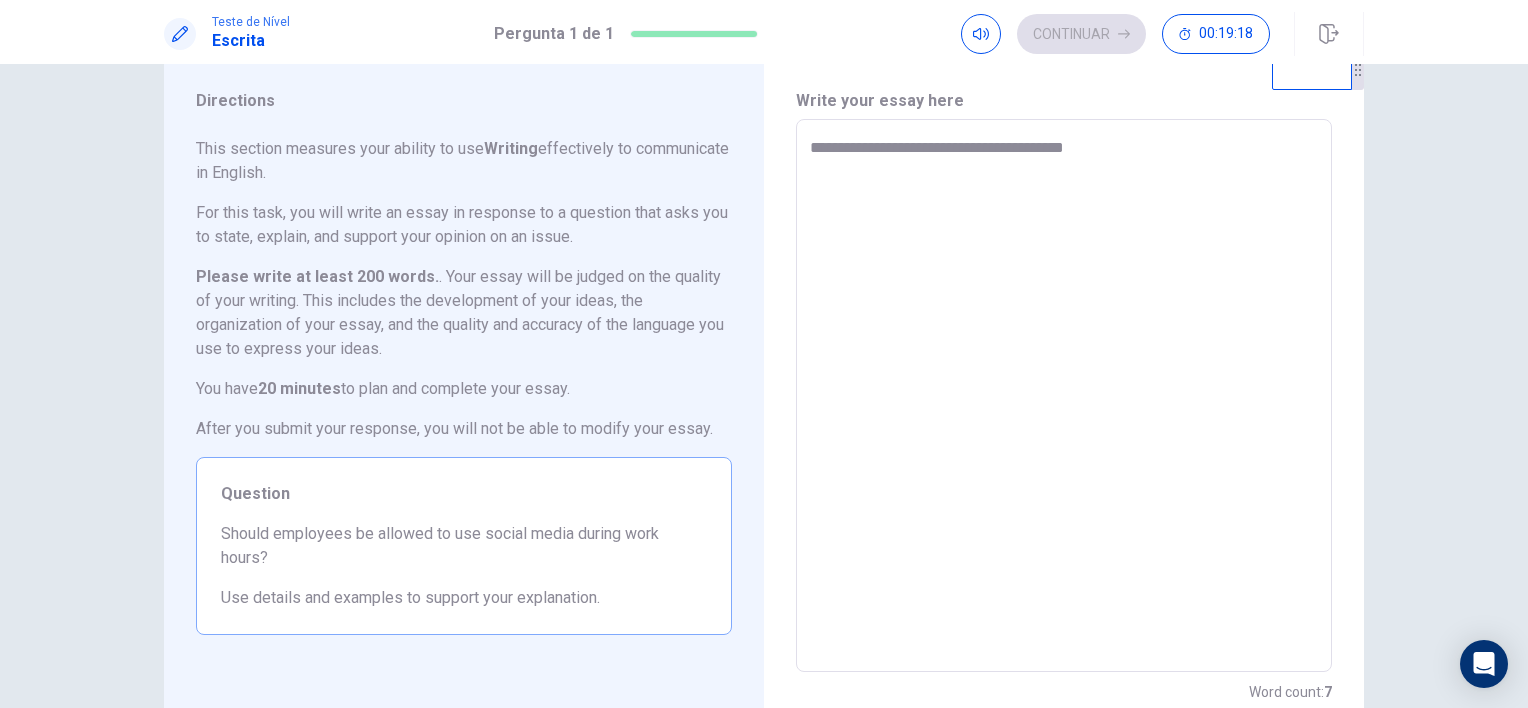 type on "*" 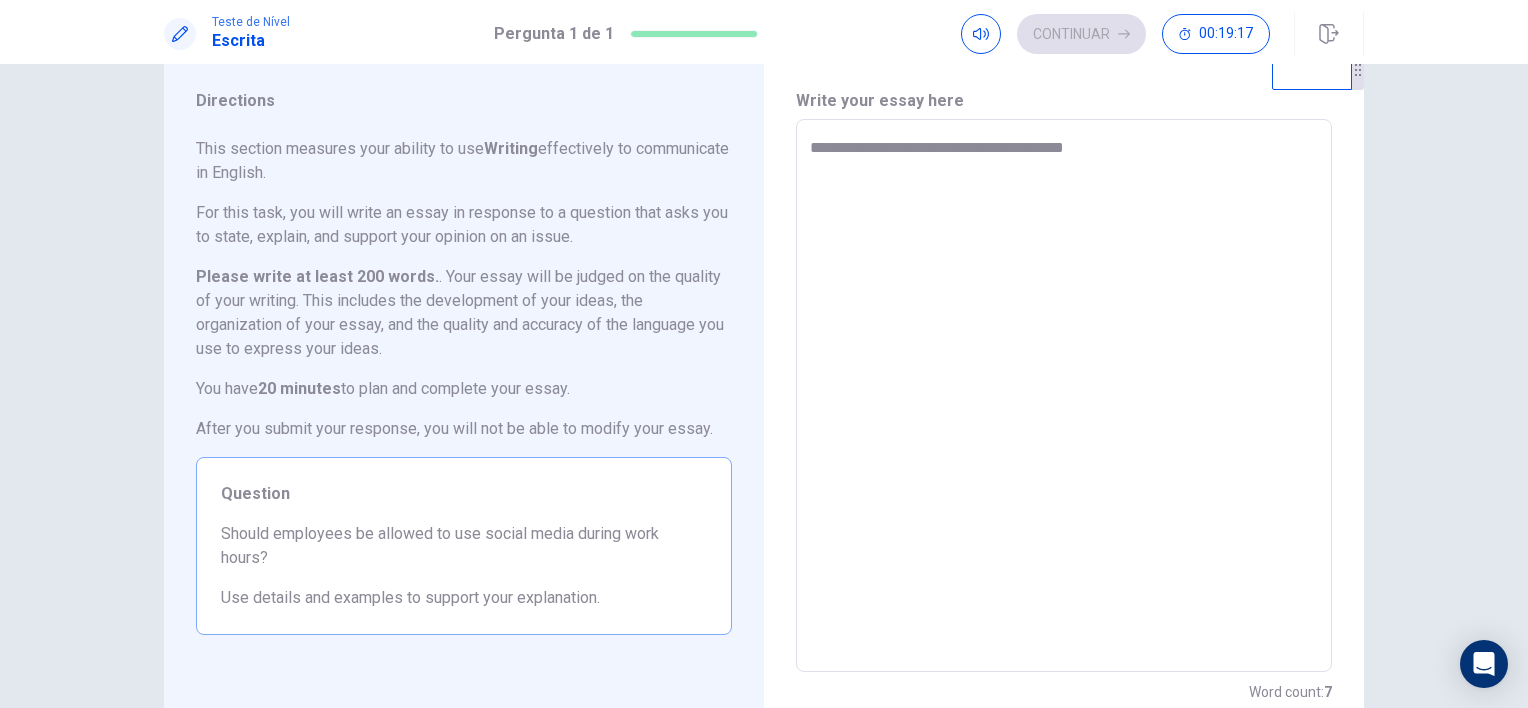 type on "**********" 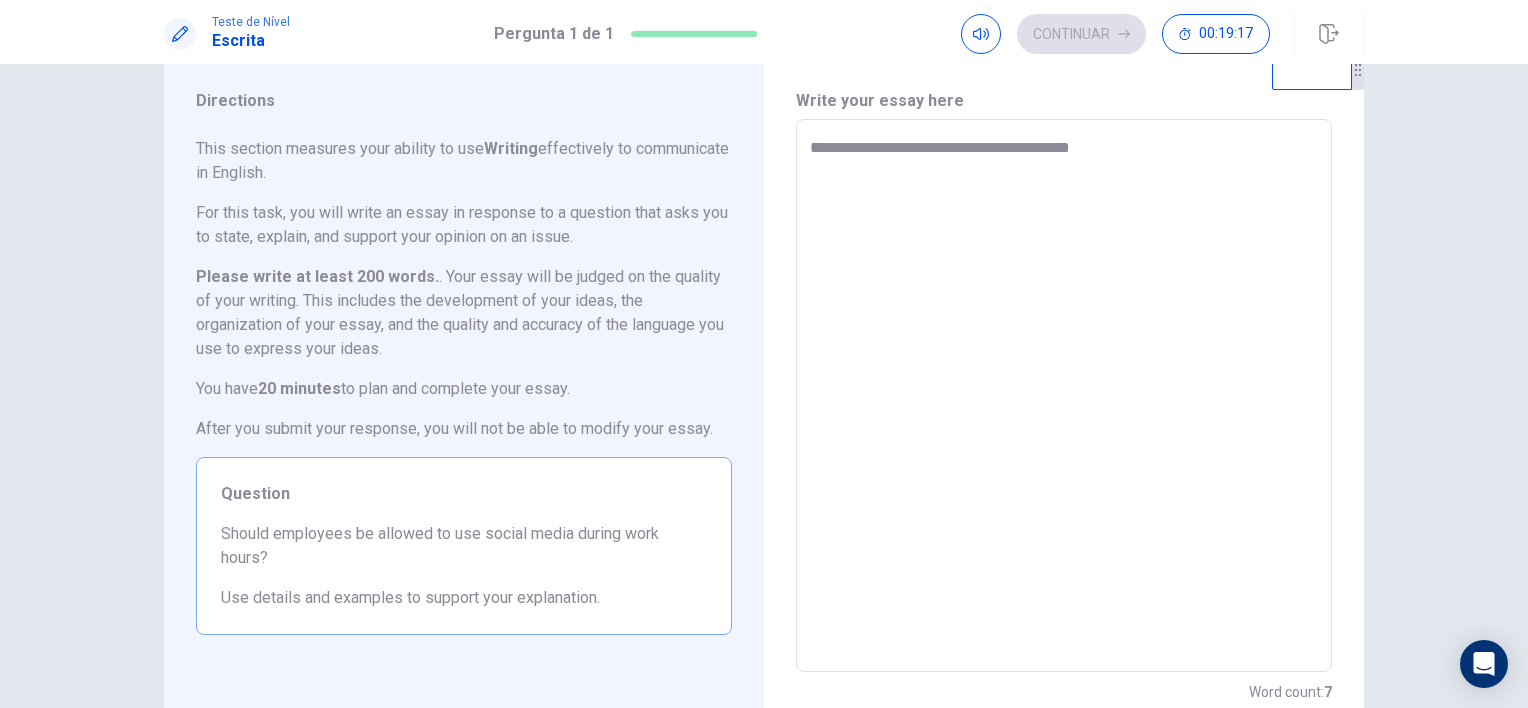 type on "*" 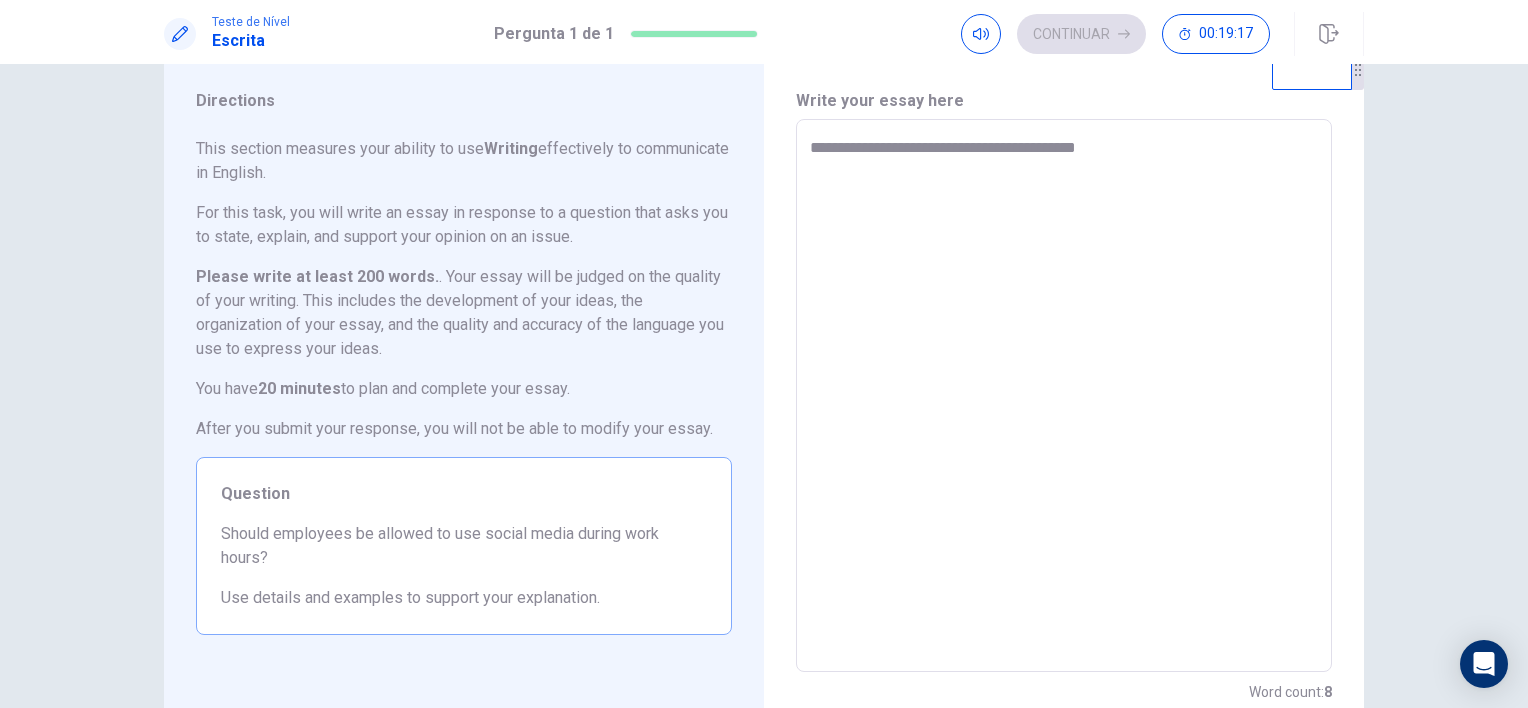 type on "**********" 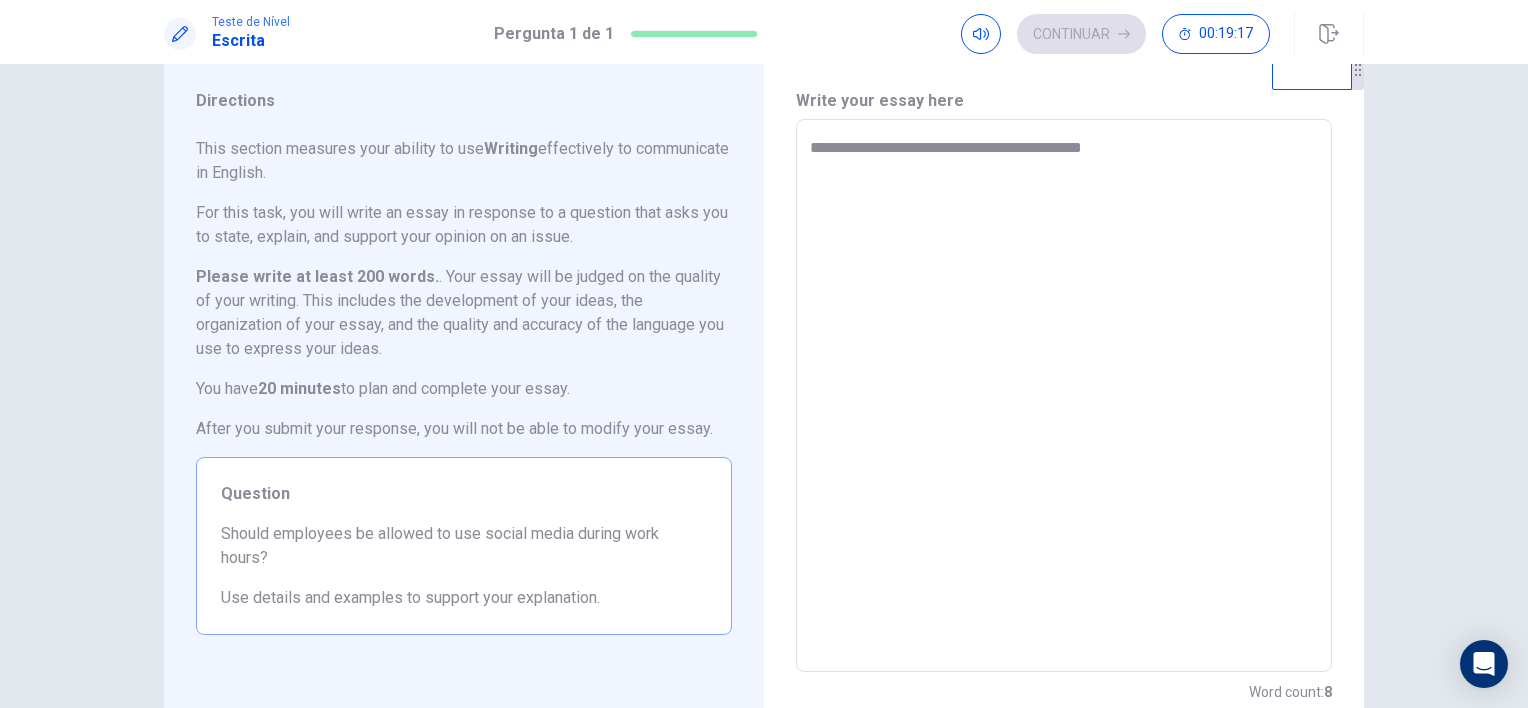 type on "*" 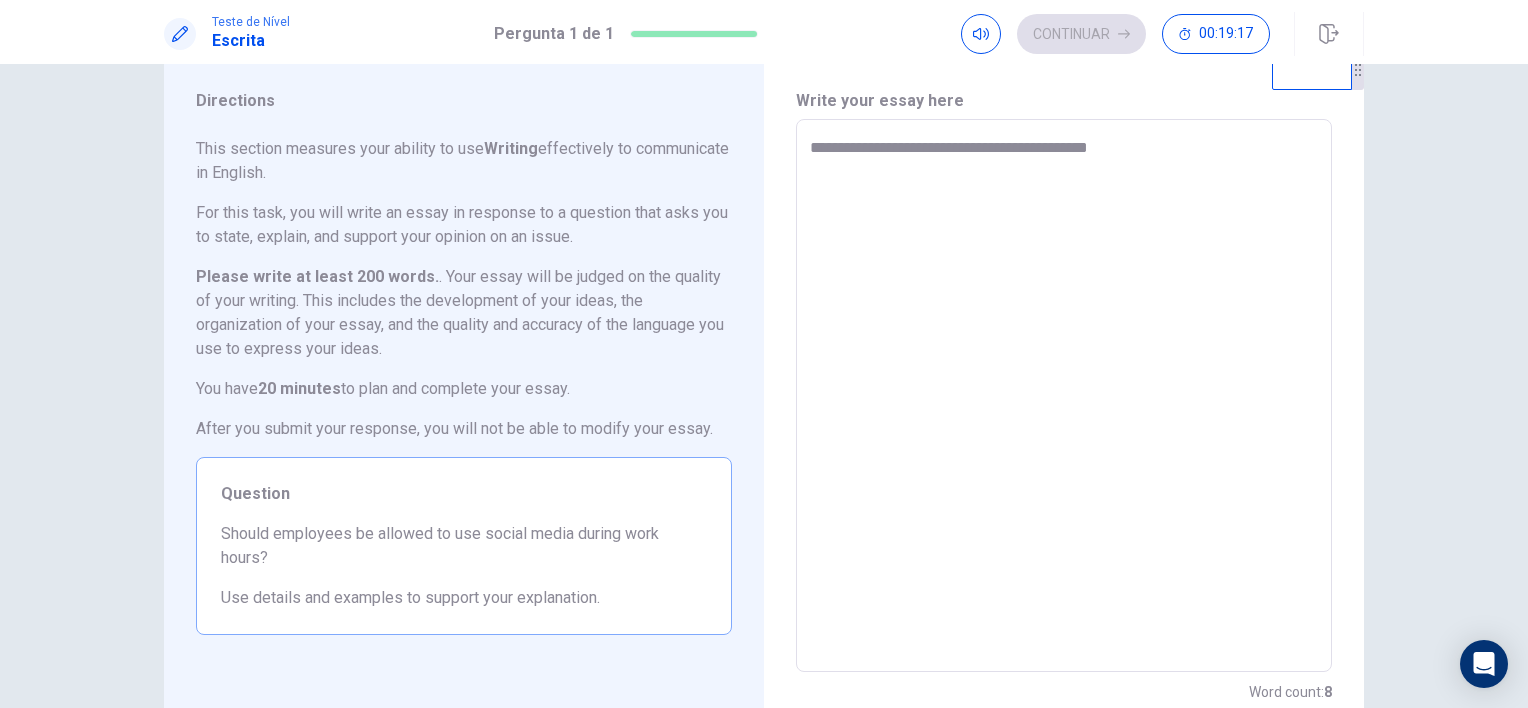 type on "*" 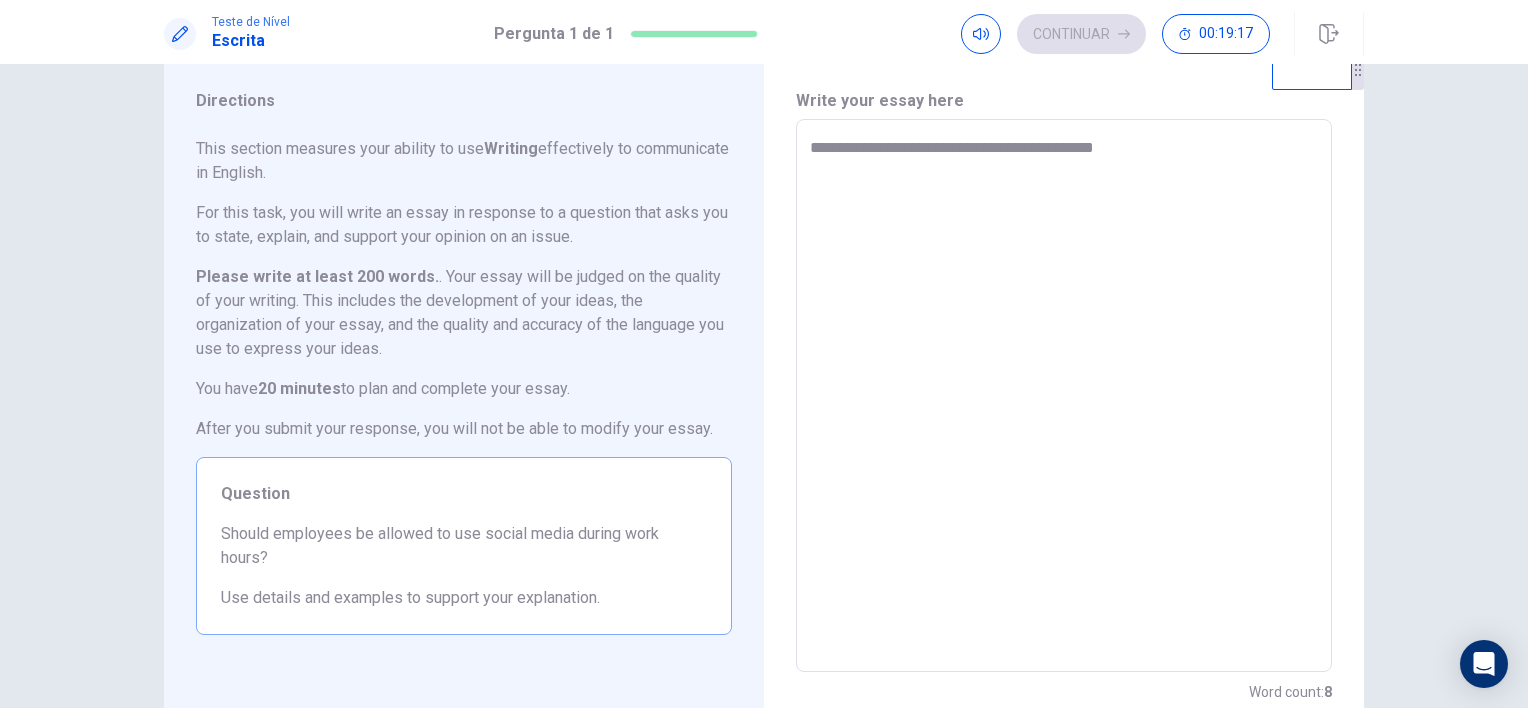 type on "**********" 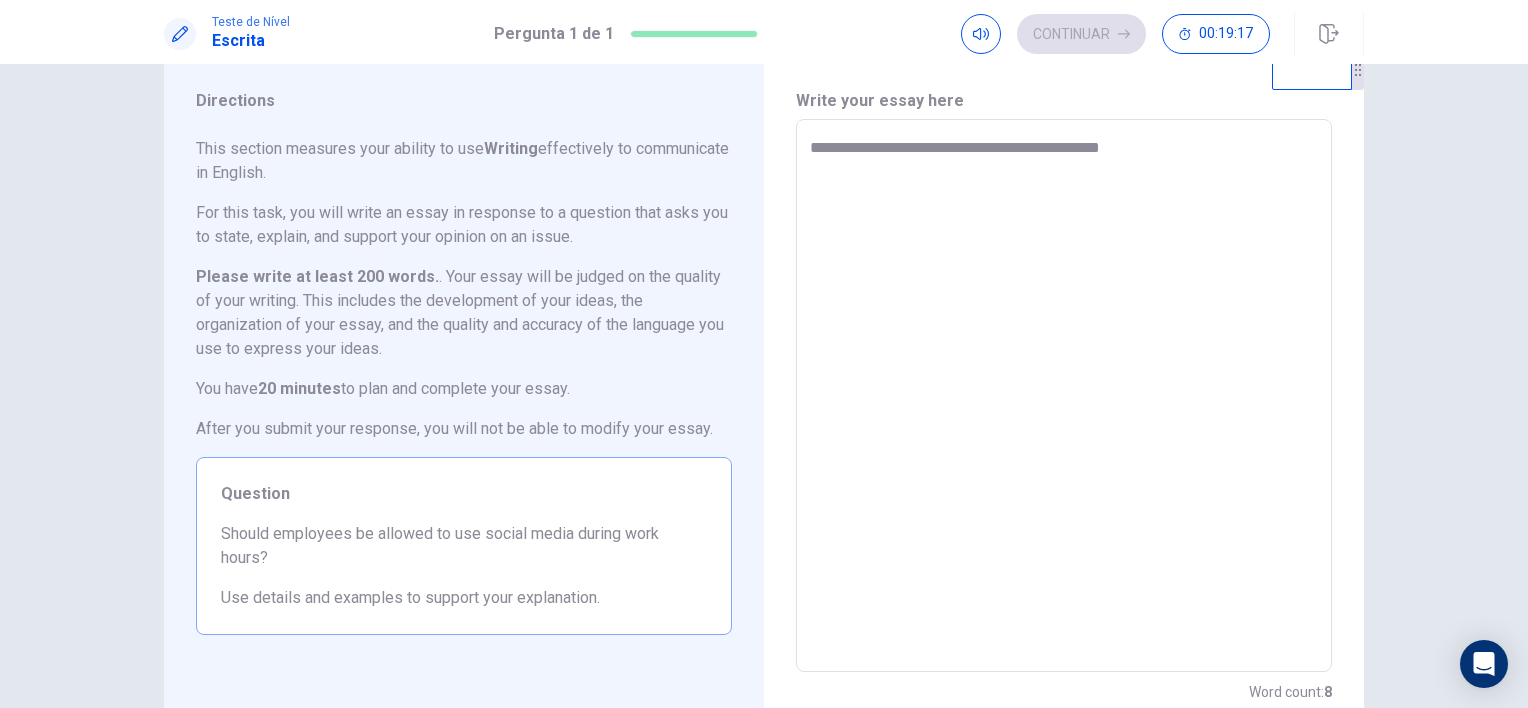 type on "*" 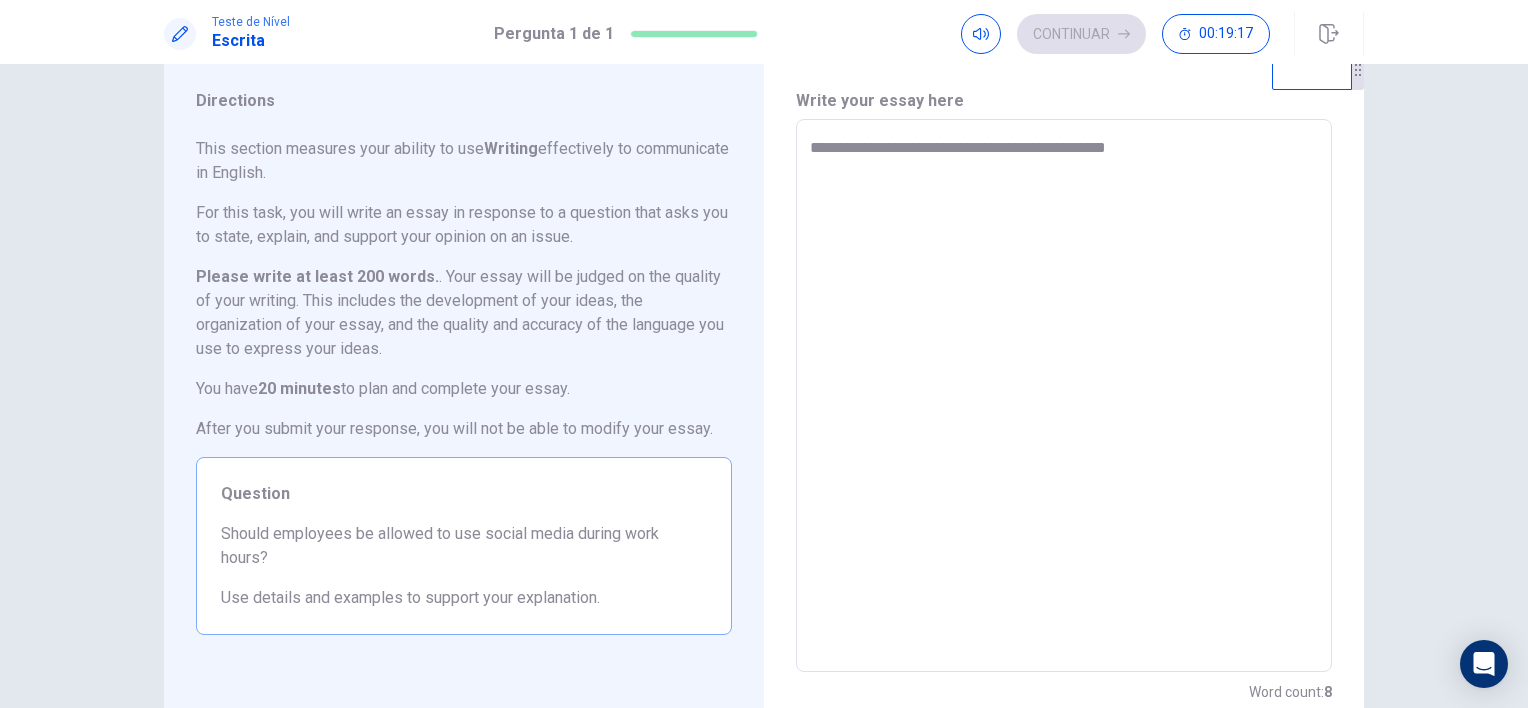 type on "**********" 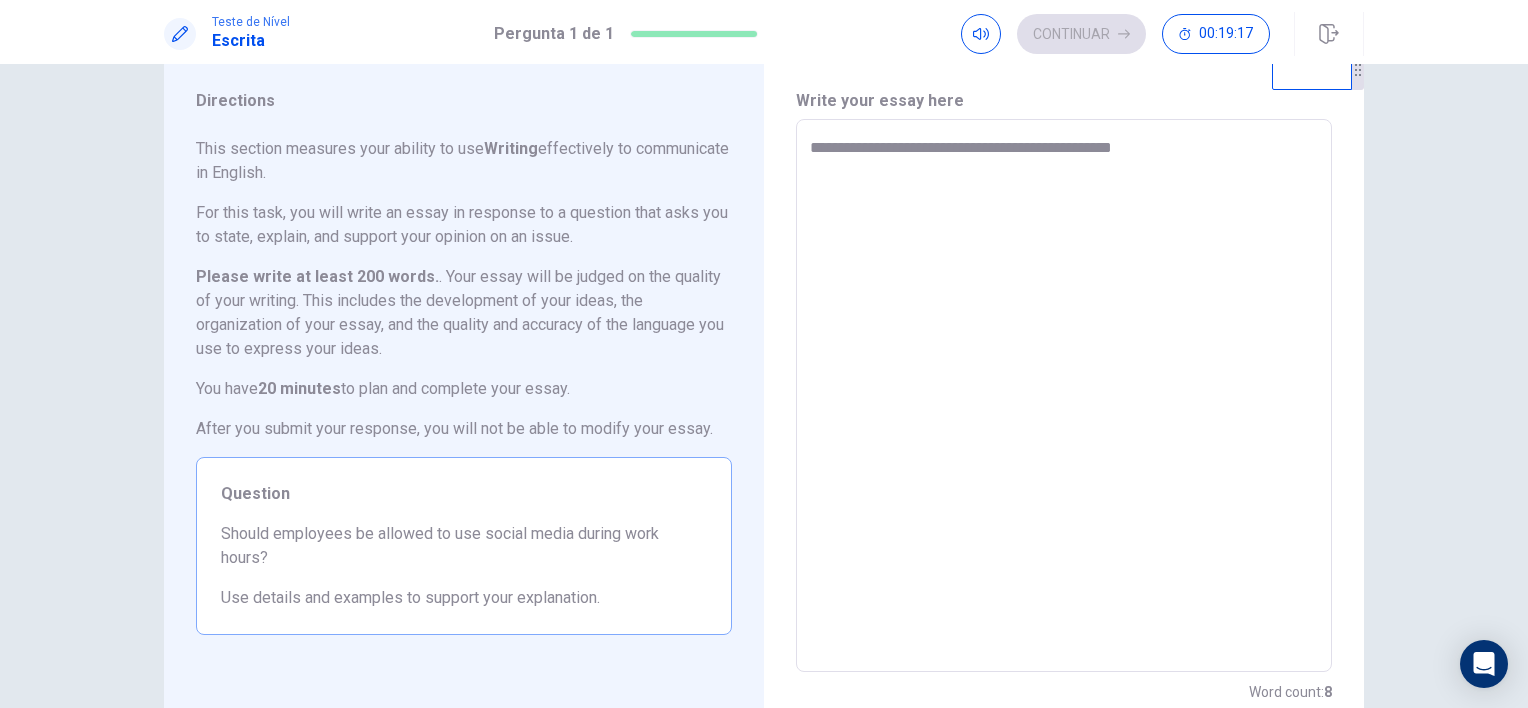 type on "*" 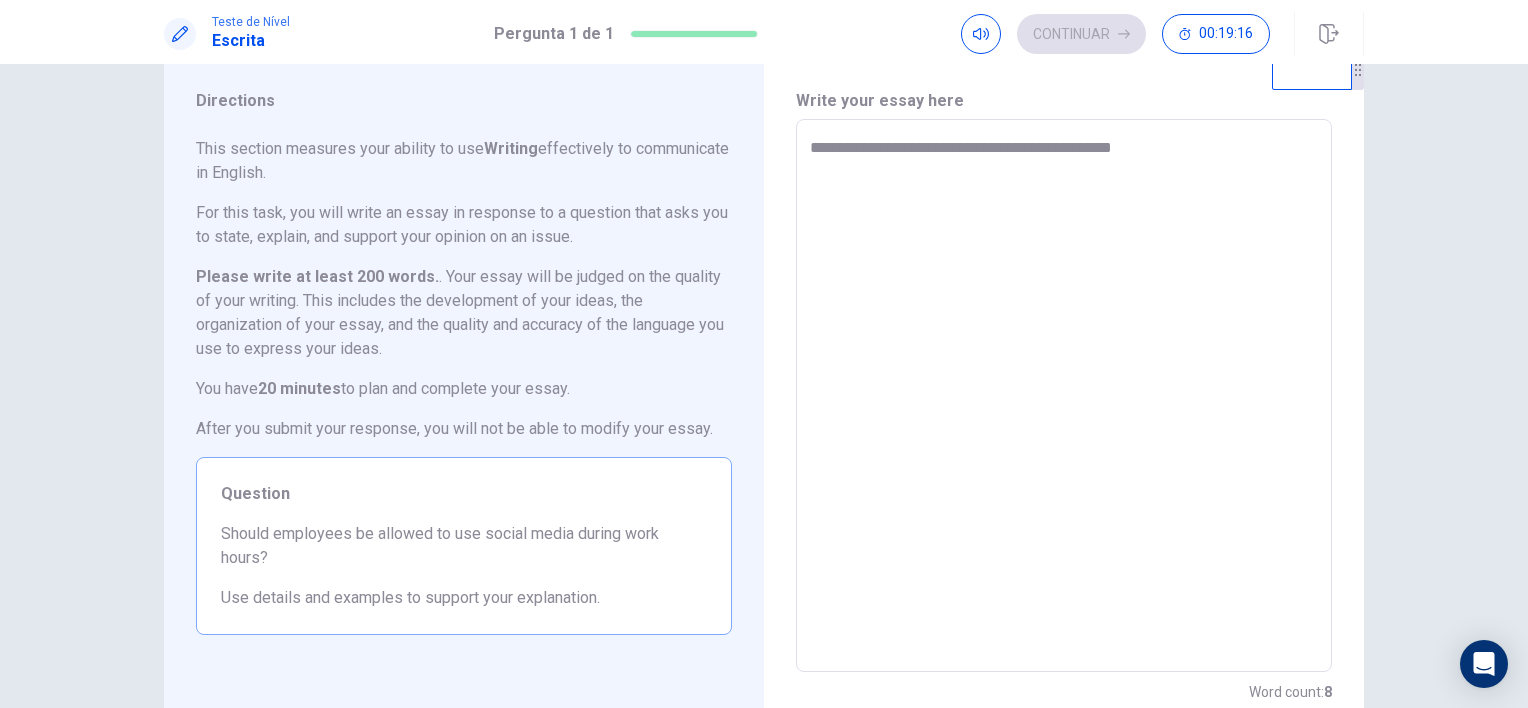 type on "**********" 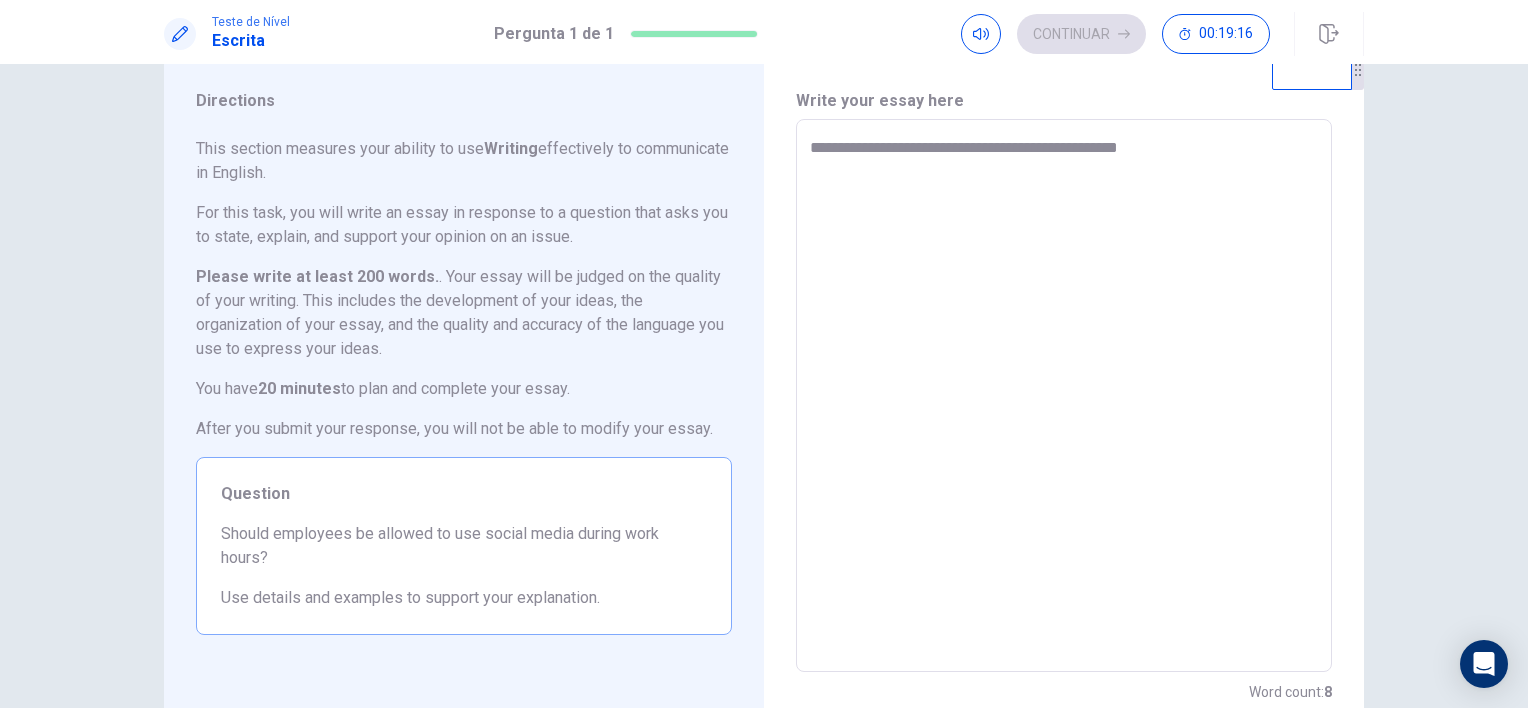 type on "*" 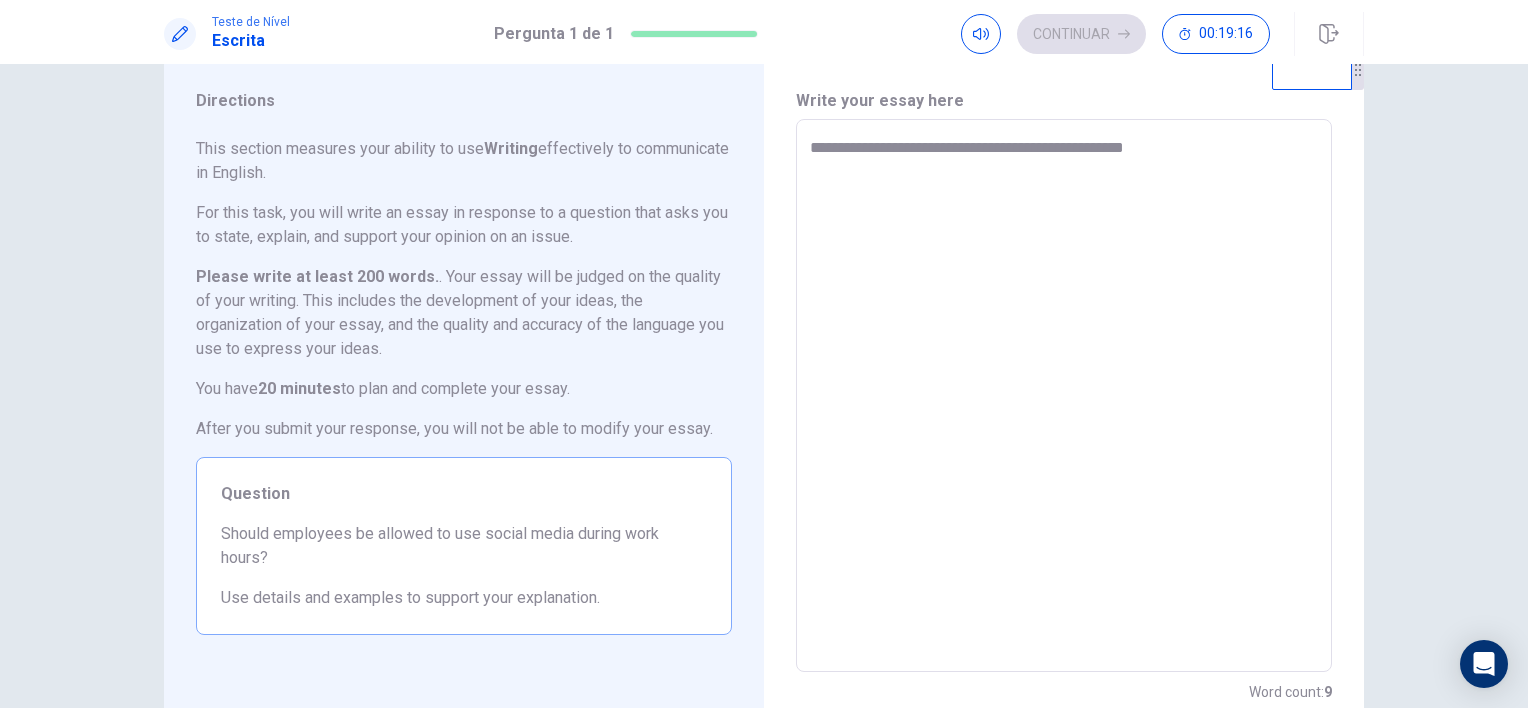 type on "*" 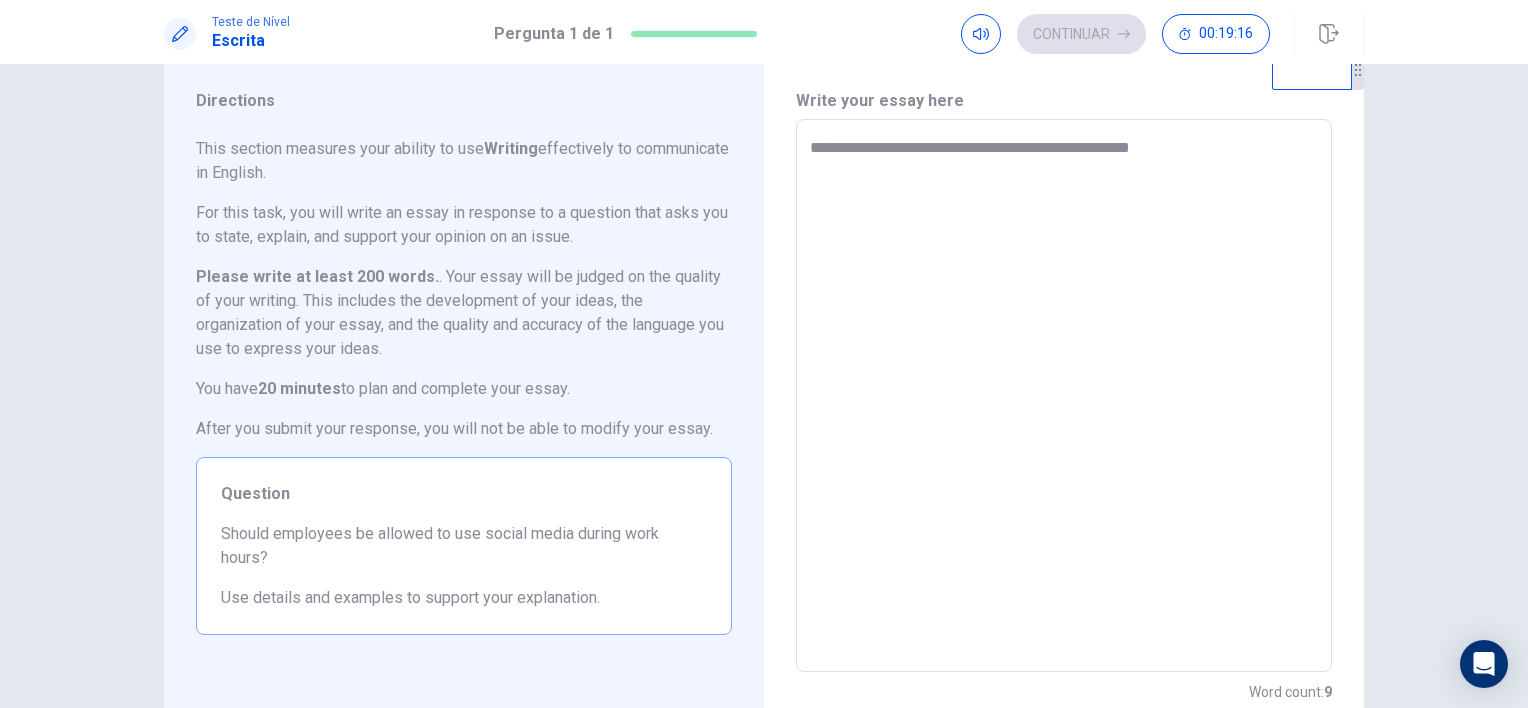 type on "*" 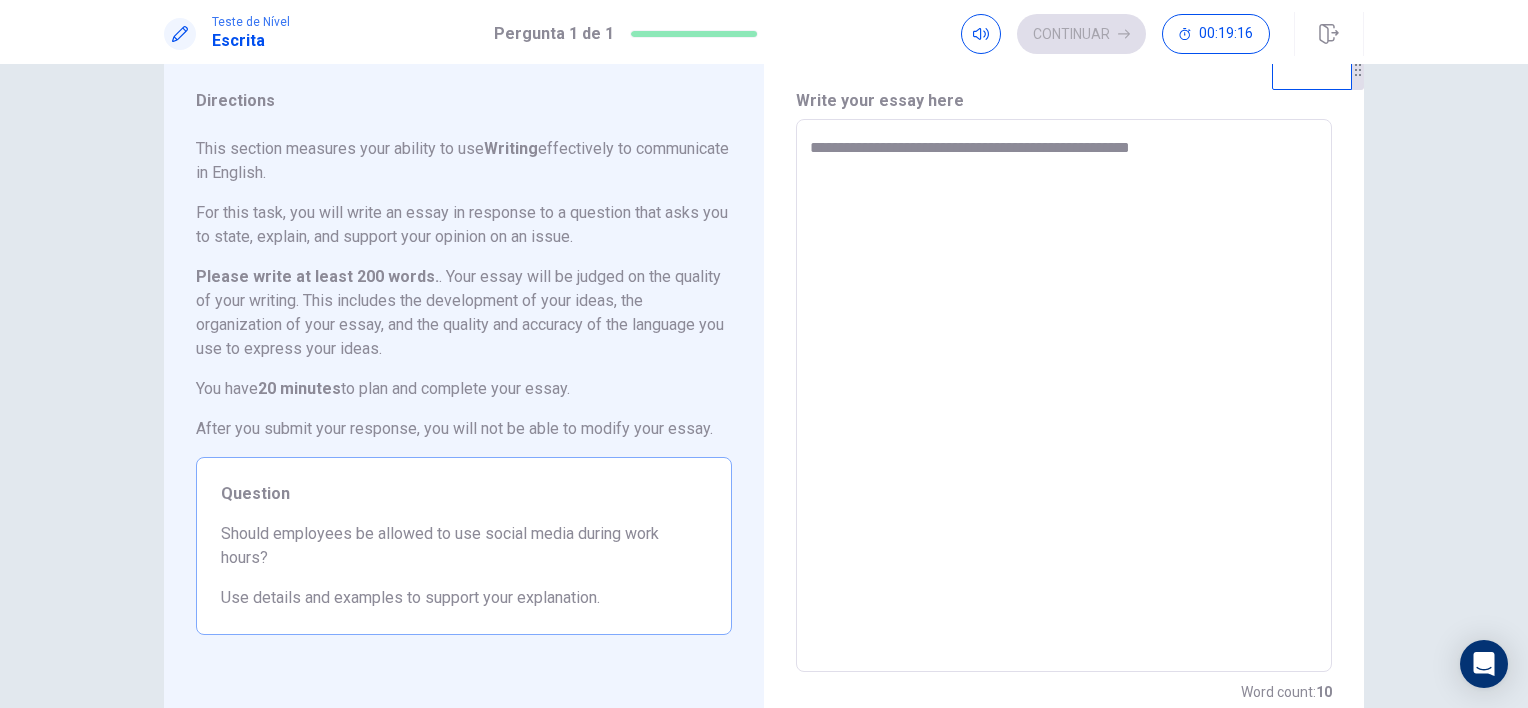 type on "**********" 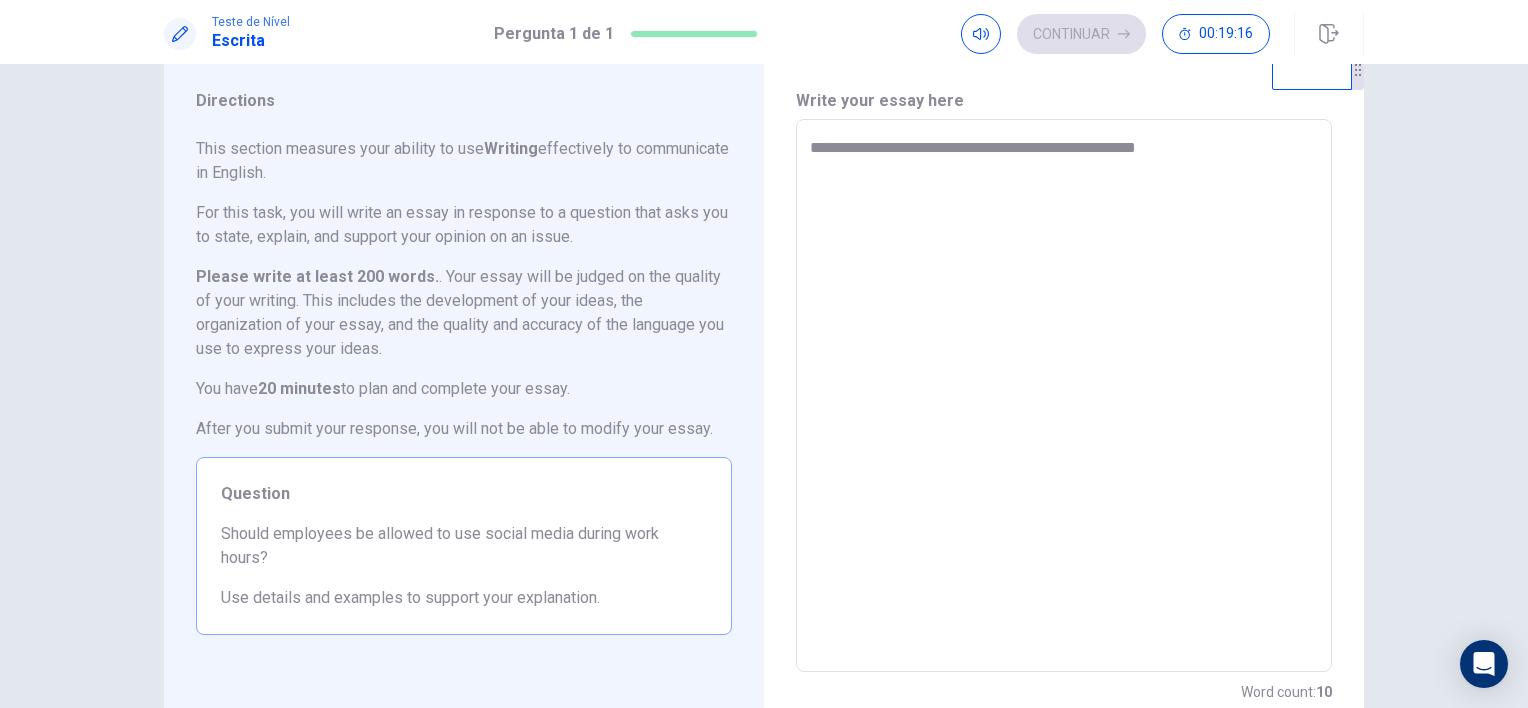 type on "**********" 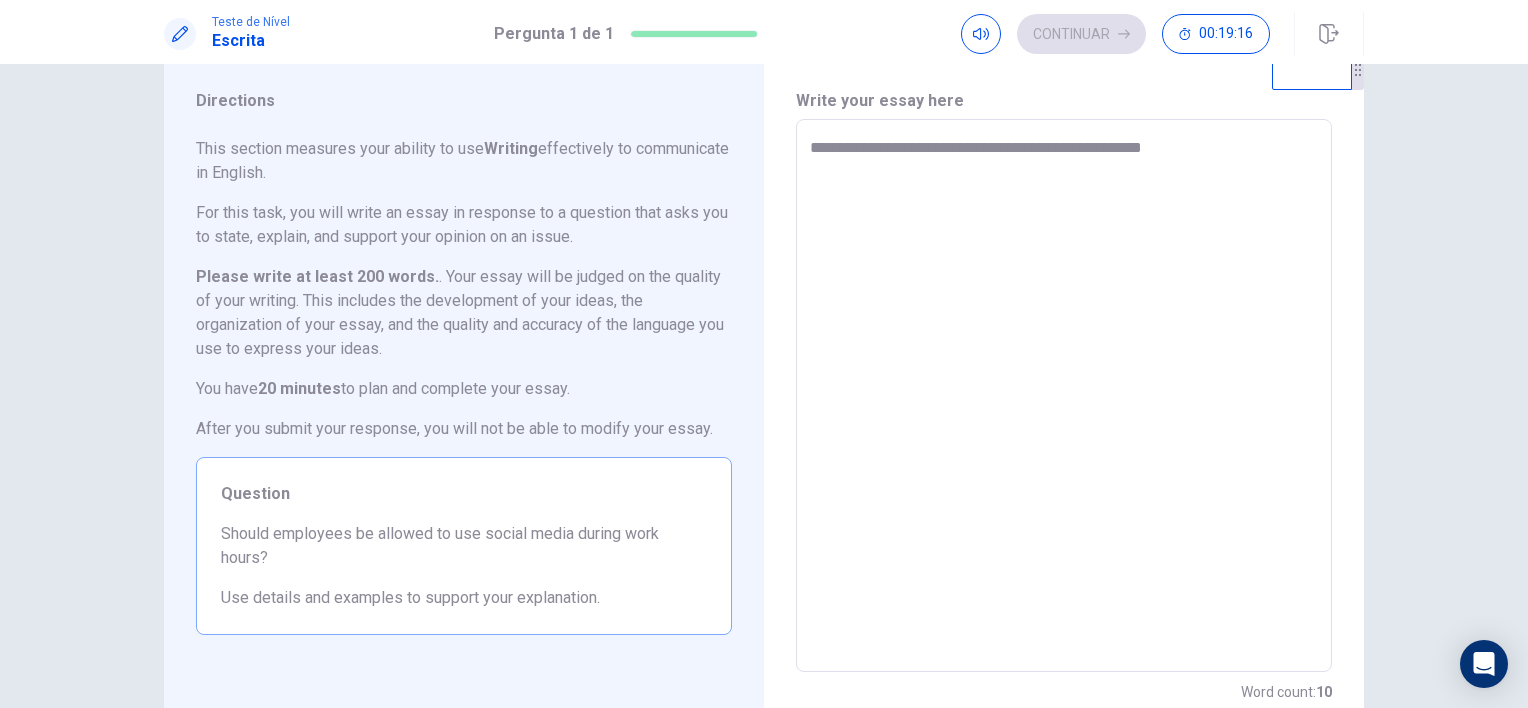 type on "*" 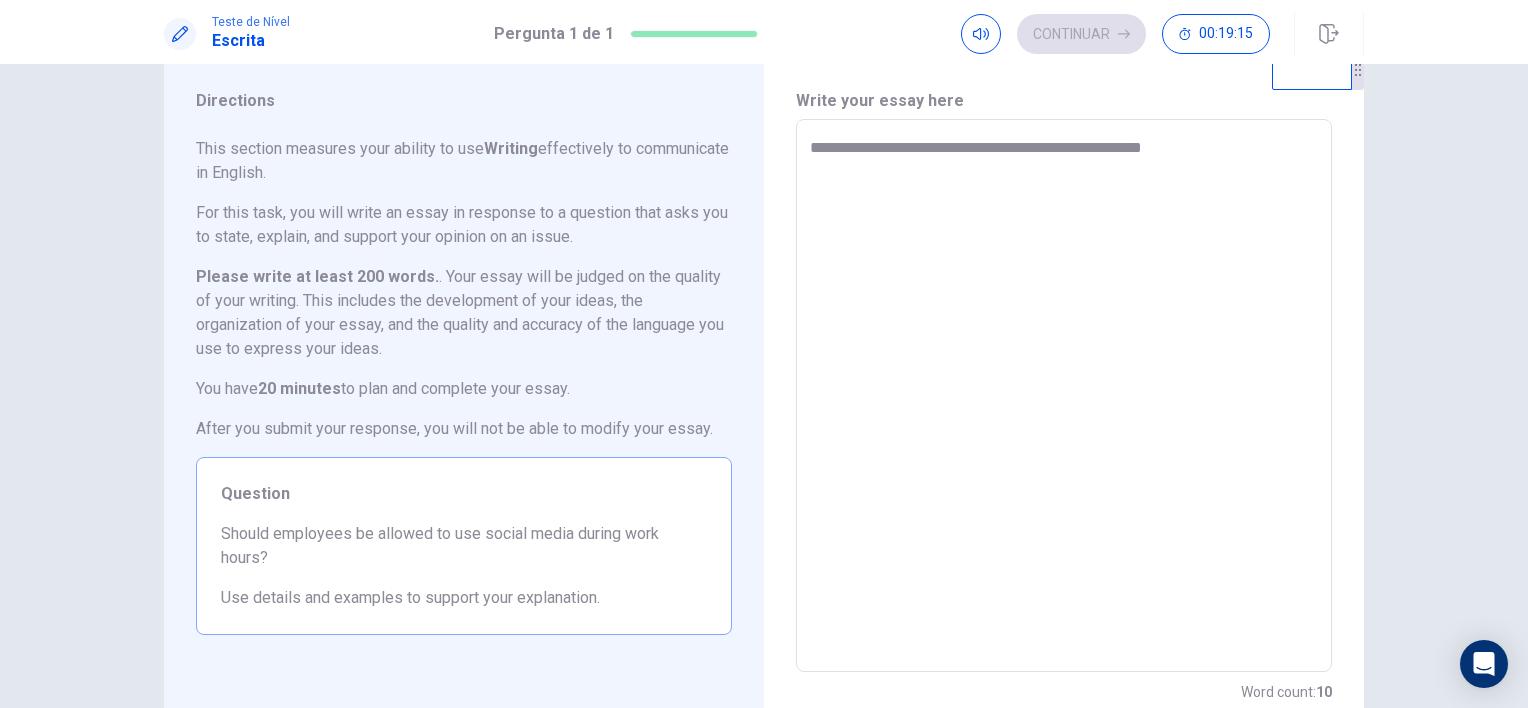 type on "**********" 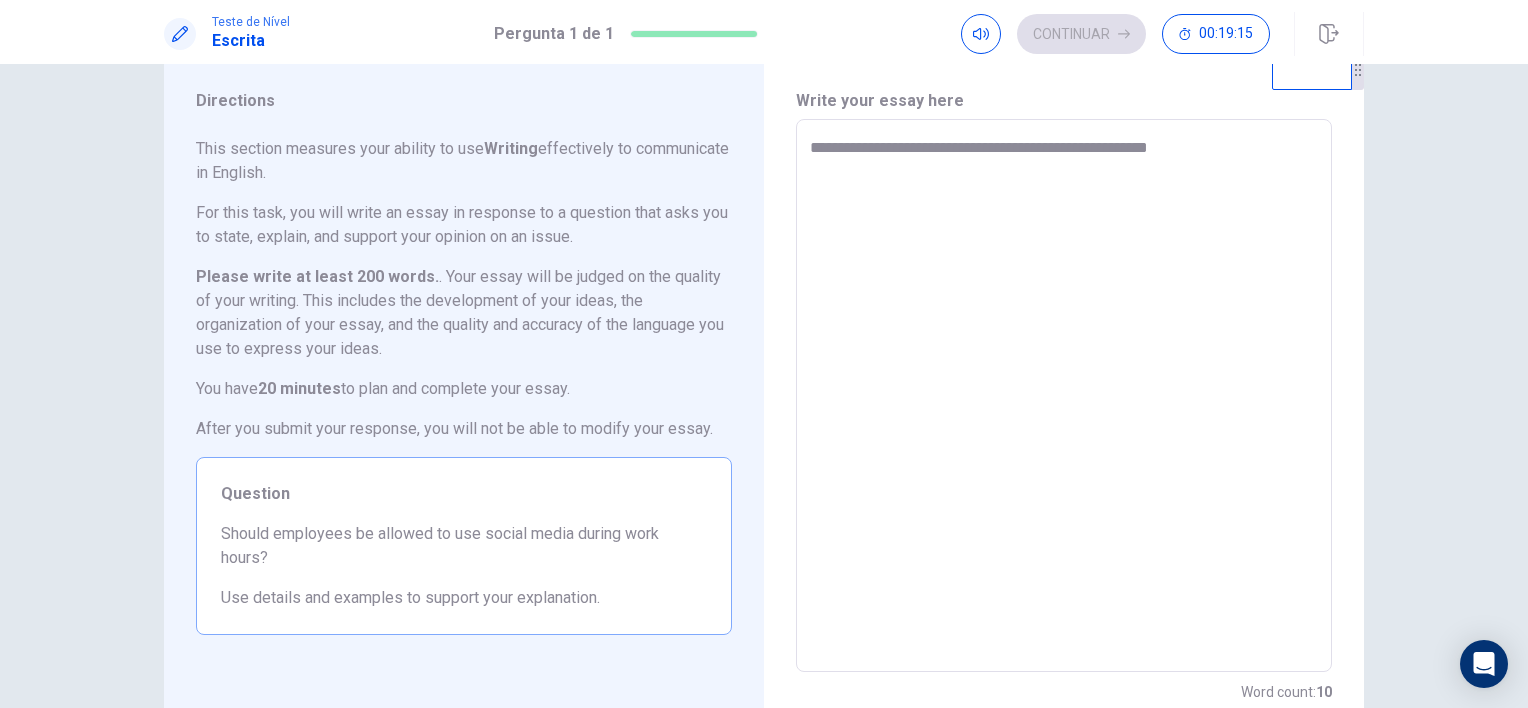type on "*" 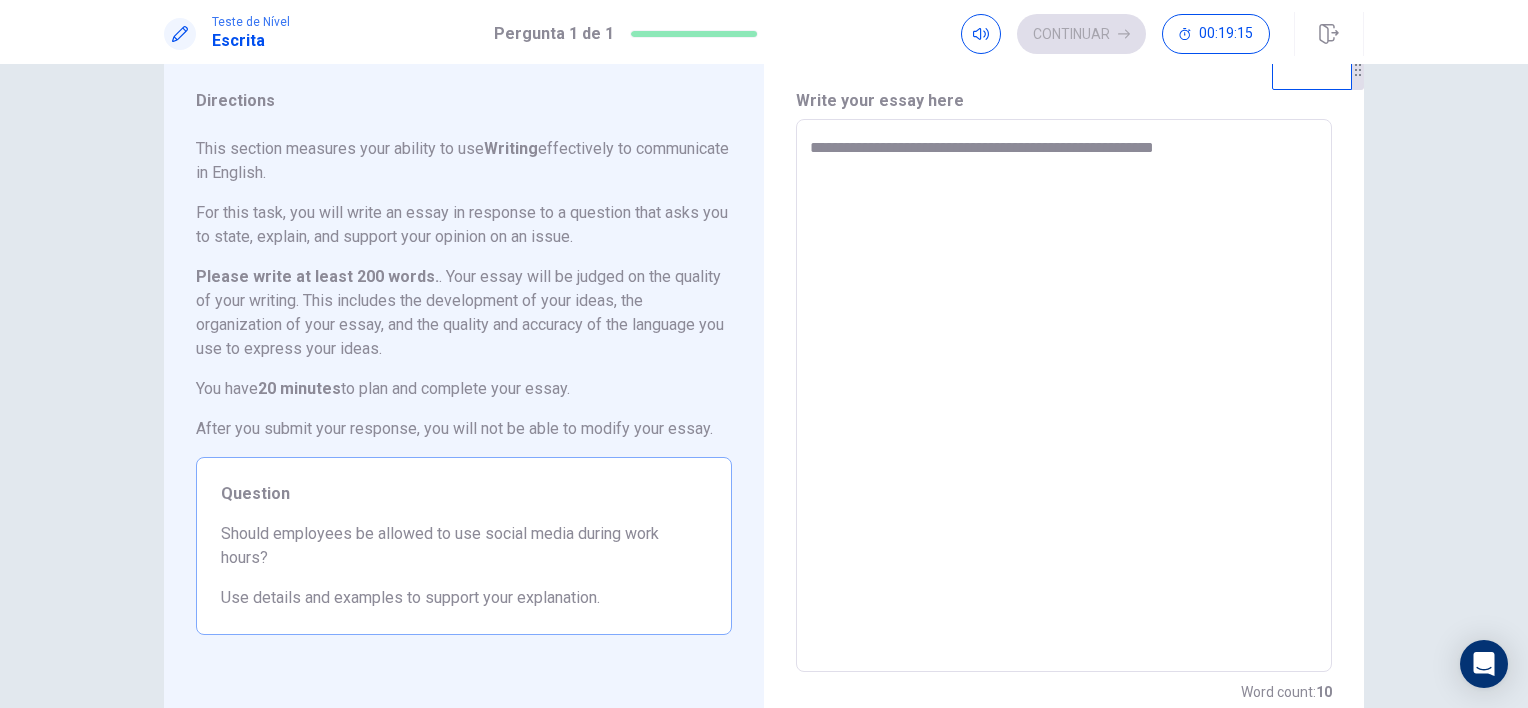 type on "*" 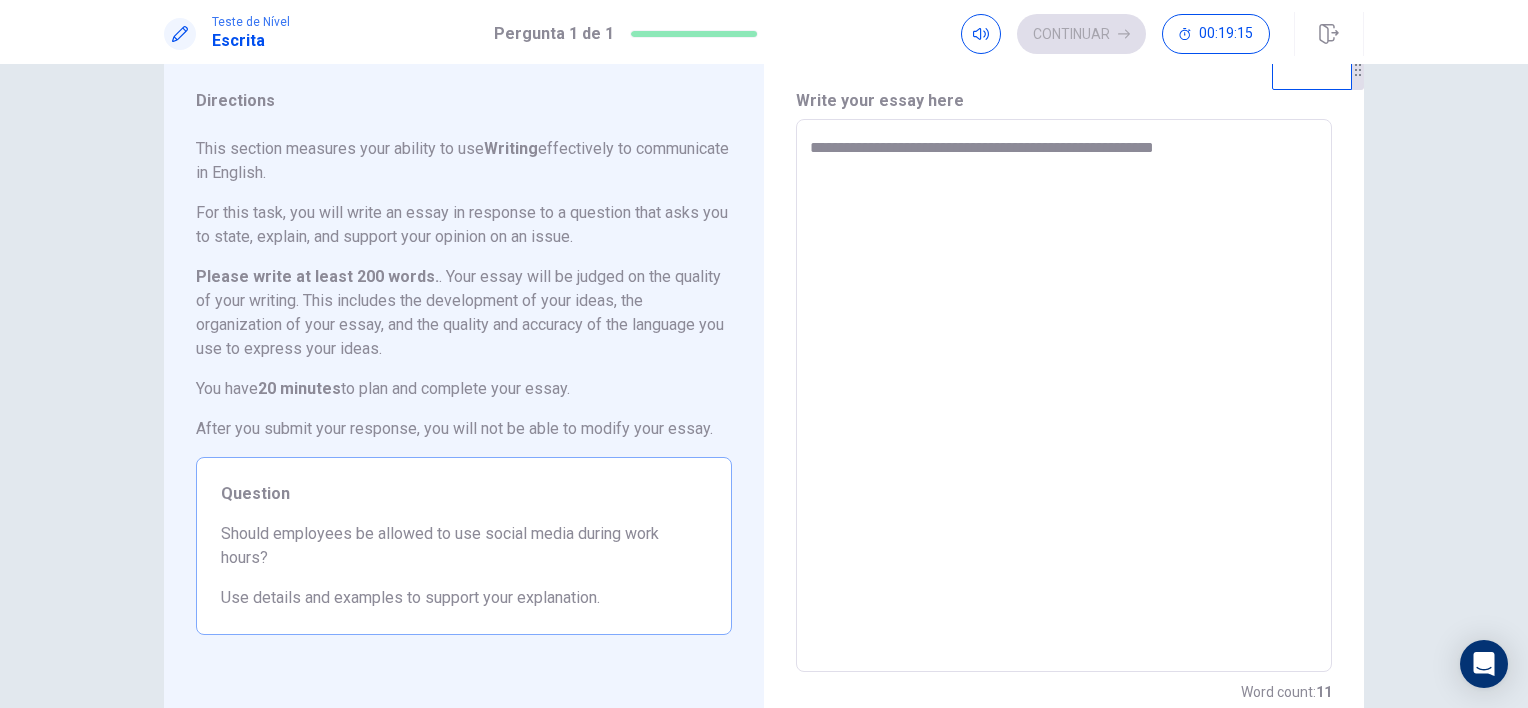 type on "**********" 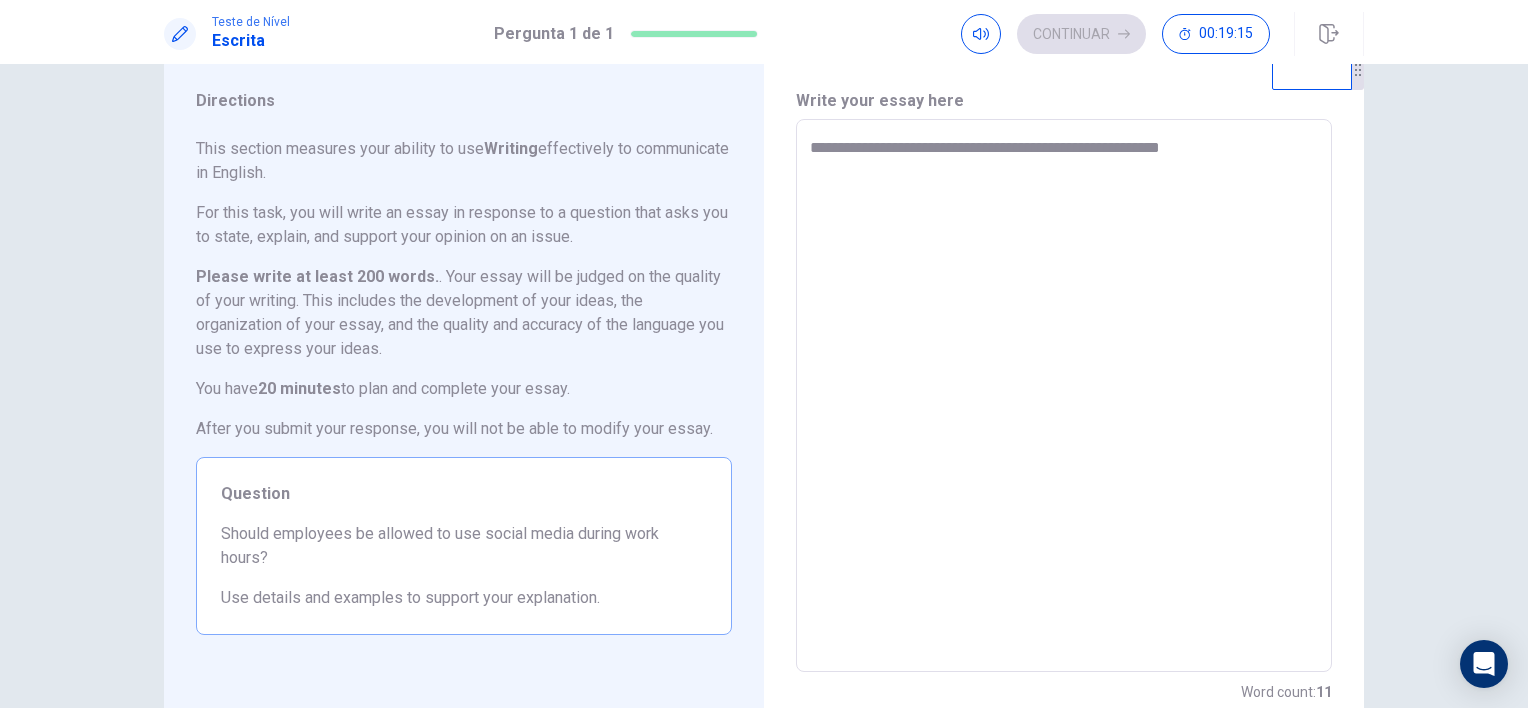 type on "*" 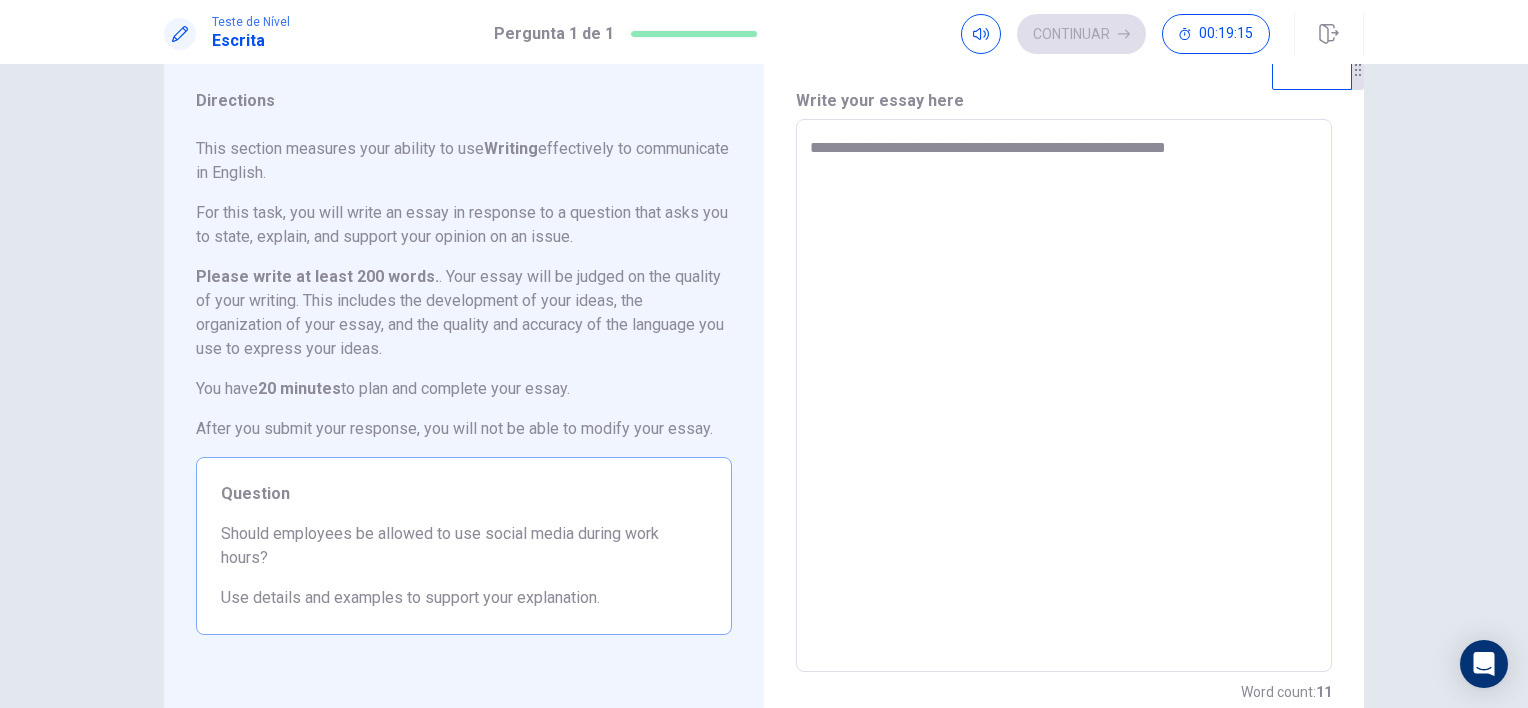 type on "*" 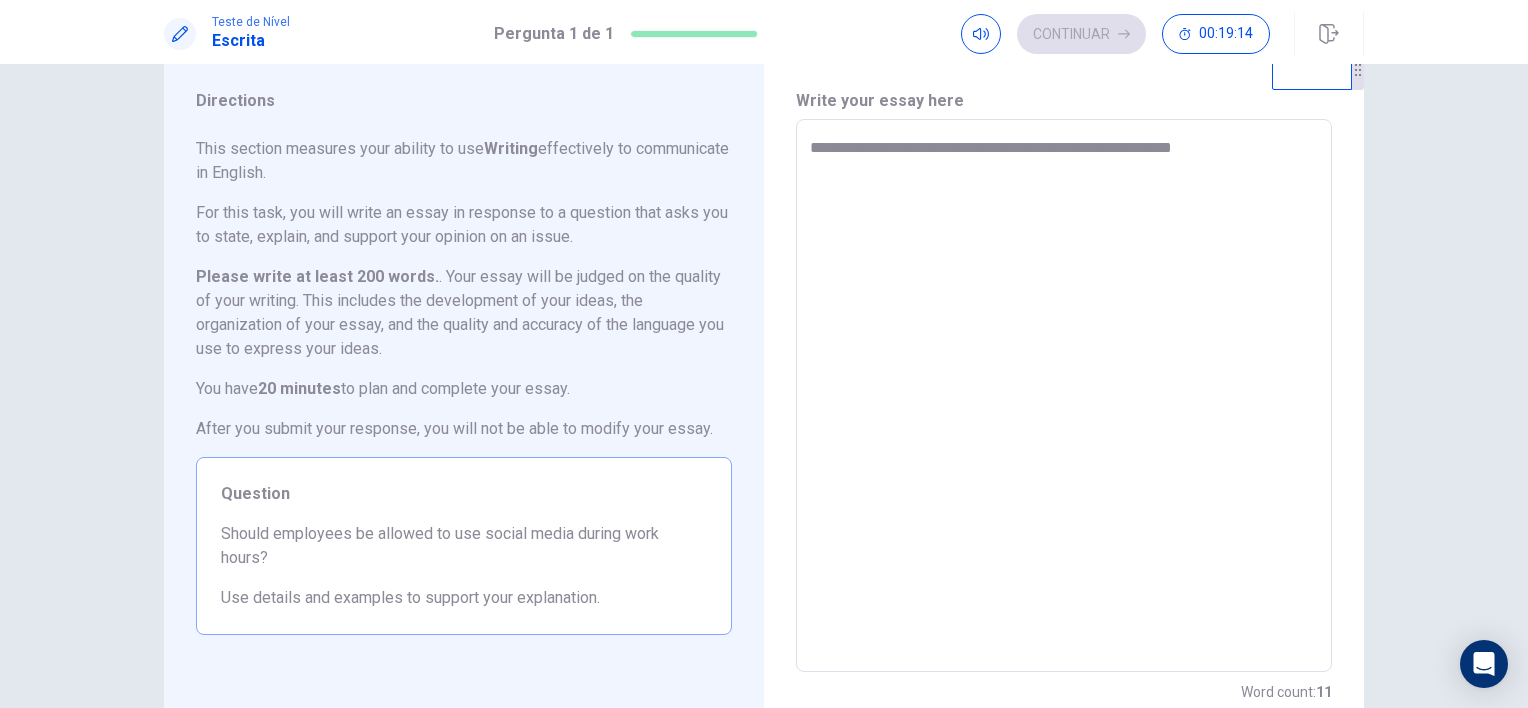 type on "**********" 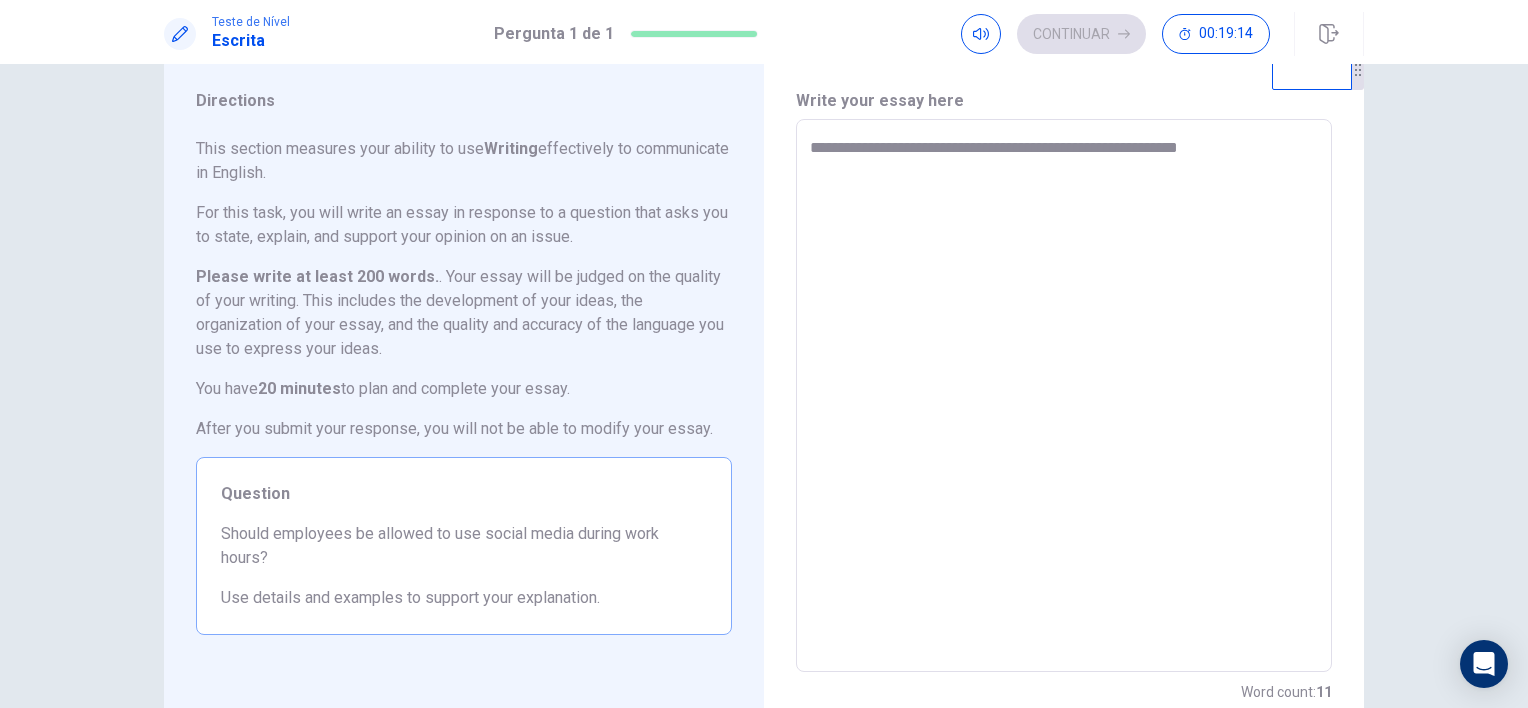 type on "*" 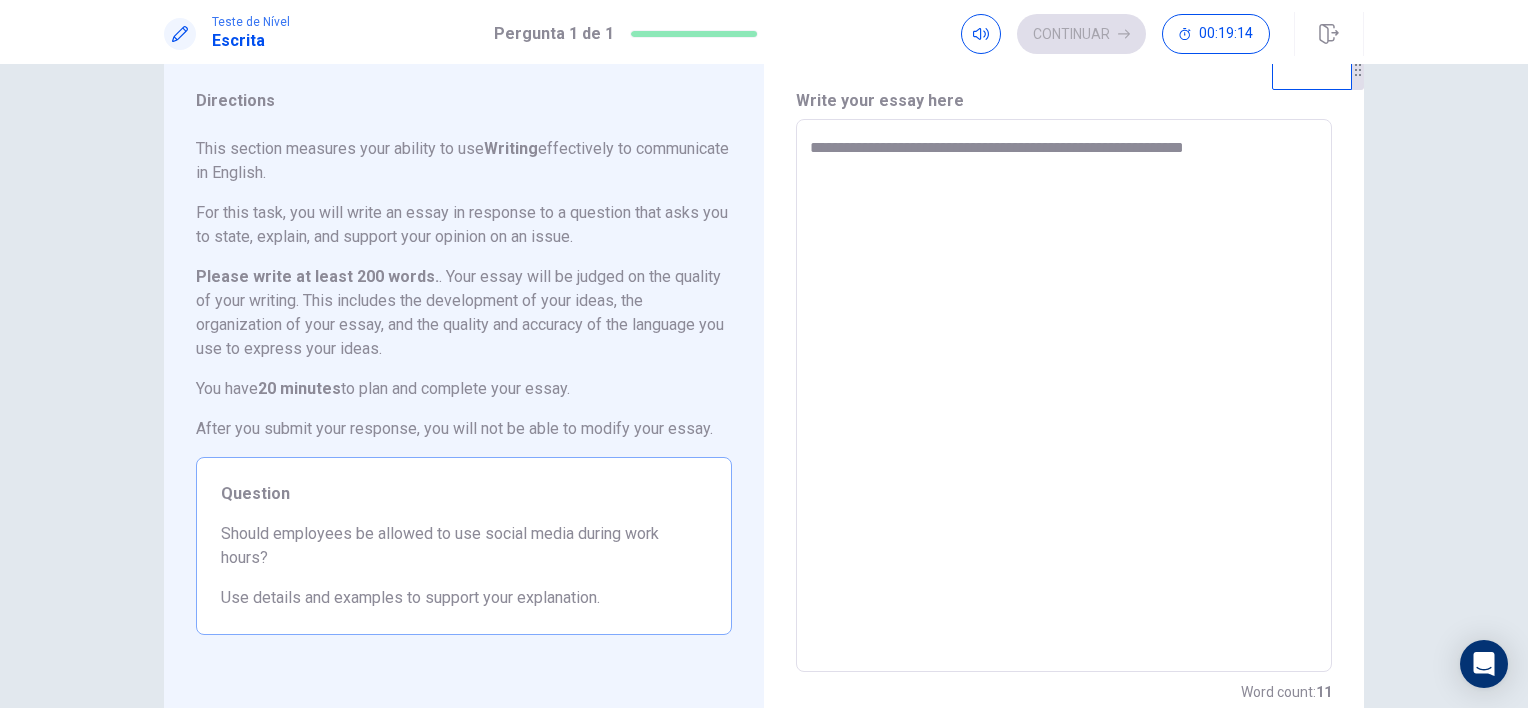 type on "*" 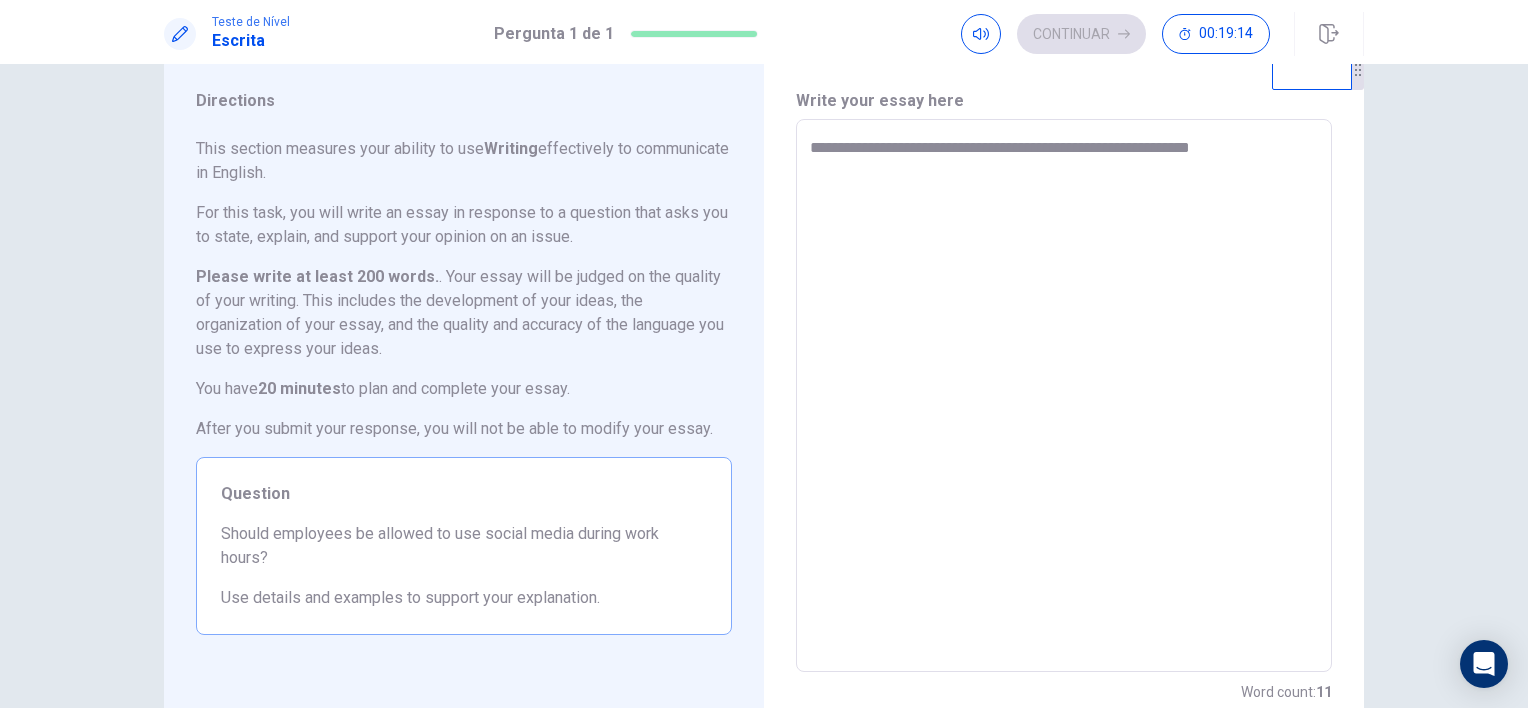 type on "*" 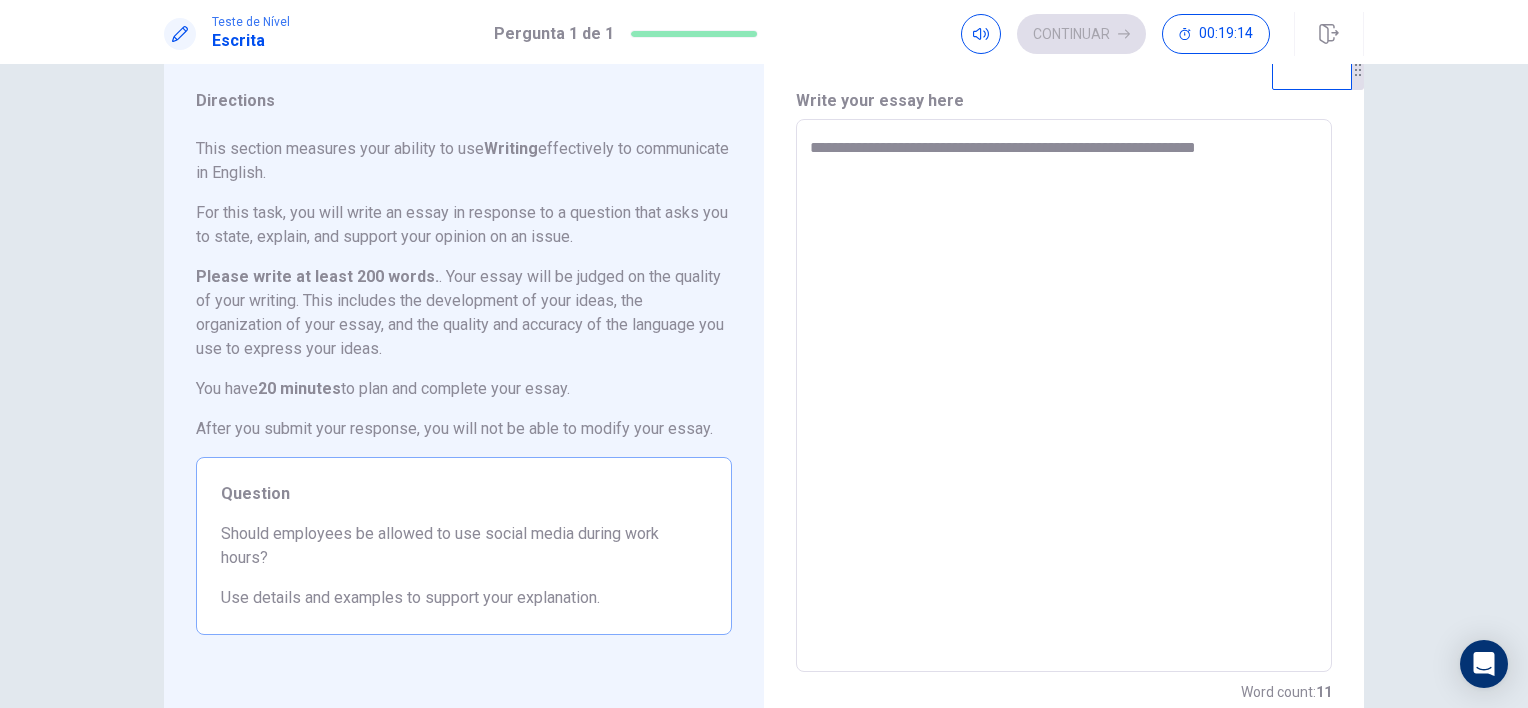 type on "*" 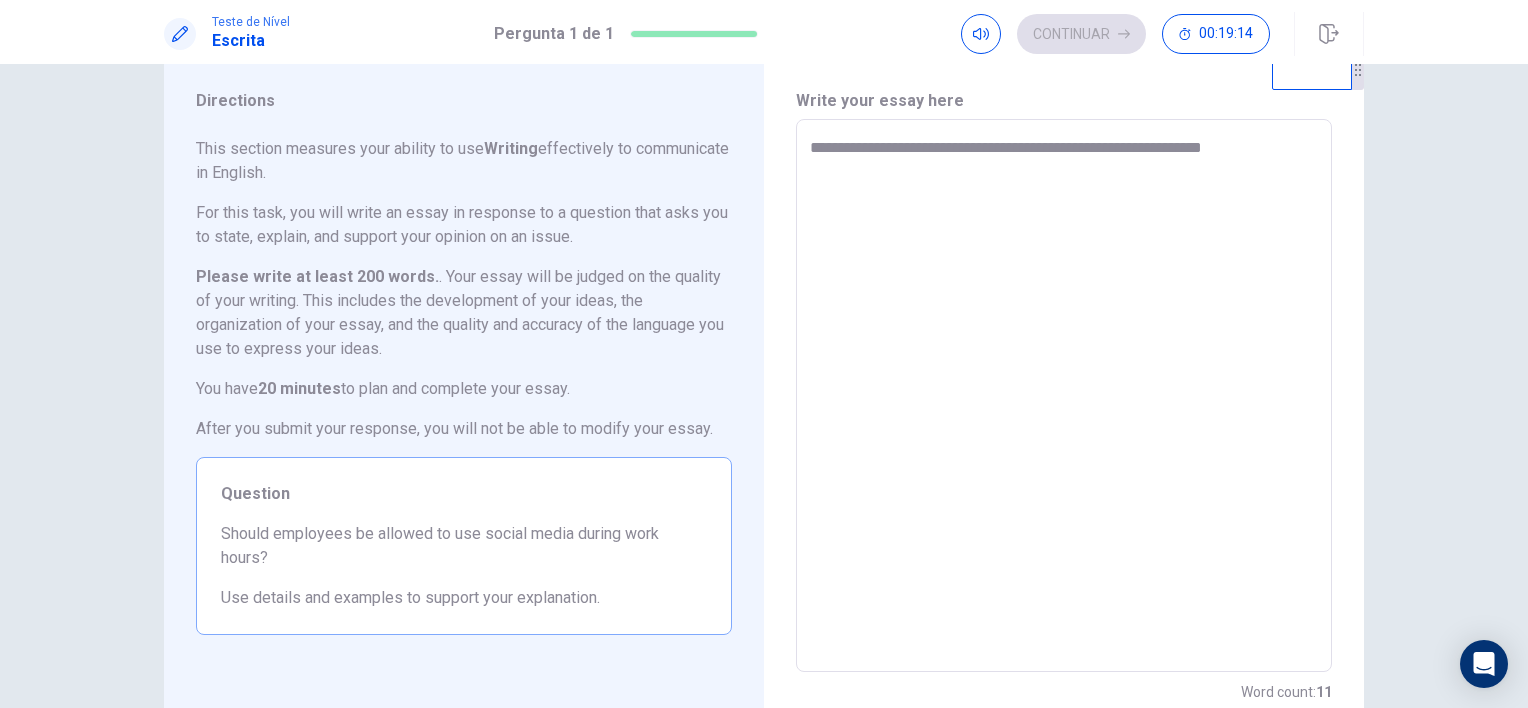 type on "*" 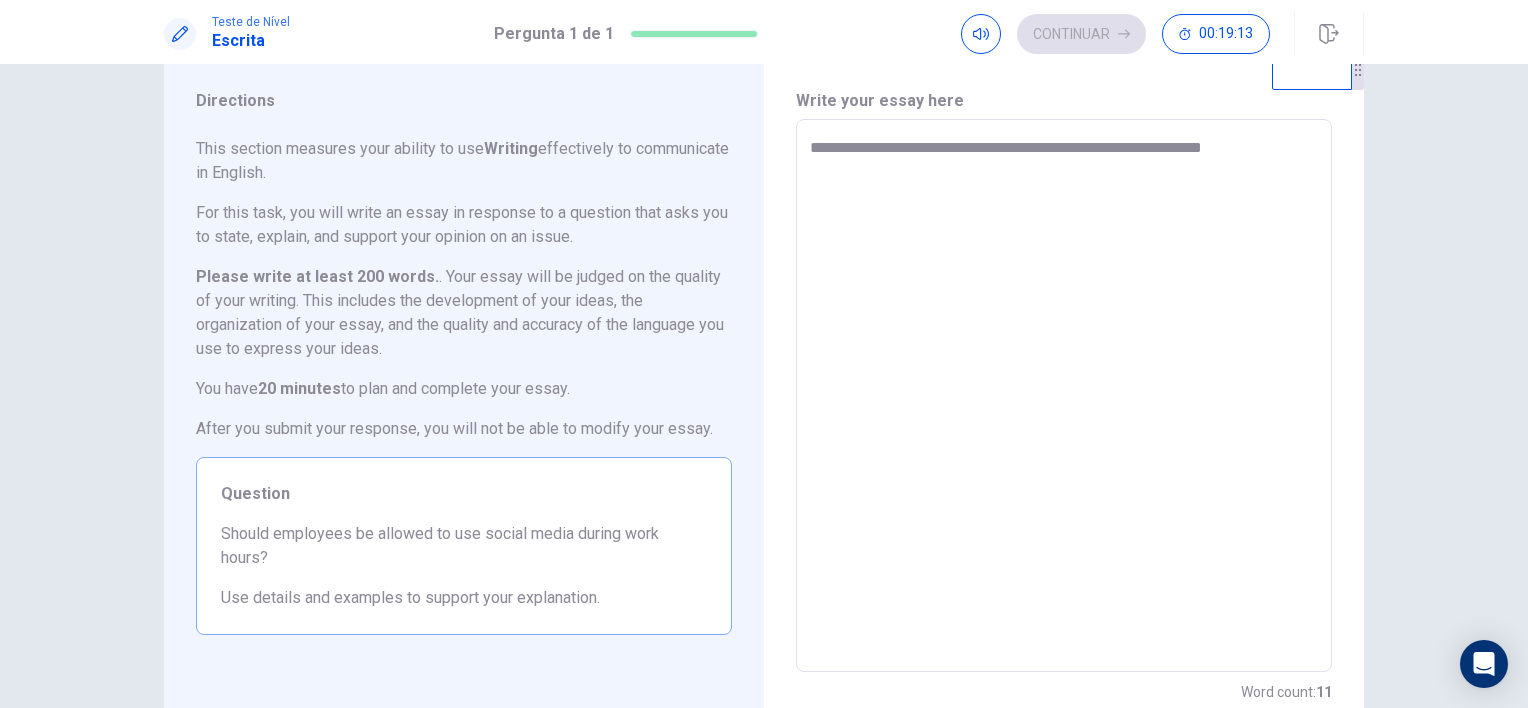 type on "**********" 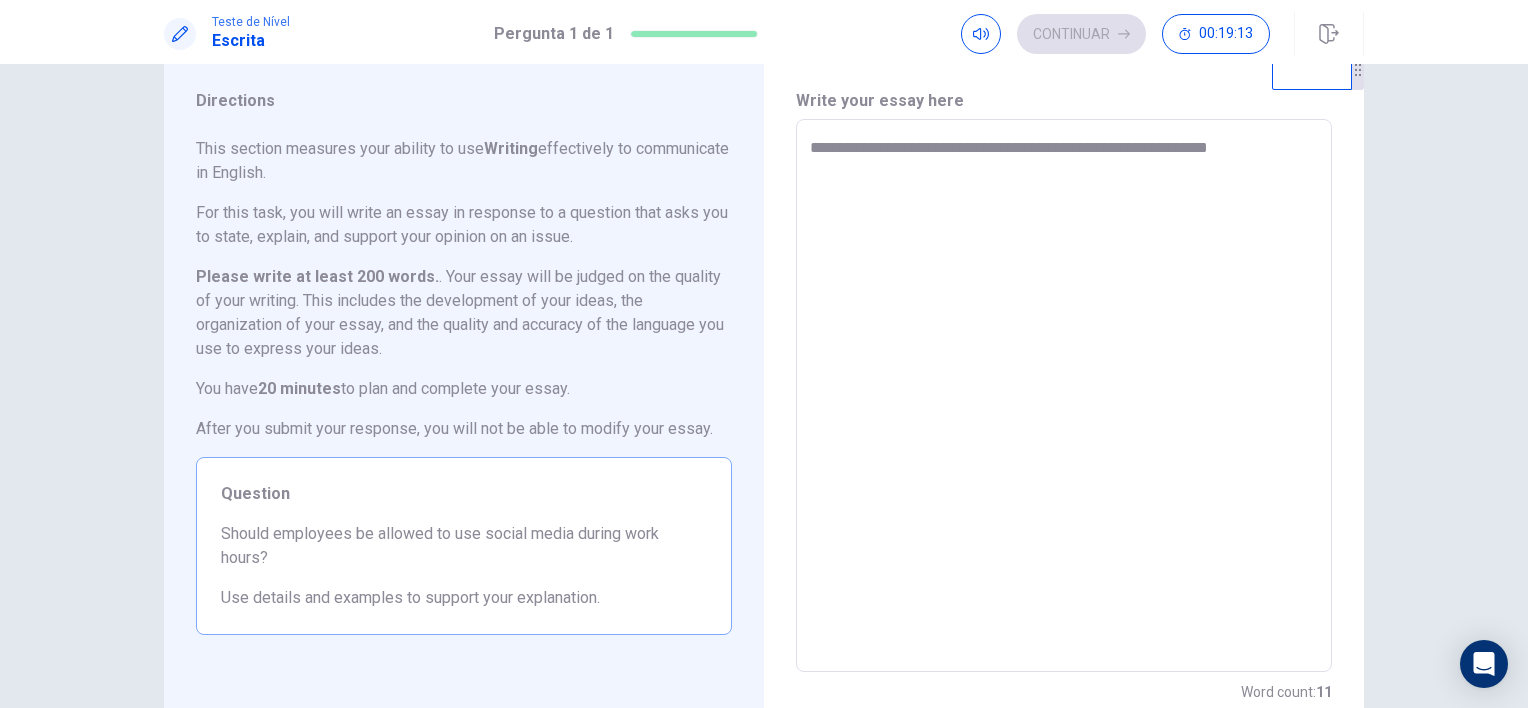 type on "*" 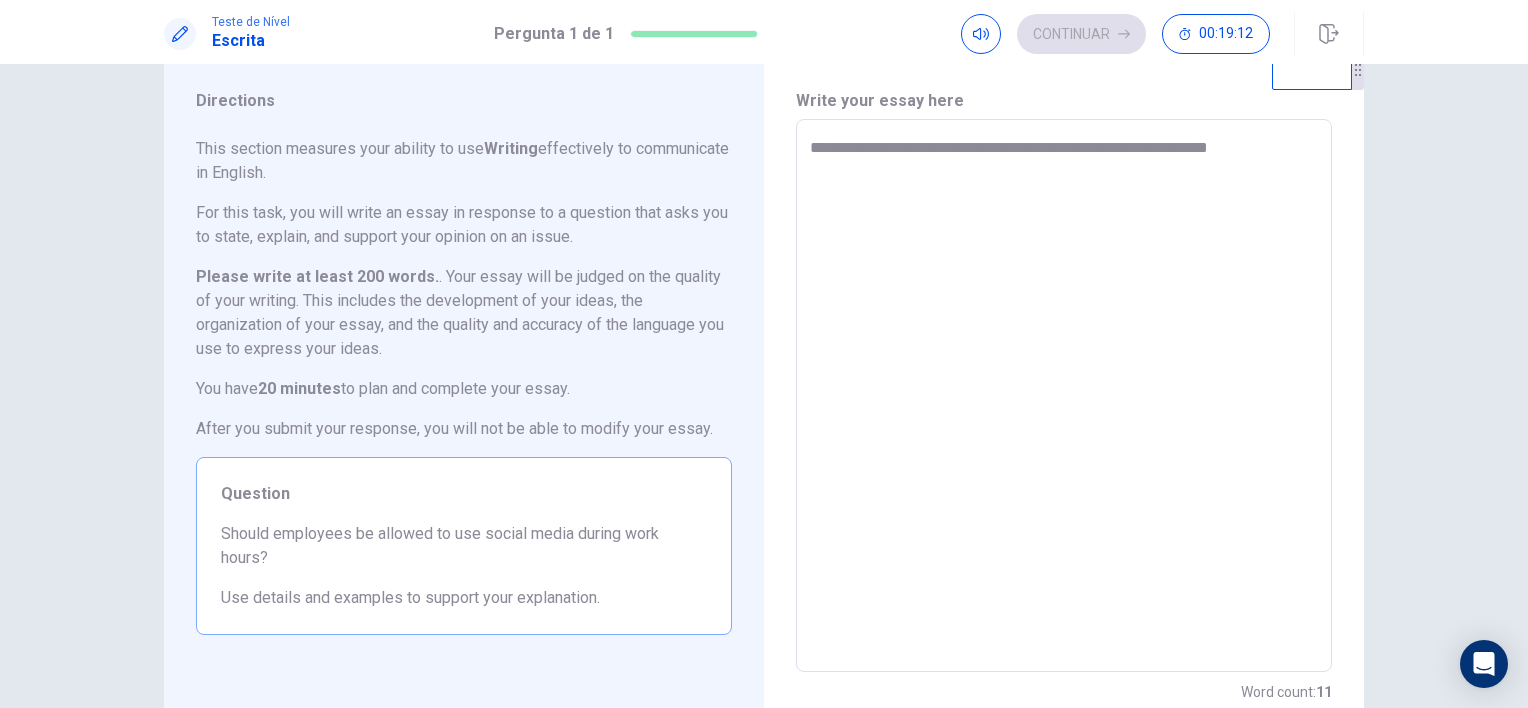 type on "**********" 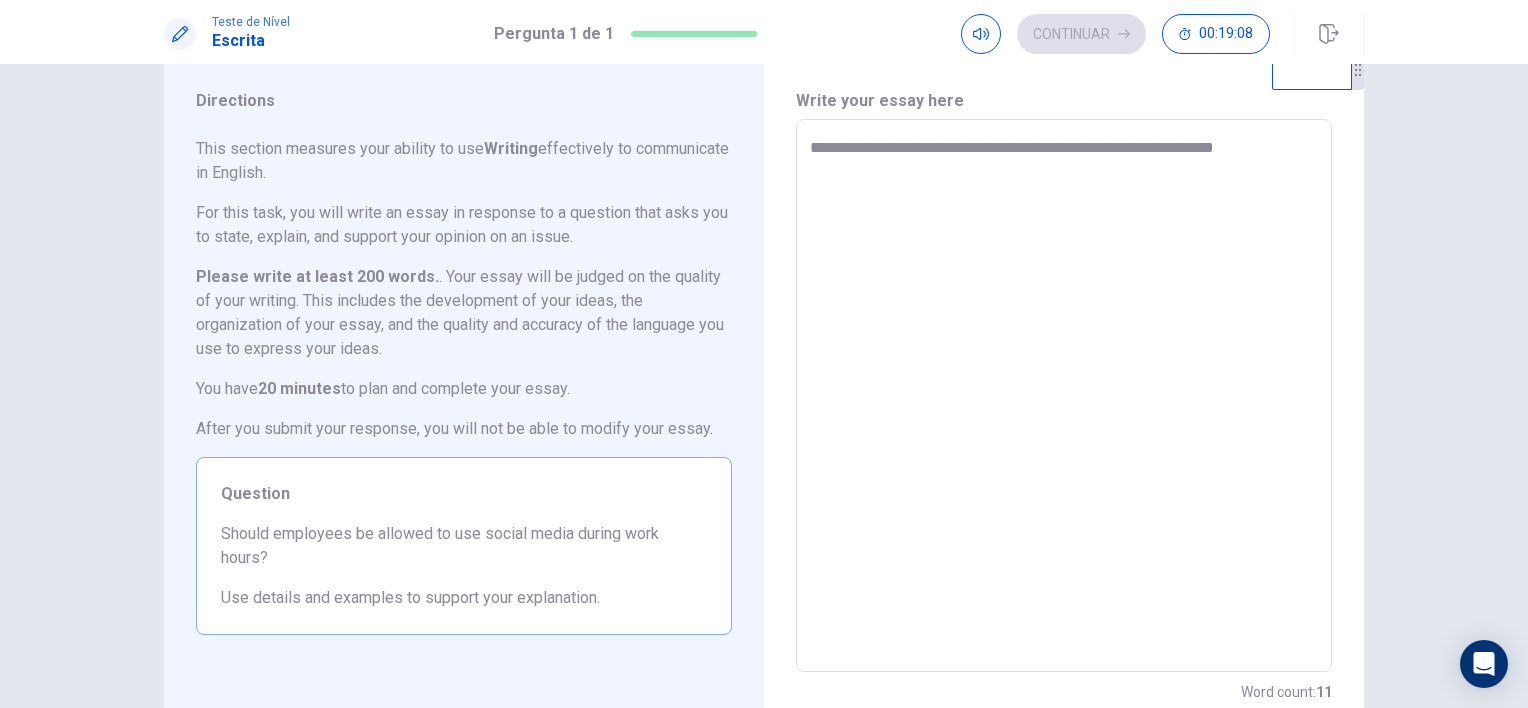type on "*" 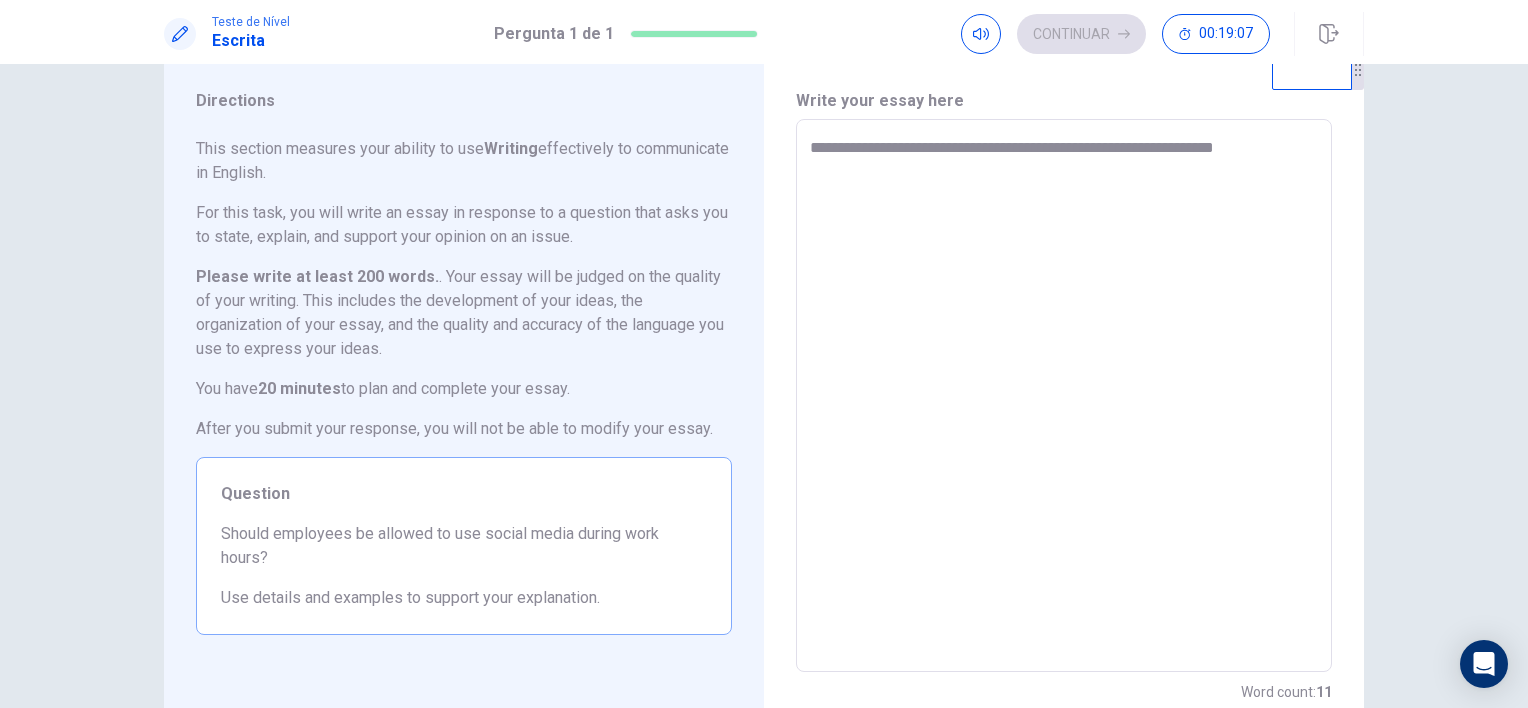 type on "**********" 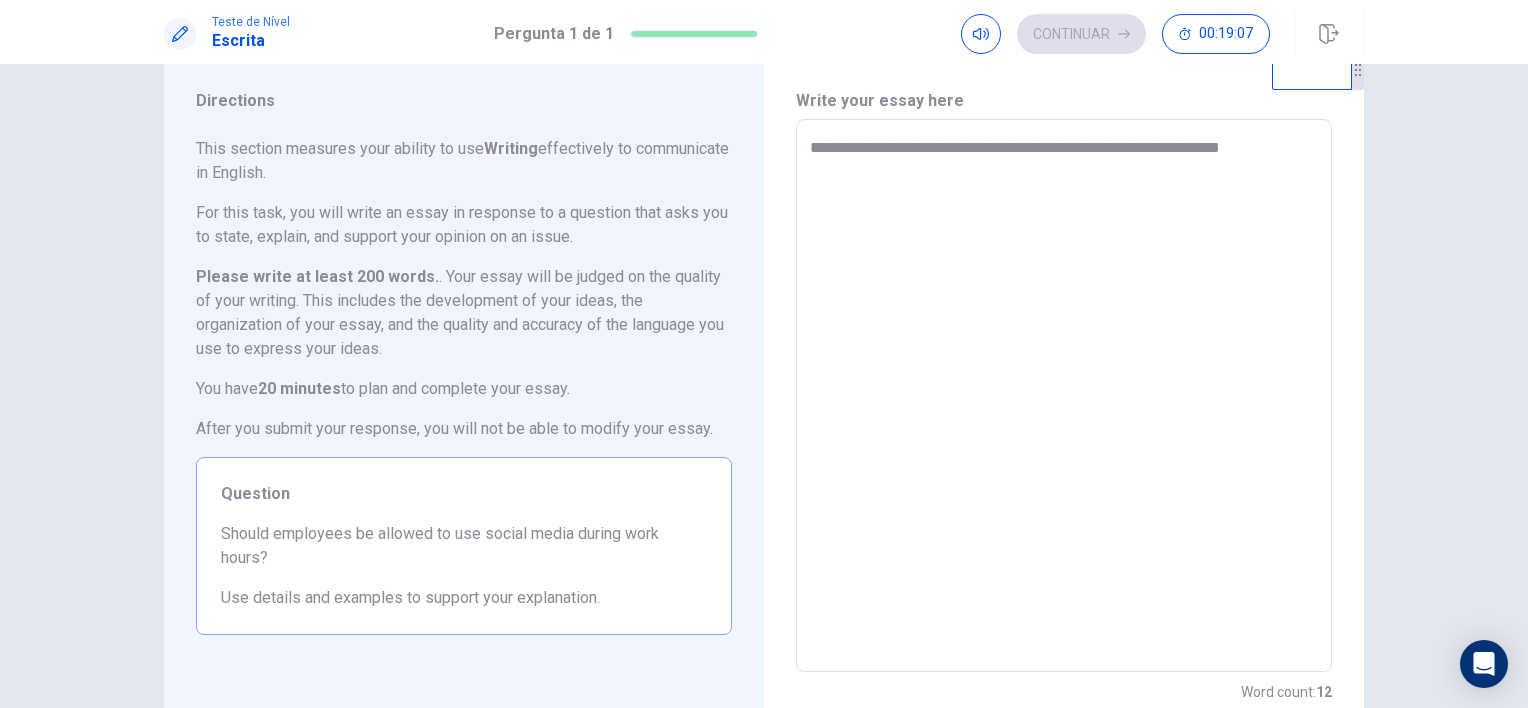 type on "*" 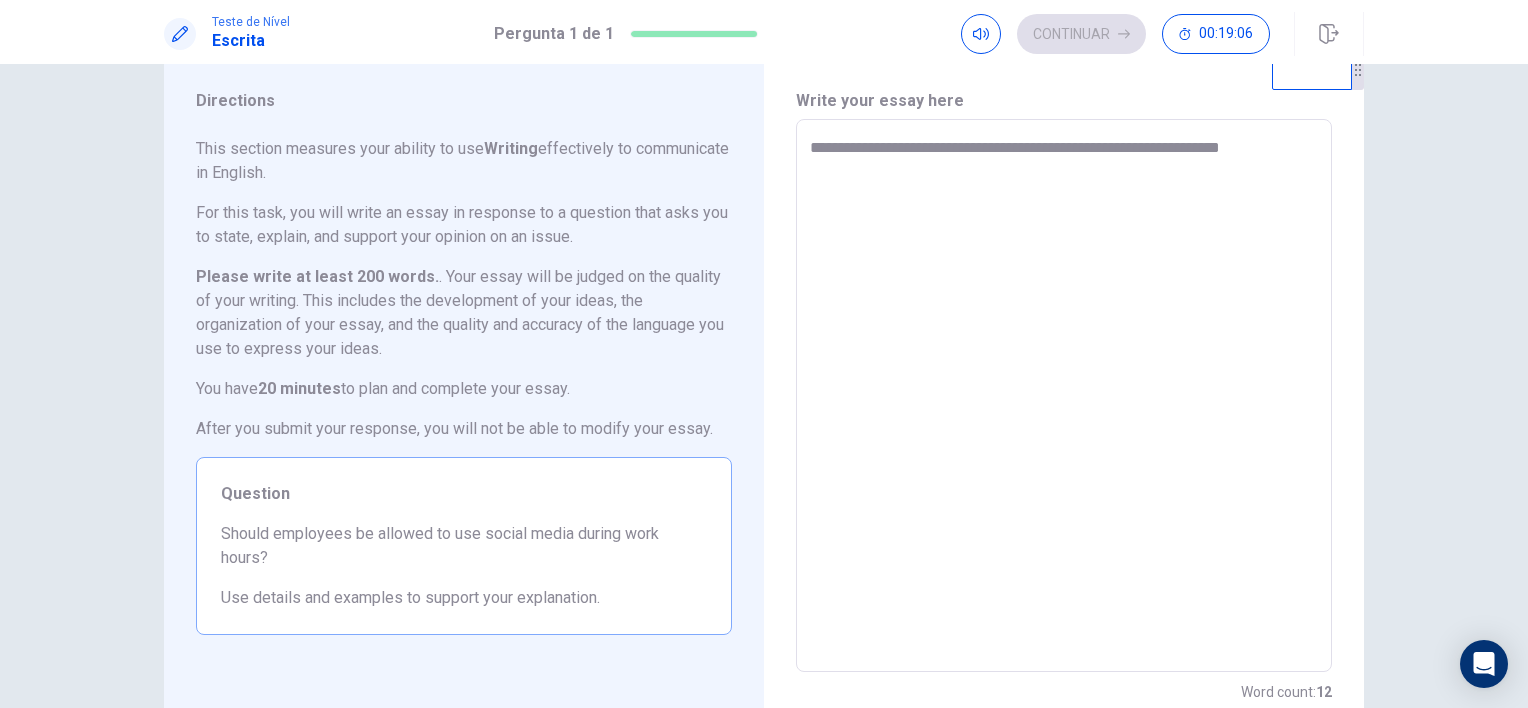 type on "**********" 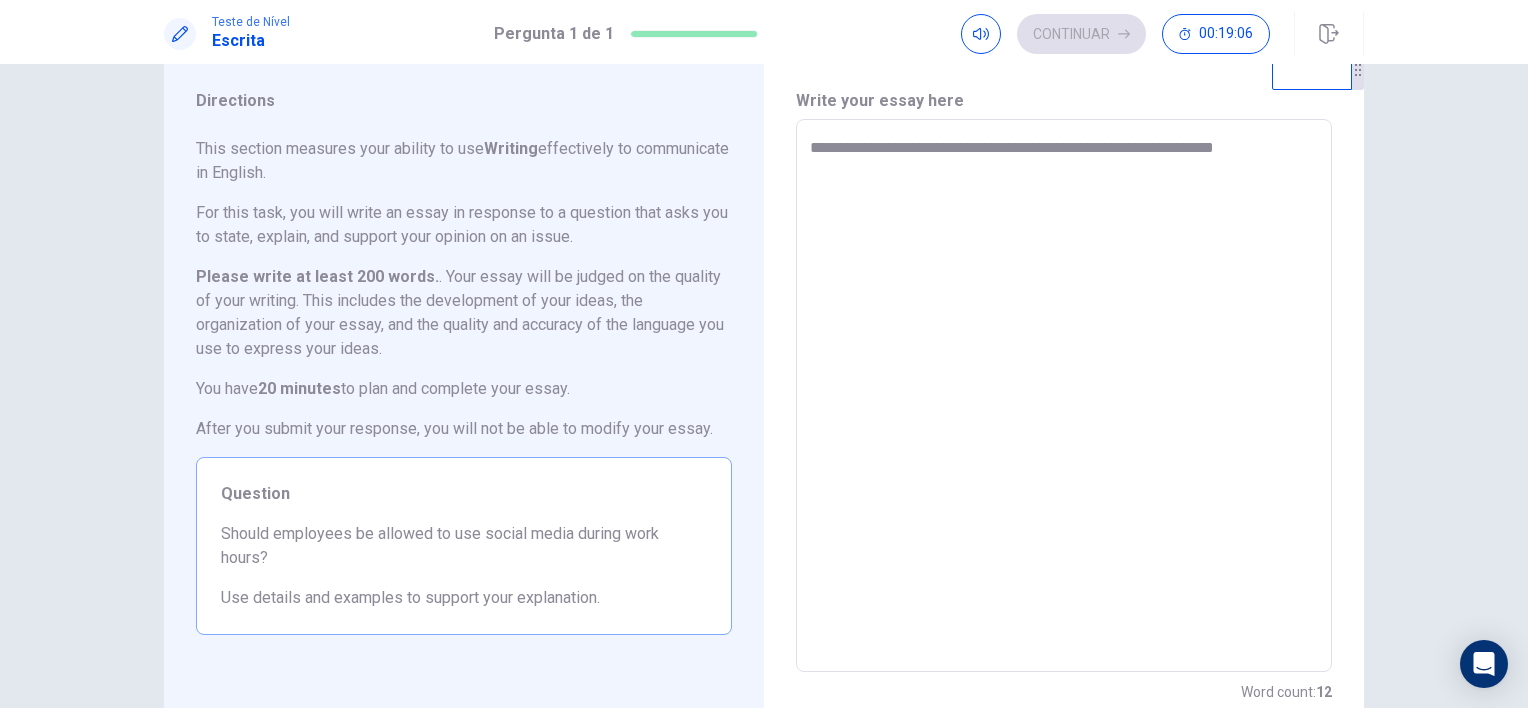 type on "*" 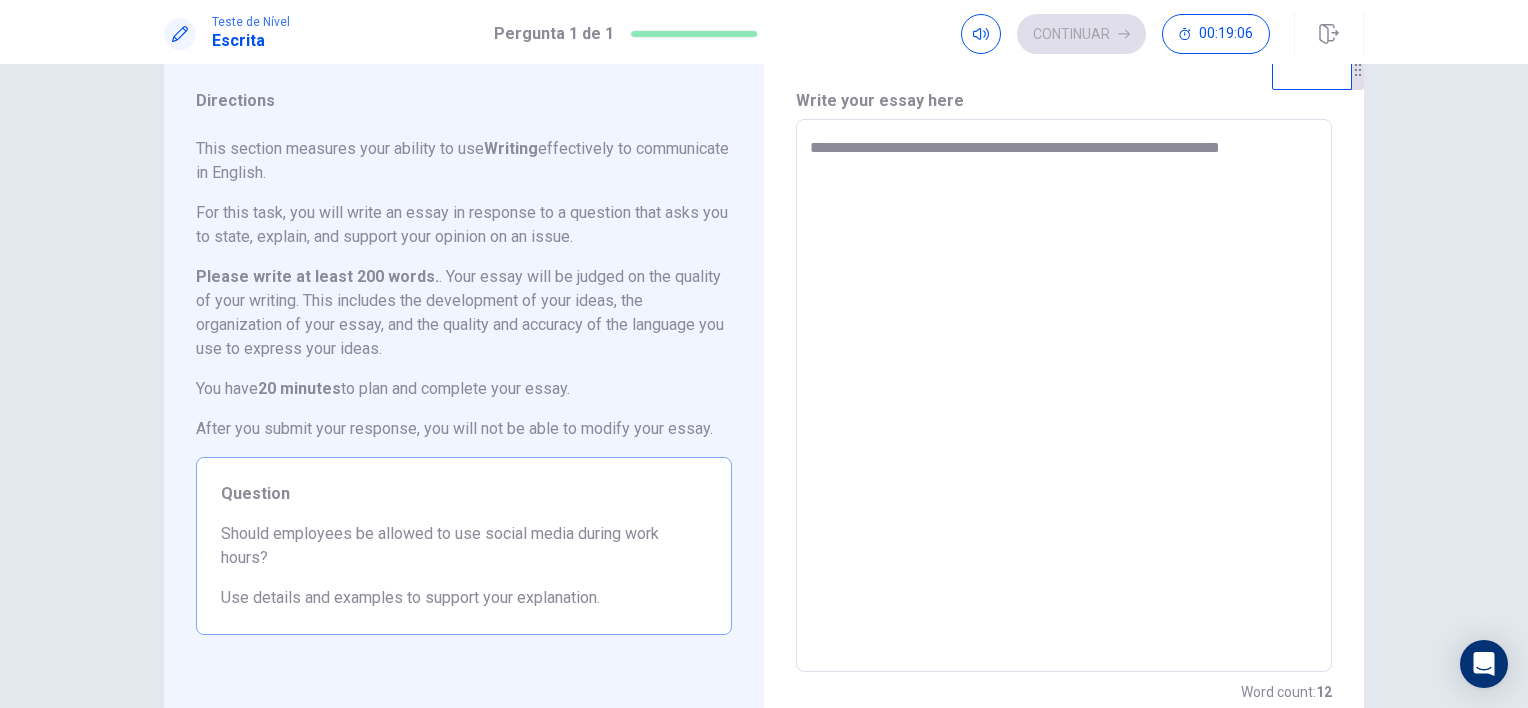 type on "*" 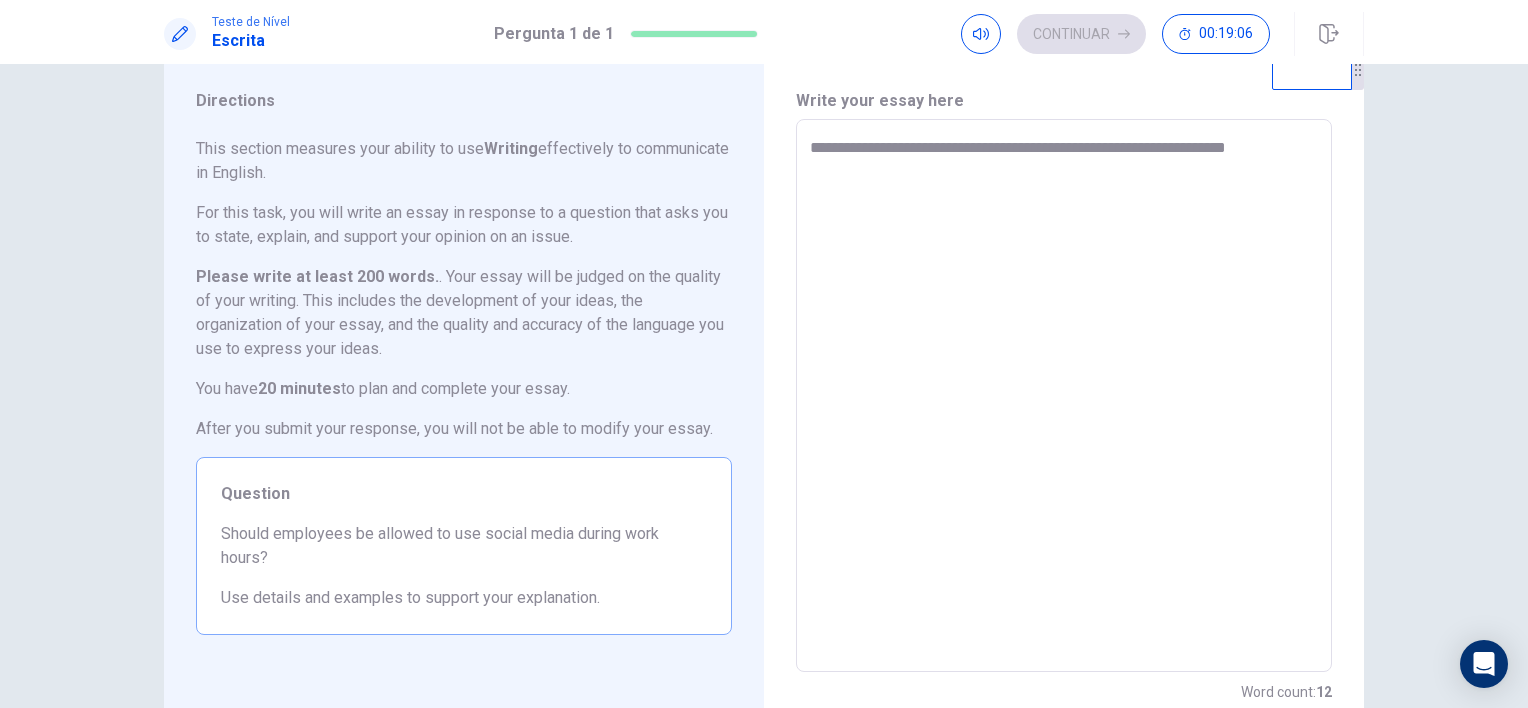 type on "*" 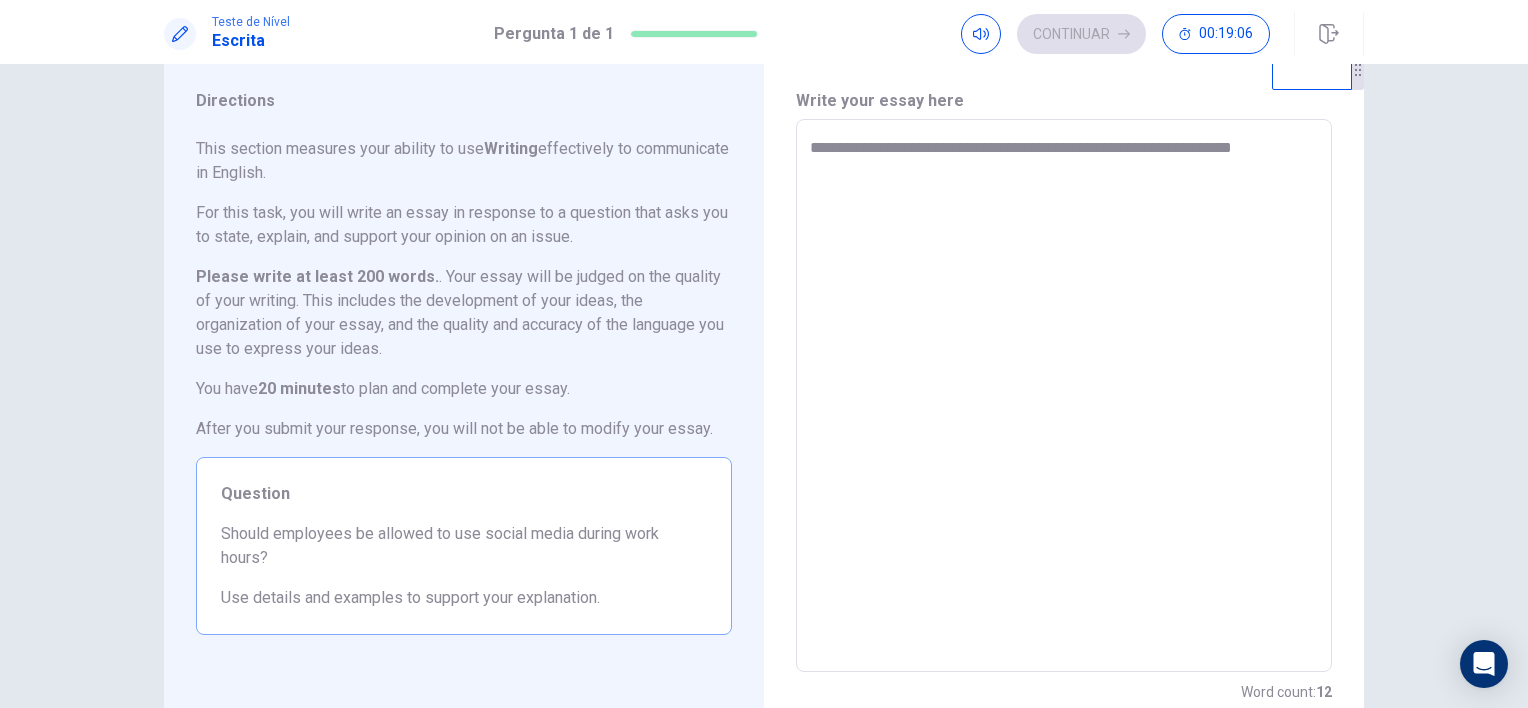 type on "*" 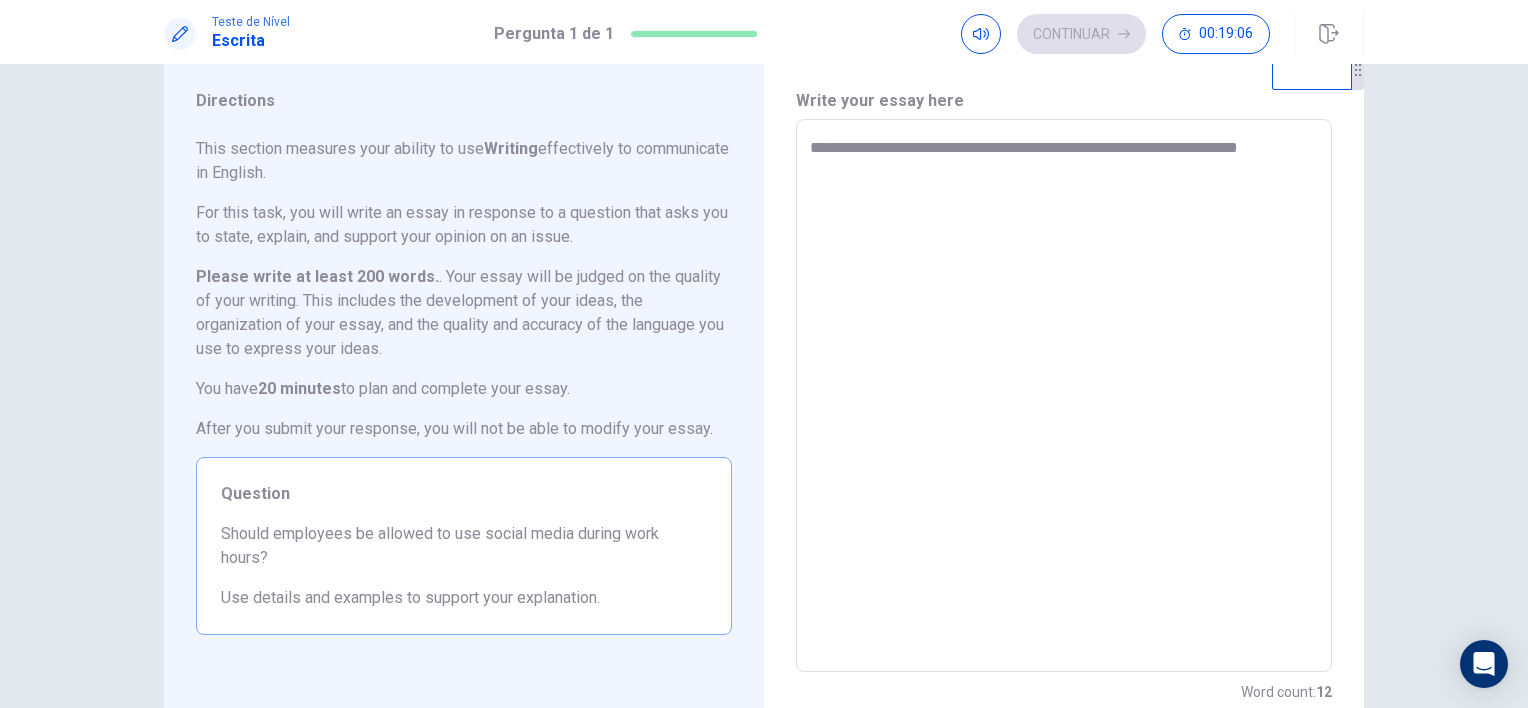 type on "*" 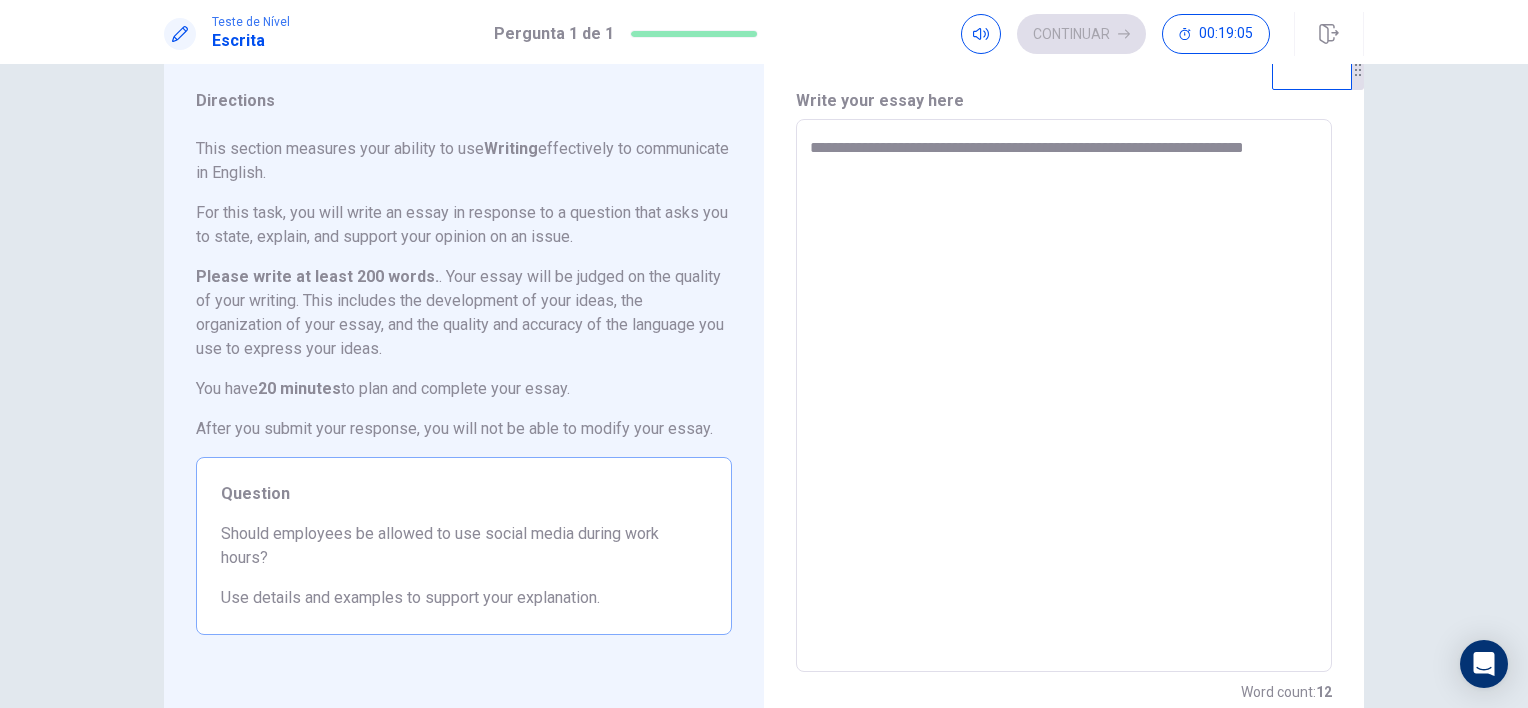 type on "*" 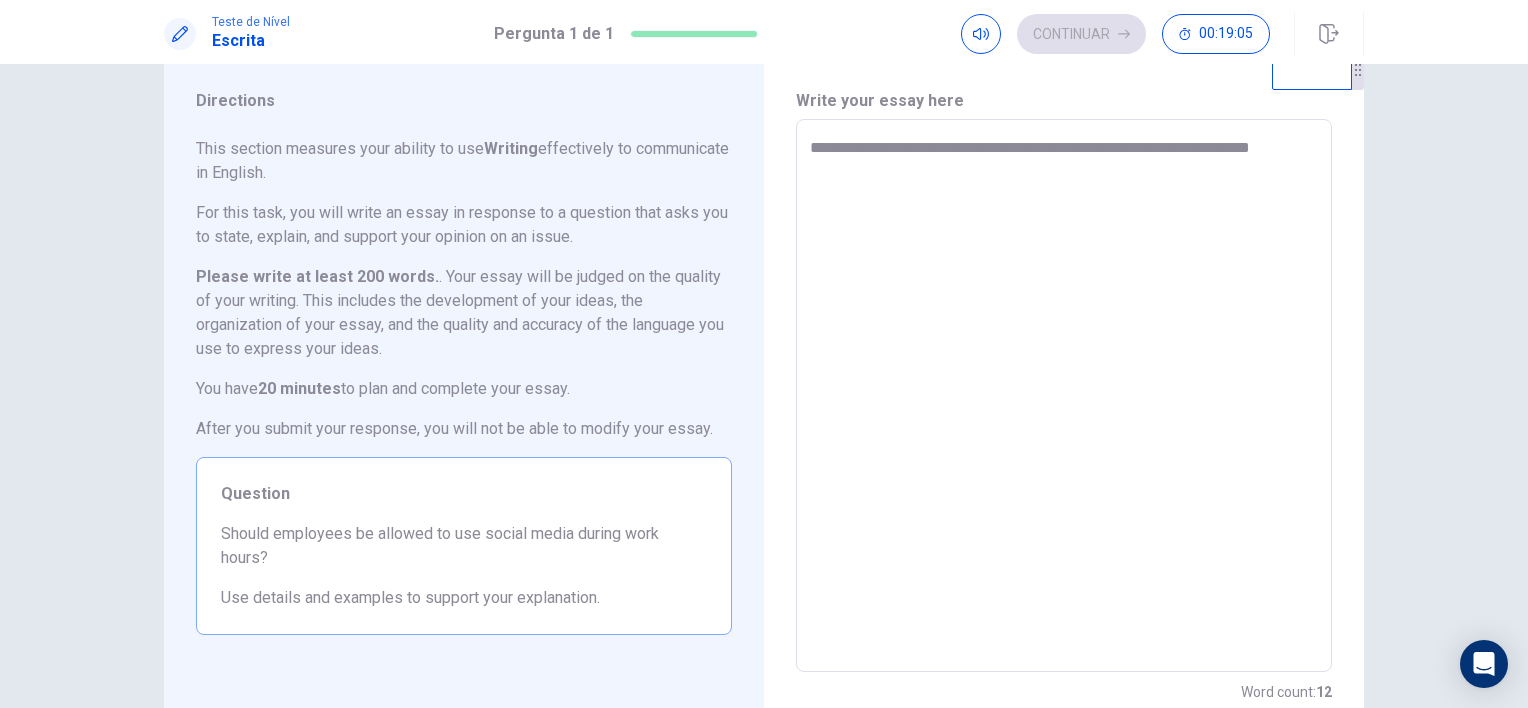 type on "*" 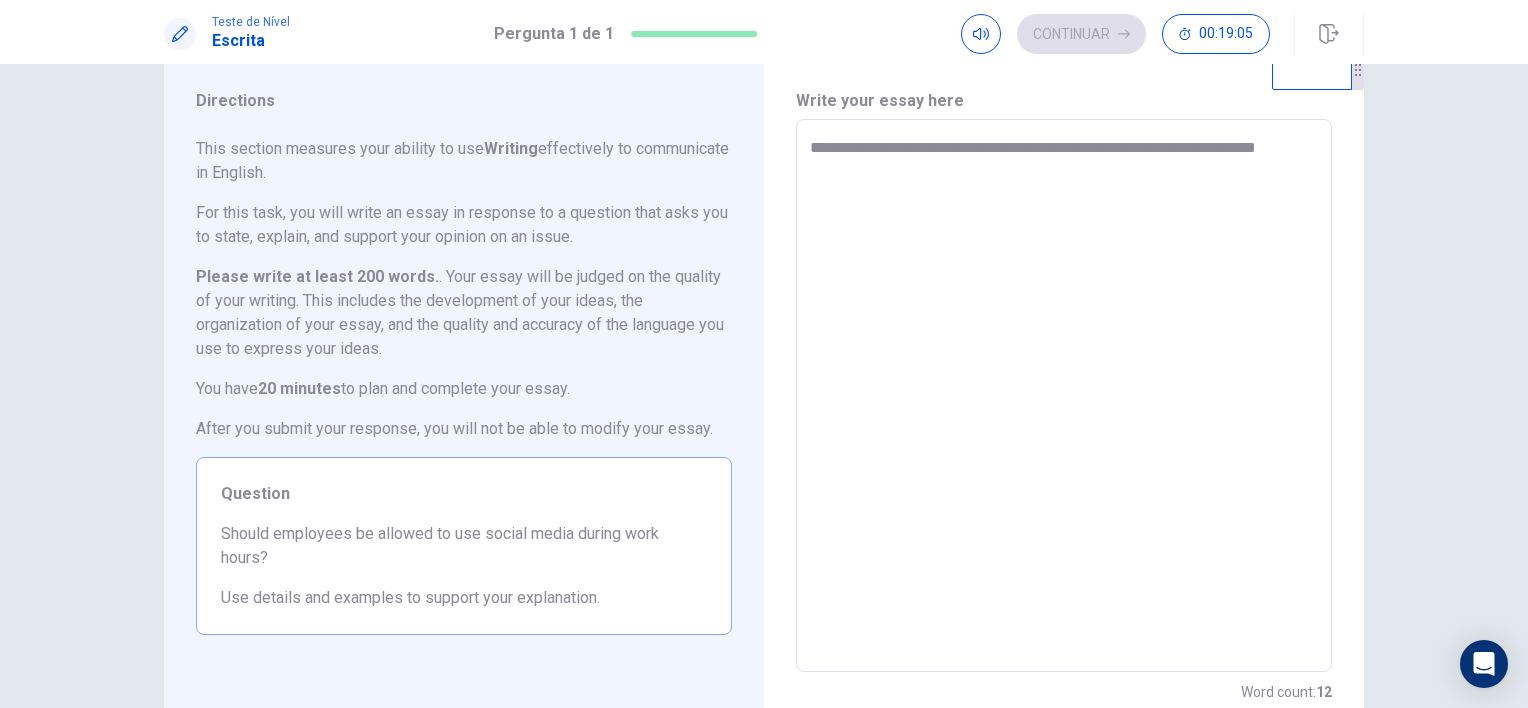 type on "*" 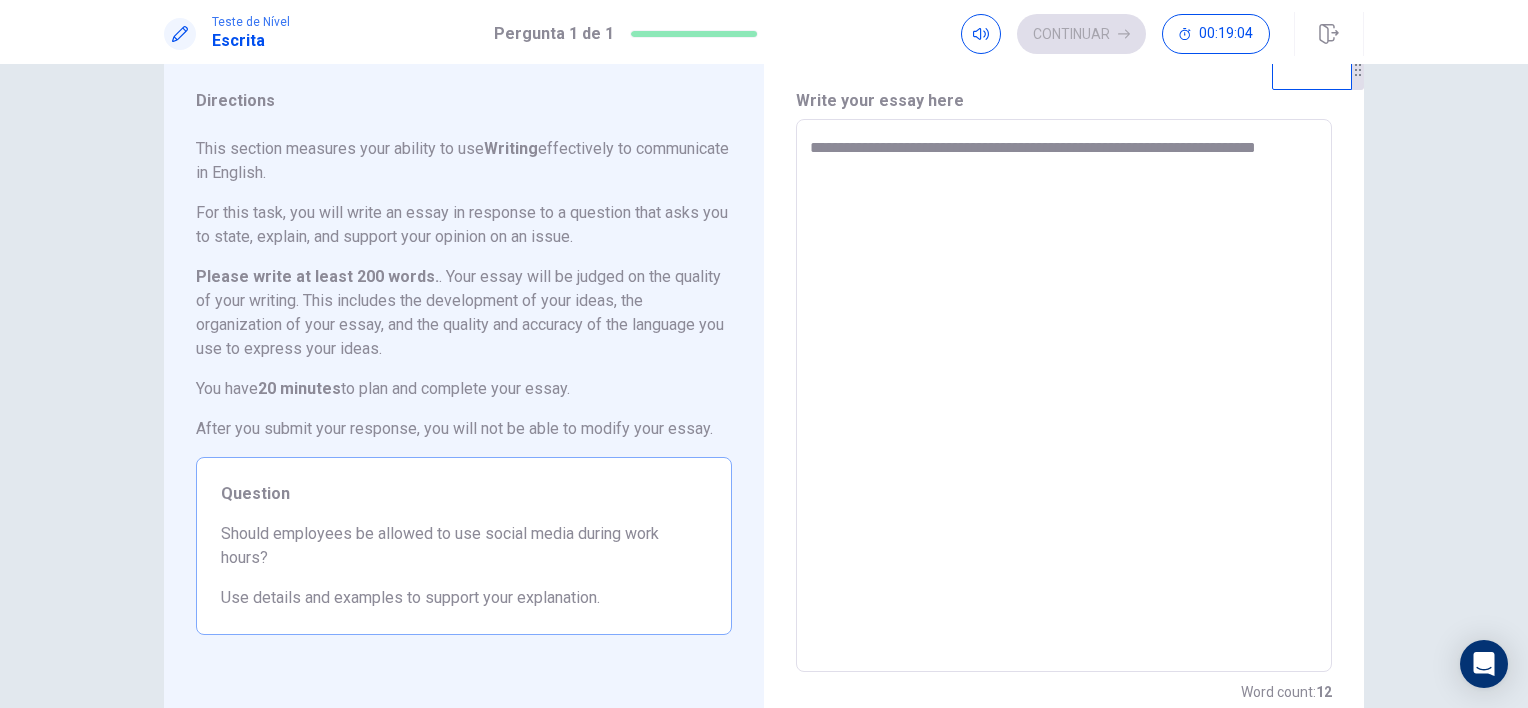 type on "**********" 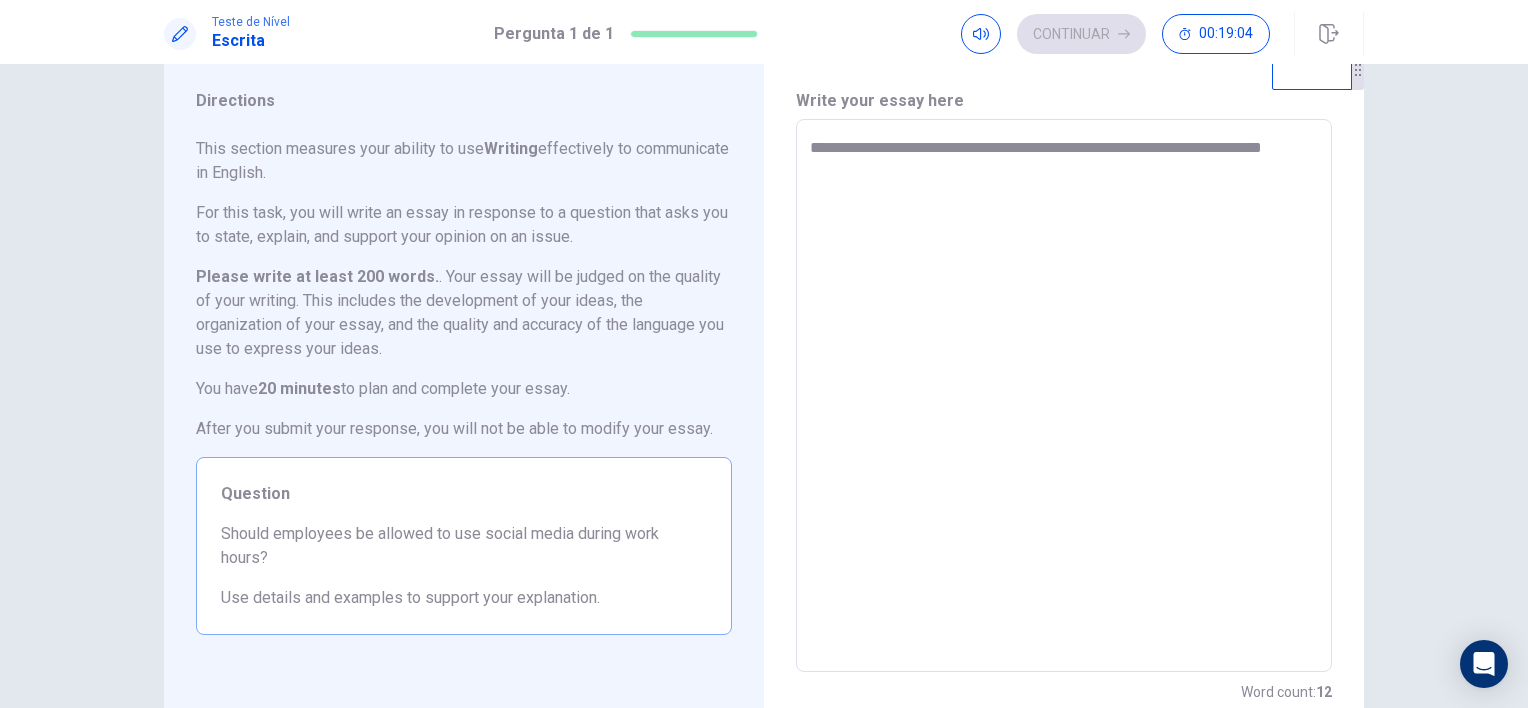 type on "*" 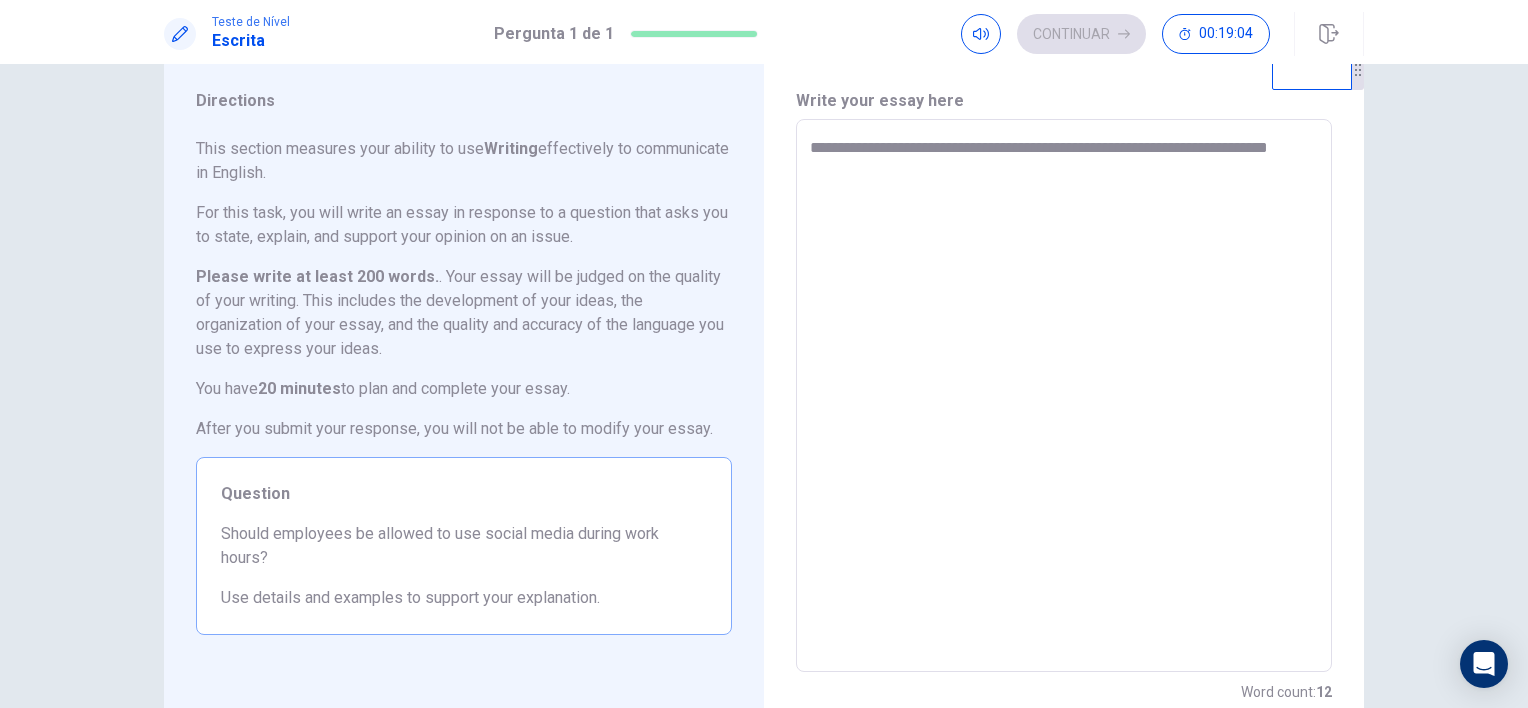 type on "*" 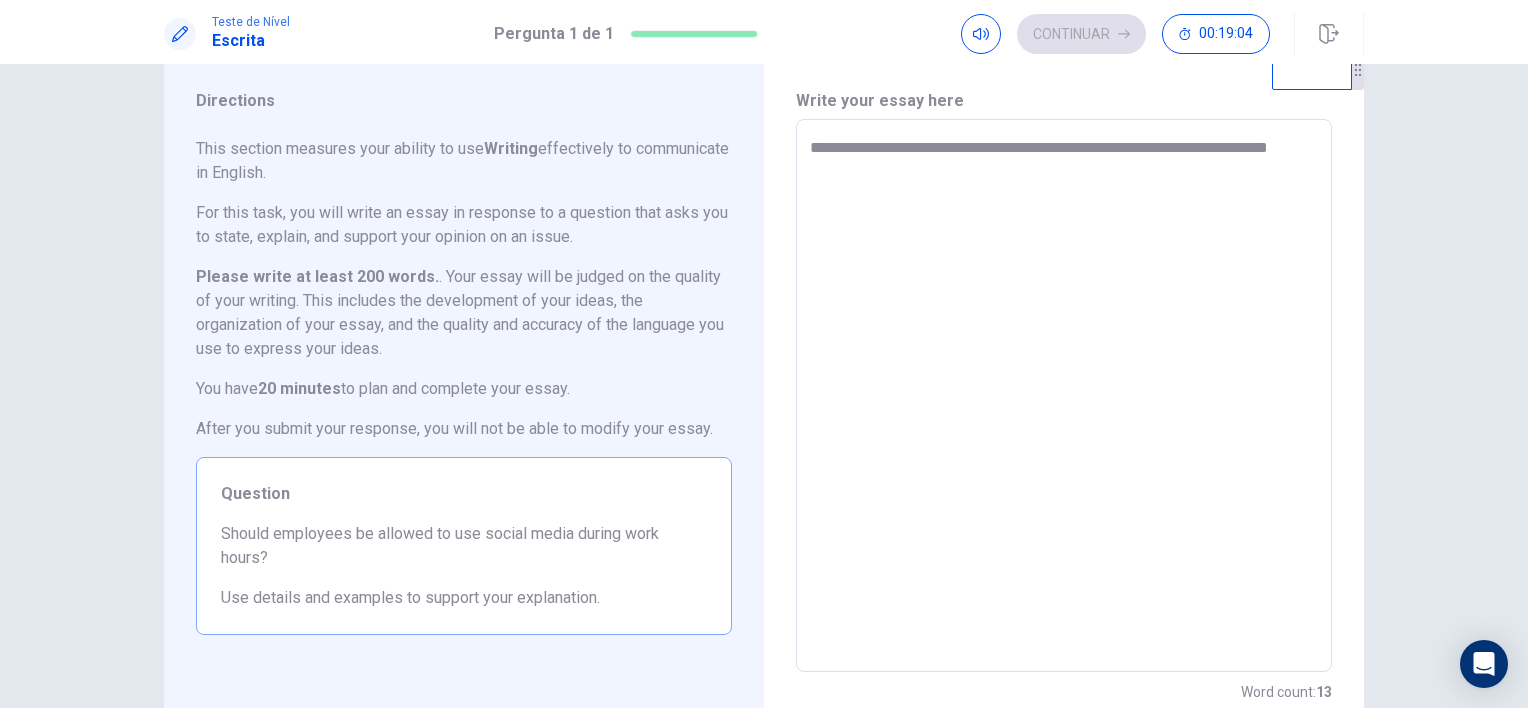 type on "**********" 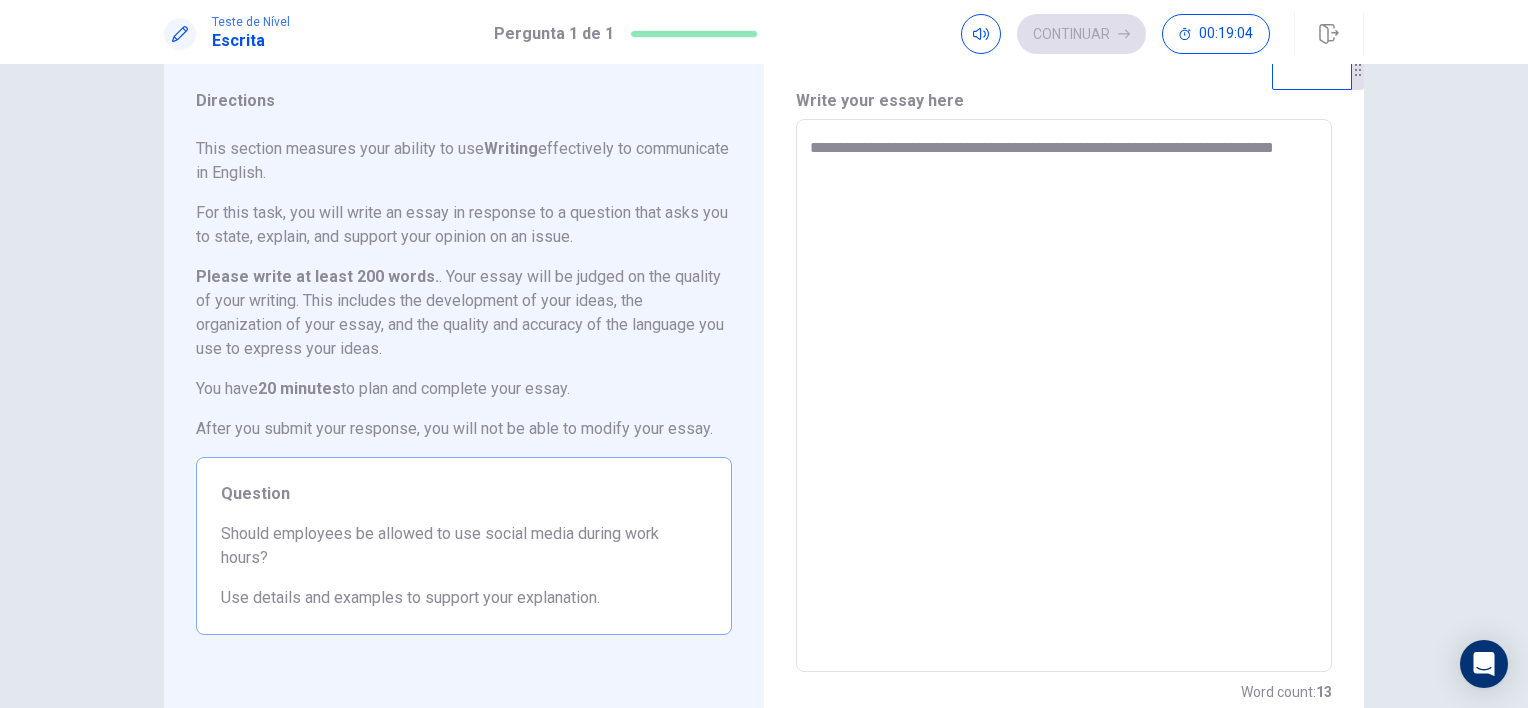 type on "*" 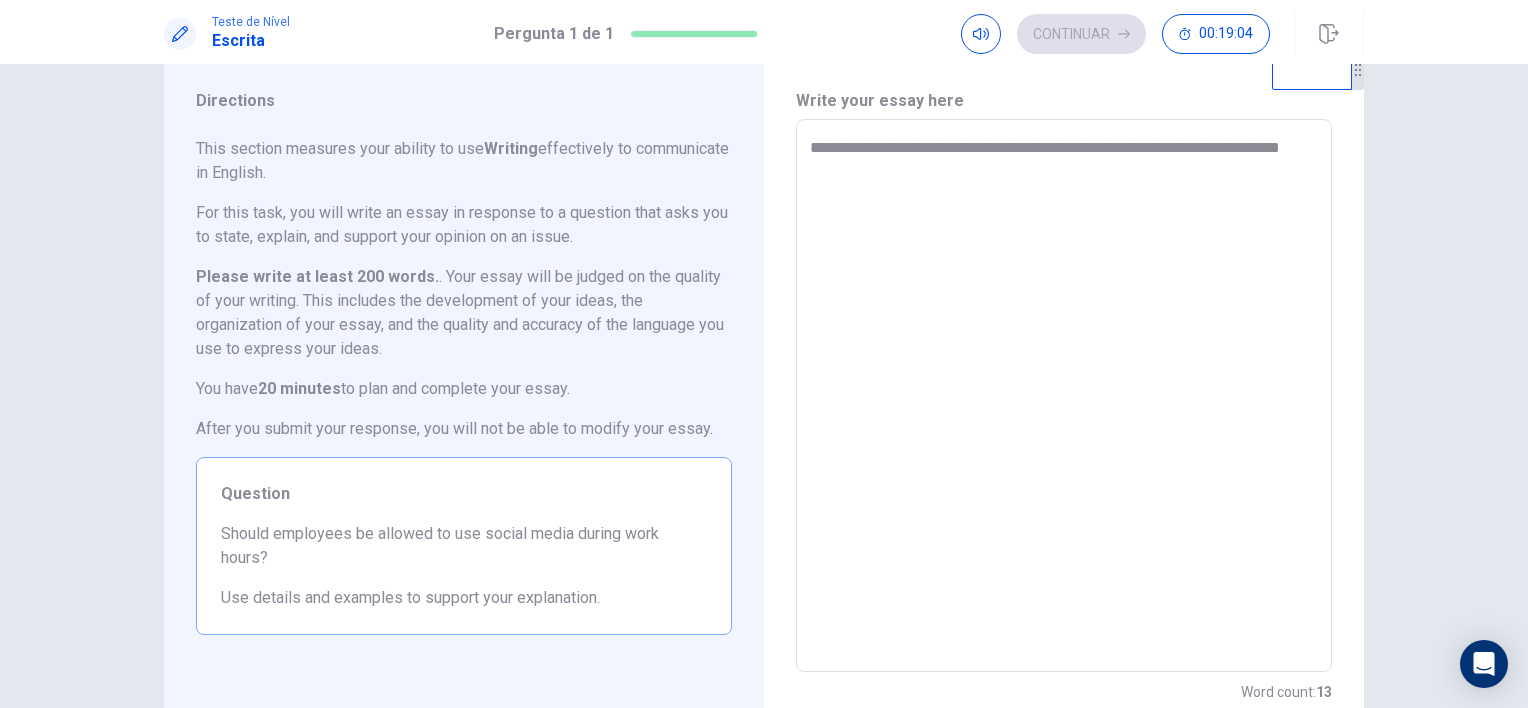 type on "*" 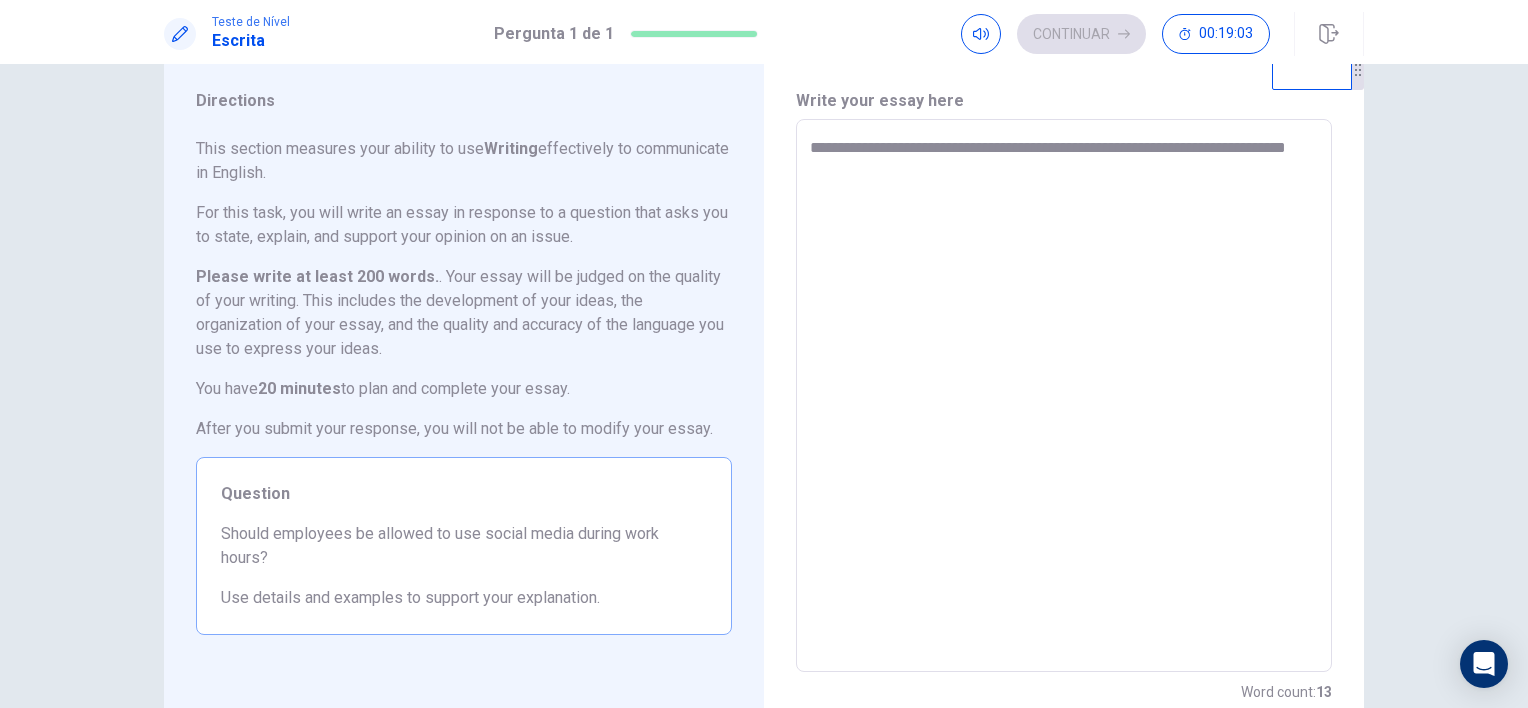 type on "*" 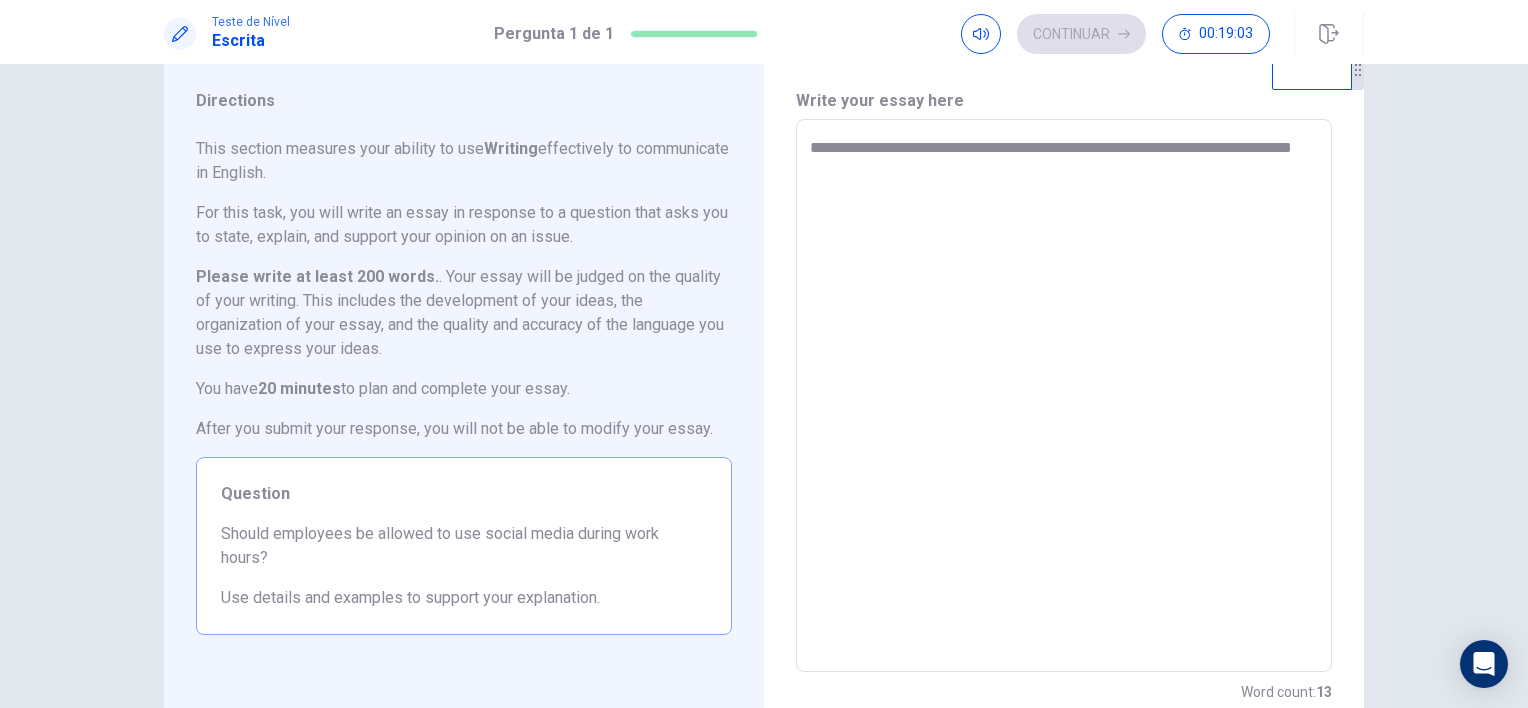 type on "*" 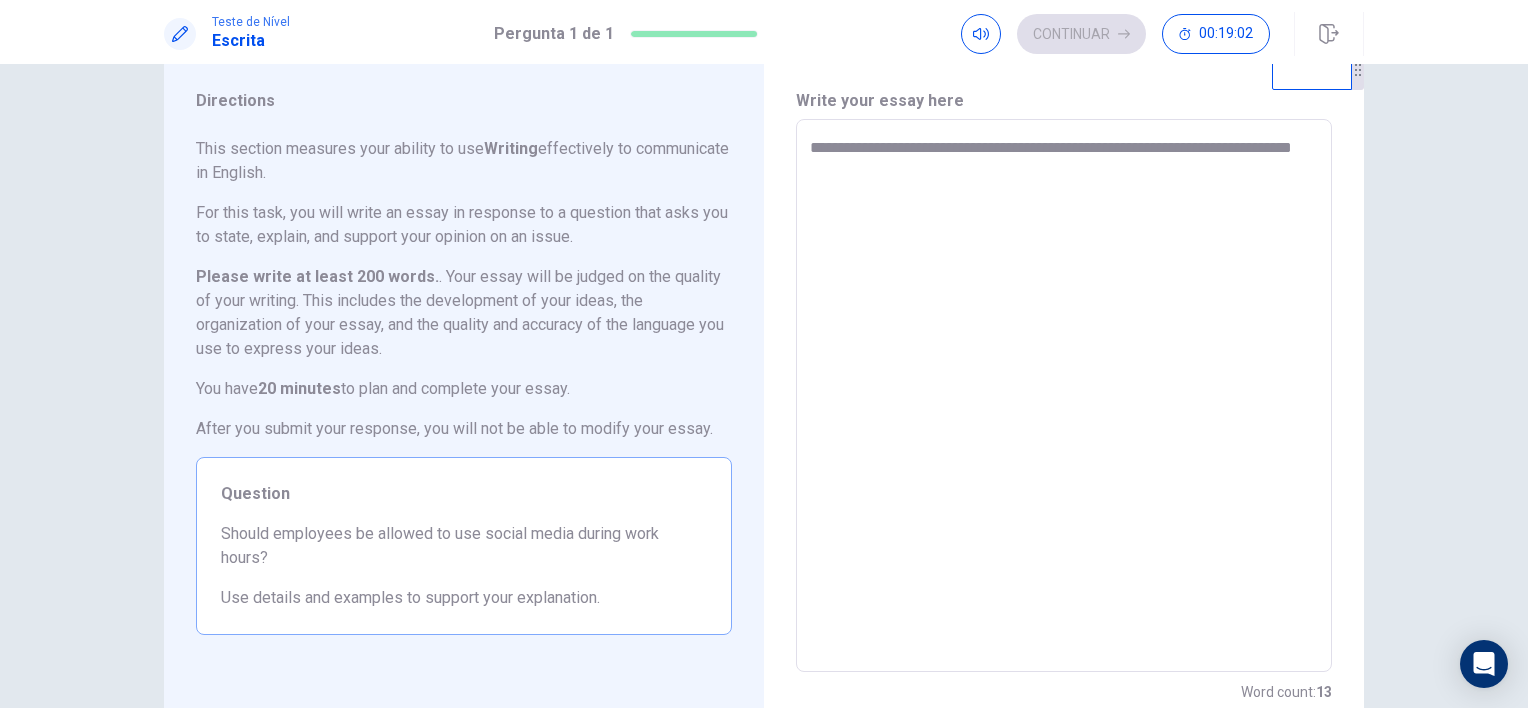 type on "**********" 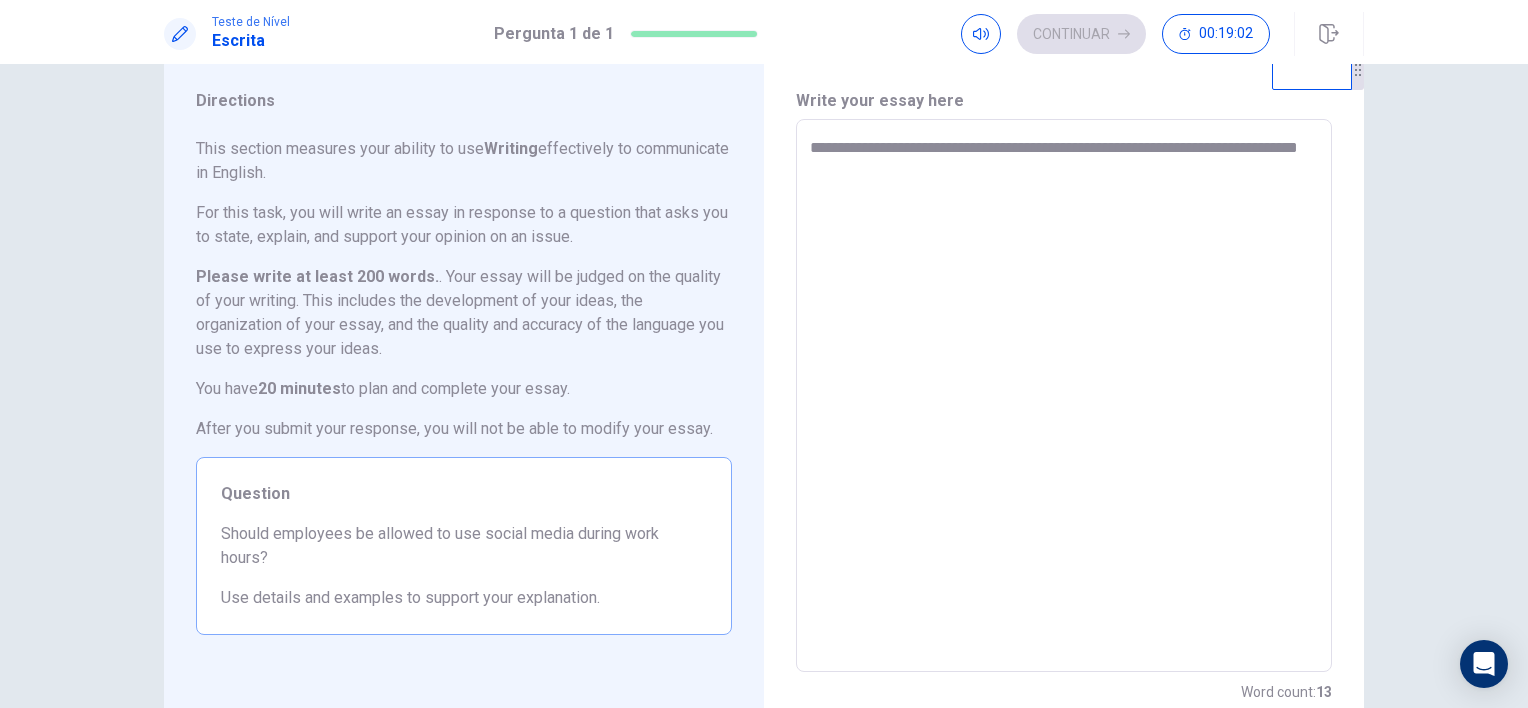type on "*" 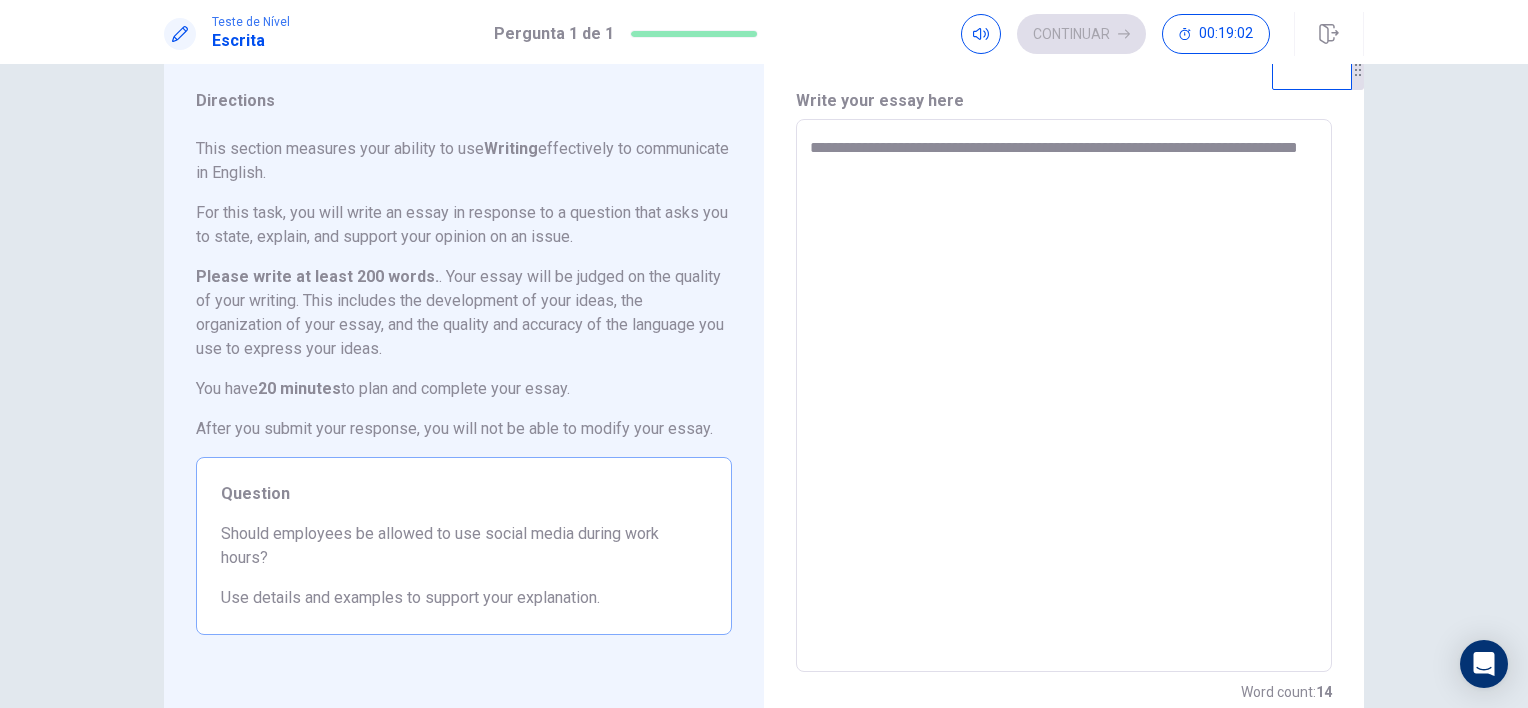 type on "**********" 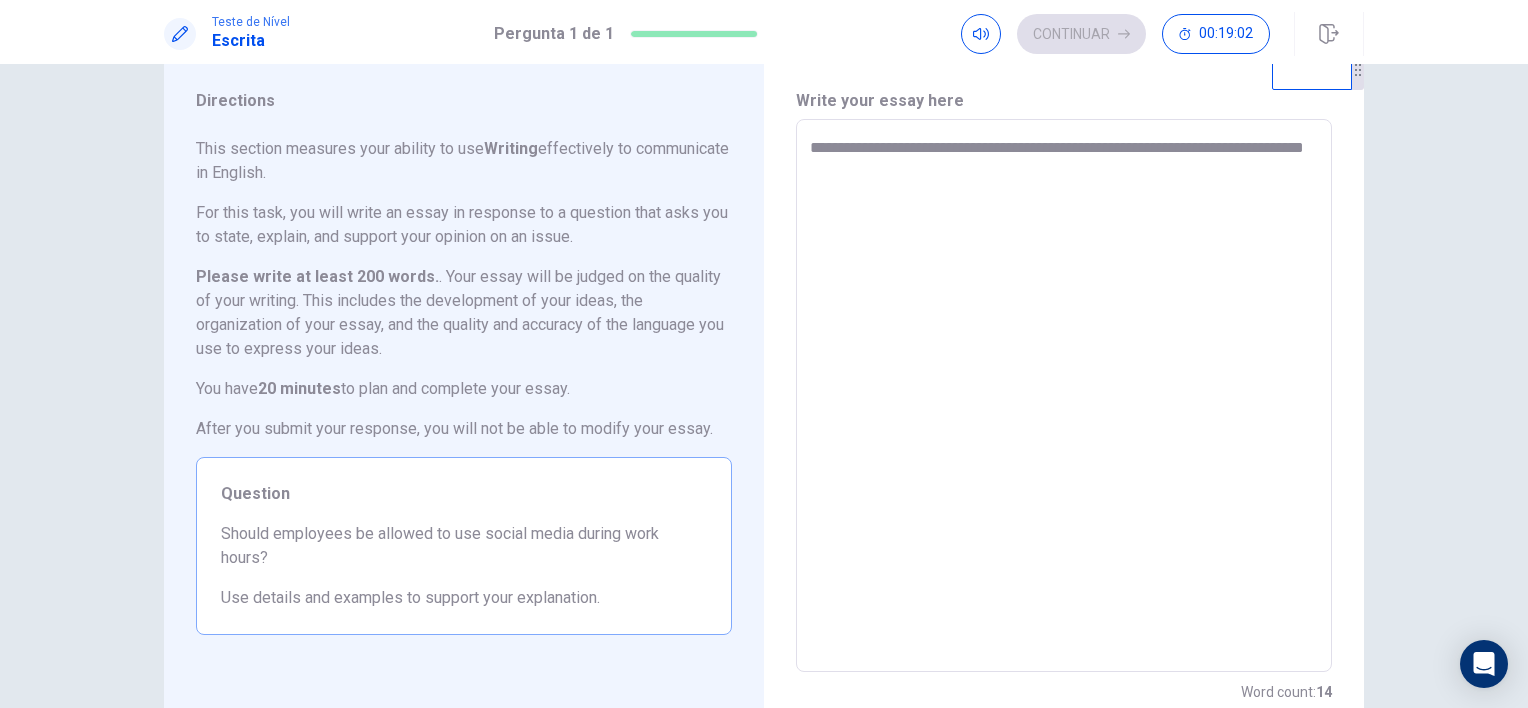 type on "*" 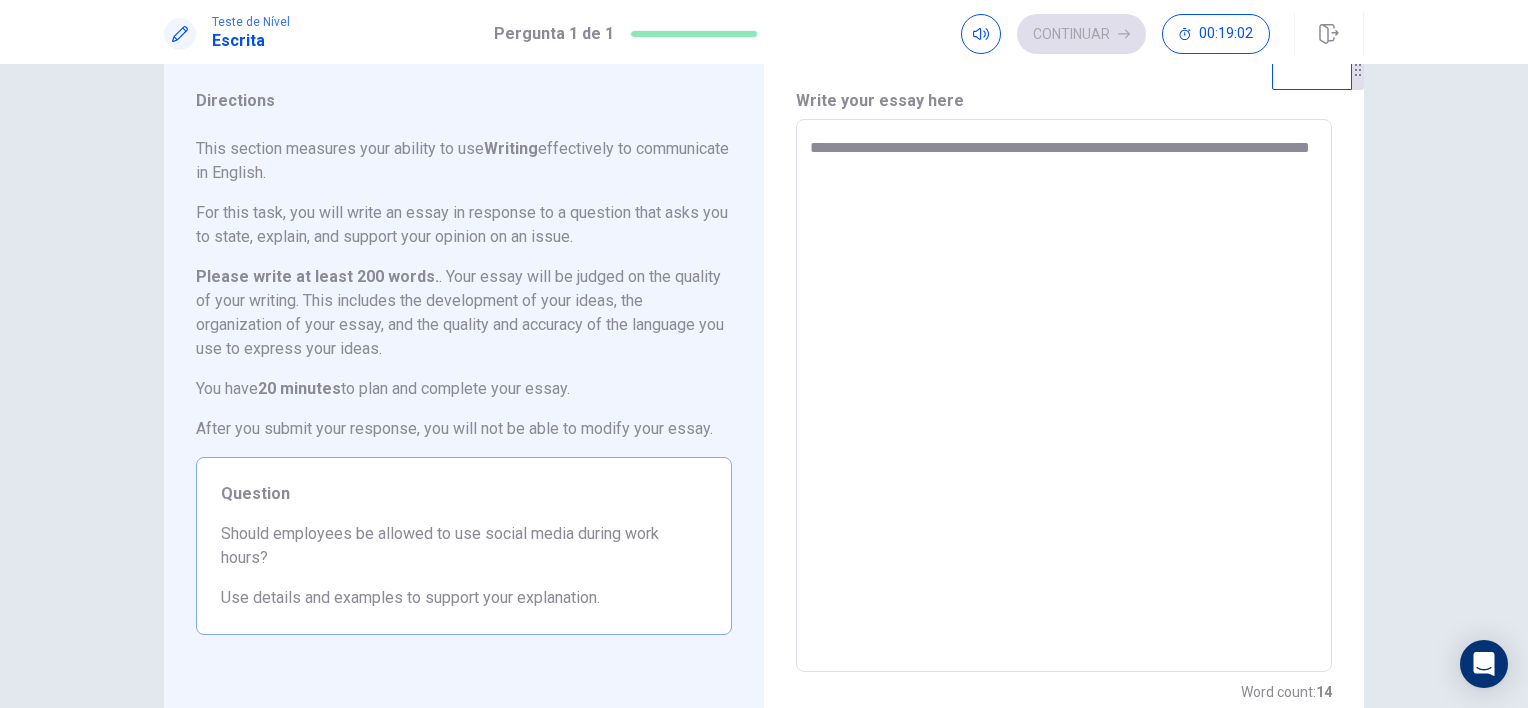 type on "**********" 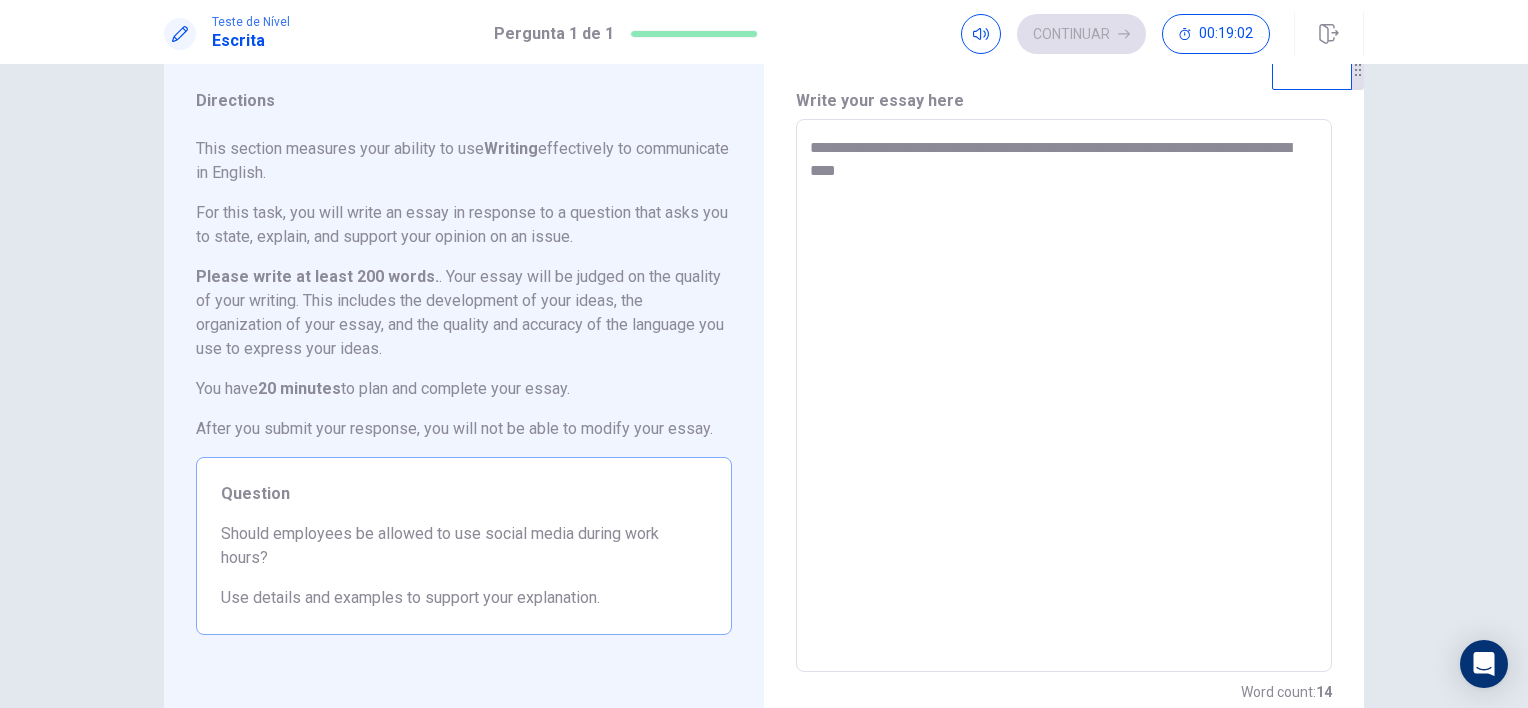 type on "*" 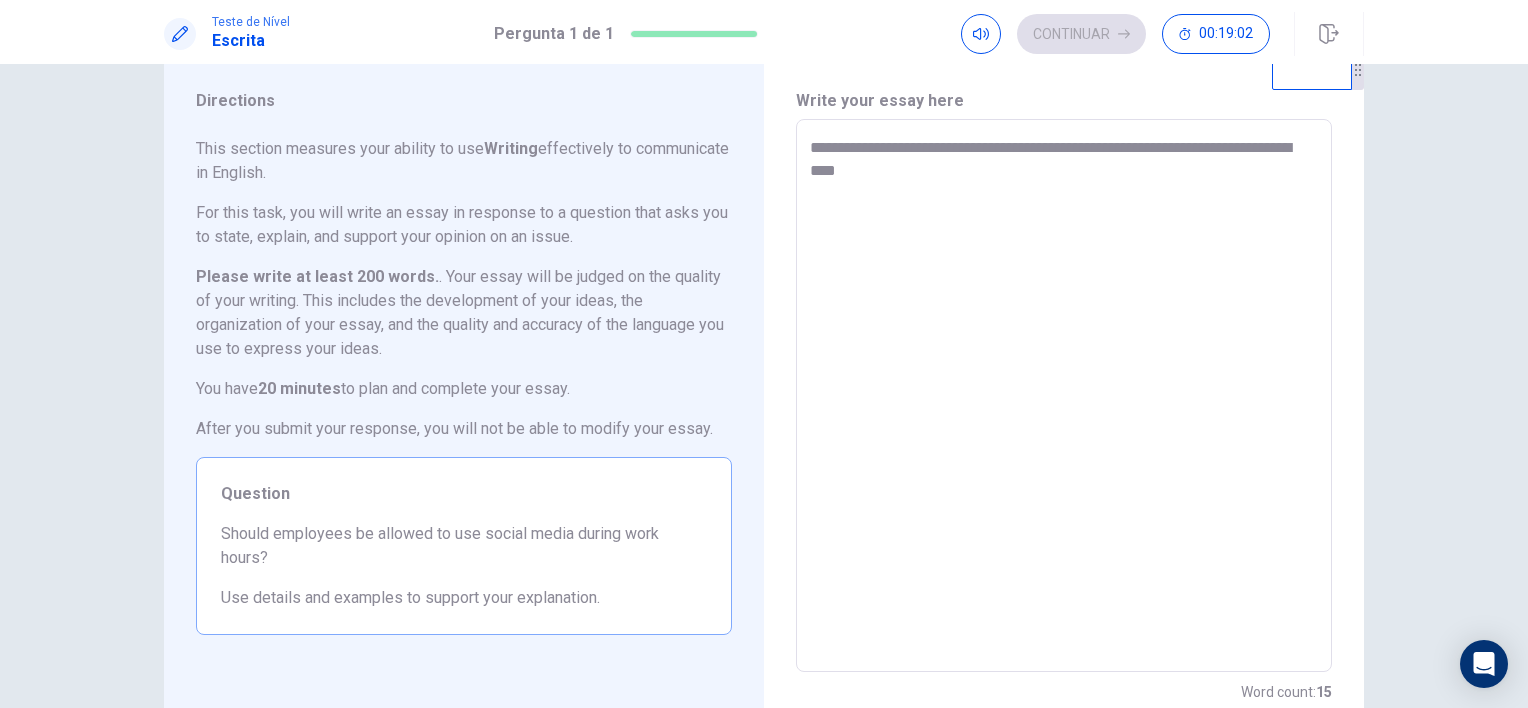 type on "**********" 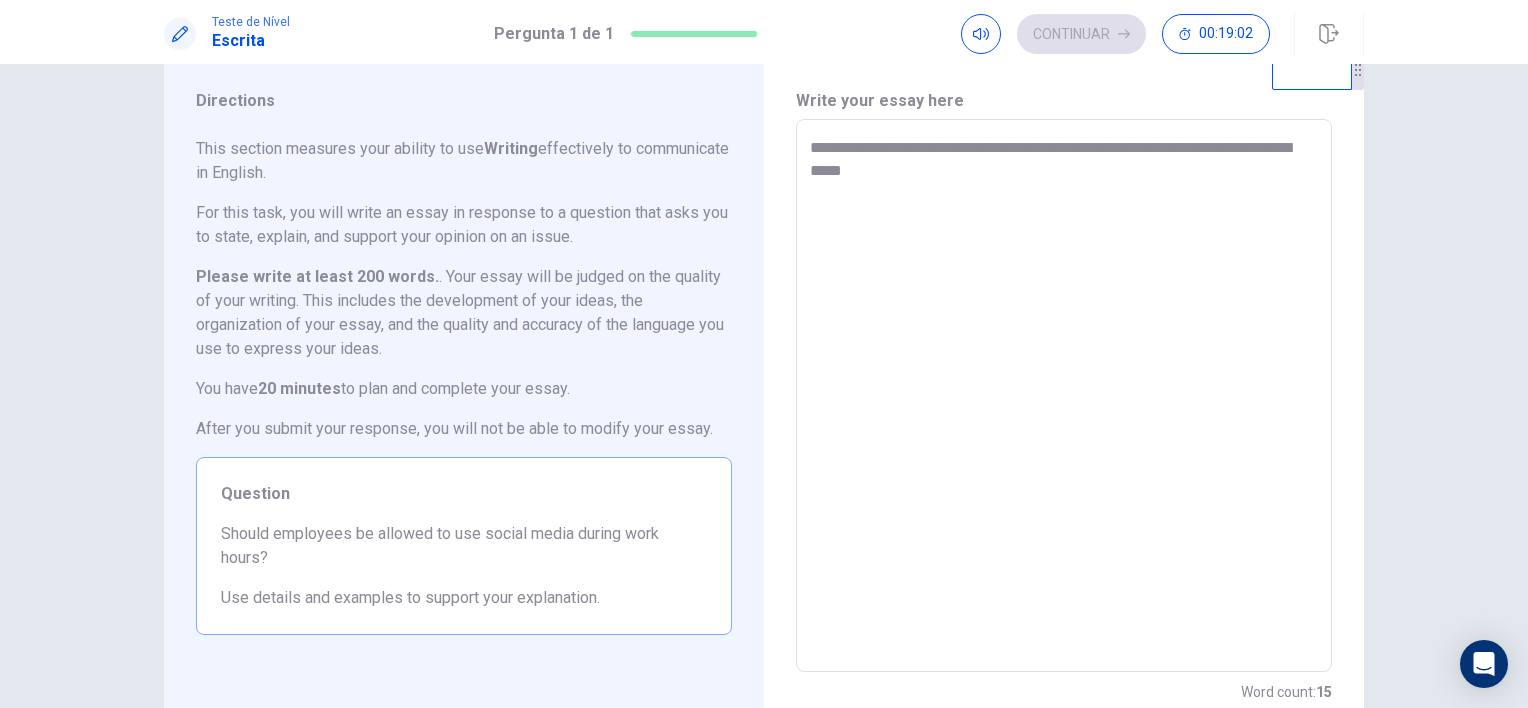 type on "**********" 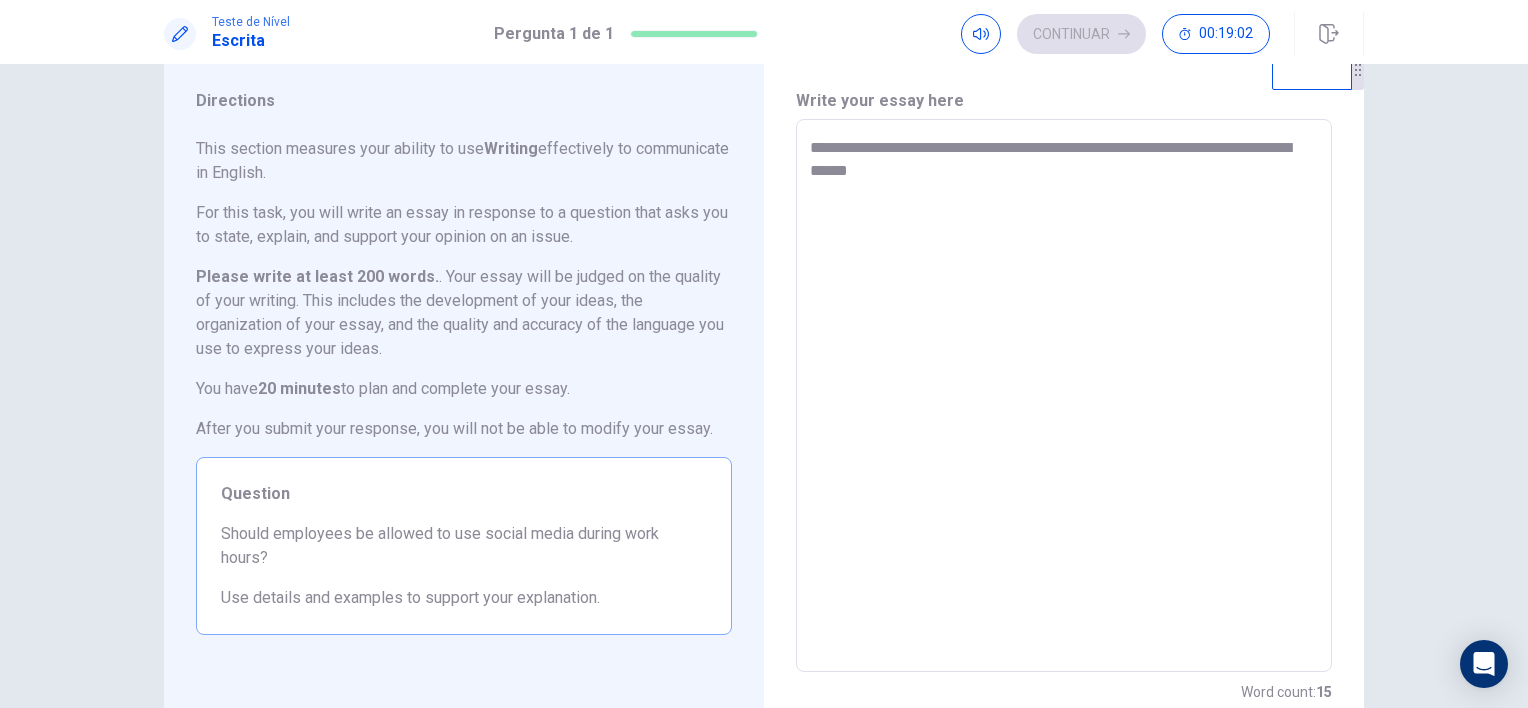 type on "*" 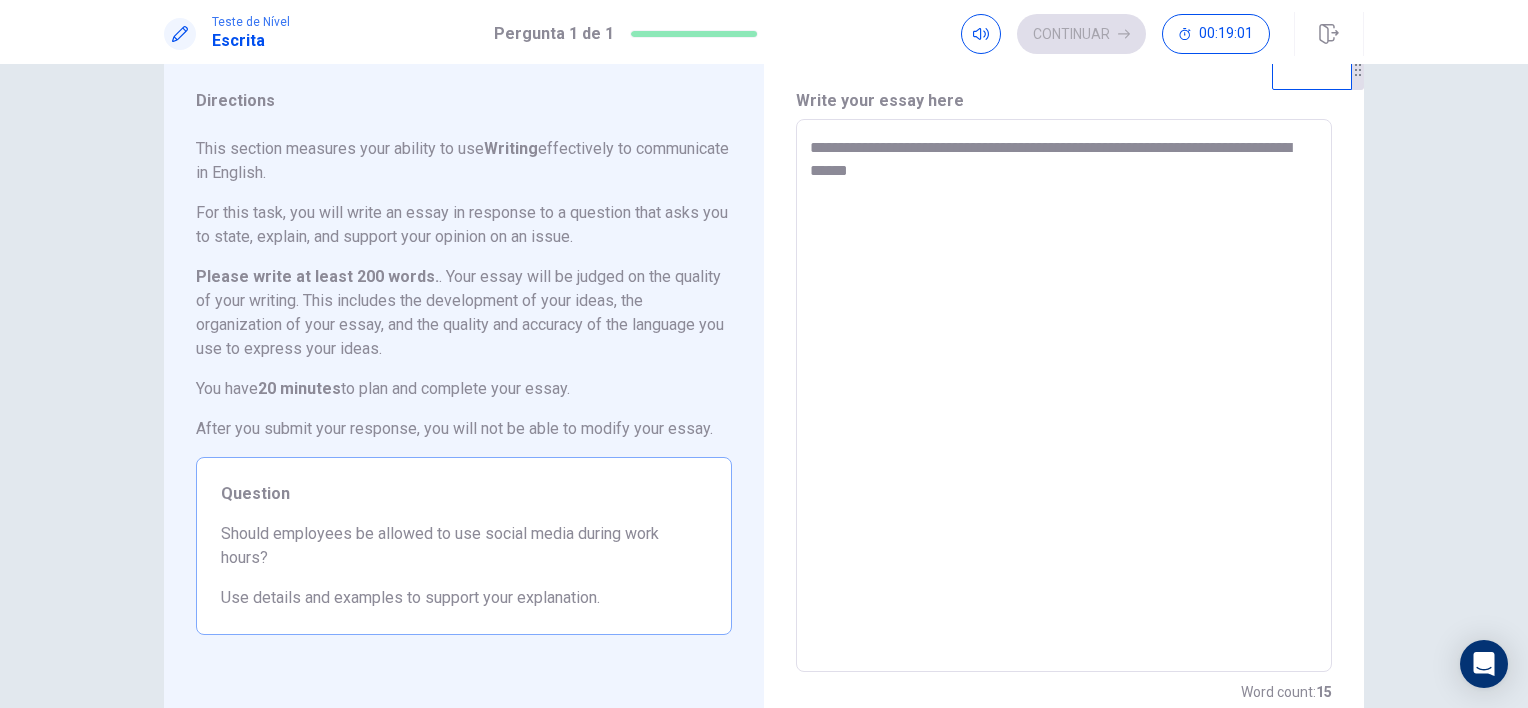 type on "**********" 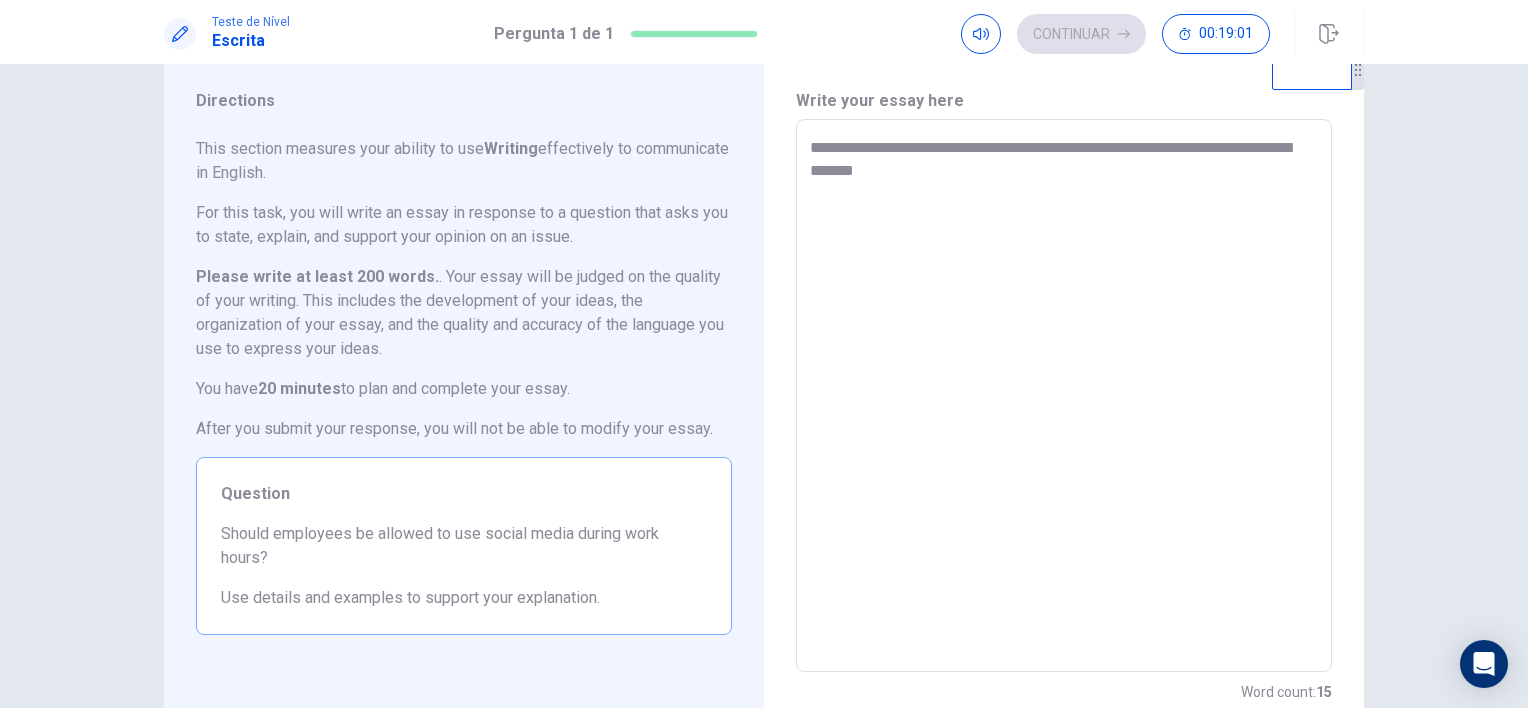 type on "*" 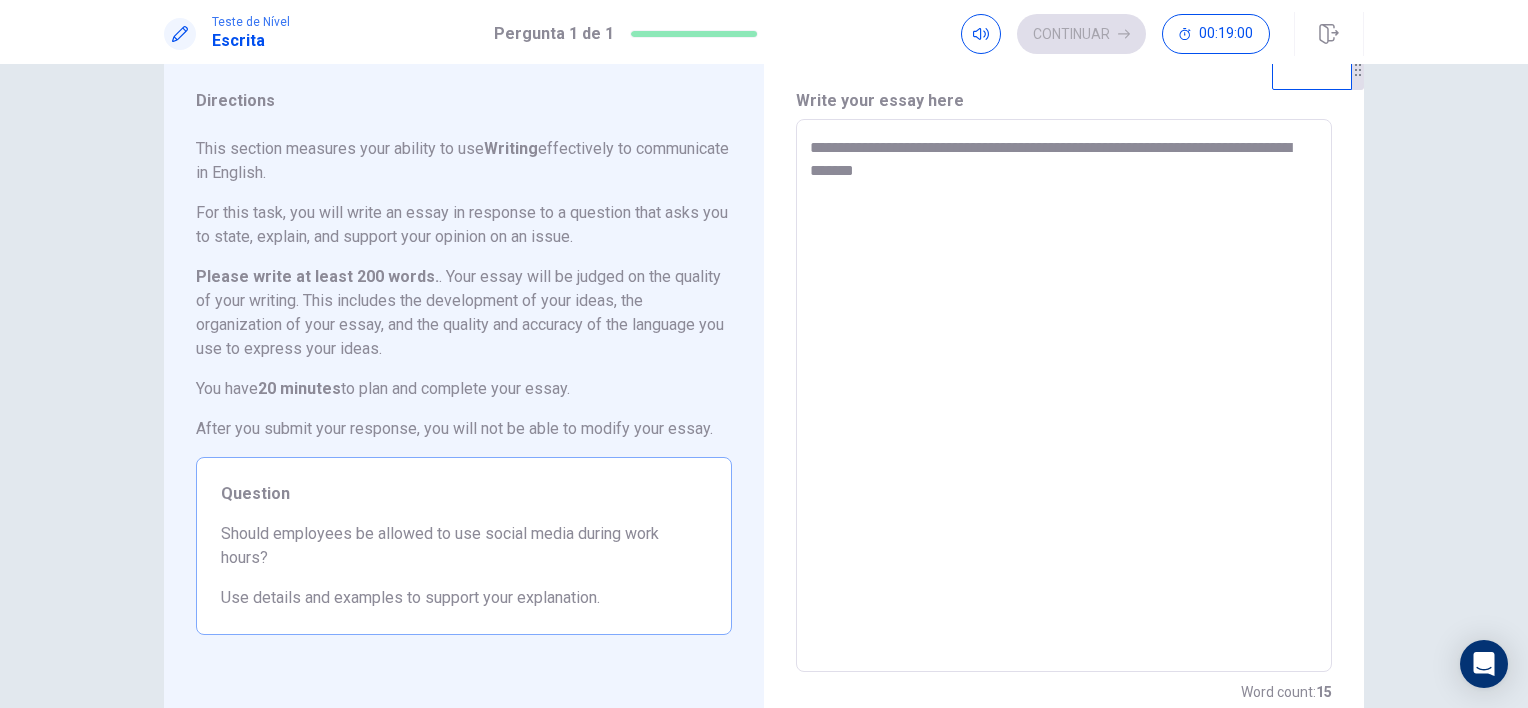 type on "**********" 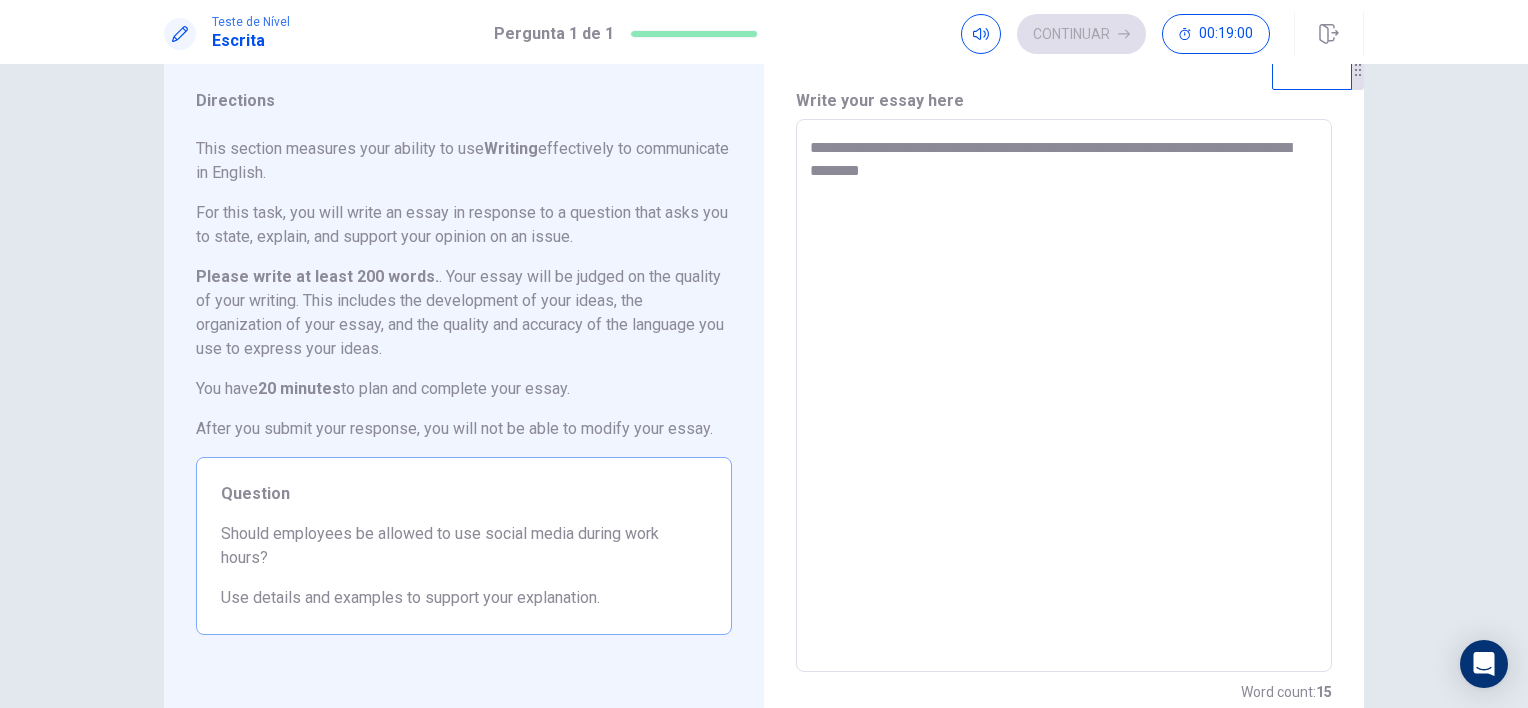 type on "*" 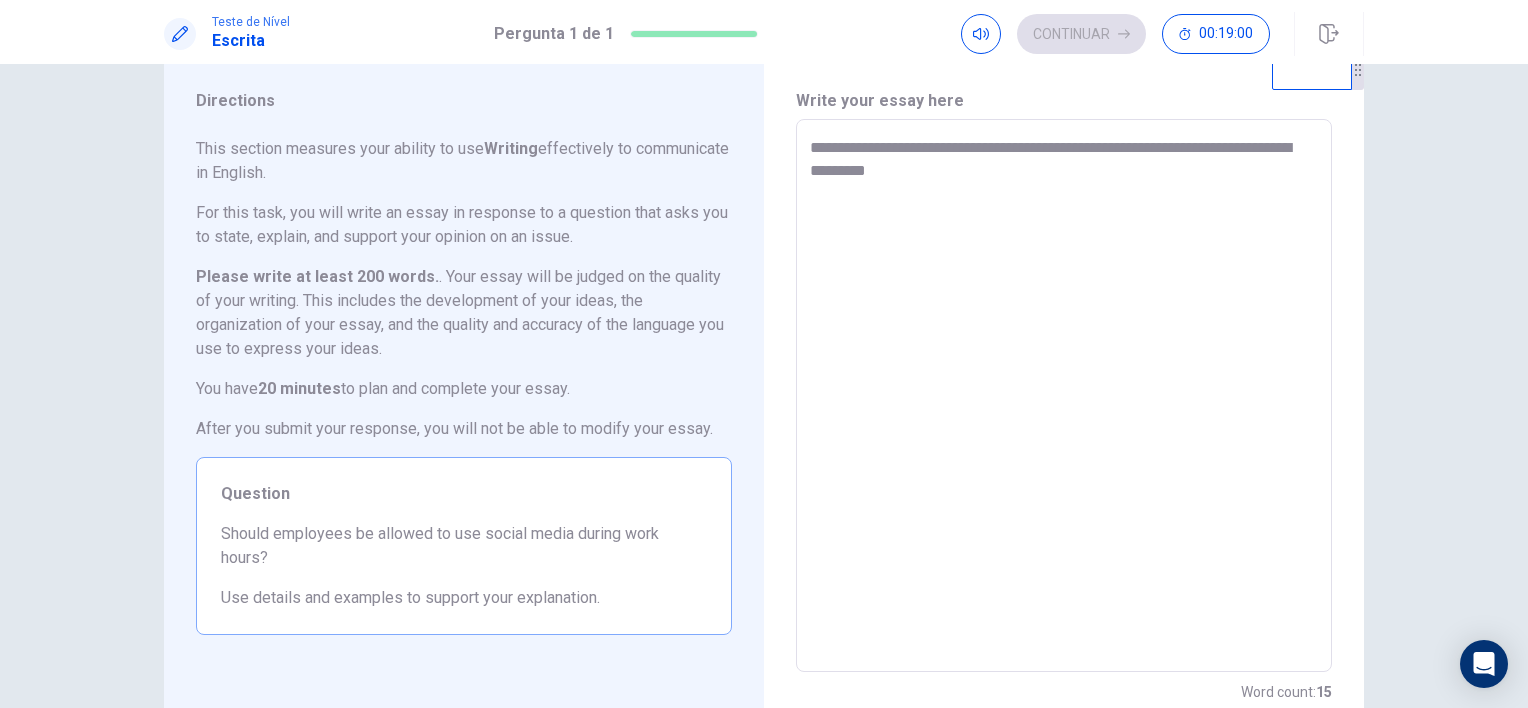 type on "*" 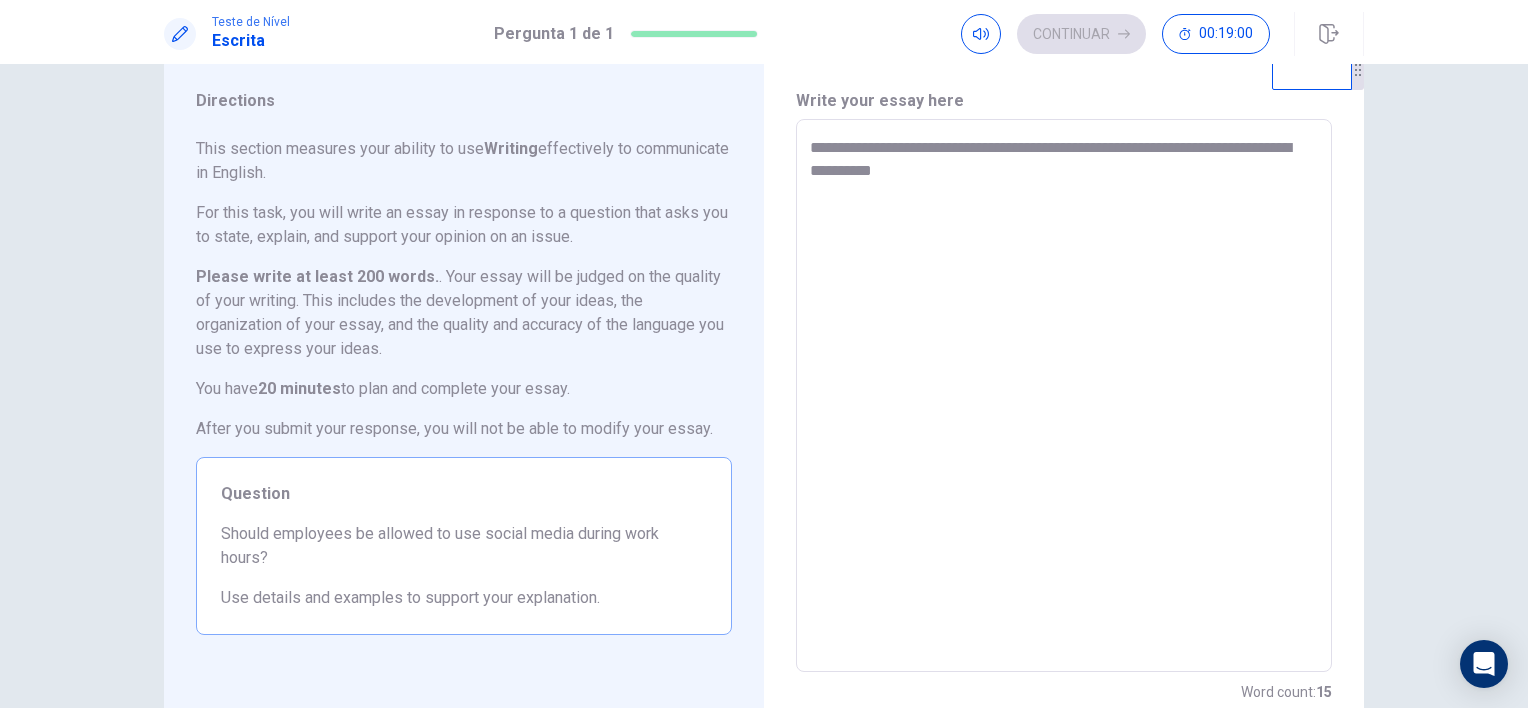 type on "*" 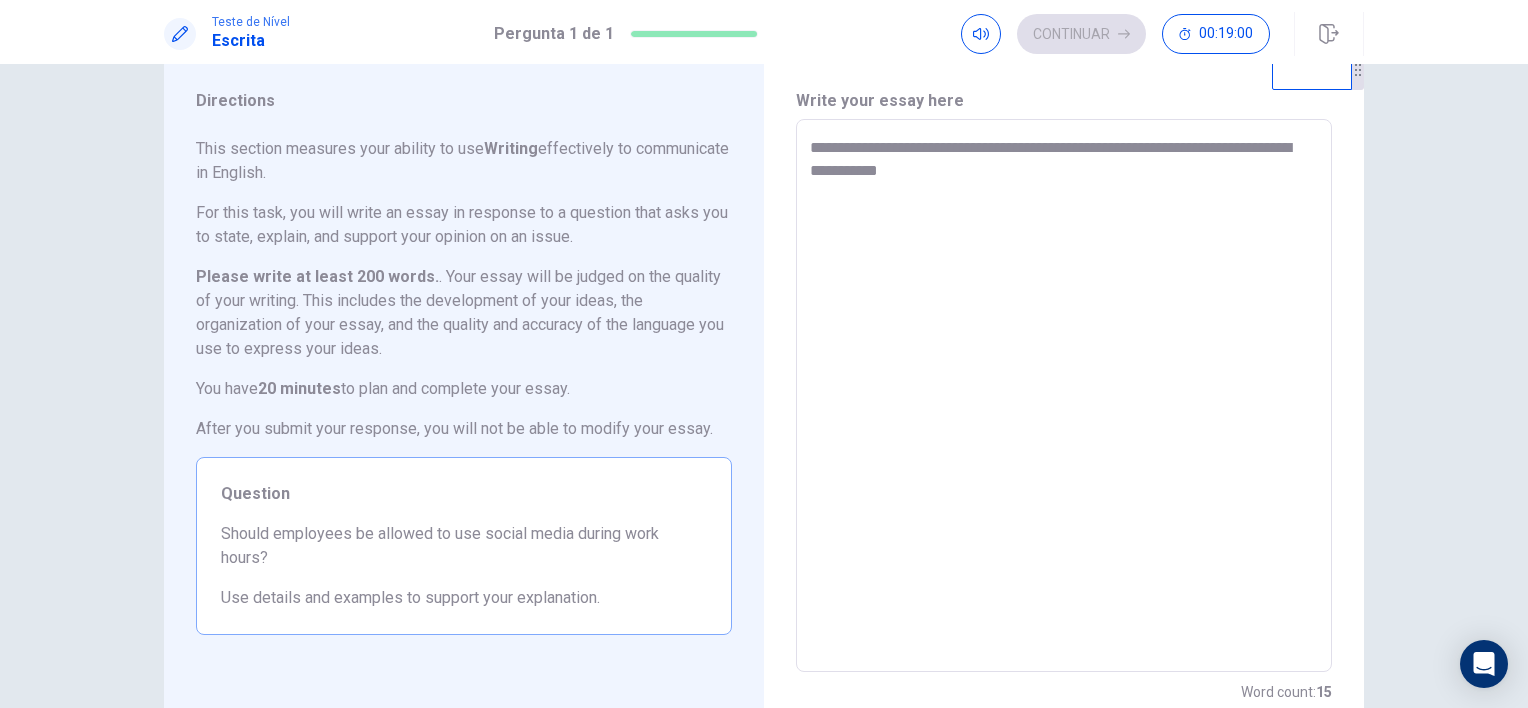 type on "*" 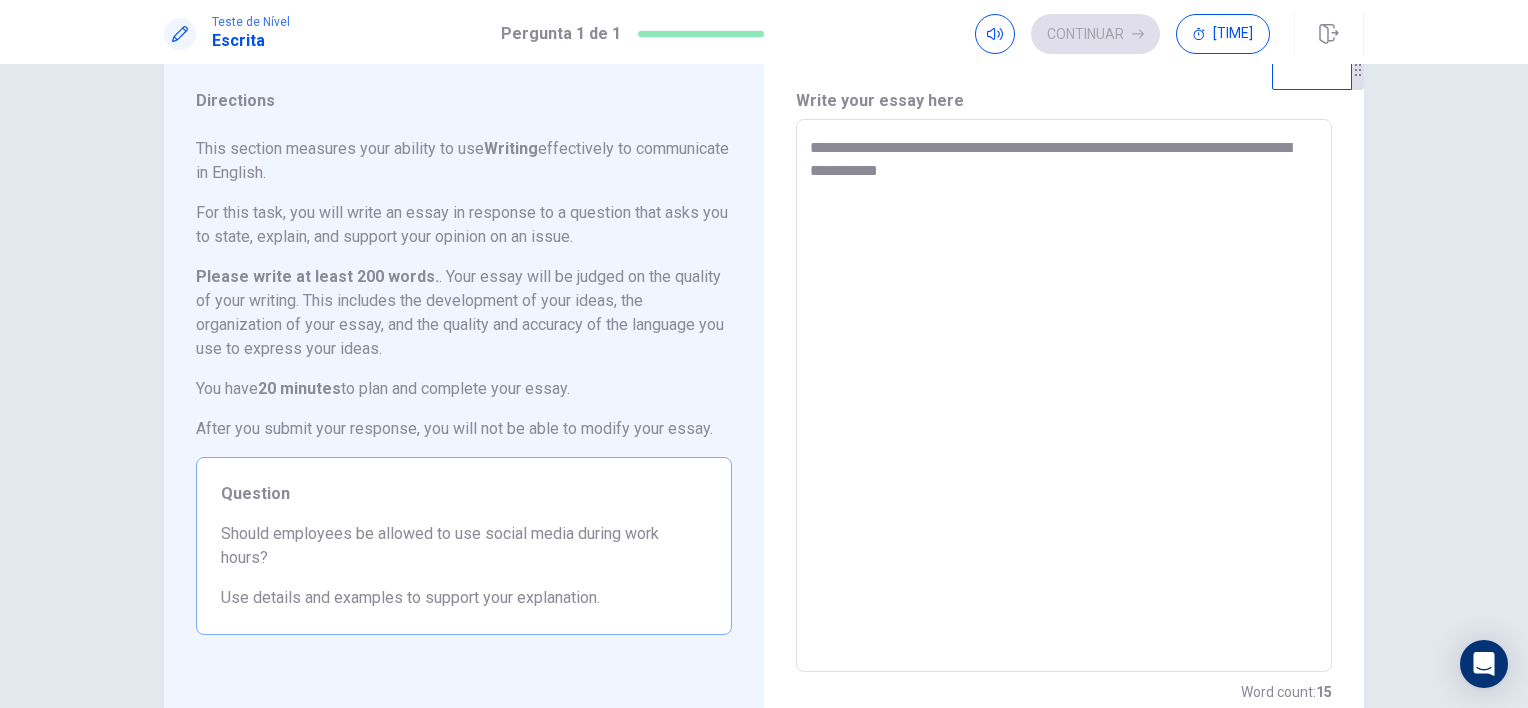 type on "**********" 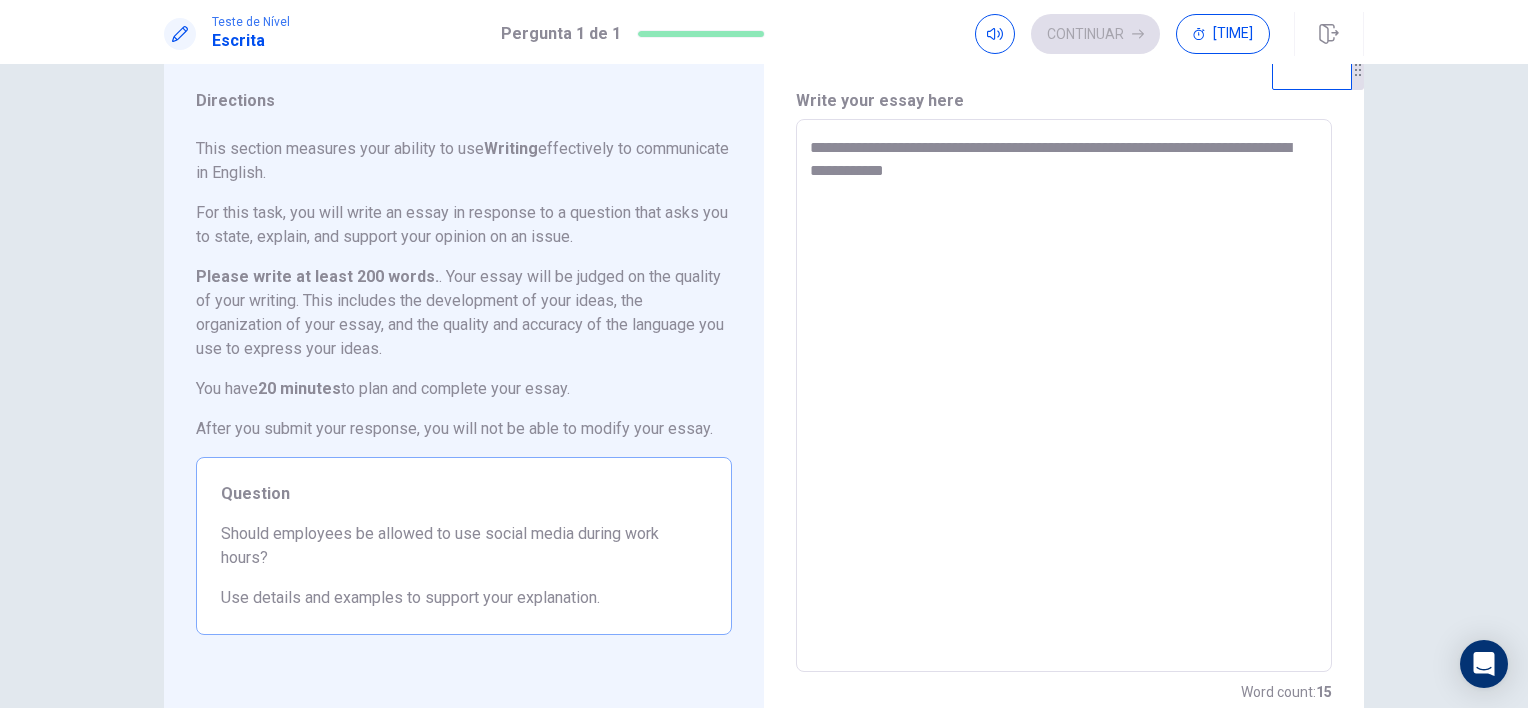 type on "*" 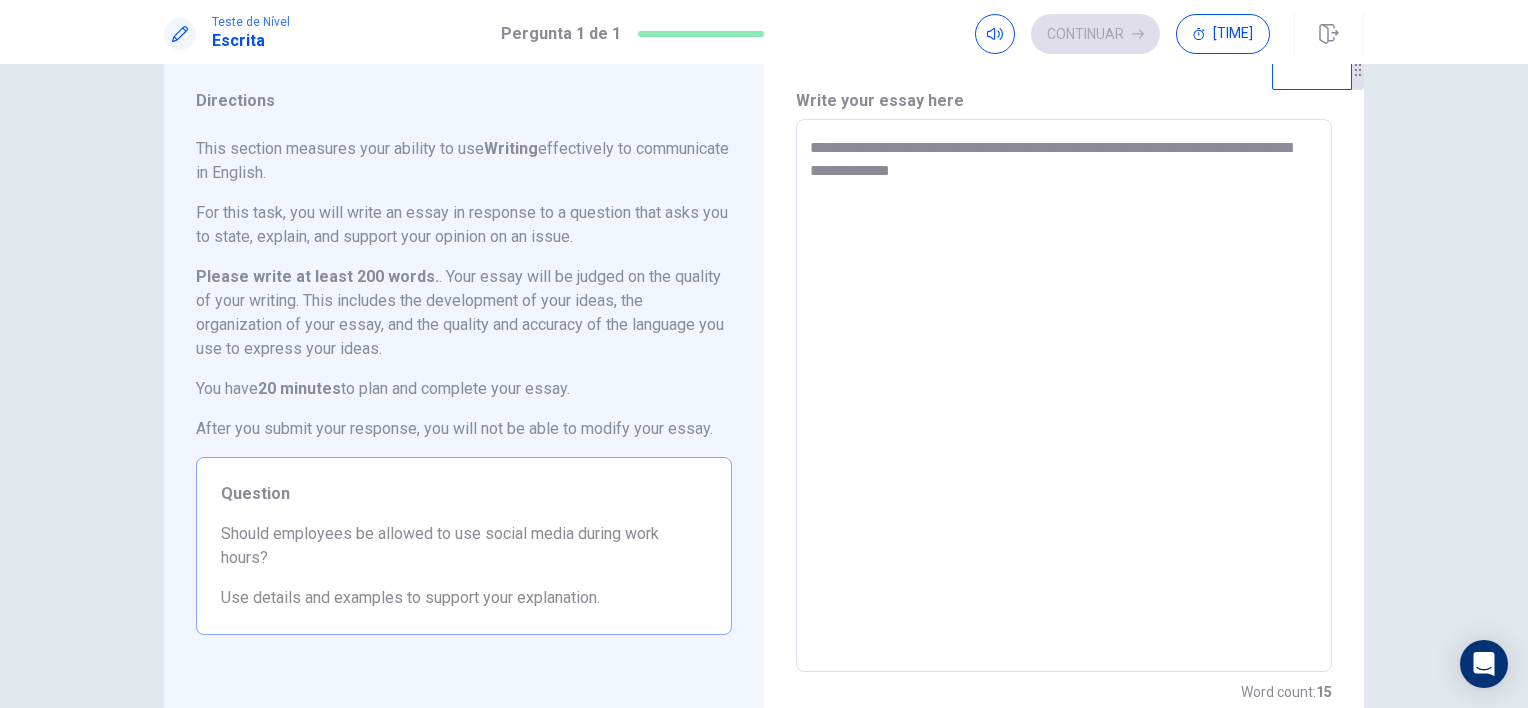 type on "*" 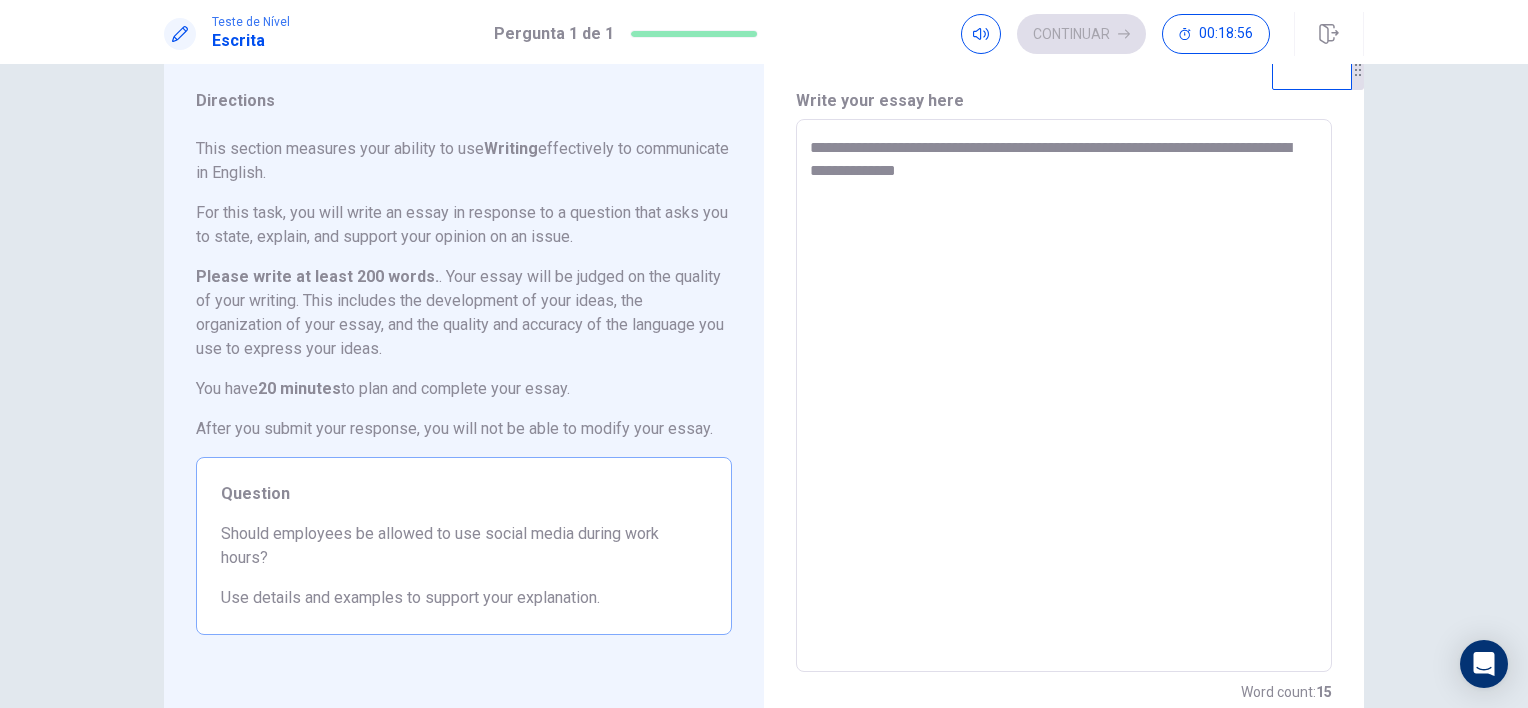 type 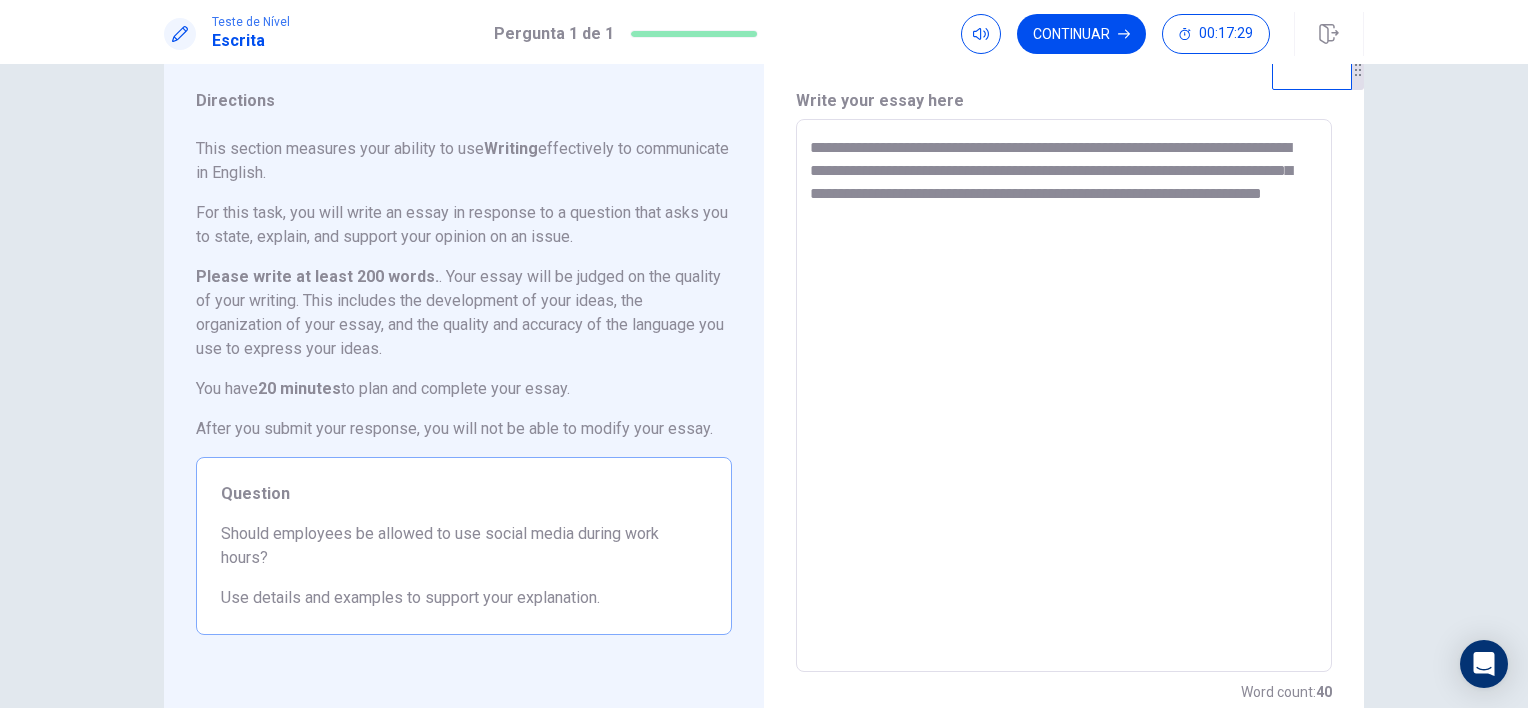 click on "**********" at bounding box center (1064, 396) 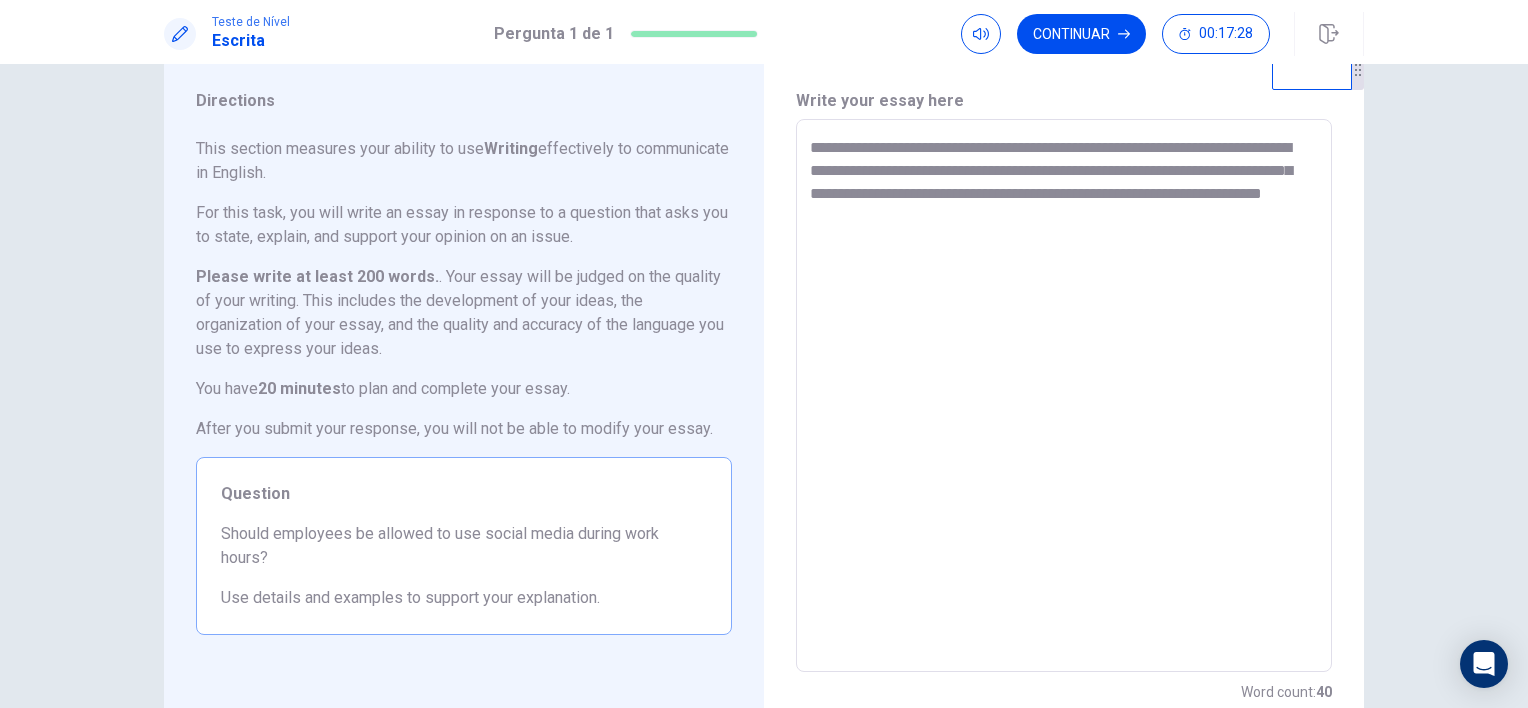click on "**********" at bounding box center [1064, 396] 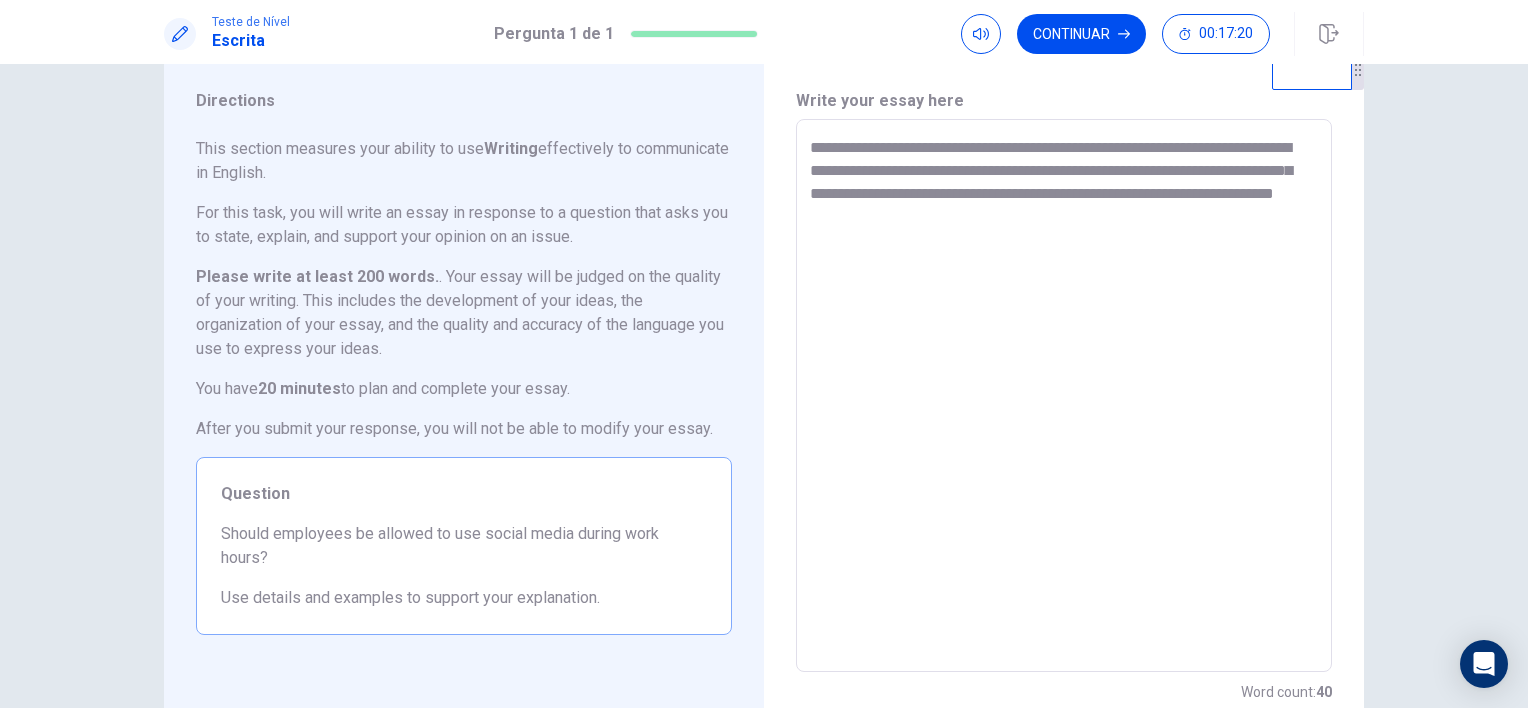 click on "**********" at bounding box center [1064, 396] 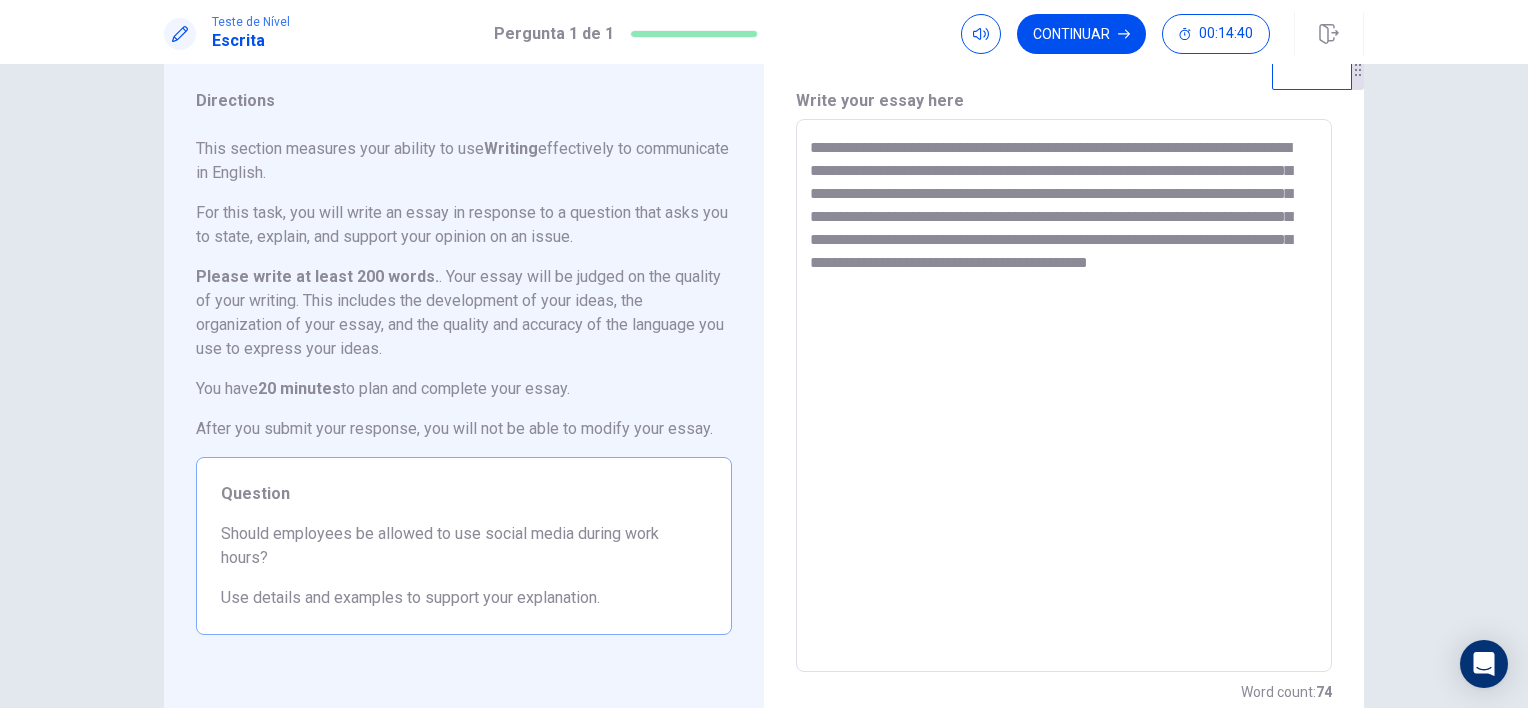 click on "**********" at bounding box center [1064, 396] 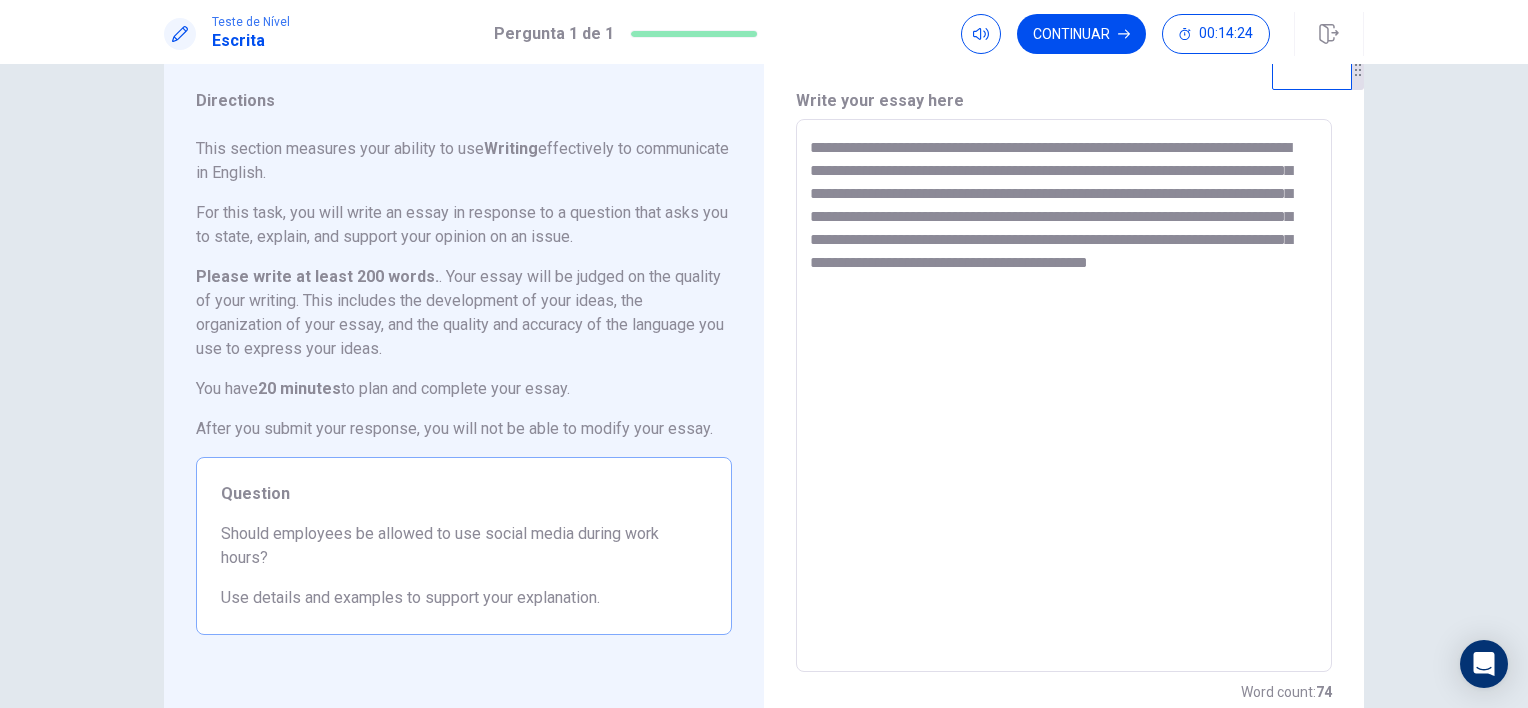 click on "**********" at bounding box center (1064, 396) 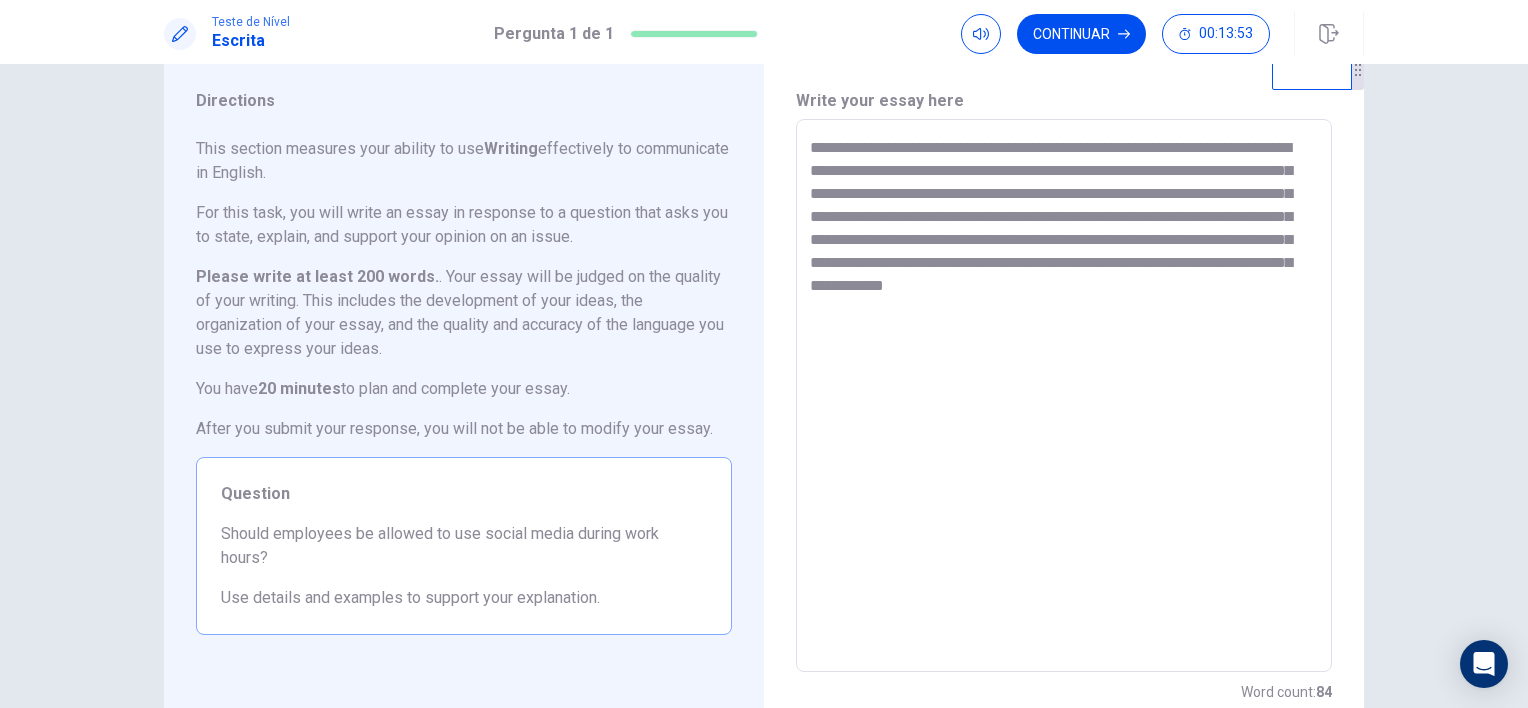 click on "**********" at bounding box center [1064, 396] 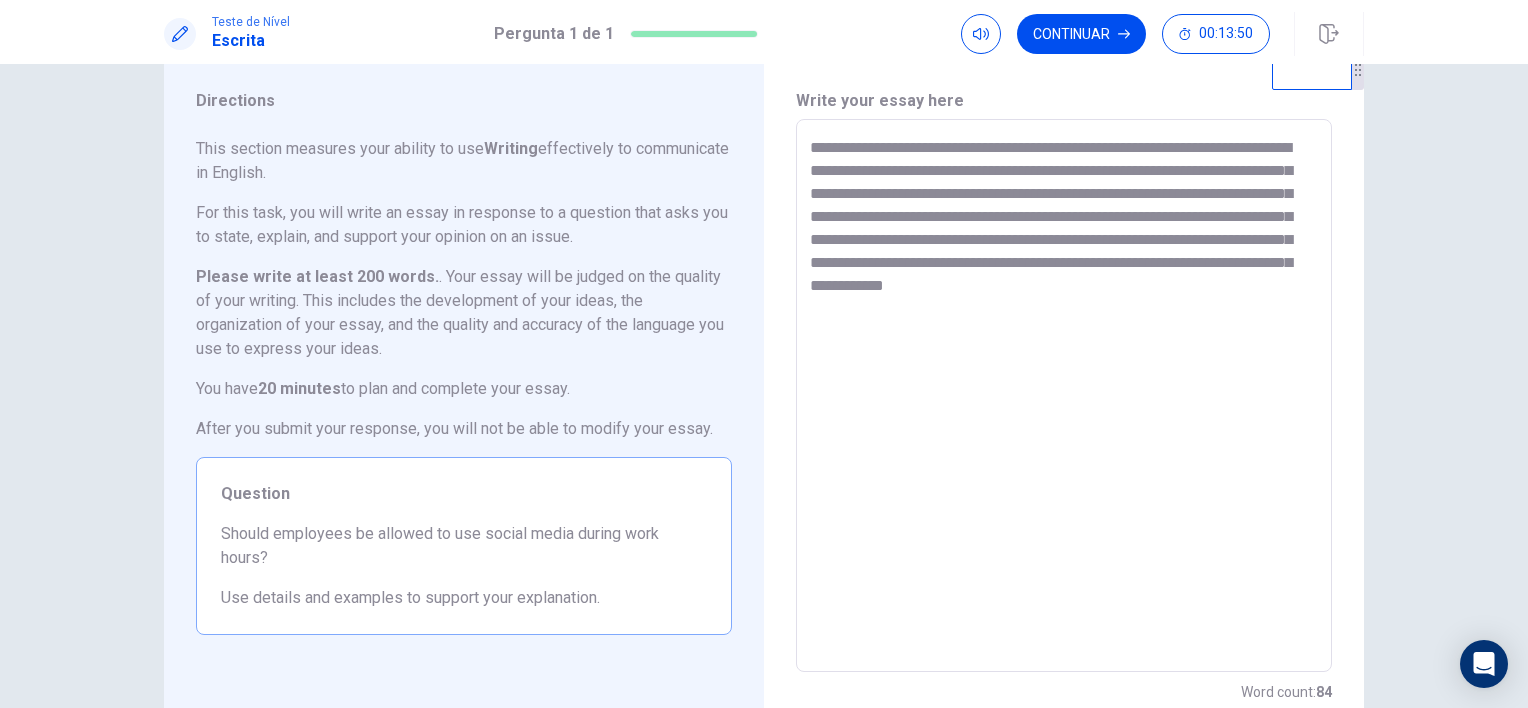 click on "**********" at bounding box center (1064, 396) 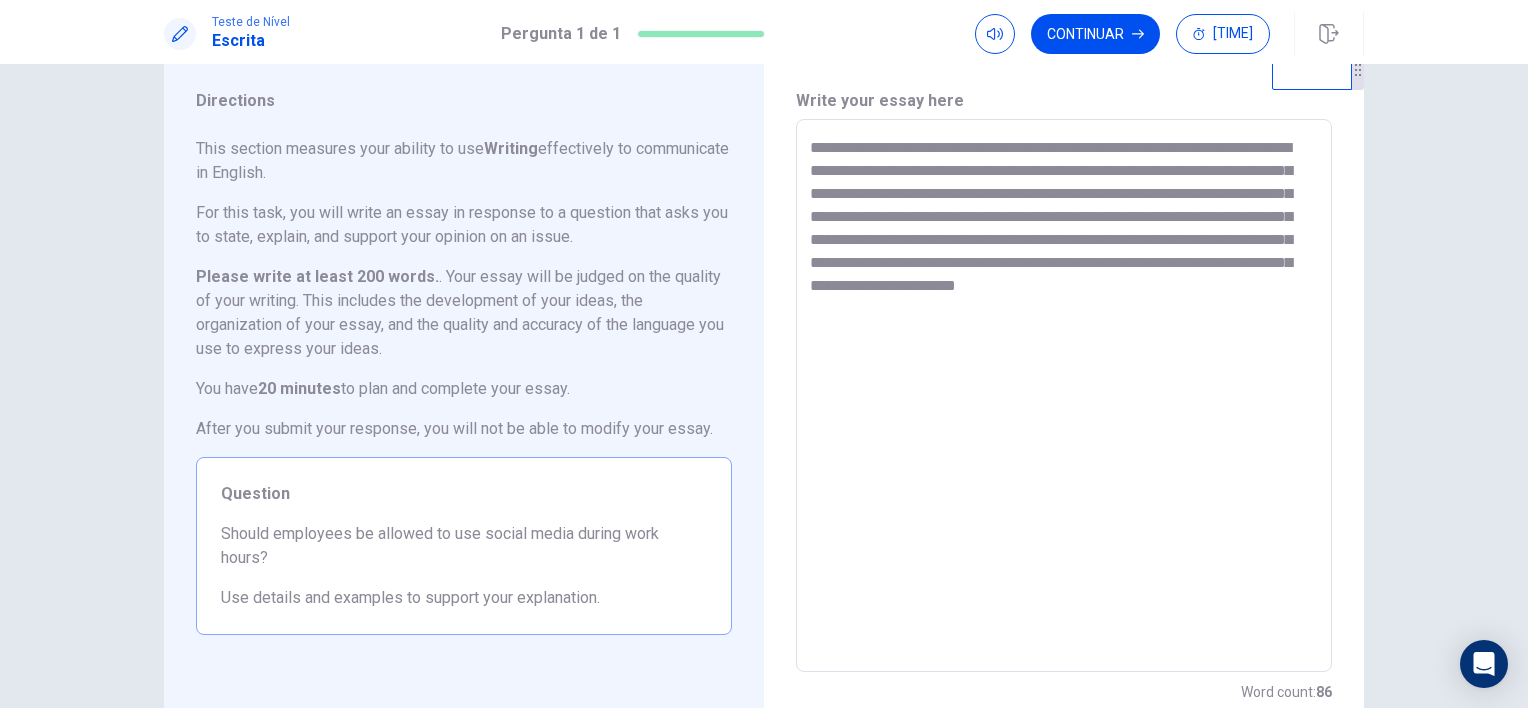 click on "**********" at bounding box center (1064, 396) 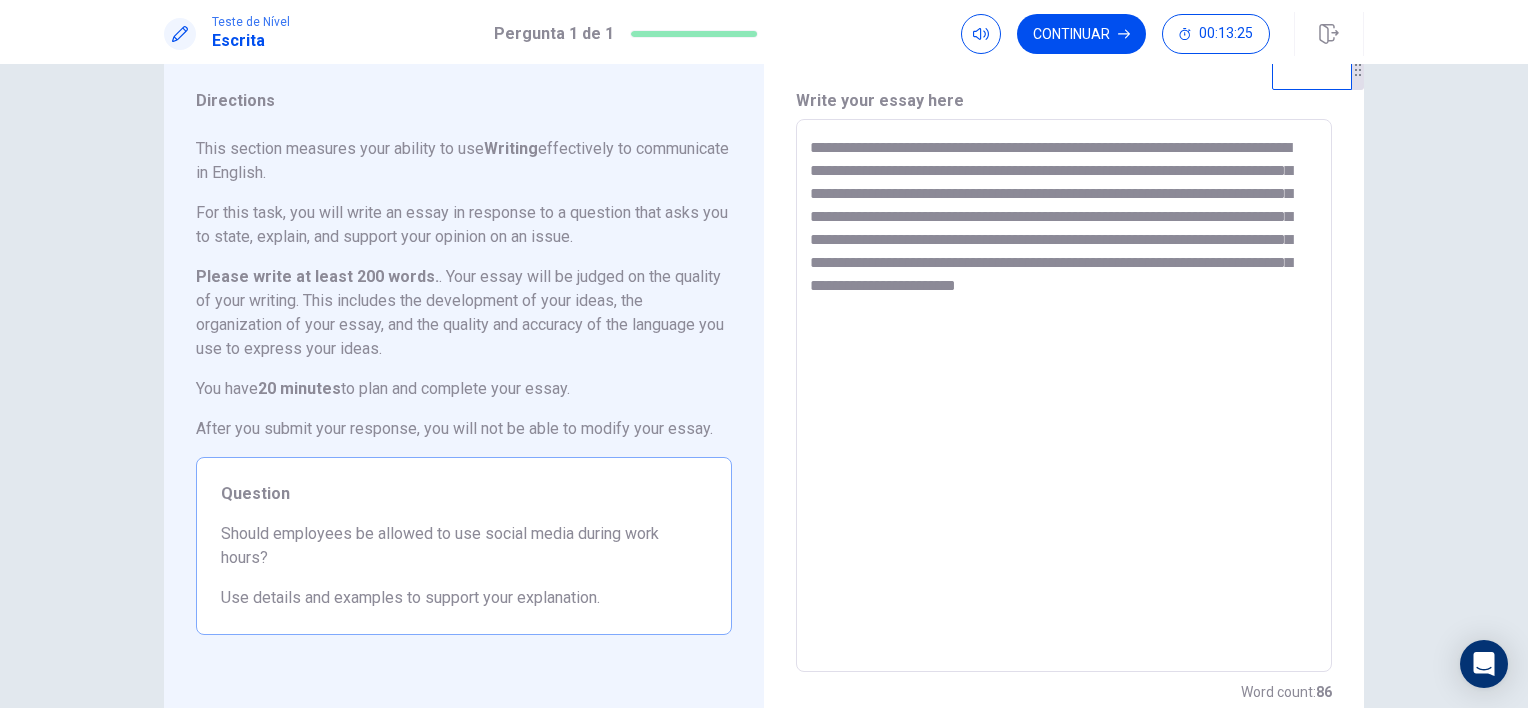 click on "**********" at bounding box center (1064, 396) 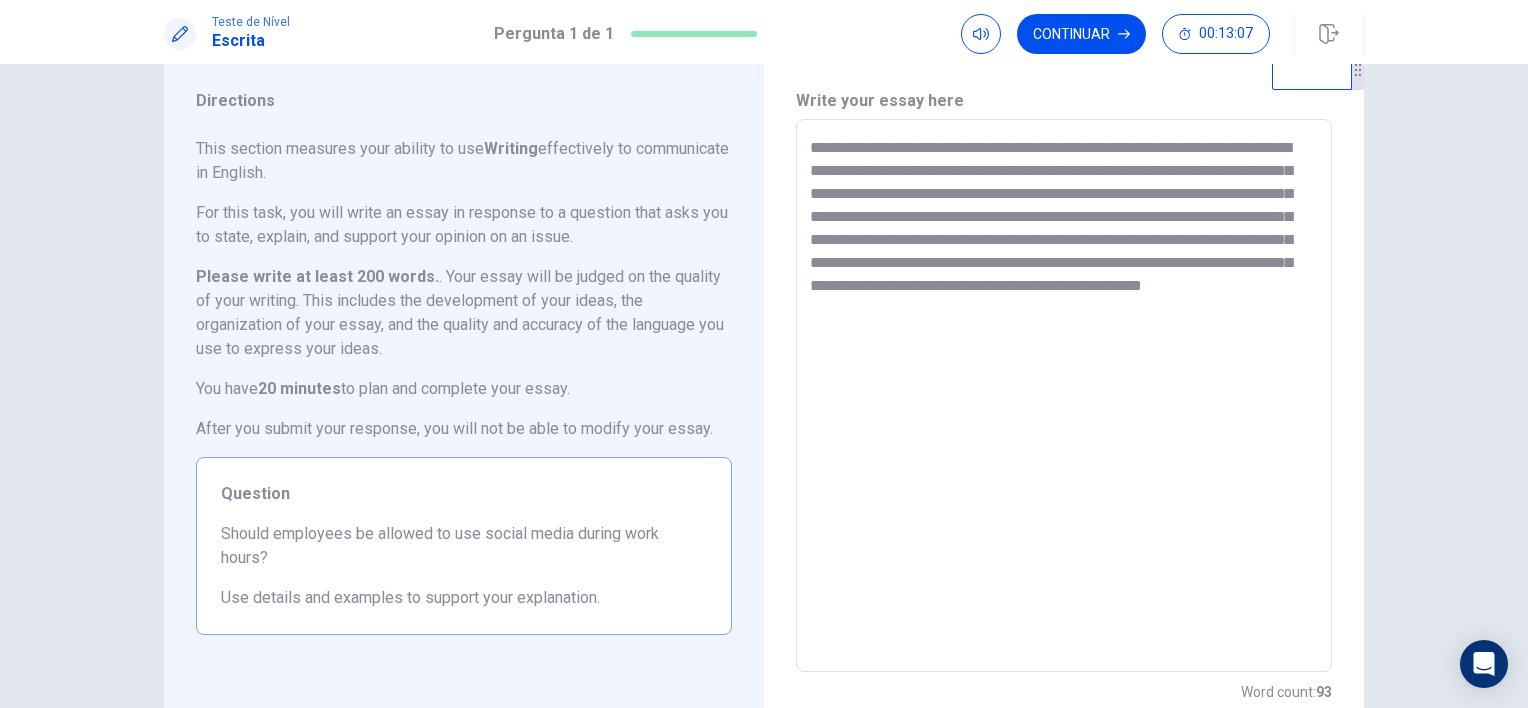 click on "**********" at bounding box center [1064, 396] 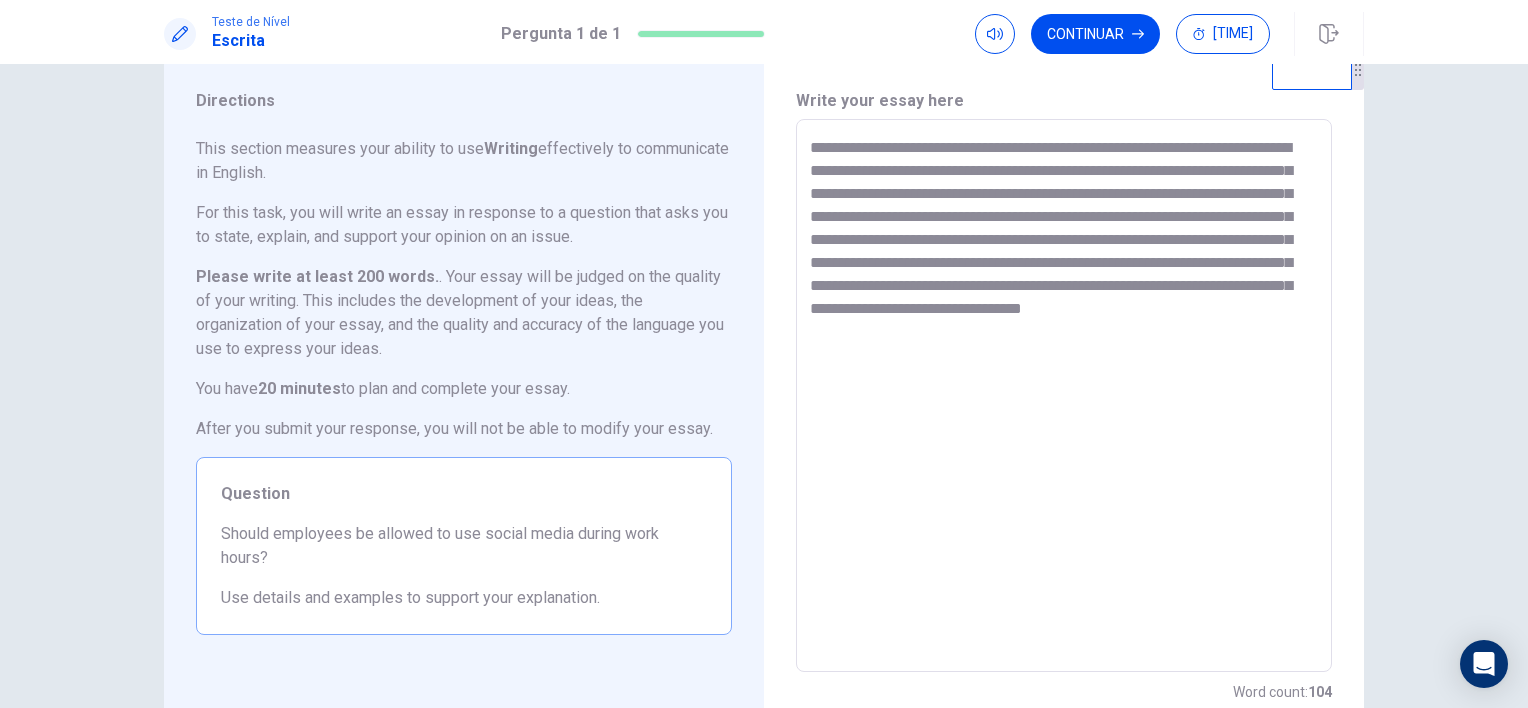 click on "**********" at bounding box center [1064, 396] 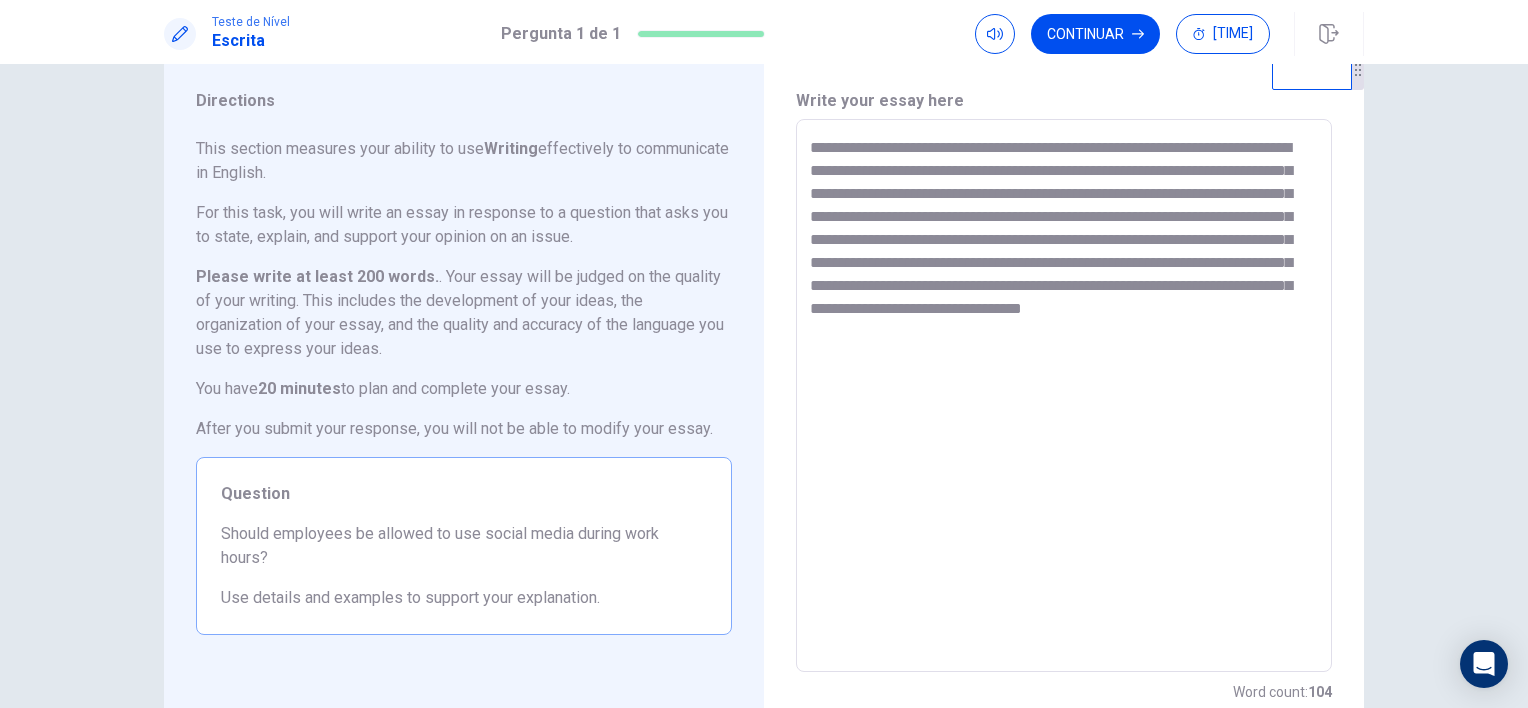 drag, startPoint x: 1056, startPoint y: 332, endPoint x: 1206, endPoint y: 332, distance: 150 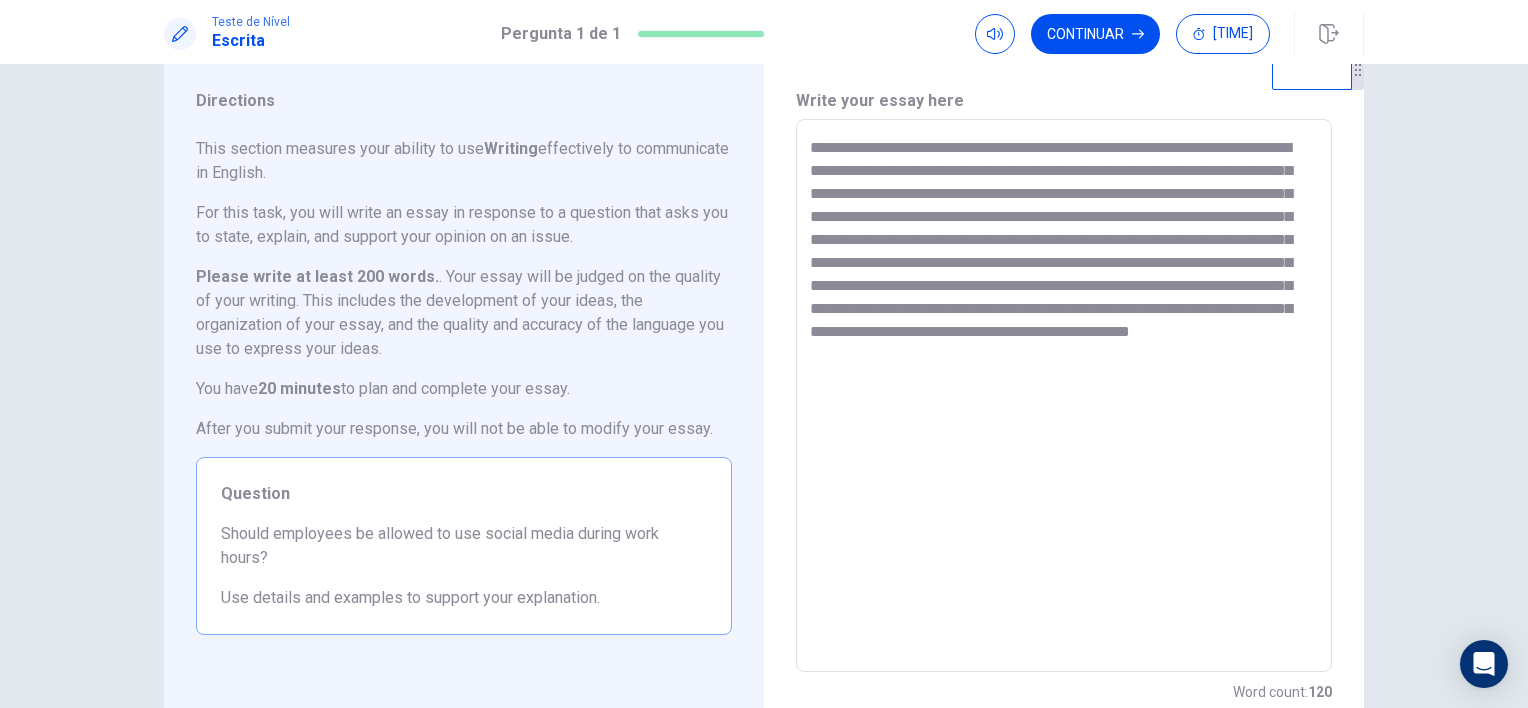 click on "**********" at bounding box center [1064, 396] 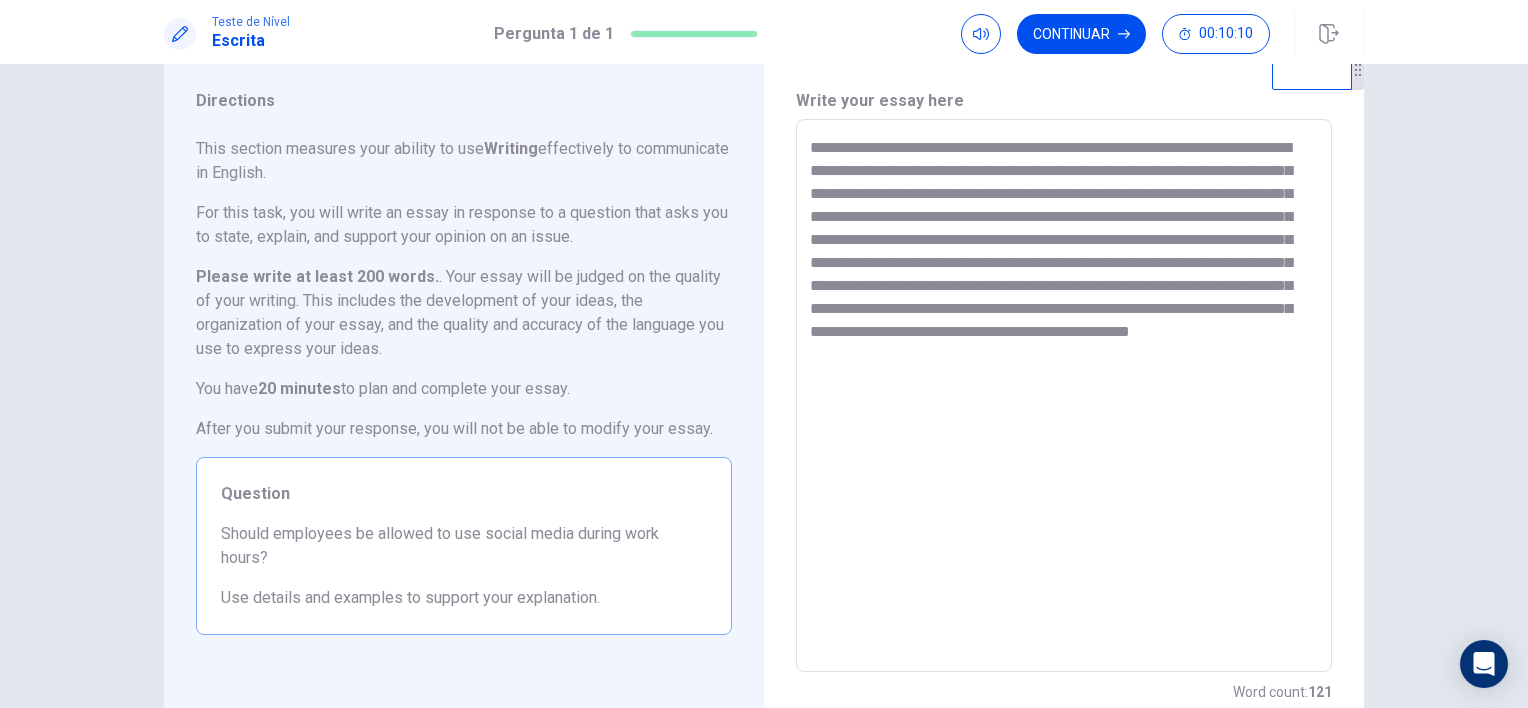 click on "**********" at bounding box center [1064, 396] 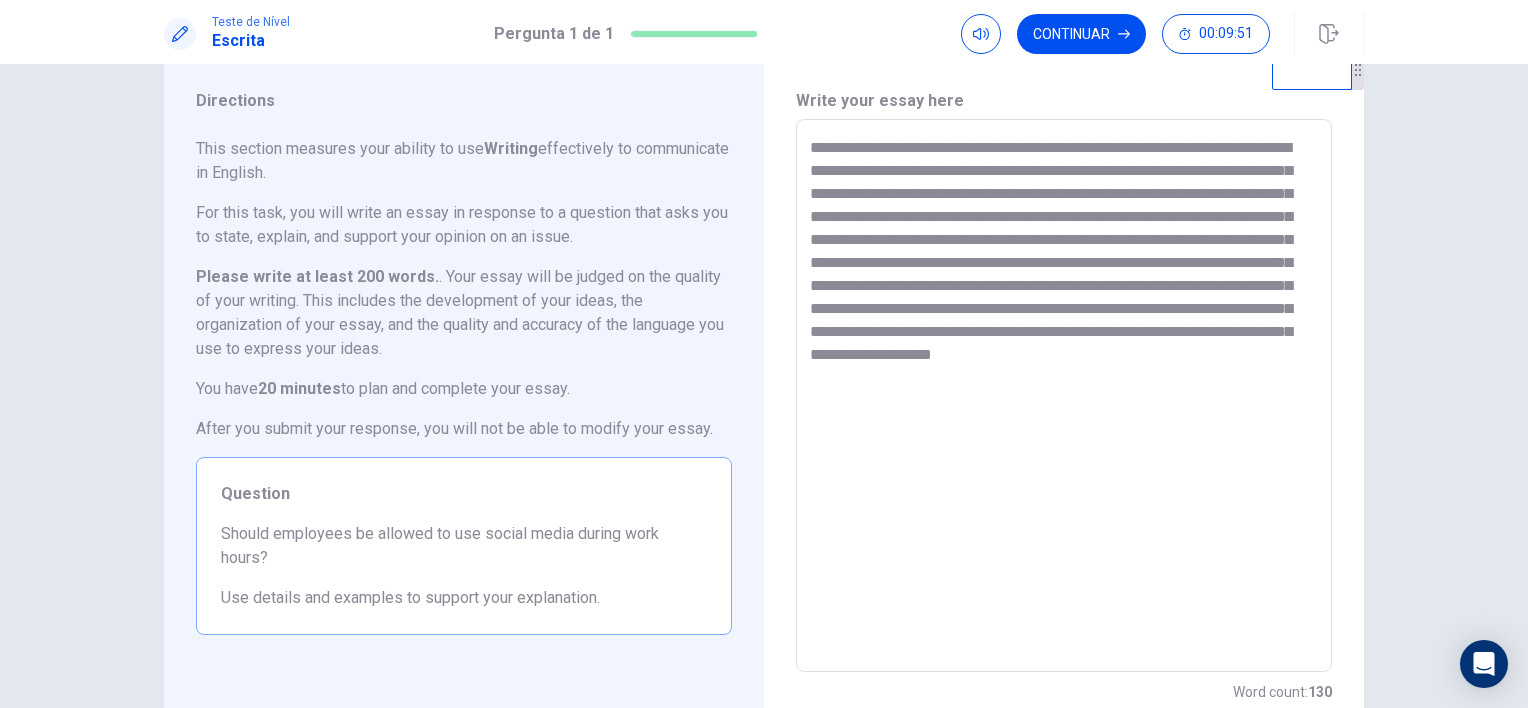 click on "**********" at bounding box center [1064, 396] 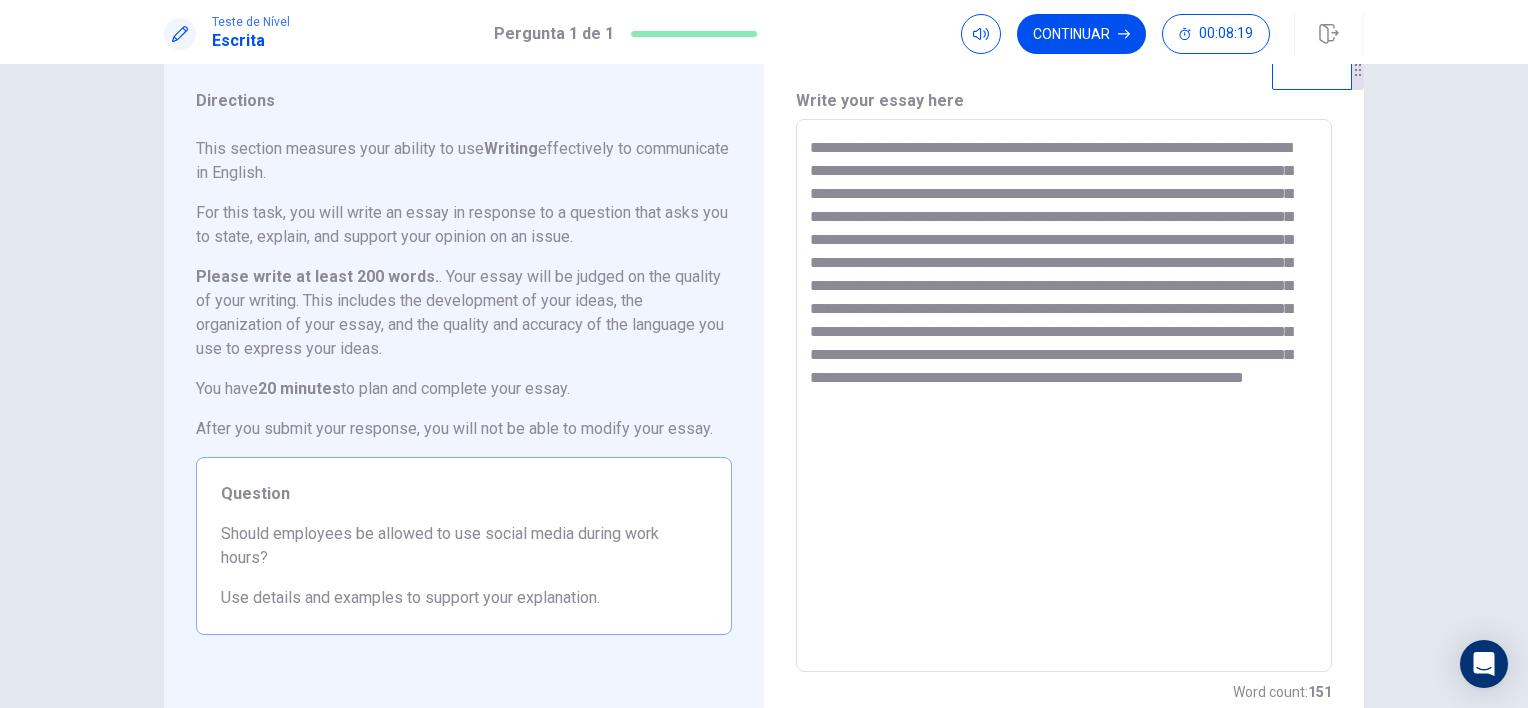 click on "**********" at bounding box center (1064, 396) 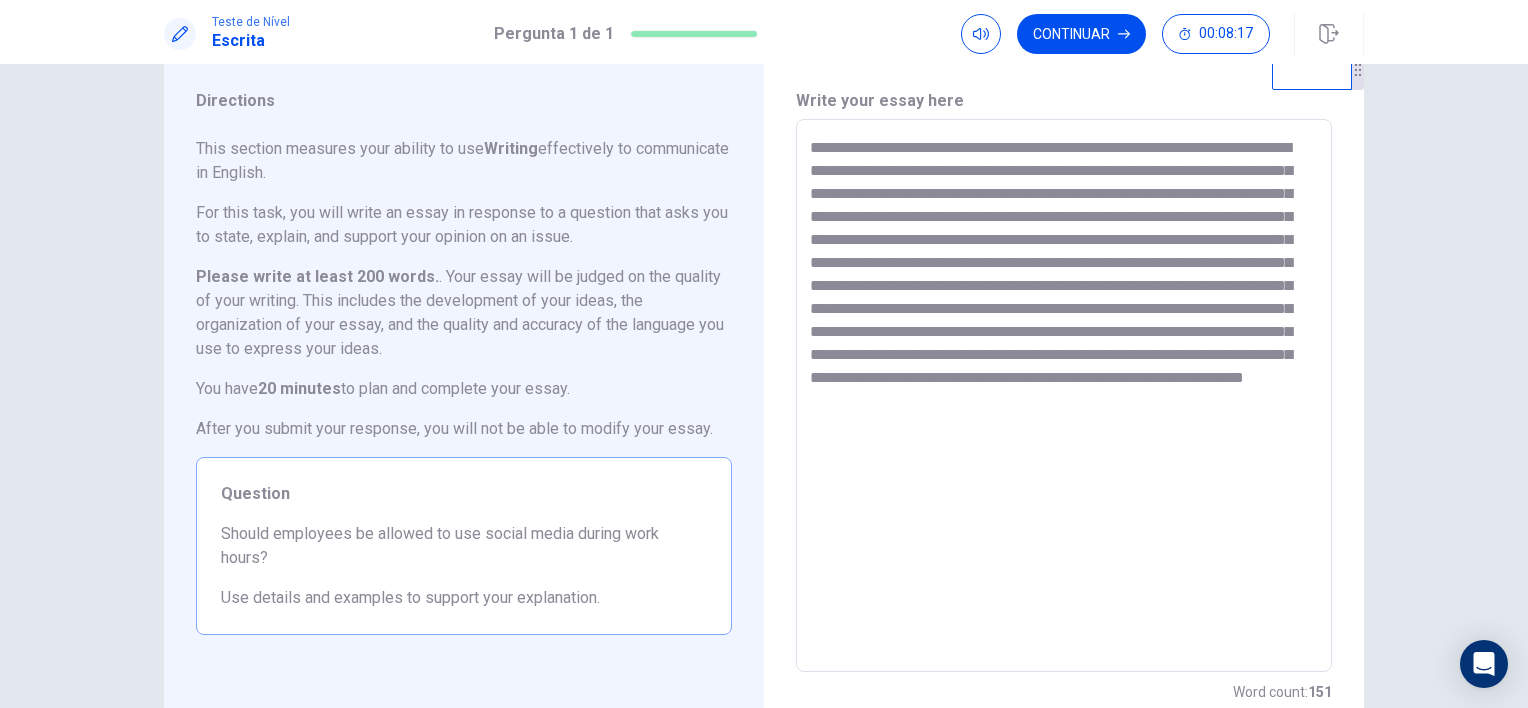 click on "**********" at bounding box center (1064, 396) 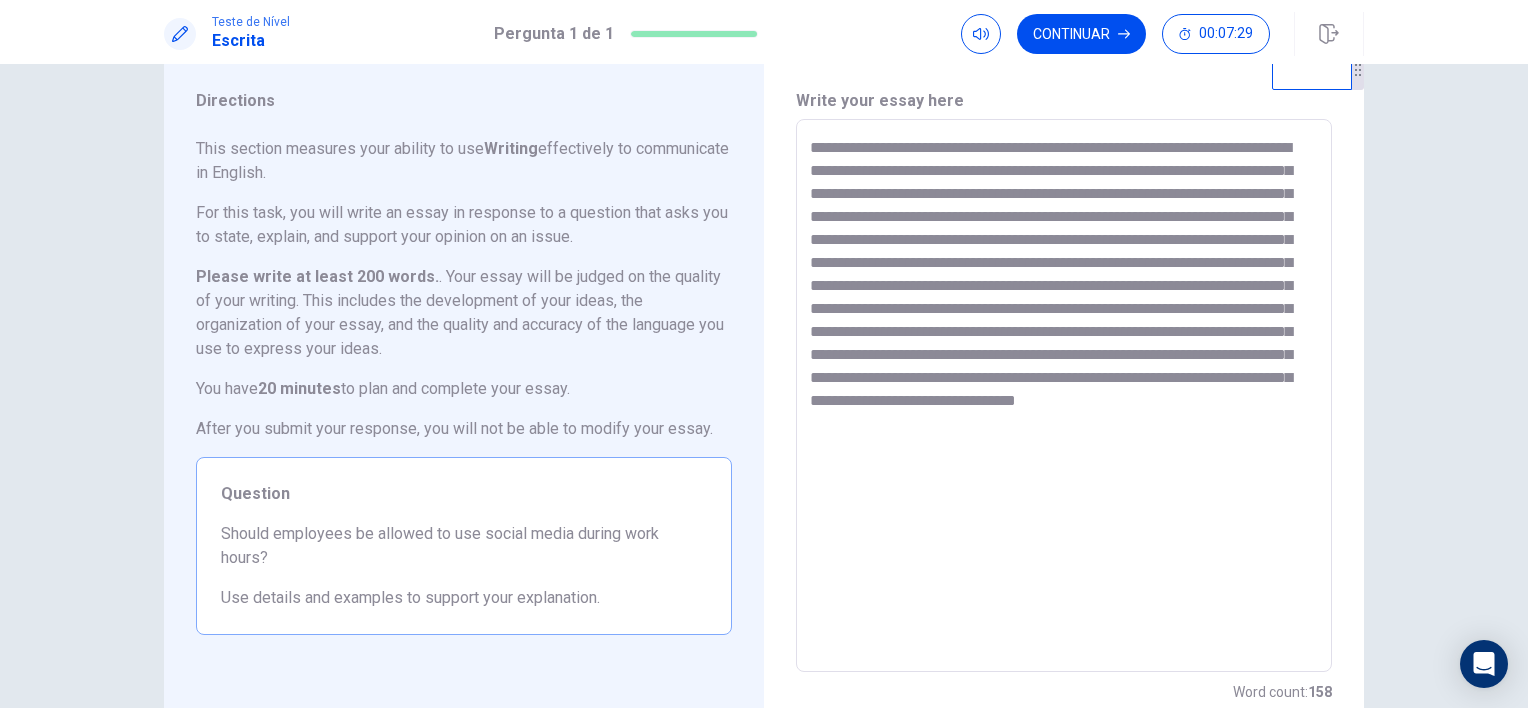 click on "**********" at bounding box center [1064, 396] 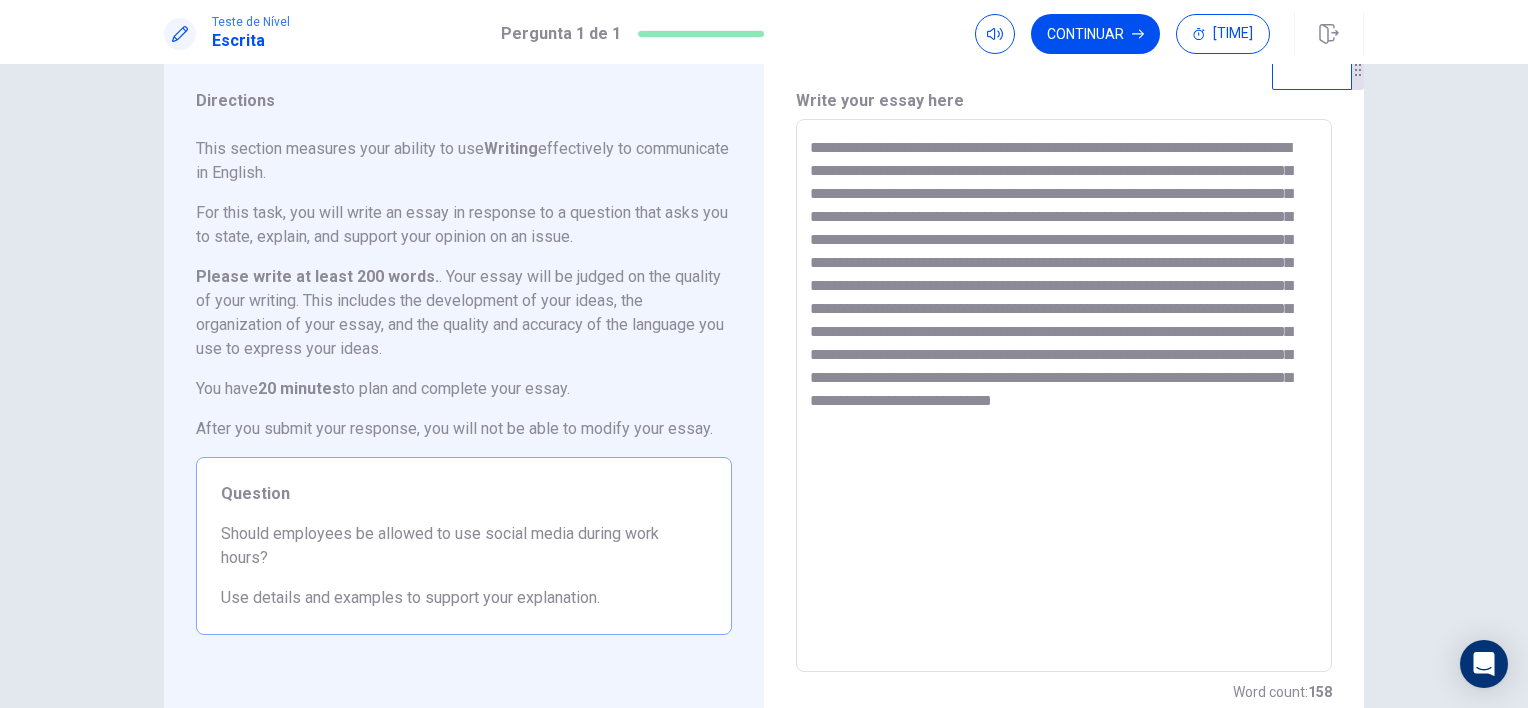 click on "**********" at bounding box center [1064, 396] 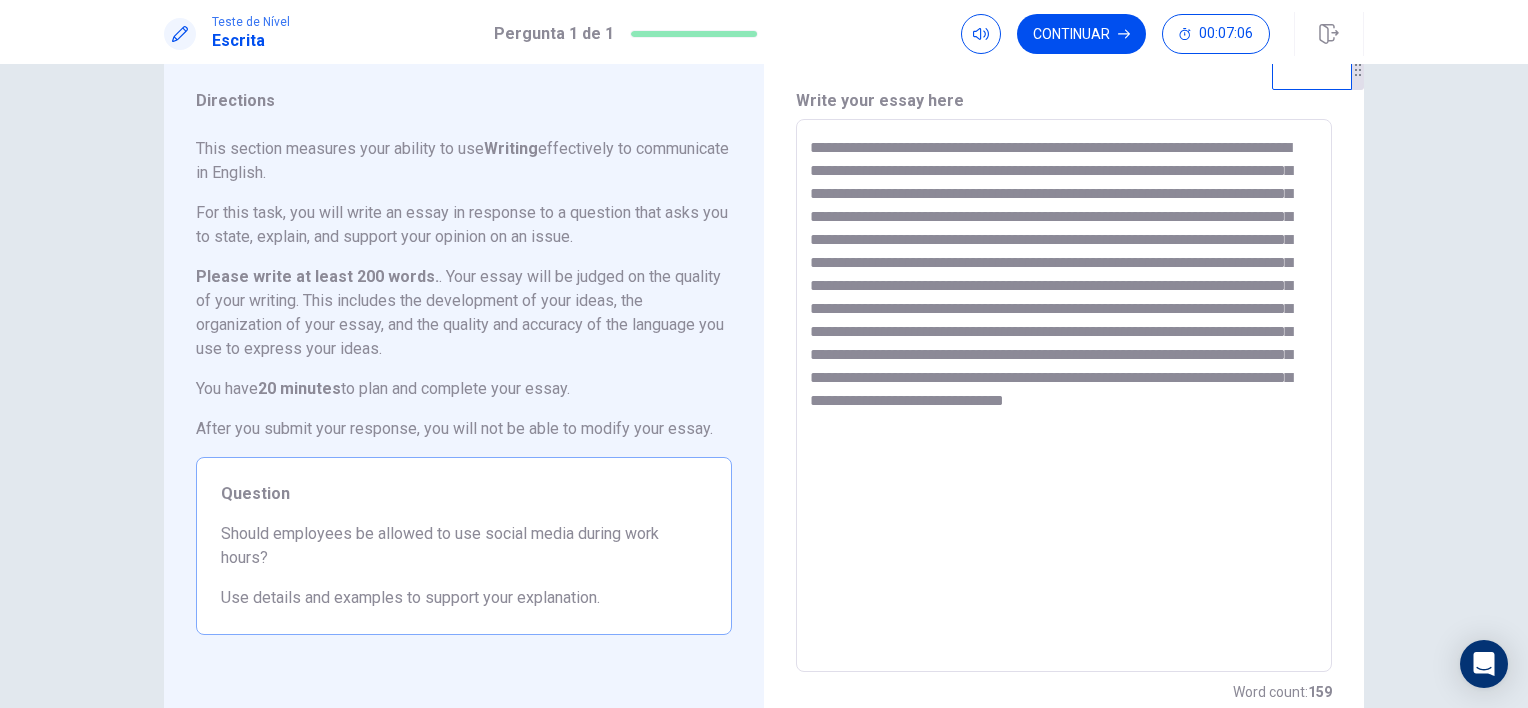 click on "**********" at bounding box center (1064, 396) 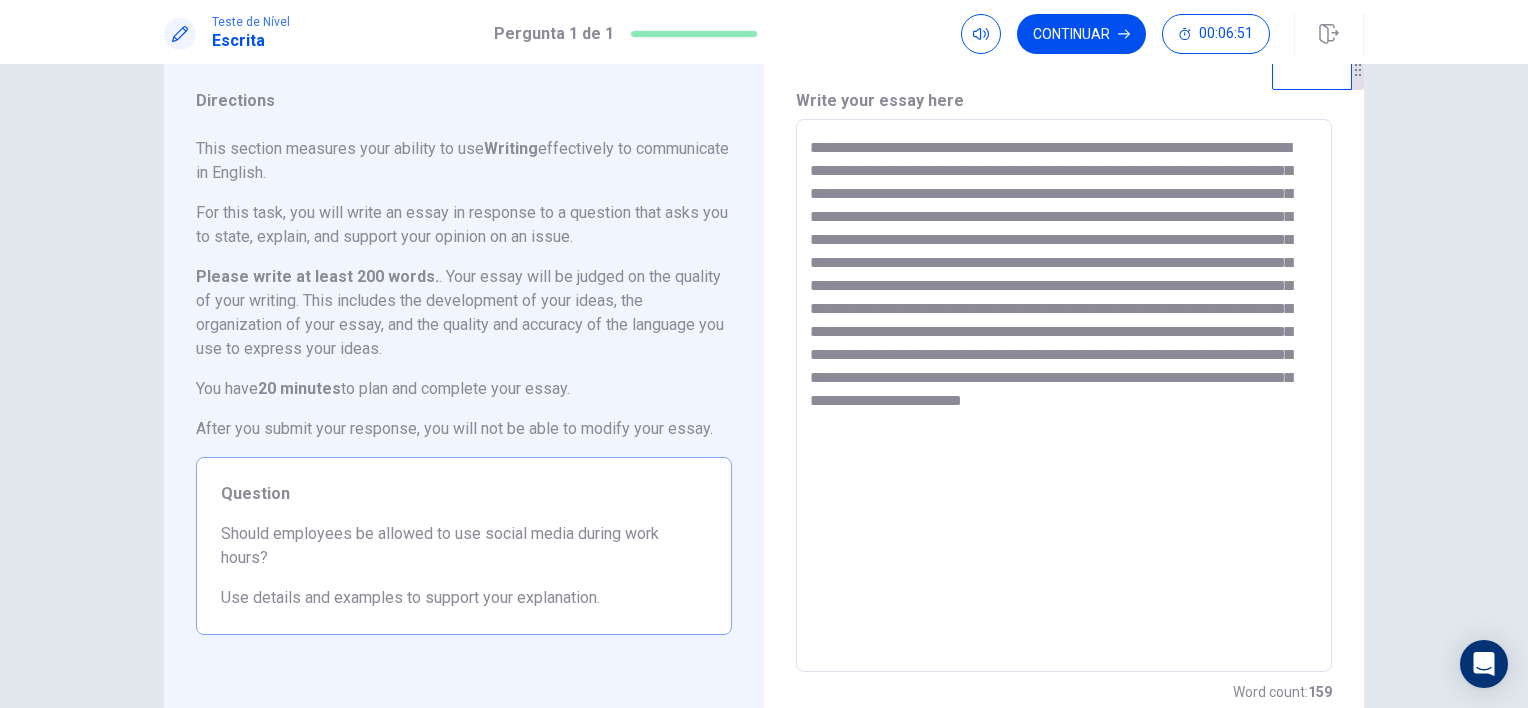 click on "**********" at bounding box center (1064, 396) 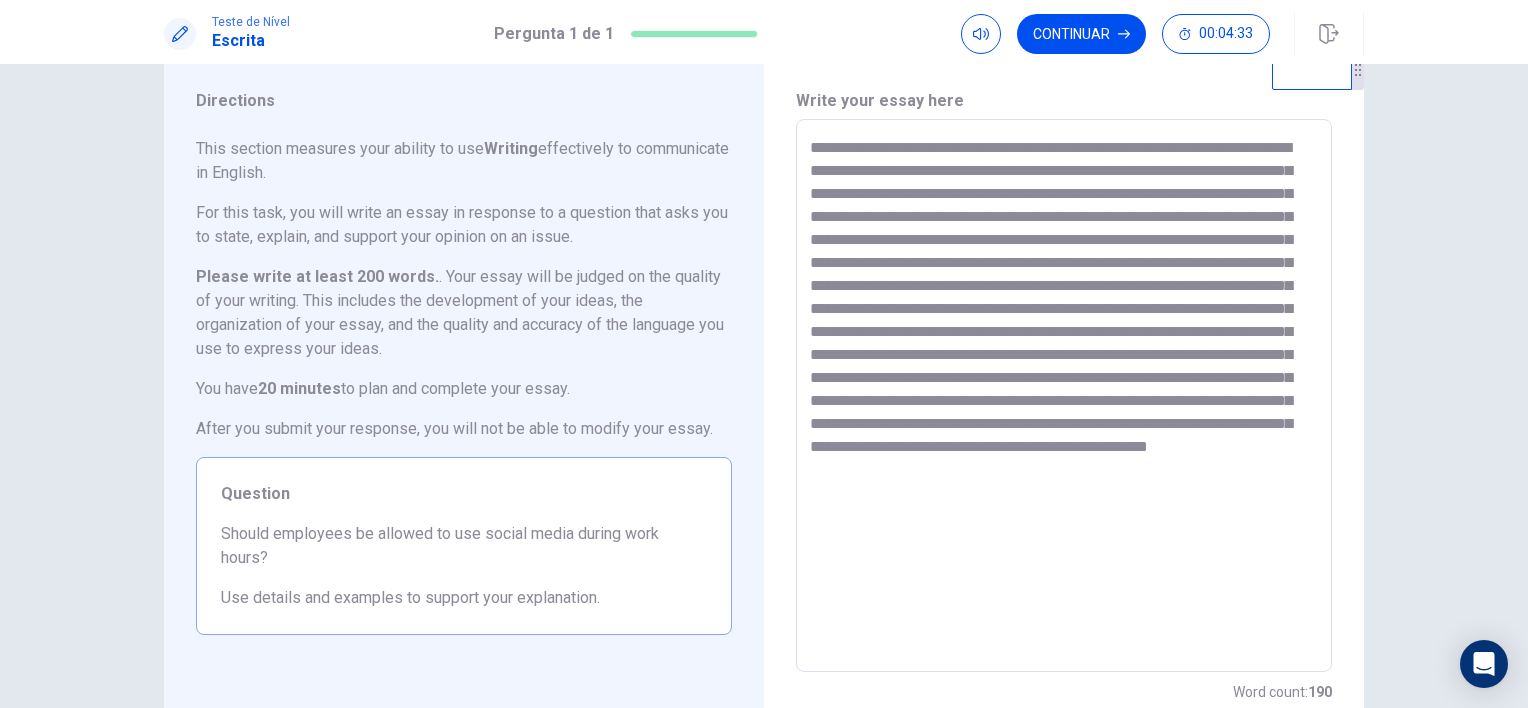click at bounding box center (1064, 396) 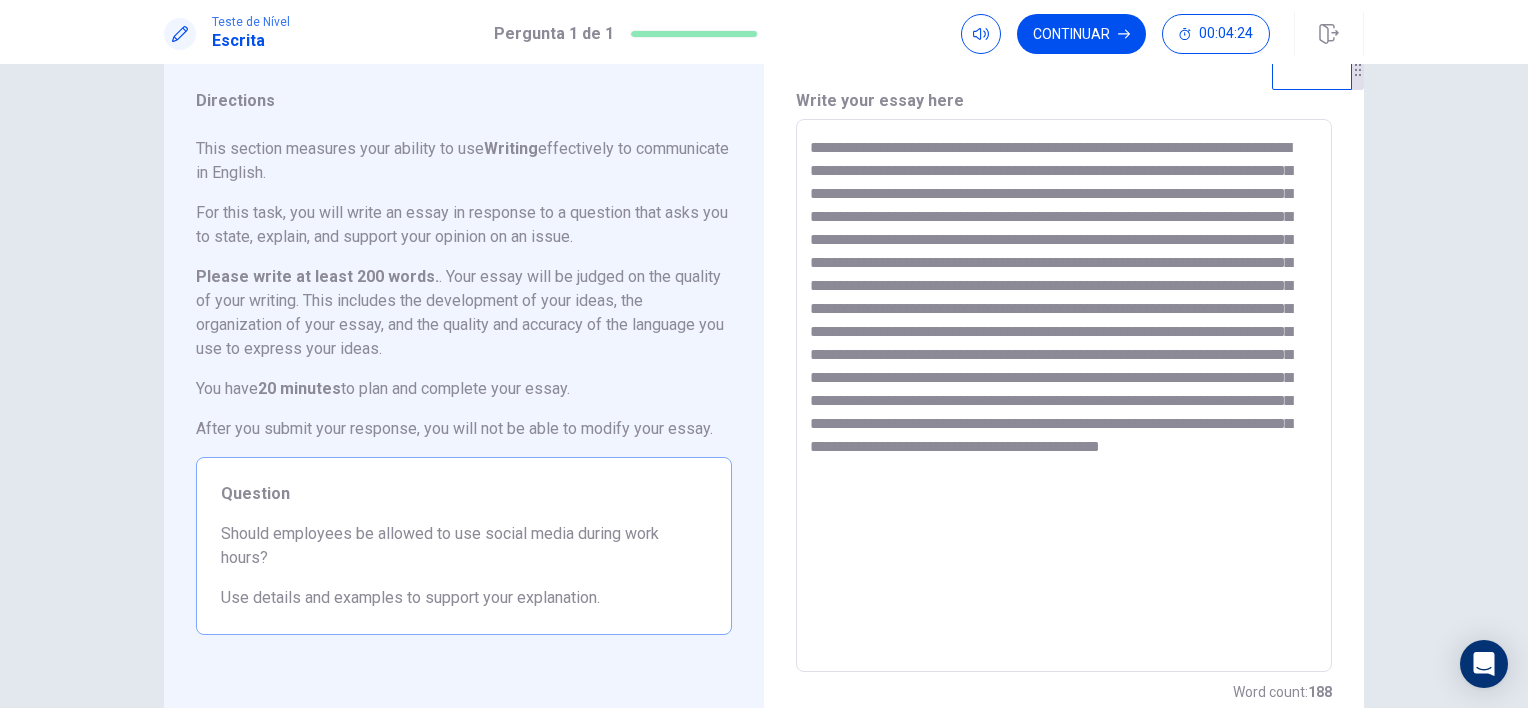 click at bounding box center [1064, 396] 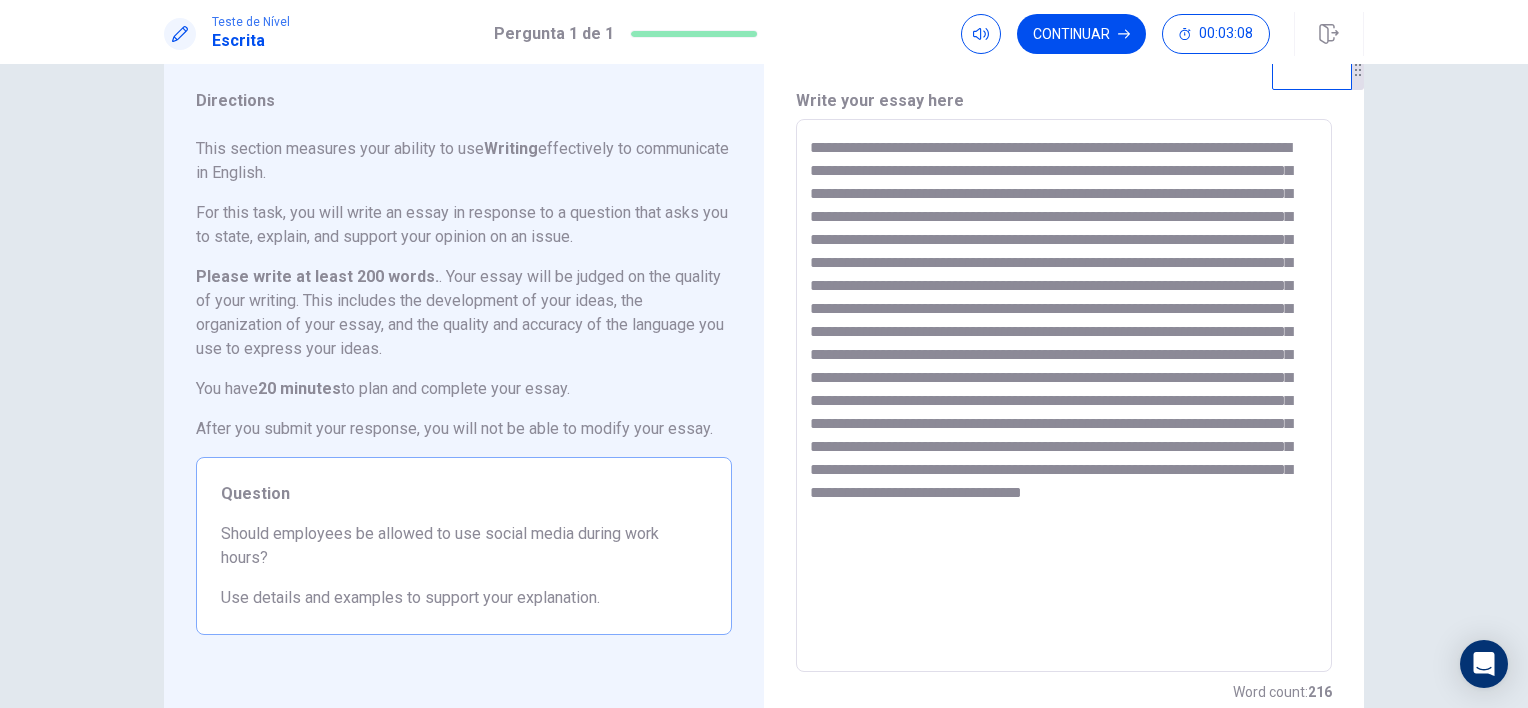 click at bounding box center [1064, 396] 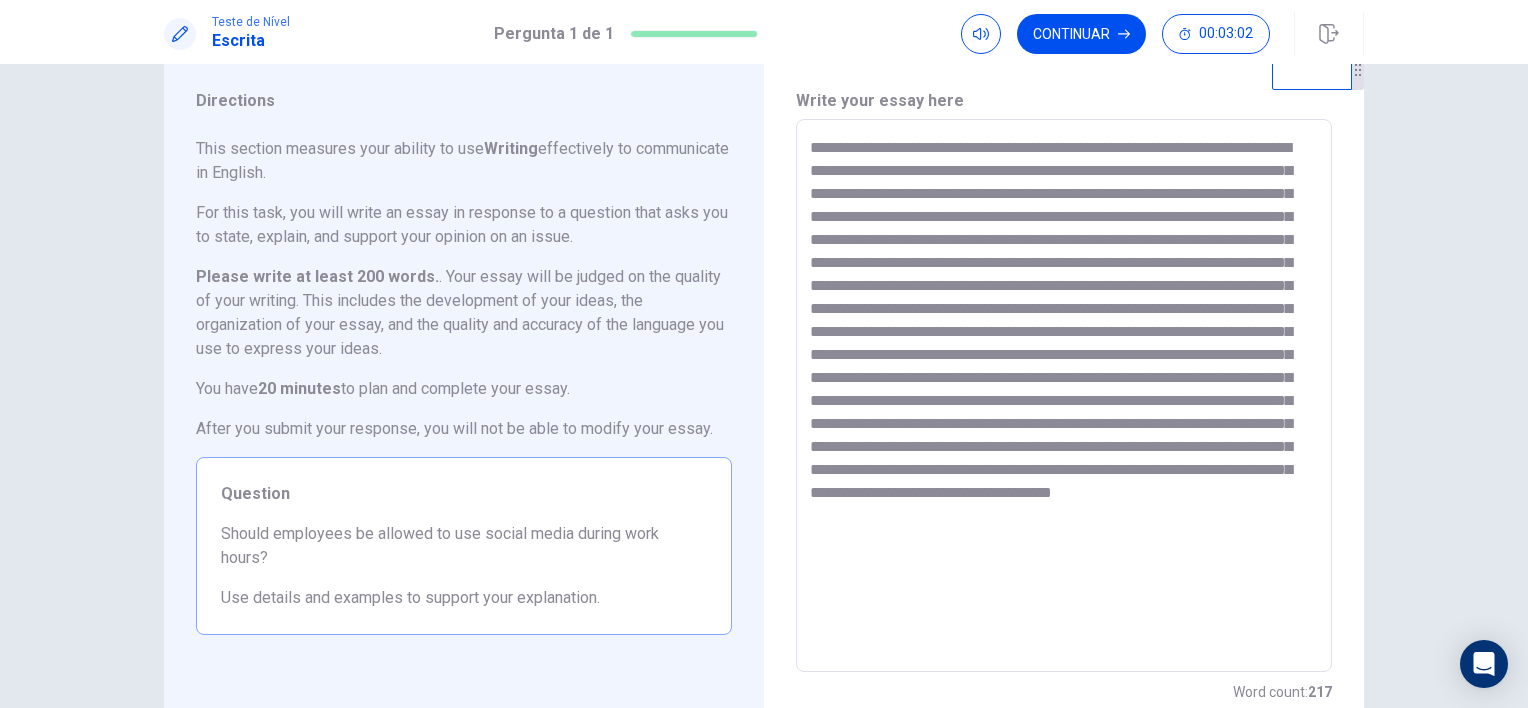 click at bounding box center [1064, 396] 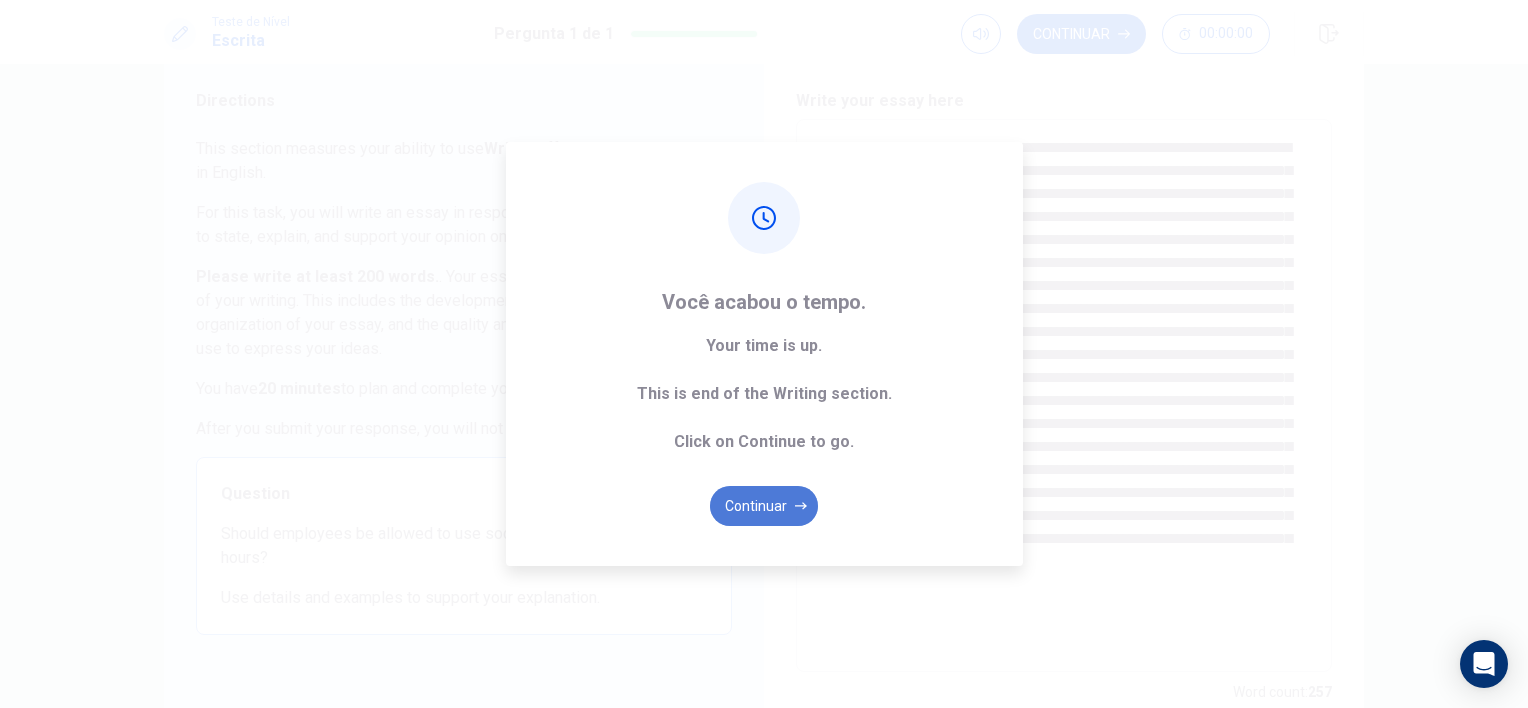 click on "Continuar" at bounding box center (764, 506) 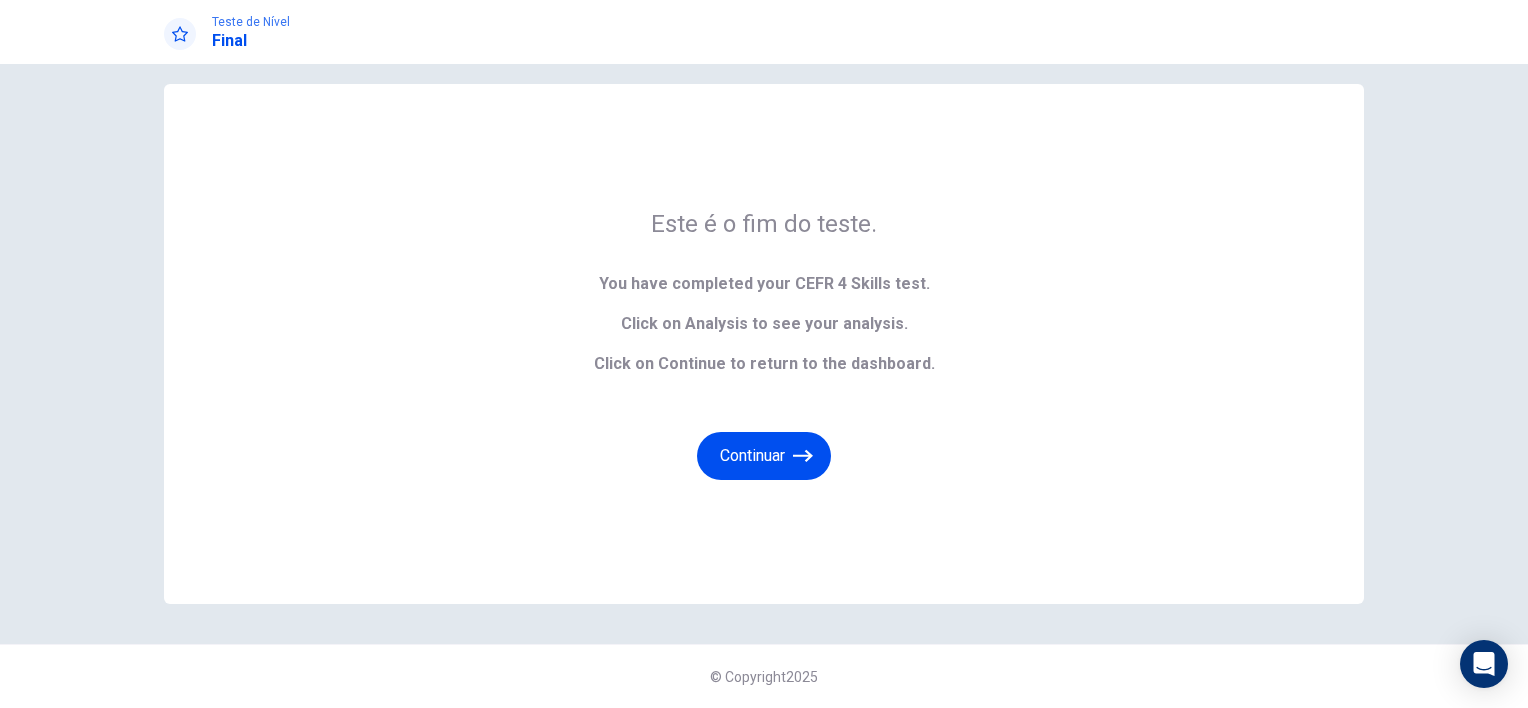 scroll, scrollTop: 20, scrollLeft: 0, axis: vertical 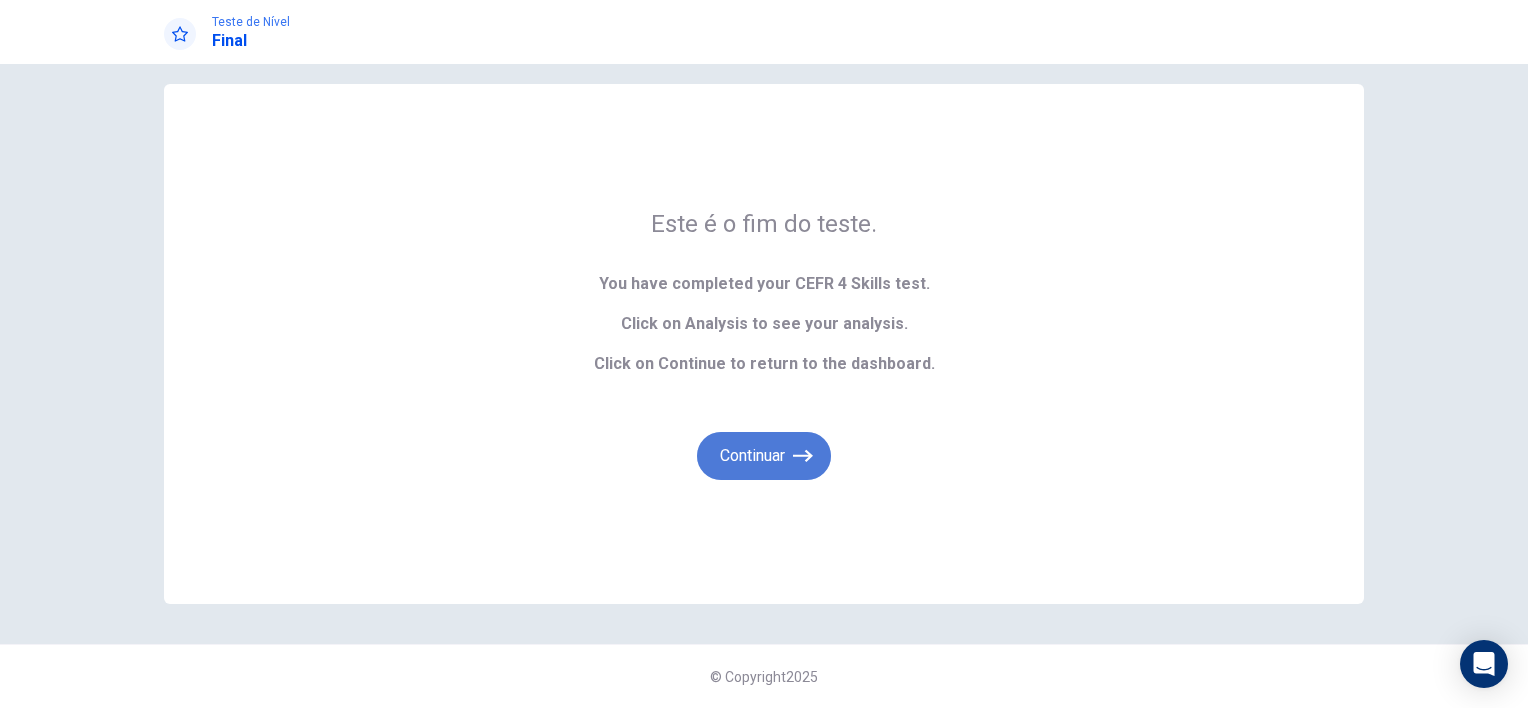 click on "Continuar" at bounding box center [764, 456] 